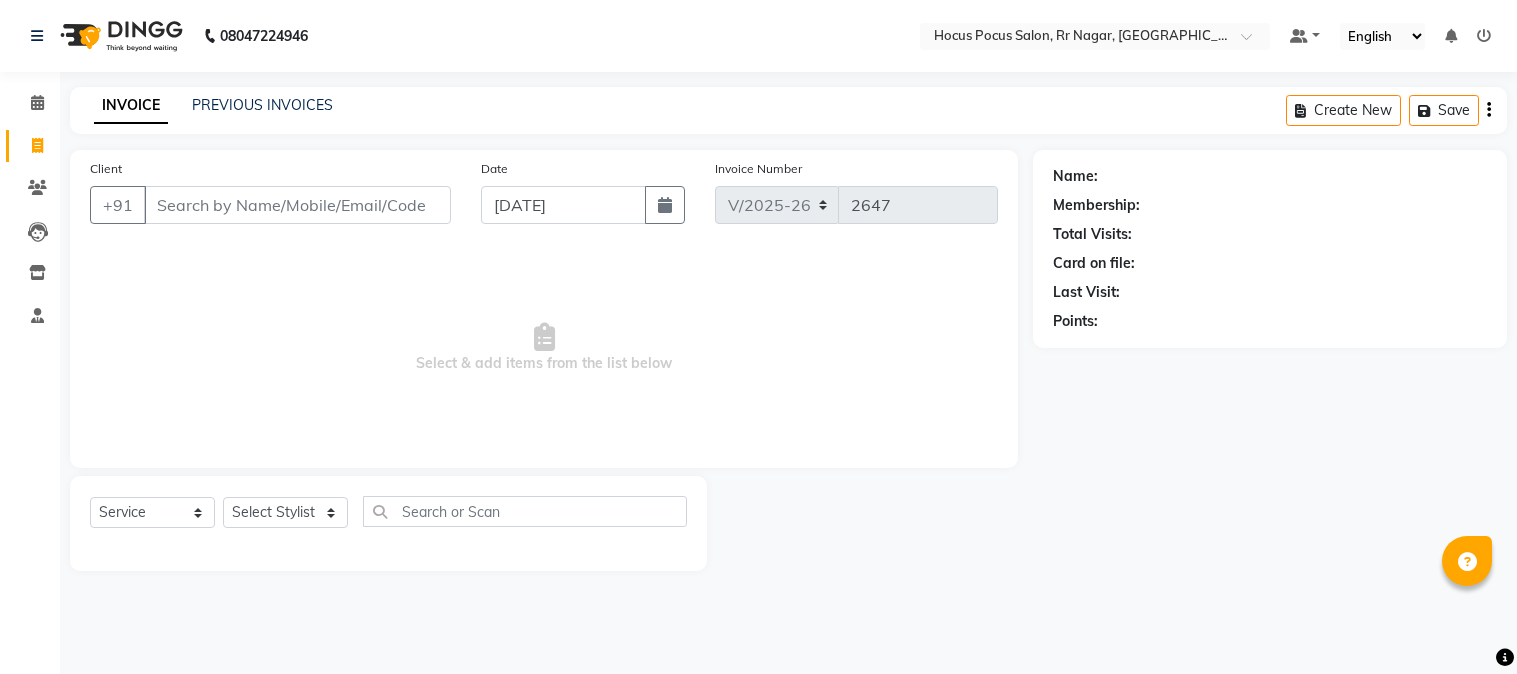 select on "5019" 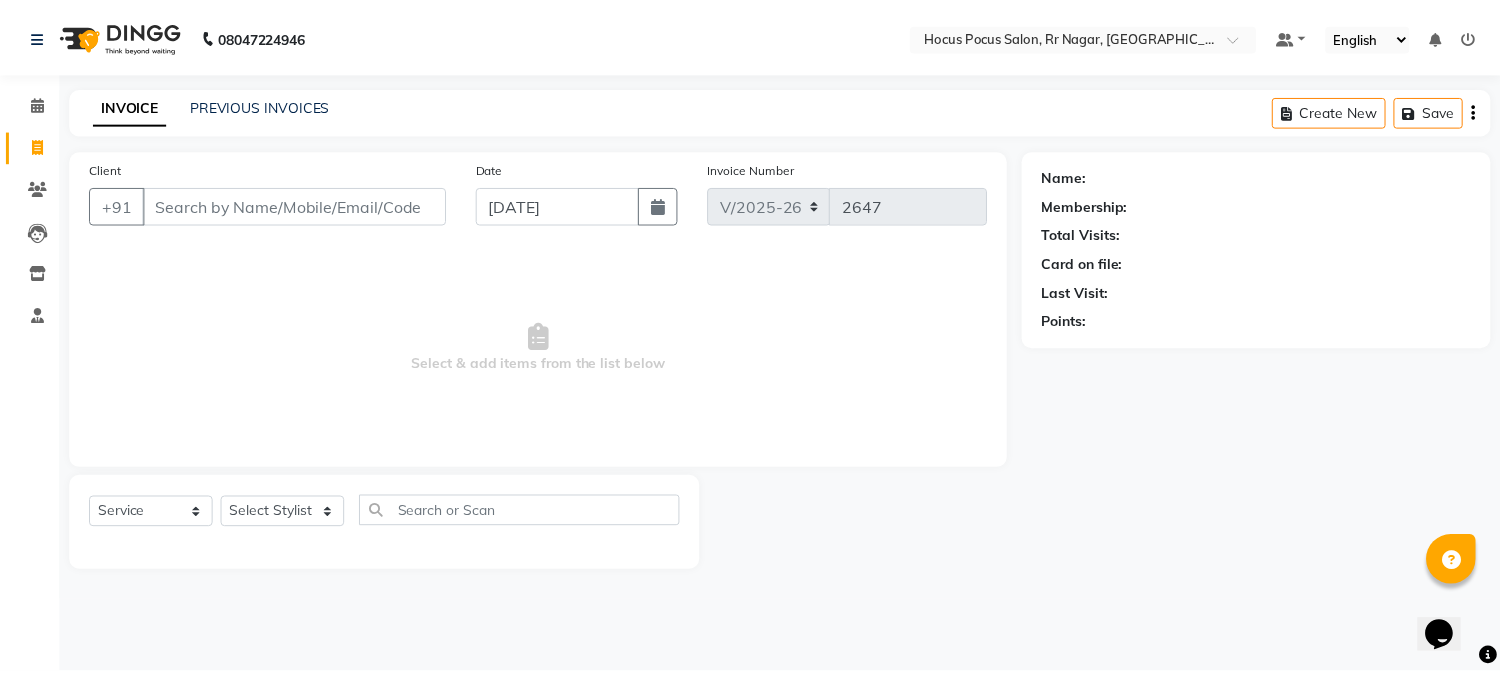 scroll, scrollTop: 0, scrollLeft: 0, axis: both 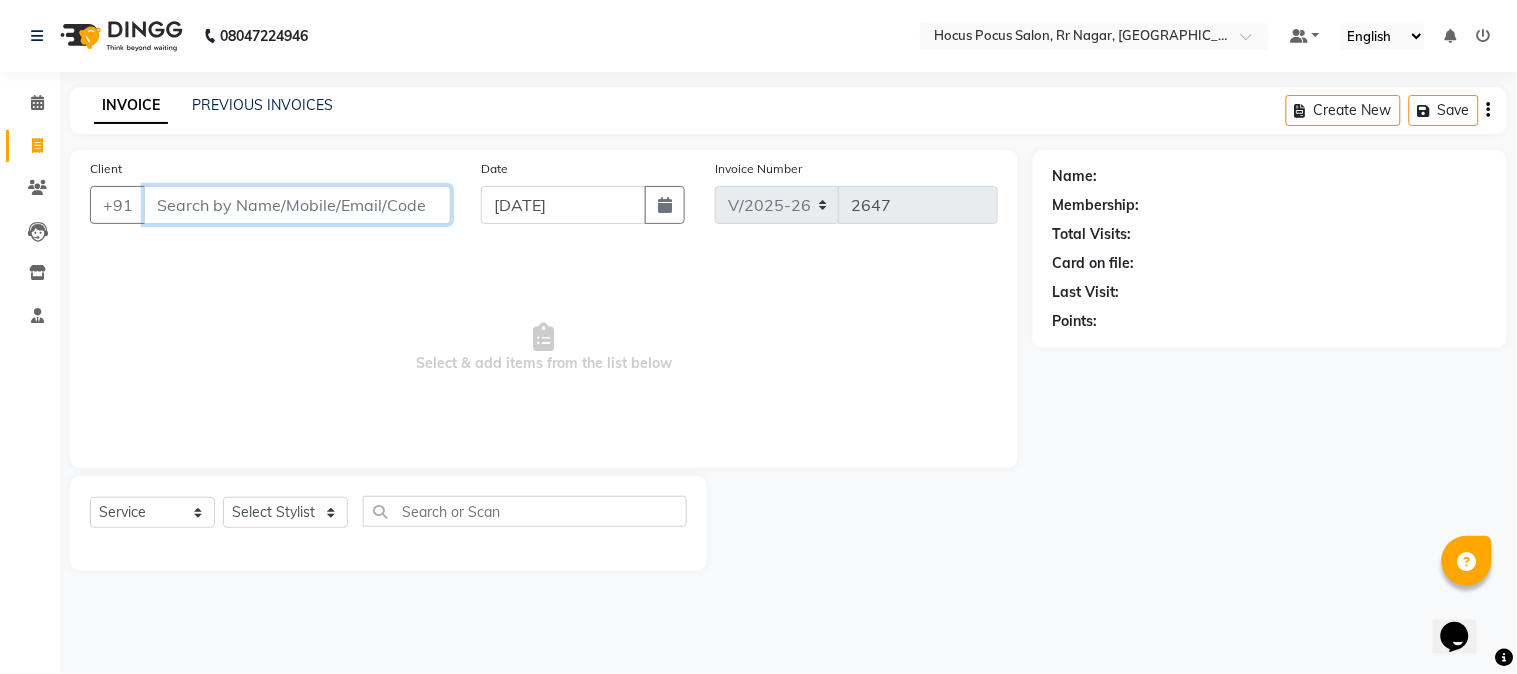 click on "Client" at bounding box center (297, 205) 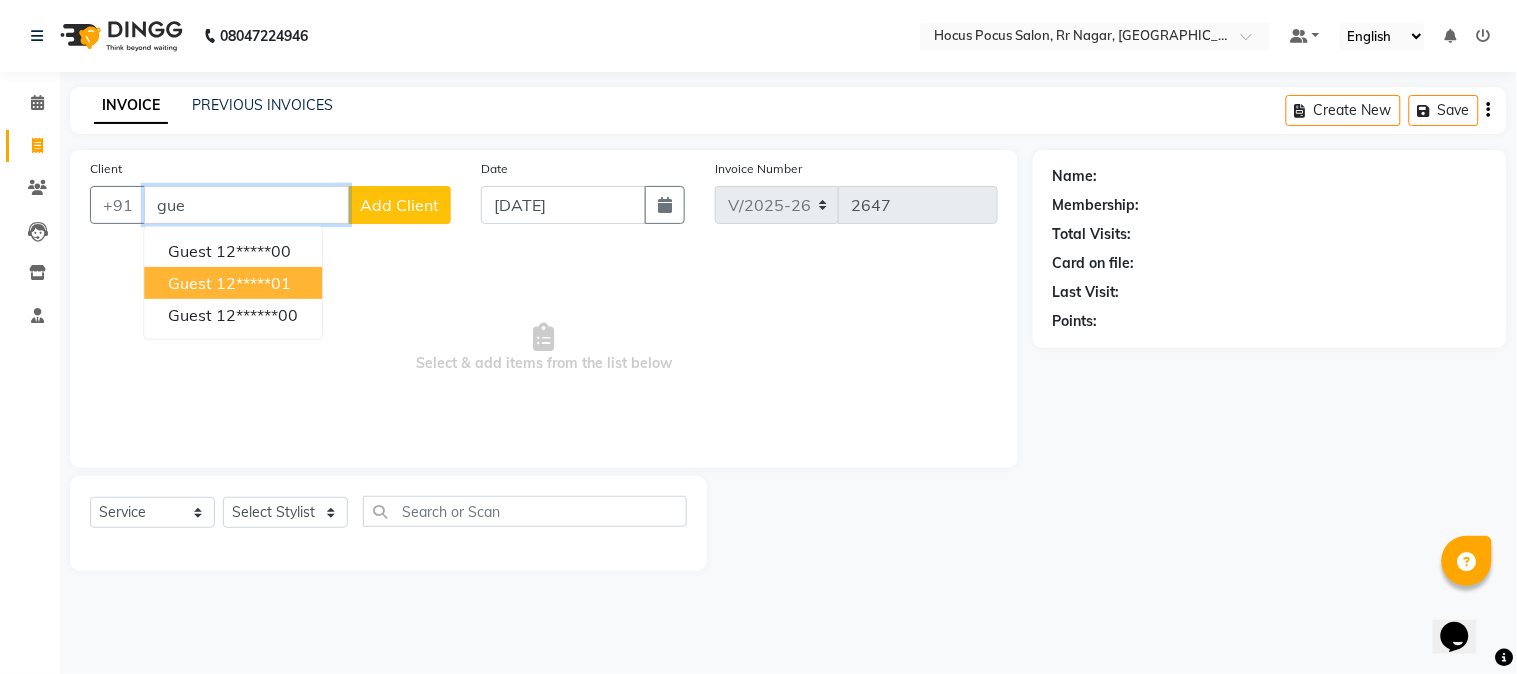 click on "12*****01" at bounding box center [253, 283] 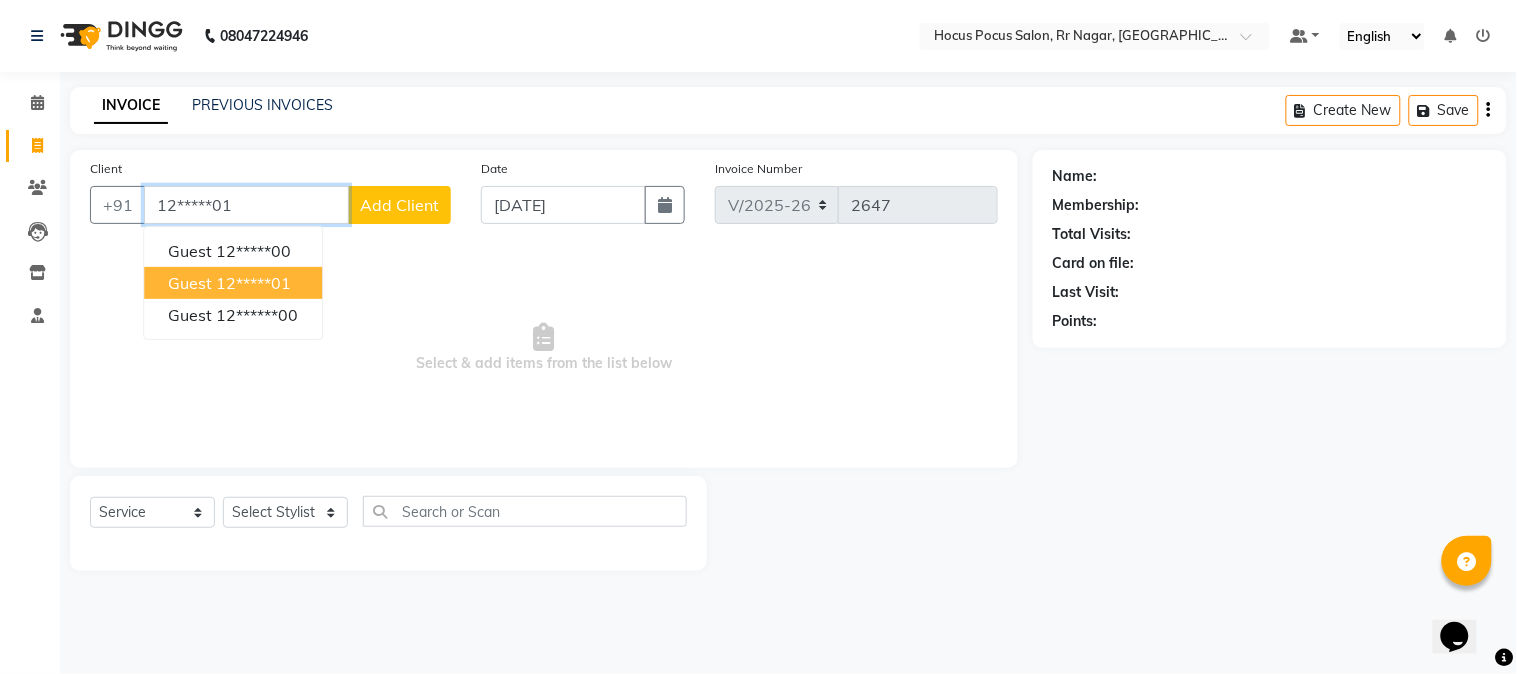 type on "12*****01" 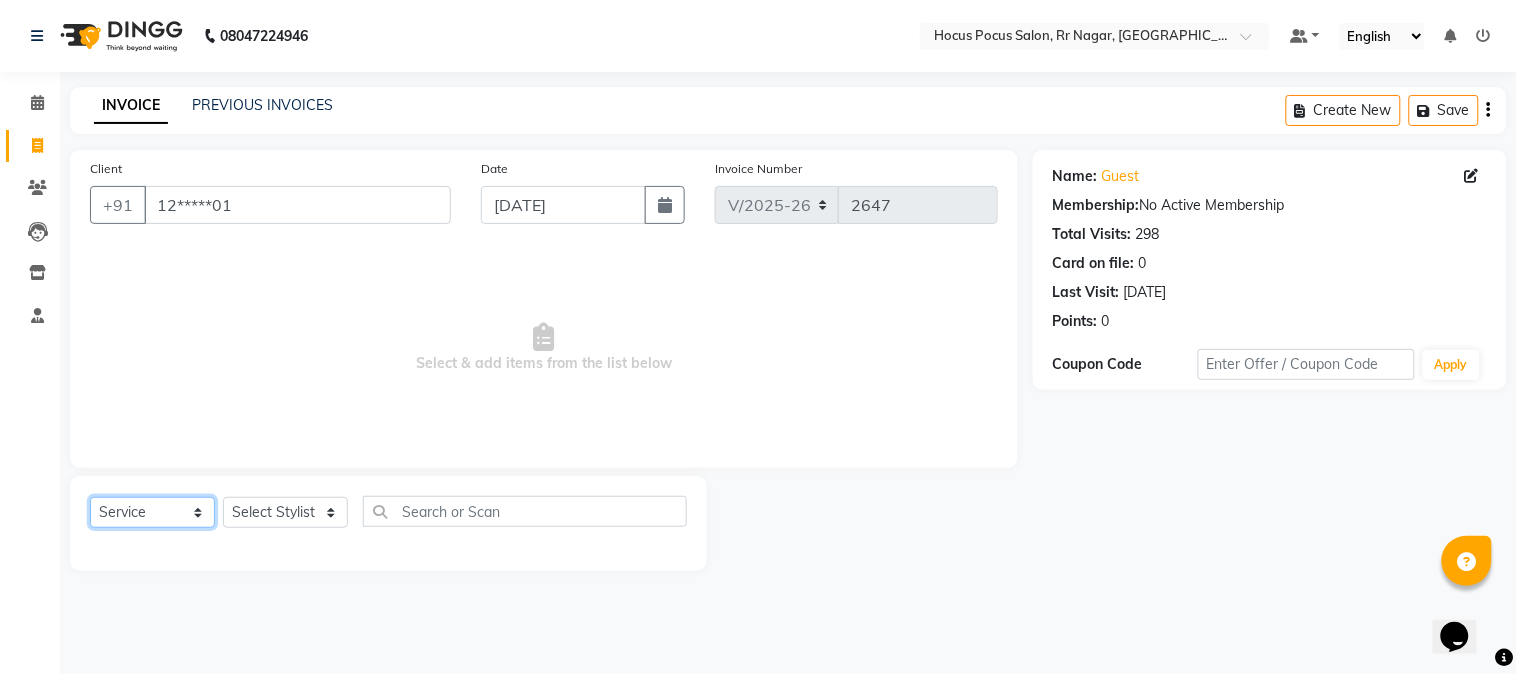 click on "Select  Service  Product  Membership  Package Voucher Prepaid Gift Card" 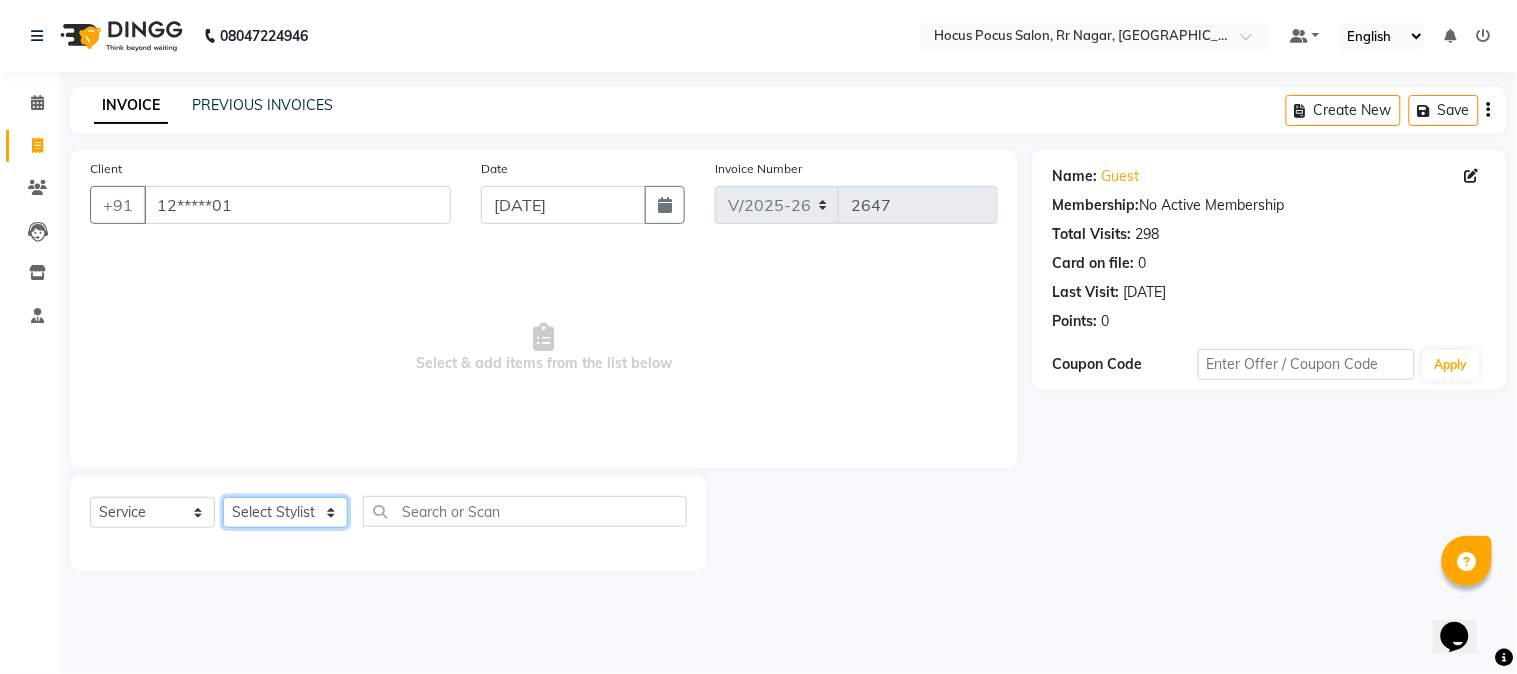click on "Select Stylist [PERSON_NAME] hocus pocus [PERSON_NAME] [PERSON_NAME] [PERSON_NAME] [PERSON_NAME]" 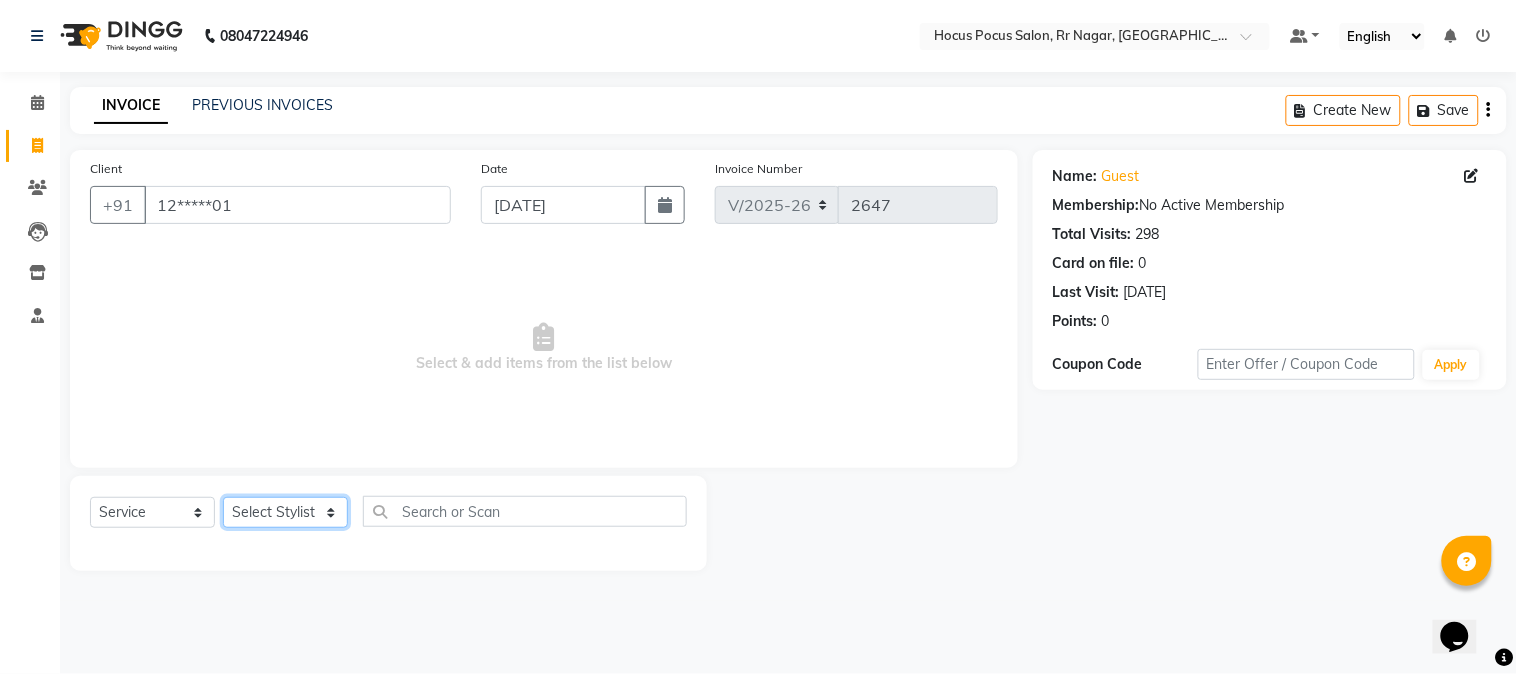 select on "32995" 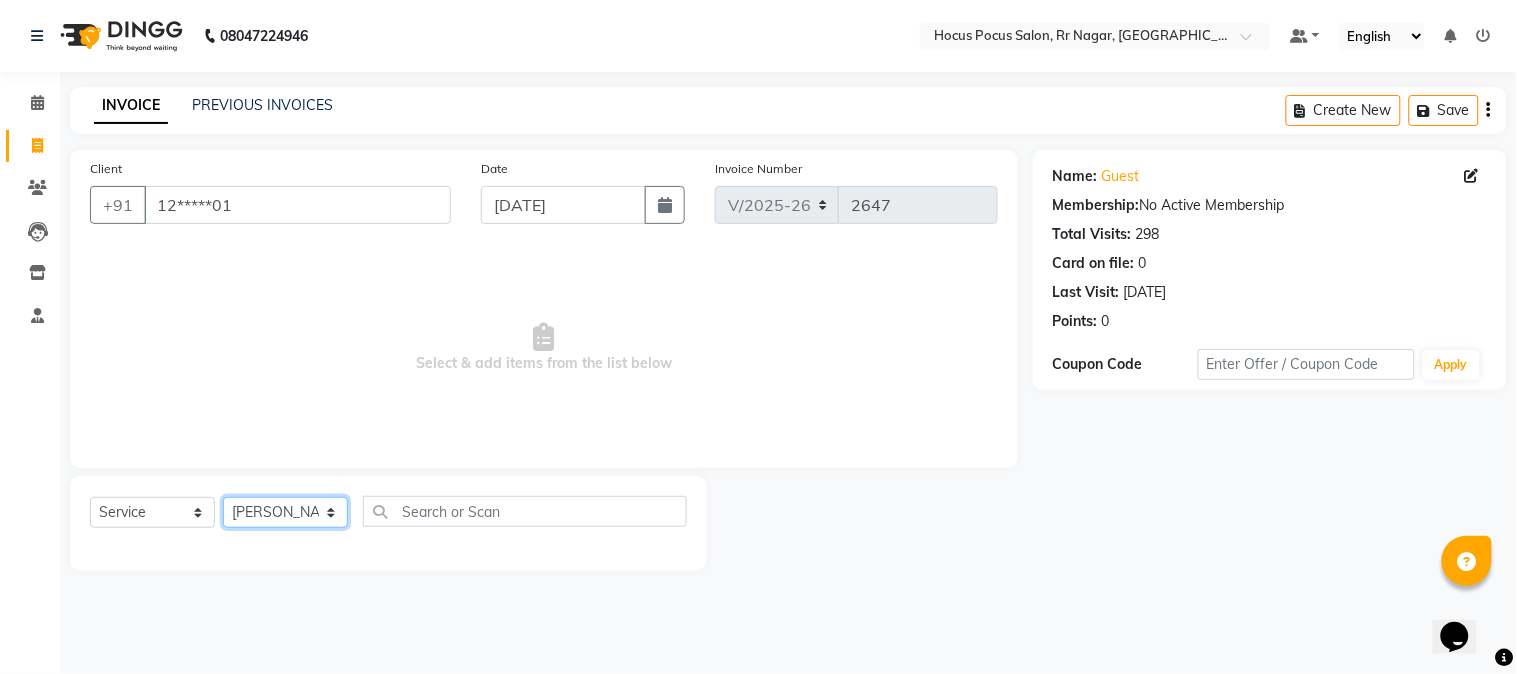 click on "Select Stylist [PERSON_NAME] hocus pocus [PERSON_NAME] [PERSON_NAME] [PERSON_NAME] [PERSON_NAME]" 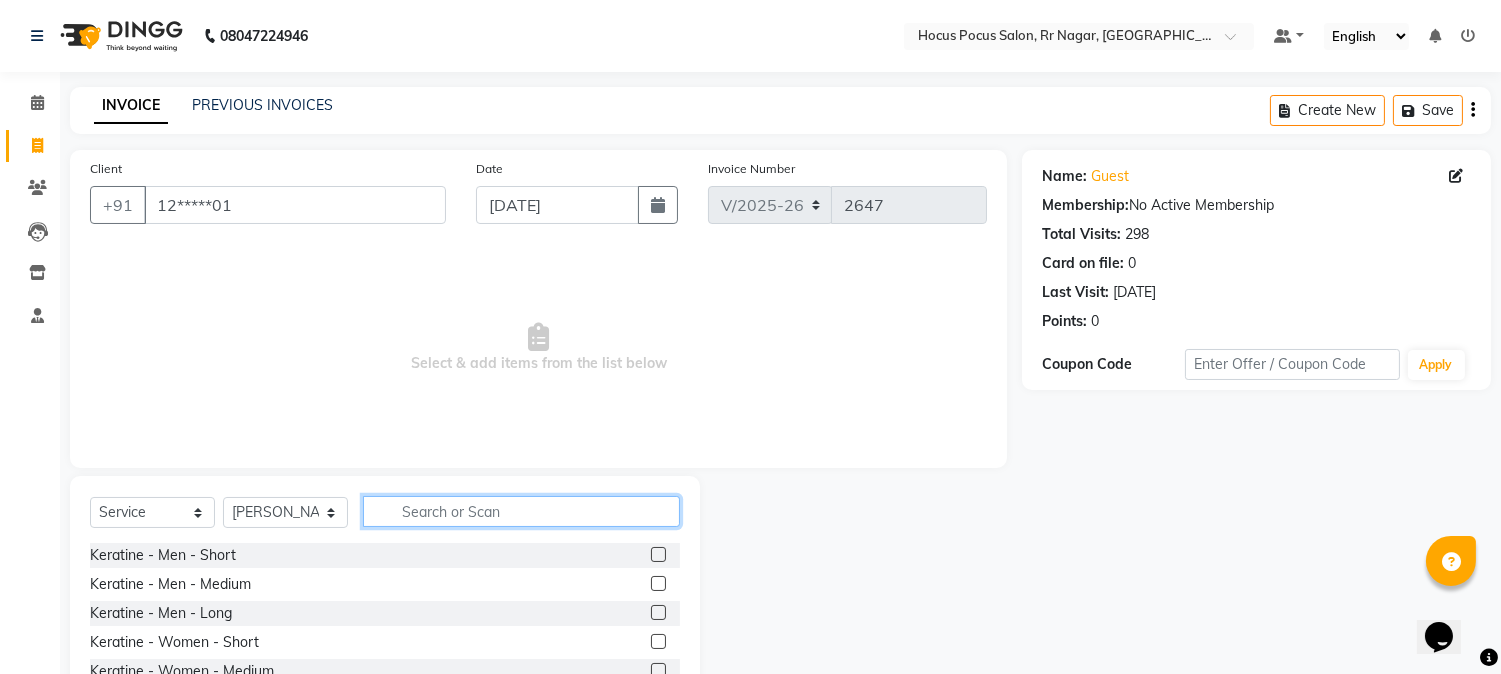 click 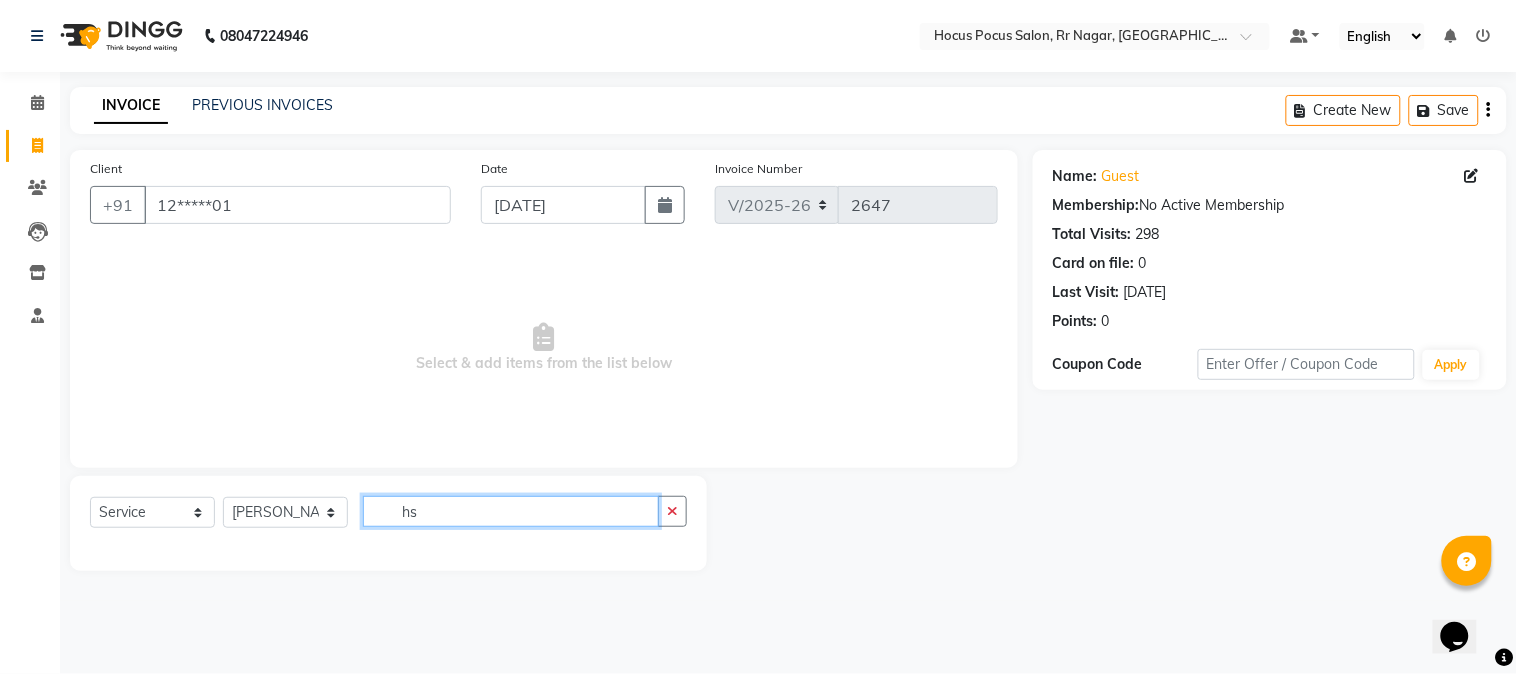 type on "h" 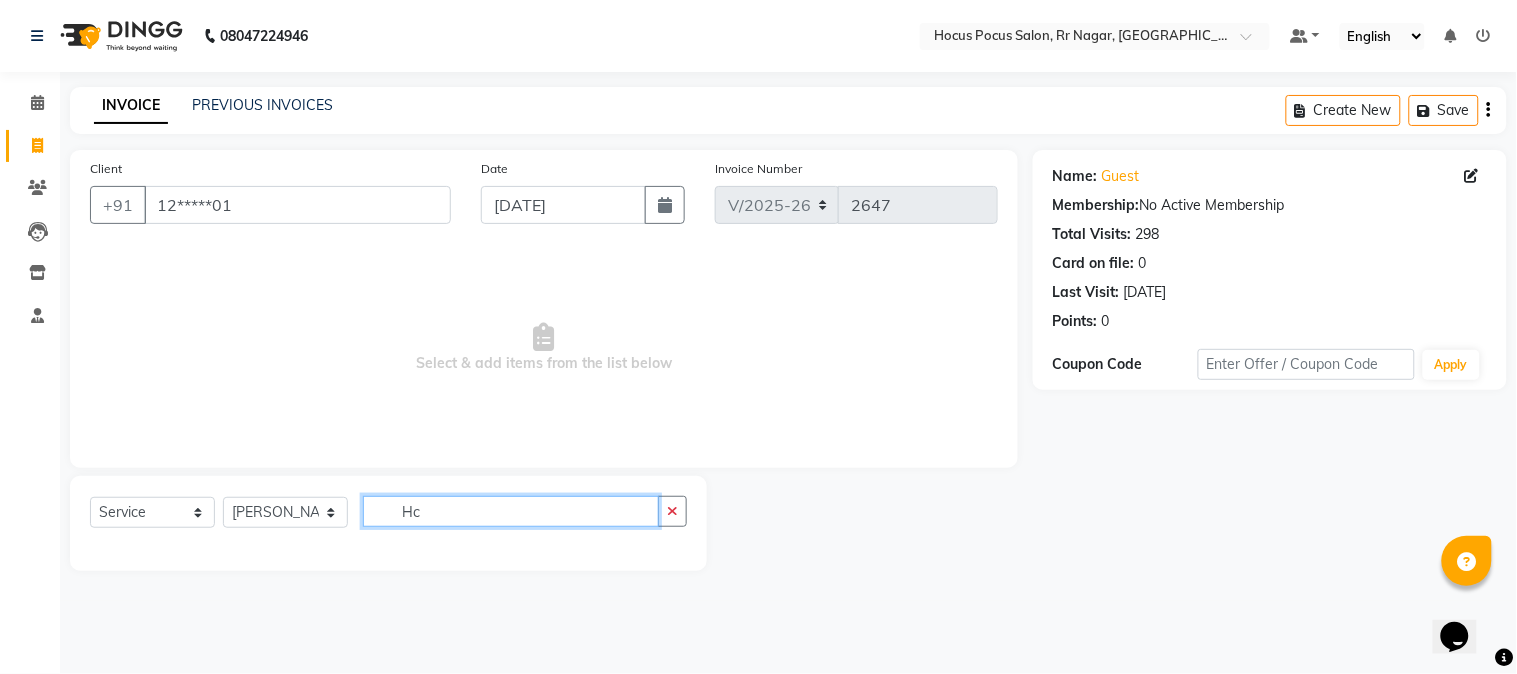 type on "H" 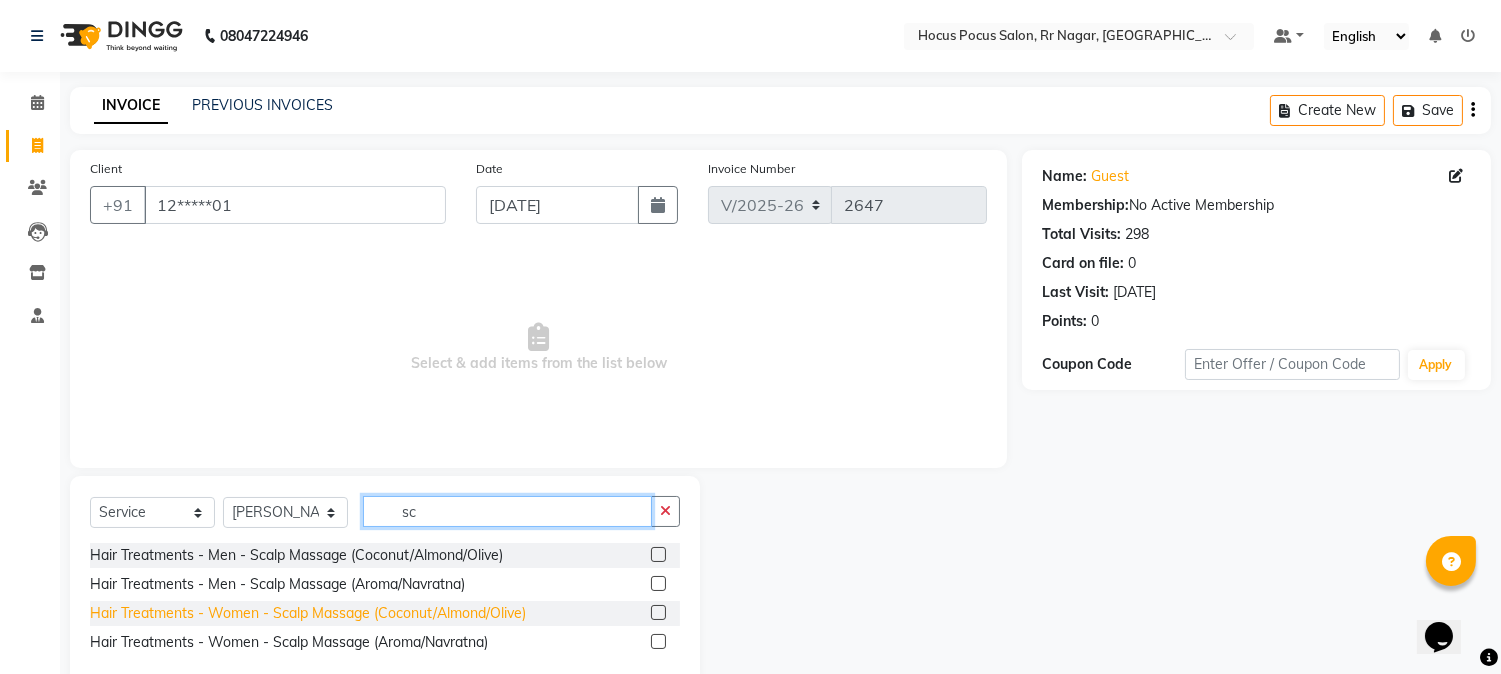 type on "sc" 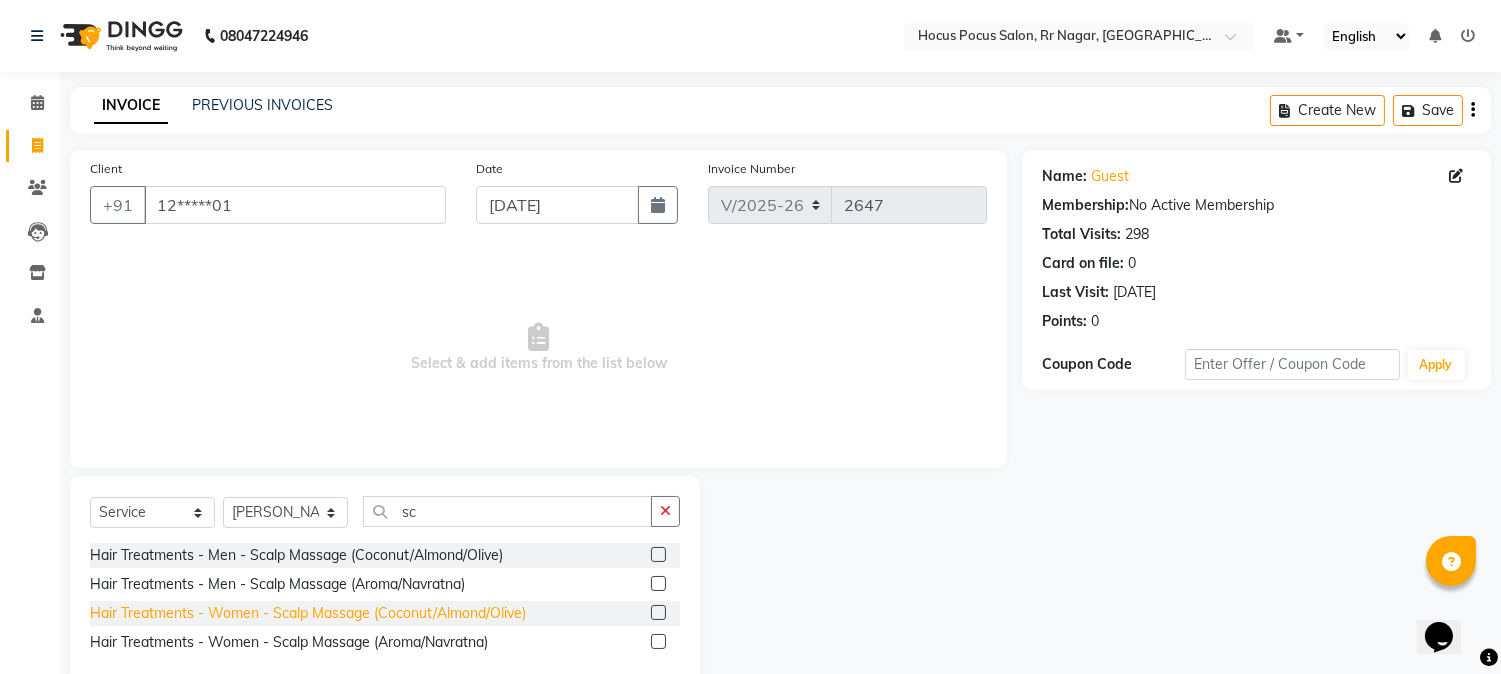click on "Hair Treatments - Women - Scalp Massage (Coconut/Almond/Olive)" 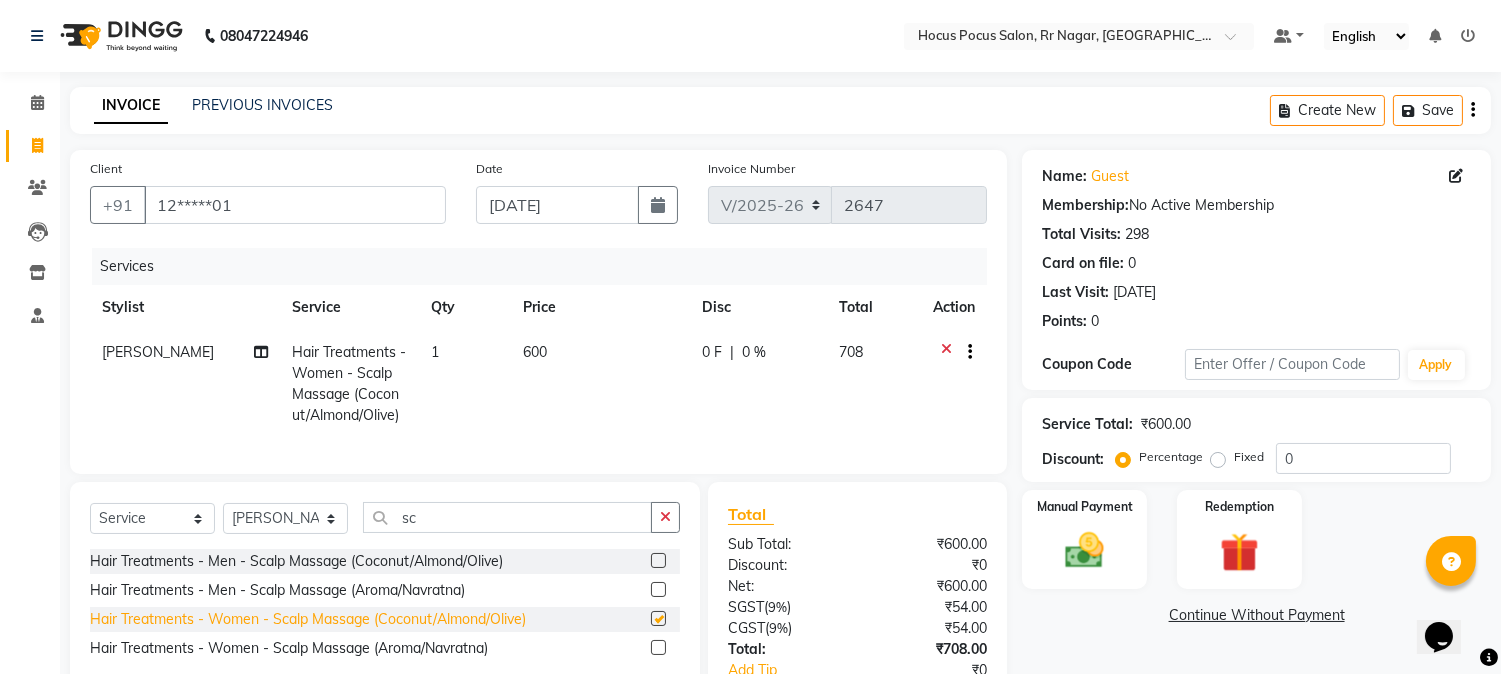 checkbox on "false" 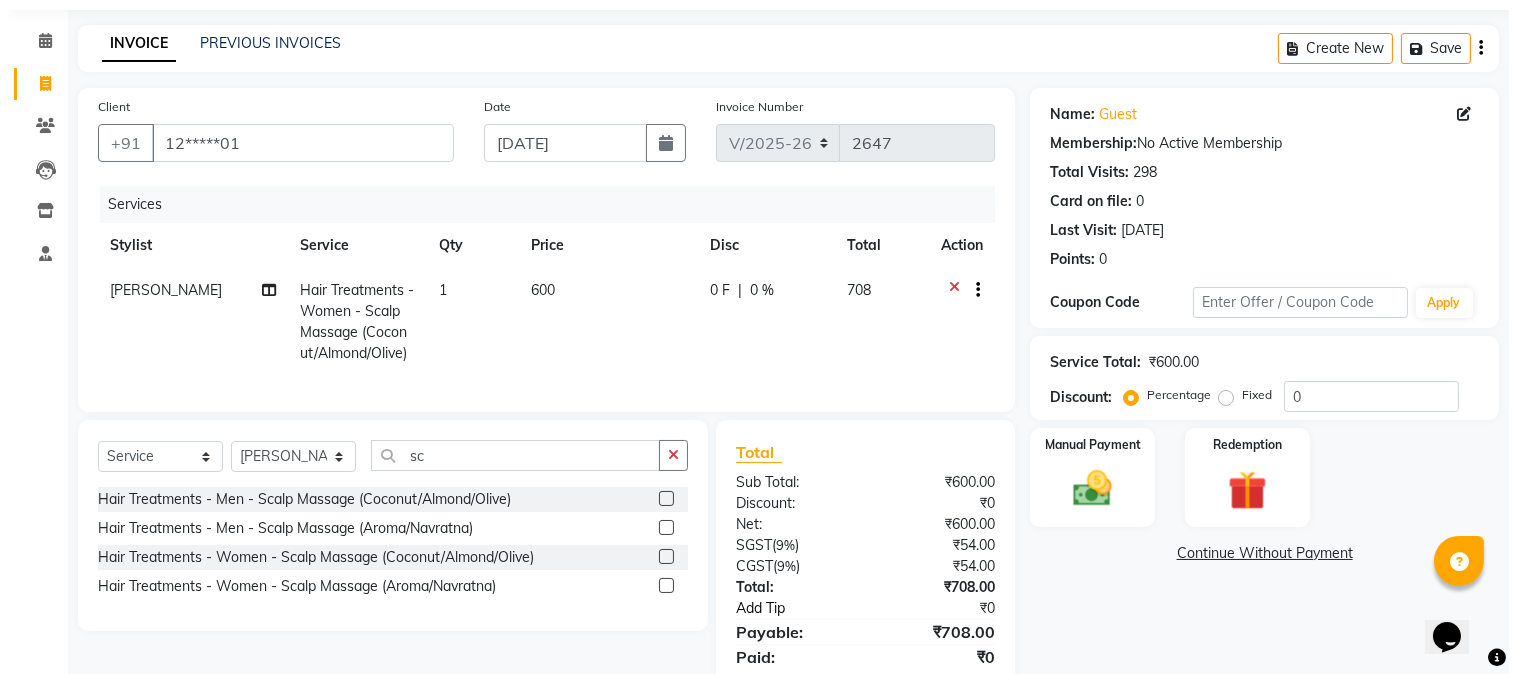 scroll, scrollTop: 111, scrollLeft: 0, axis: vertical 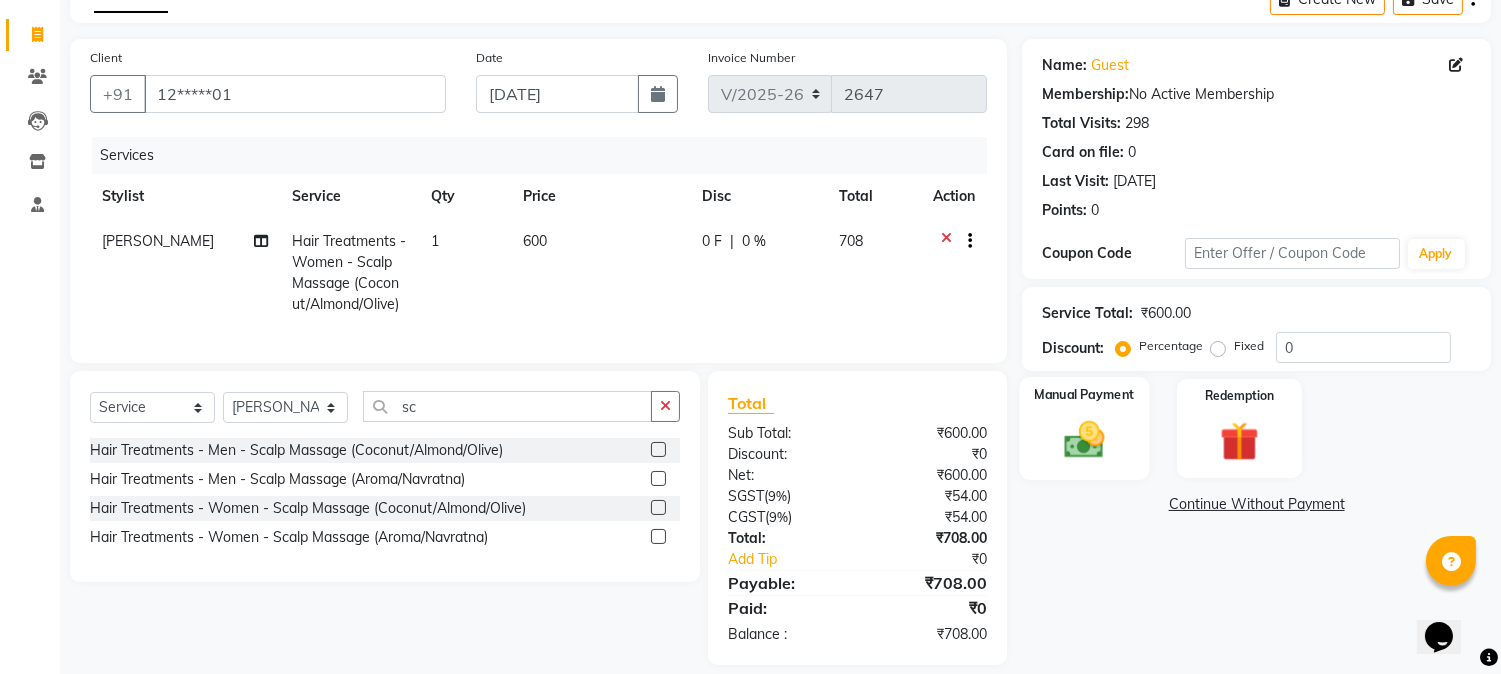 click 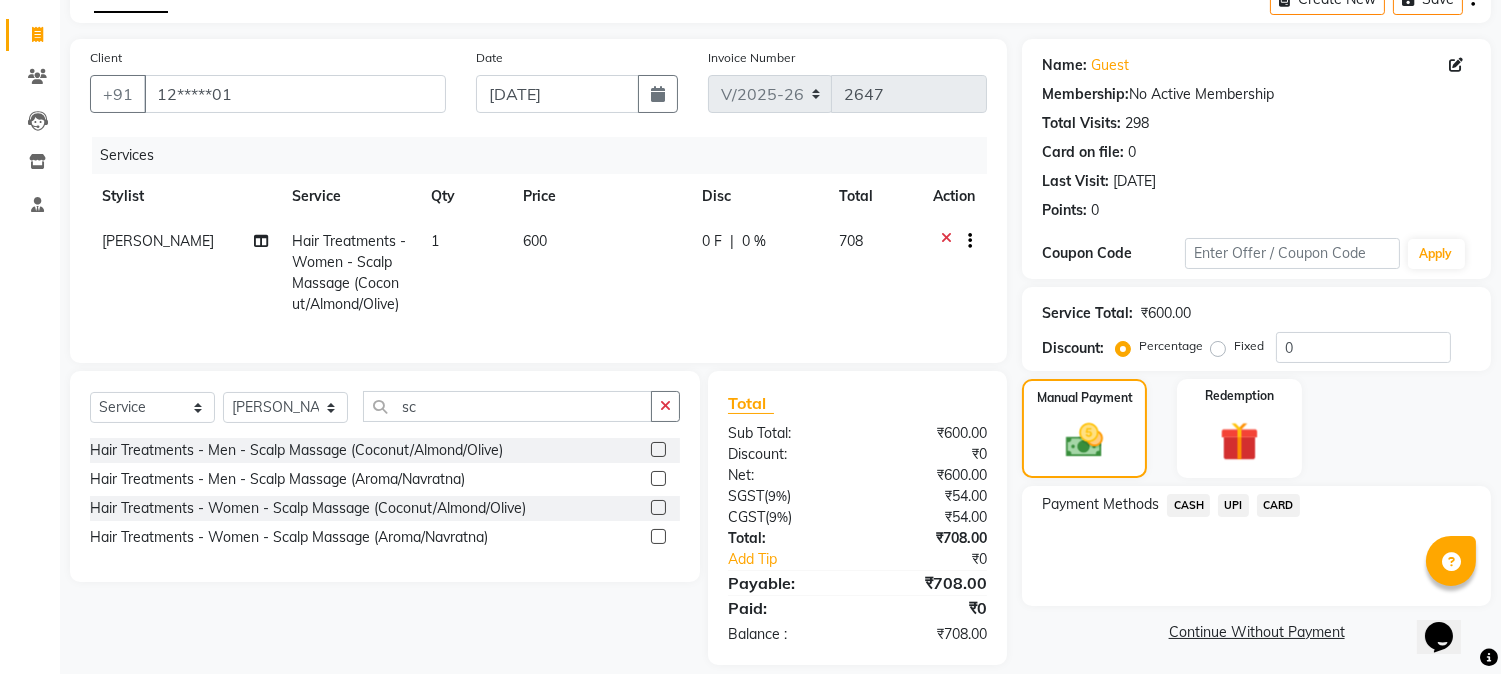 click on "UPI" 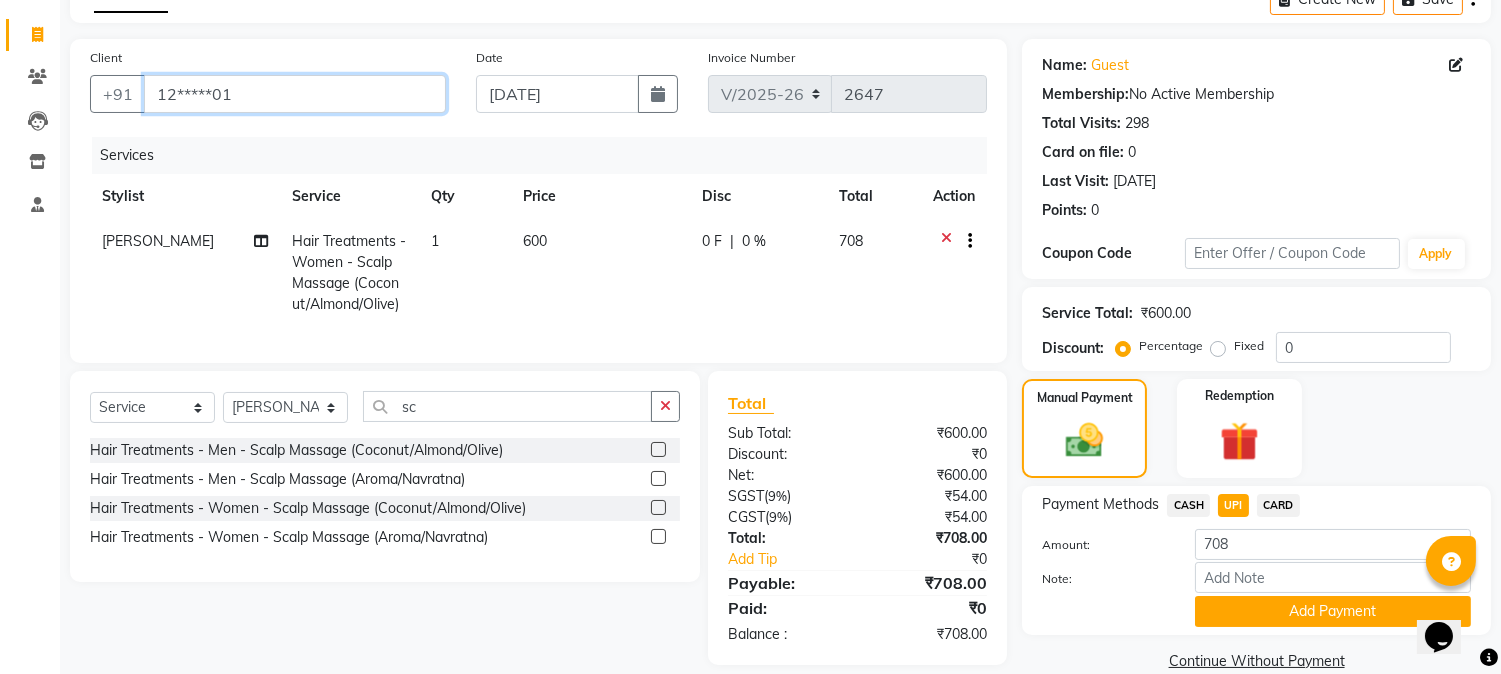 click on "12*****01" at bounding box center [295, 94] 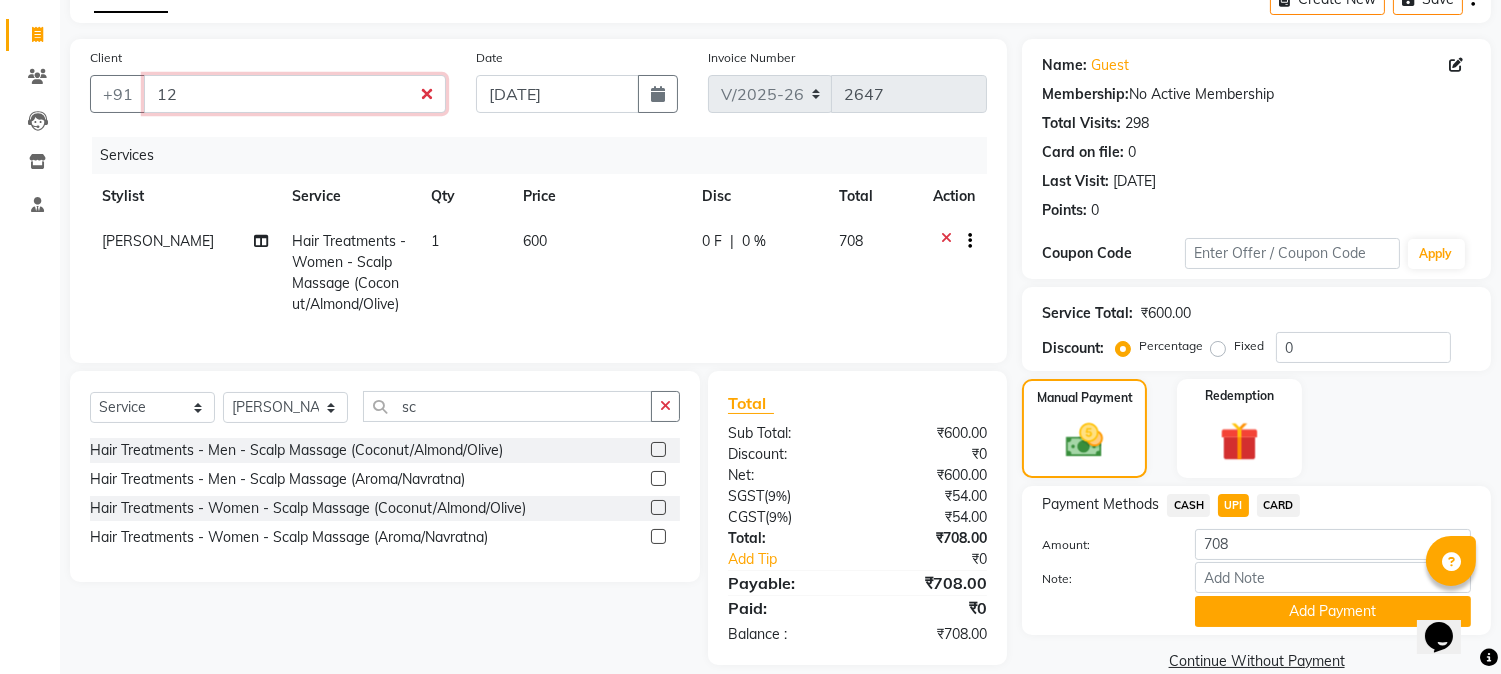 type on "1" 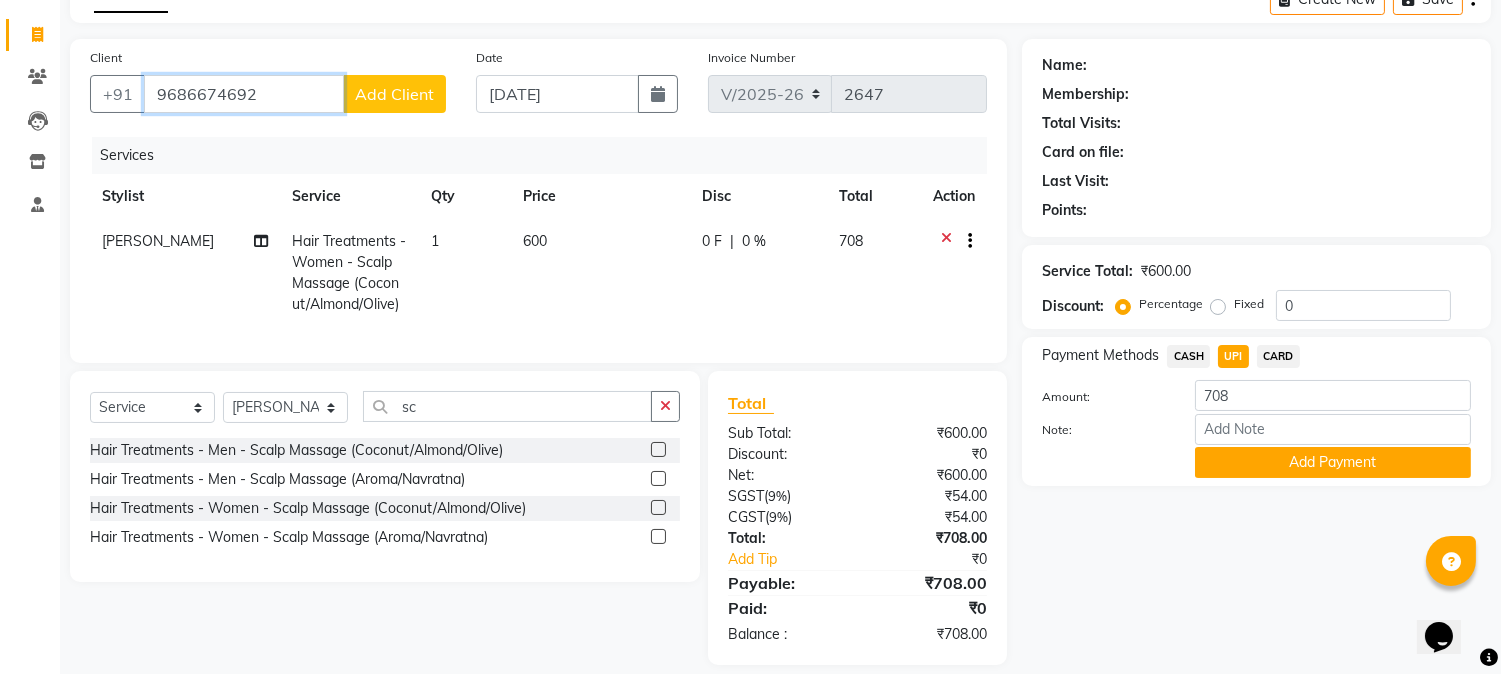 type on "9686674692" 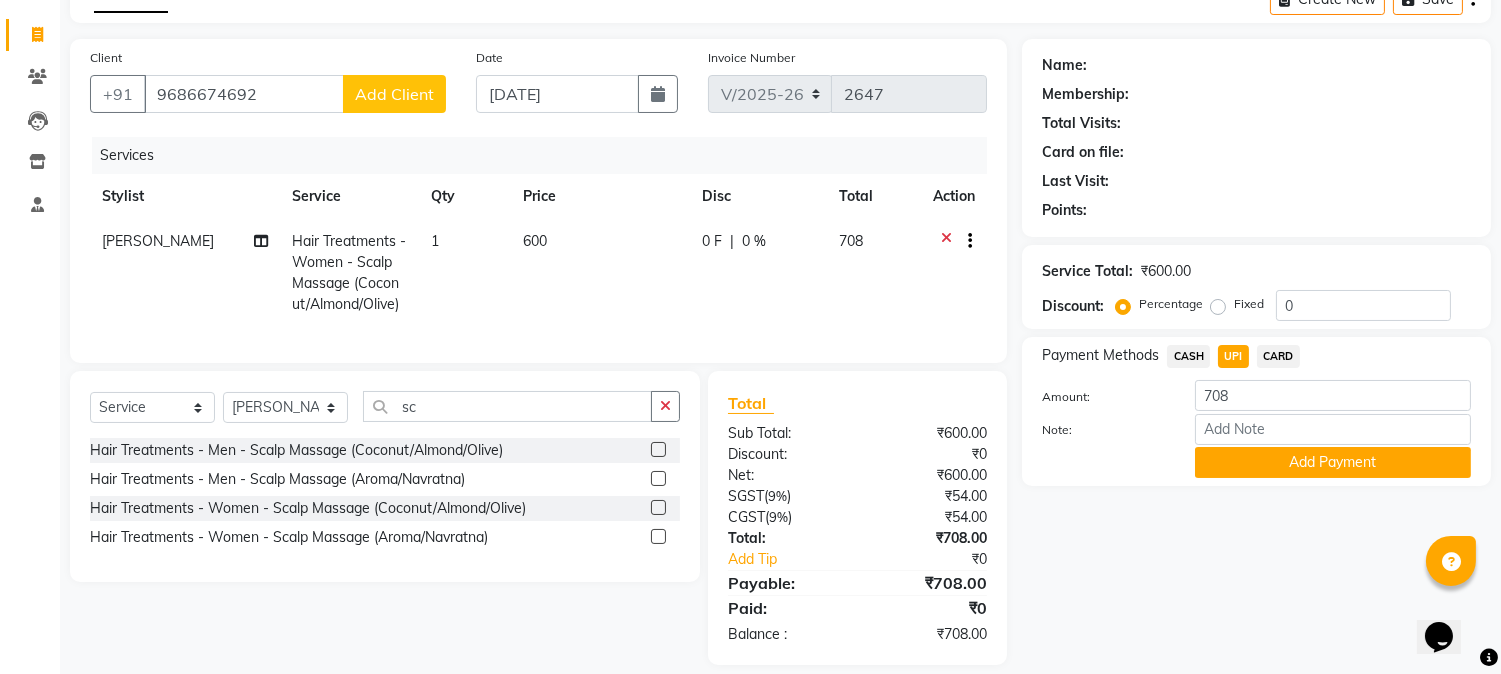 click on "Add Client" 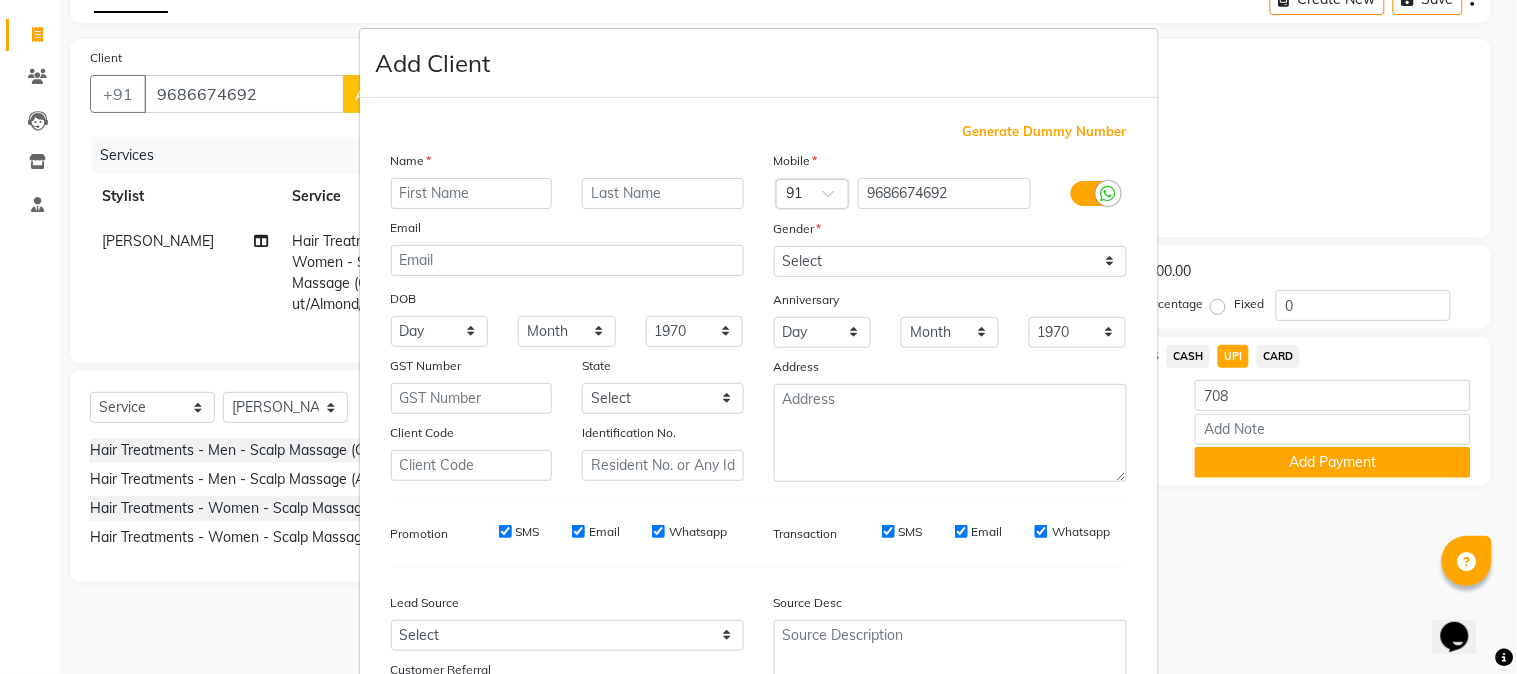 click at bounding box center [472, 193] 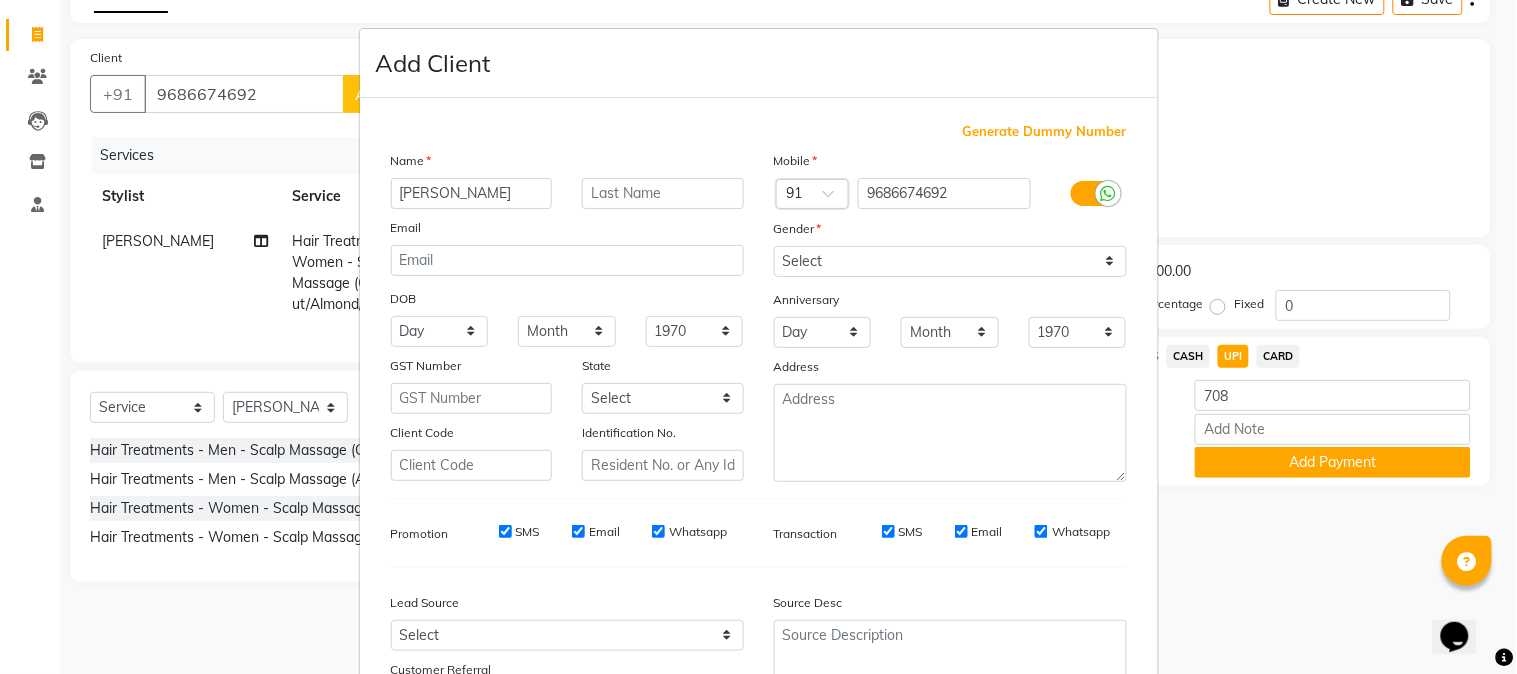 type on "[PERSON_NAME]" 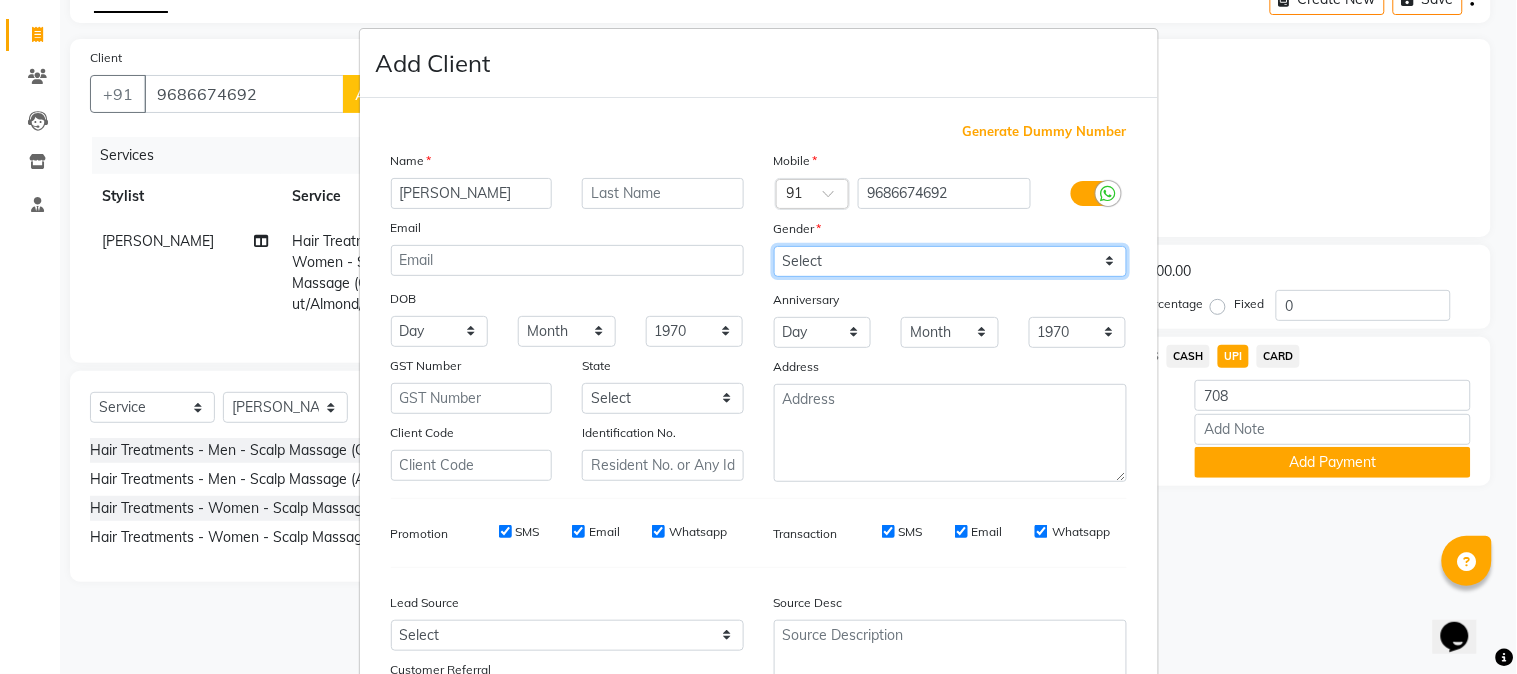 click on "Select [DEMOGRAPHIC_DATA] [DEMOGRAPHIC_DATA] Other Prefer Not To Say" at bounding box center (950, 261) 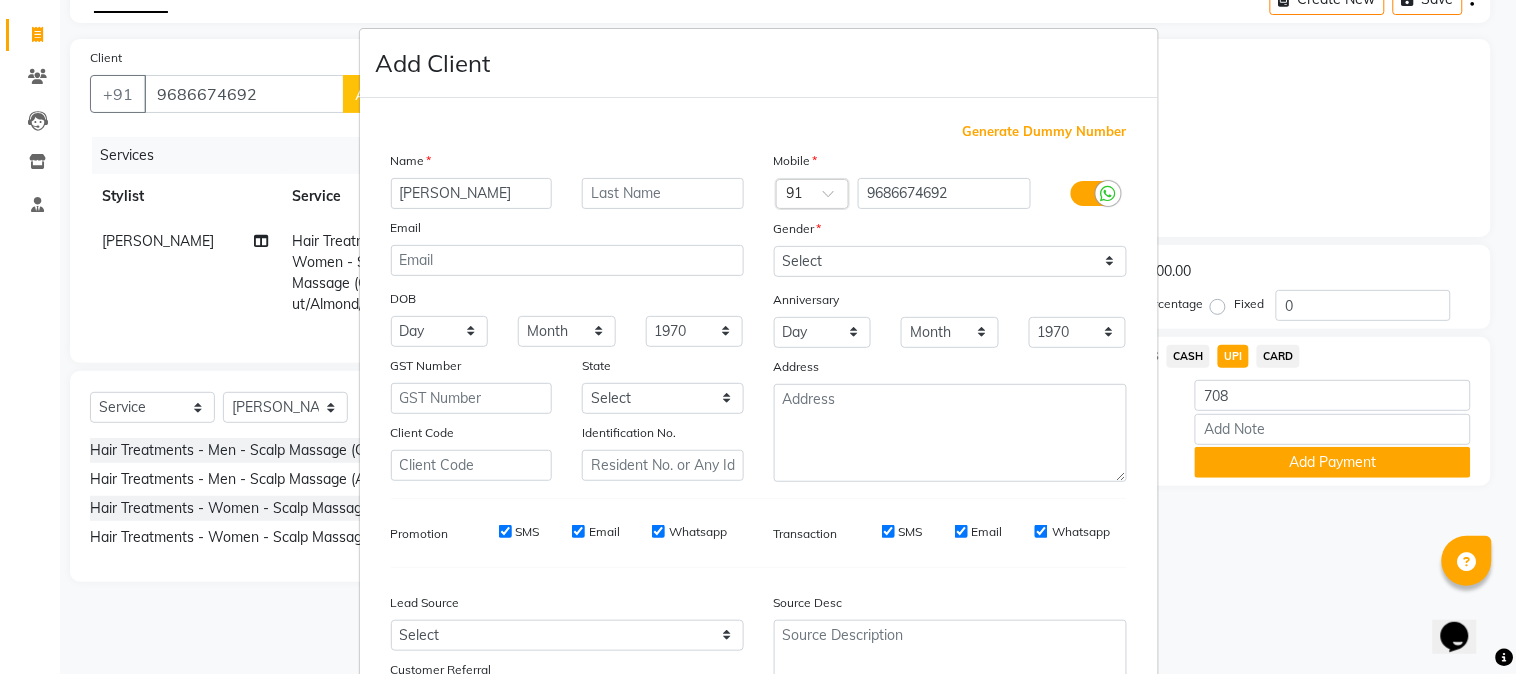 click on "SMS" at bounding box center [888, 531] 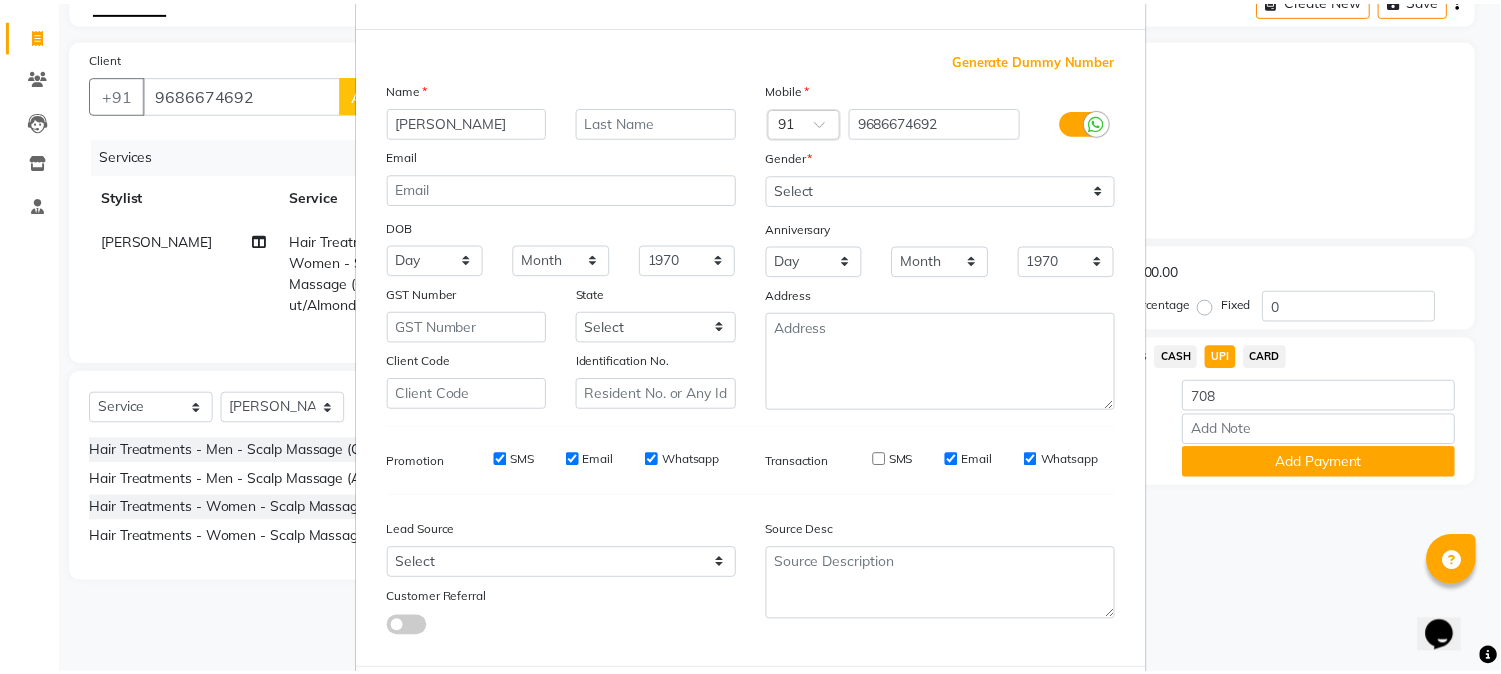 scroll, scrollTop: 176, scrollLeft: 0, axis: vertical 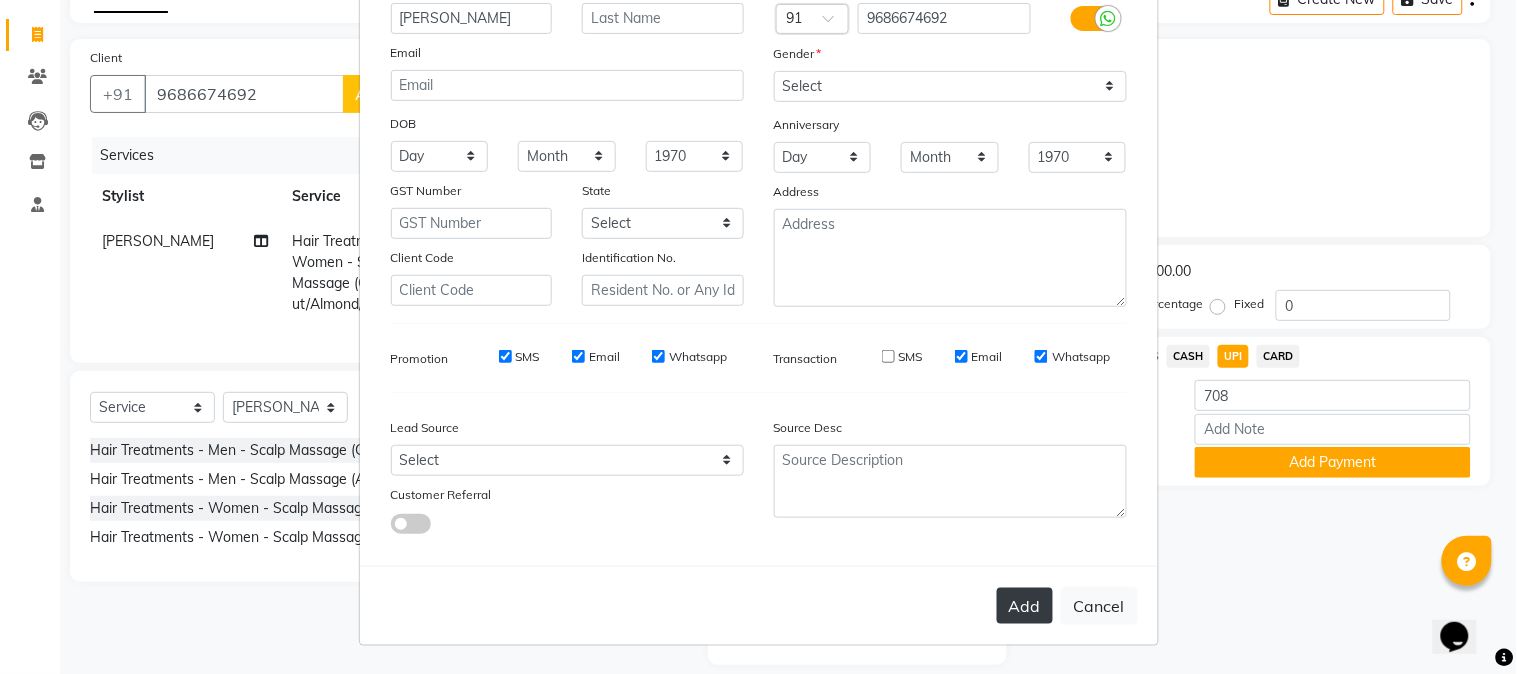 click on "Add" at bounding box center (1025, 606) 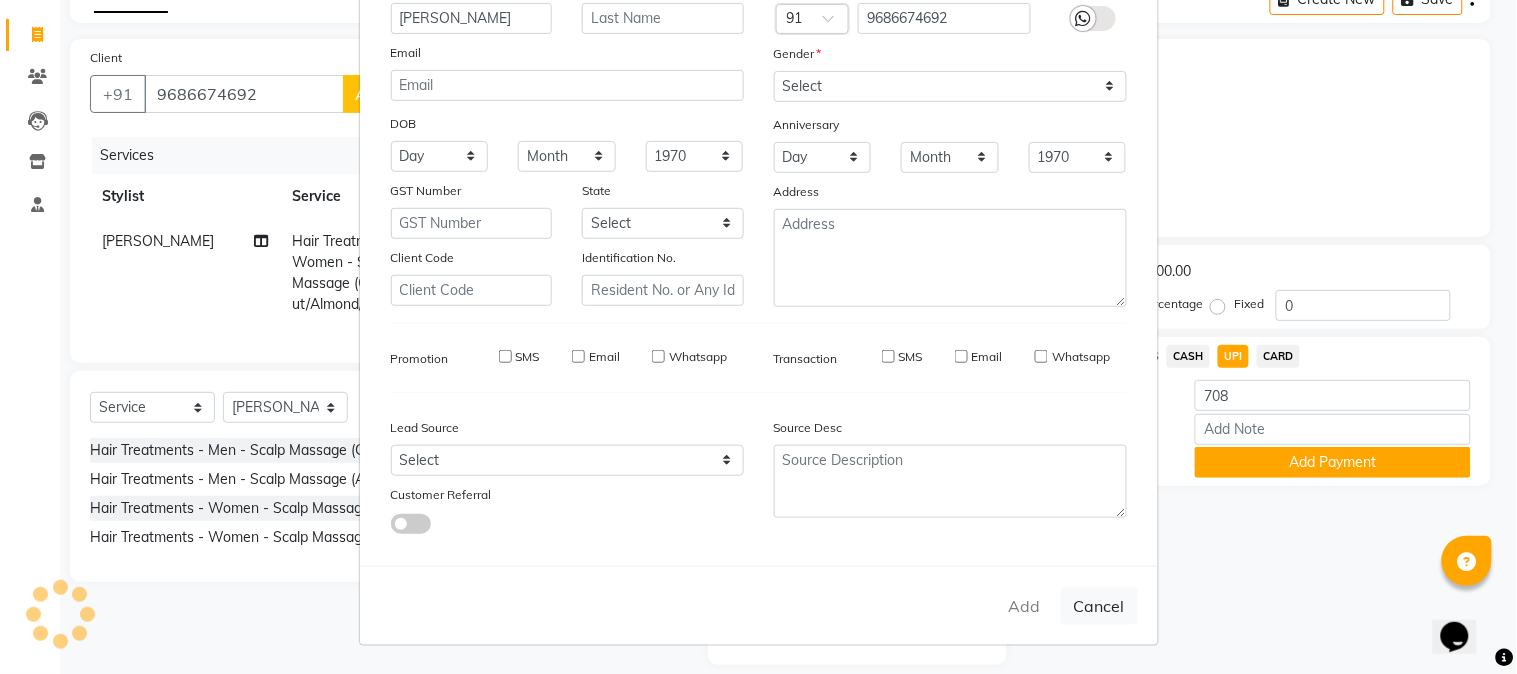 type on "96******92" 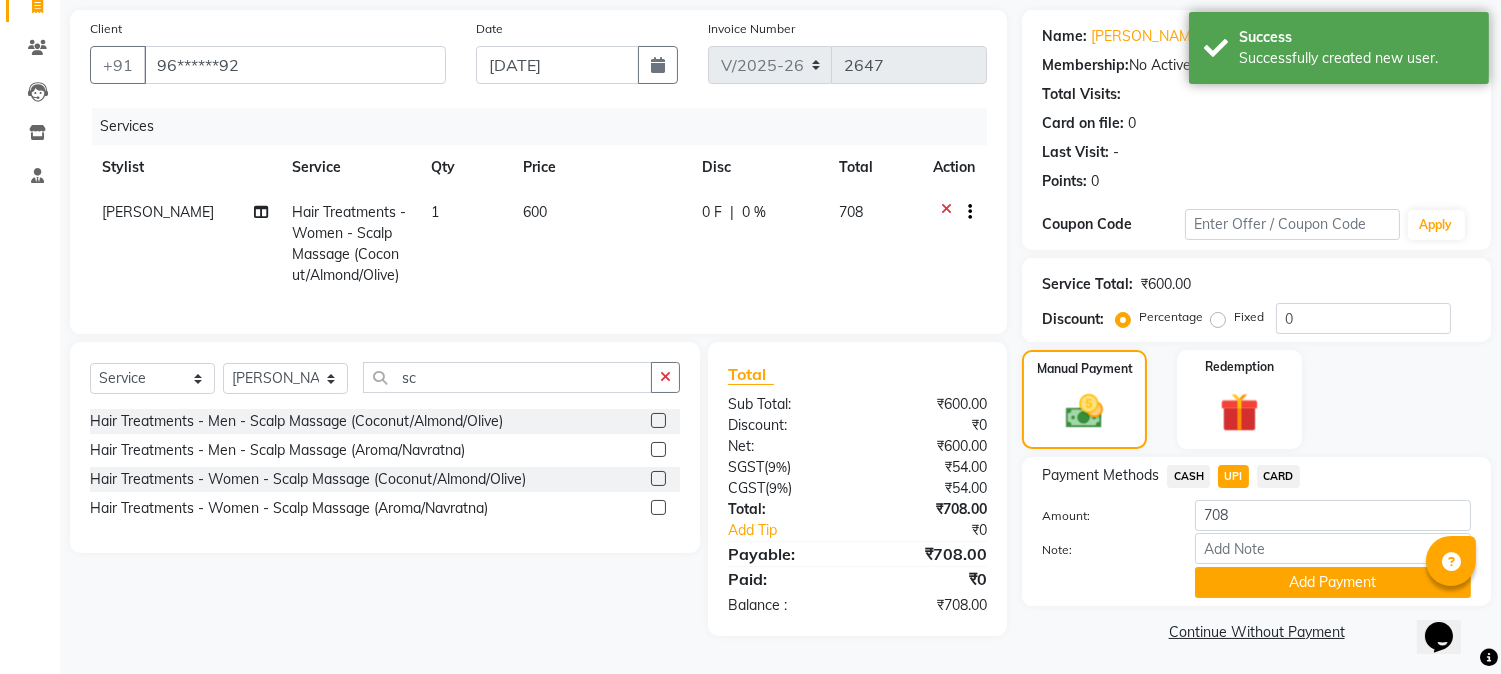 scroll, scrollTop: 148, scrollLeft: 0, axis: vertical 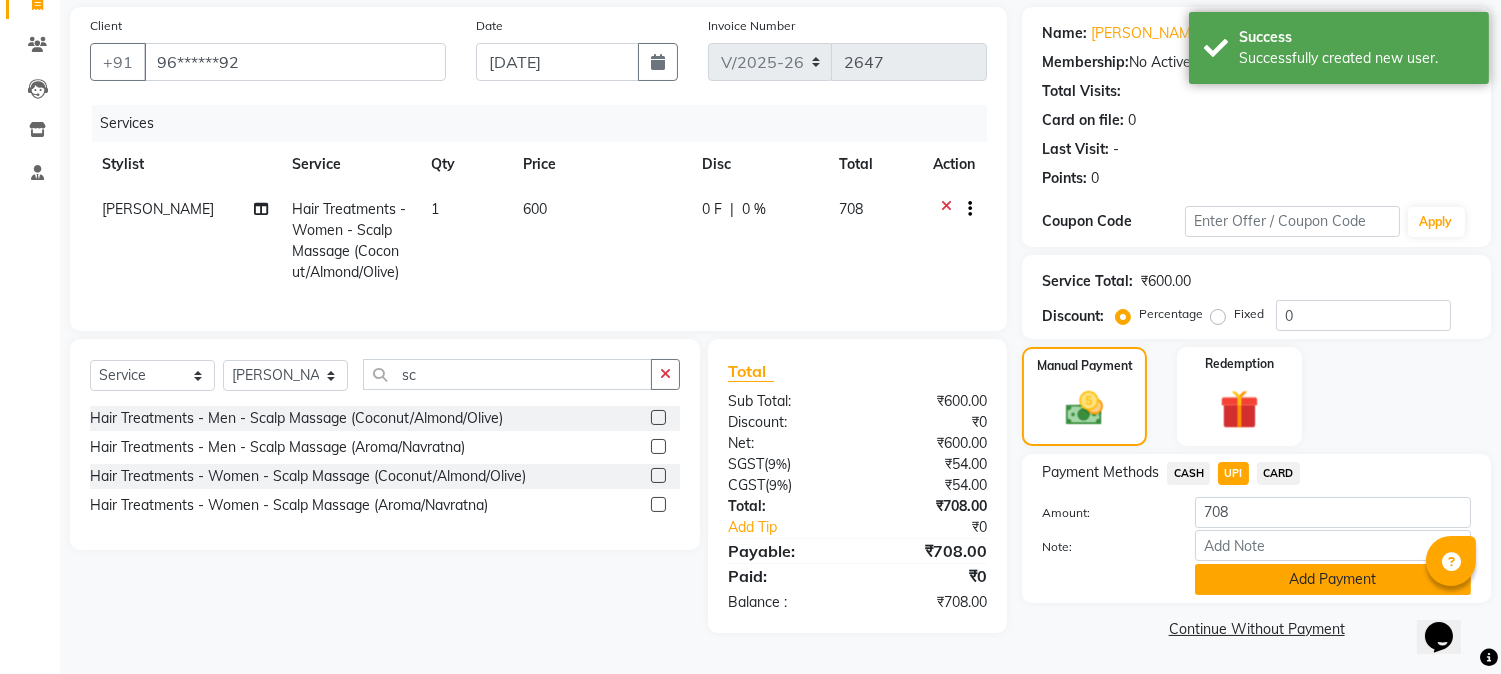 click on "Add Payment" 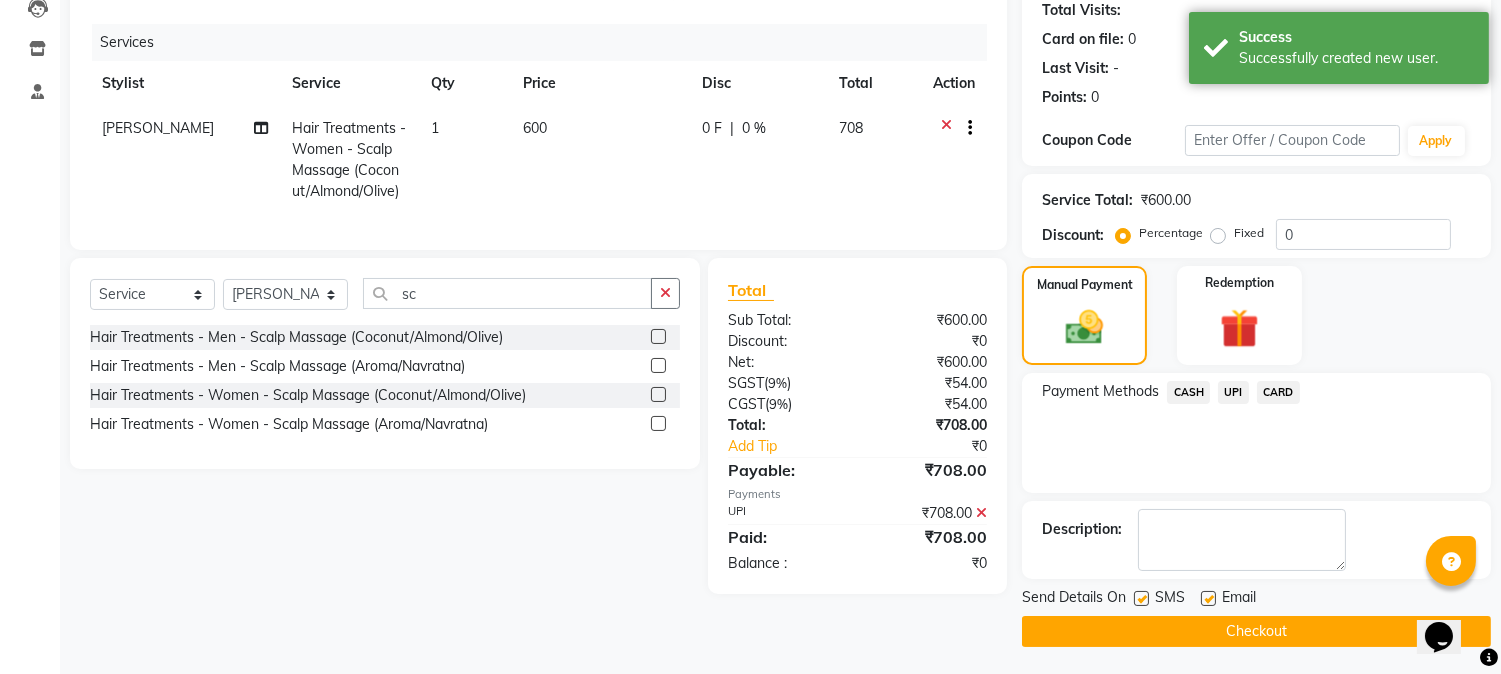 scroll, scrollTop: 225, scrollLeft: 0, axis: vertical 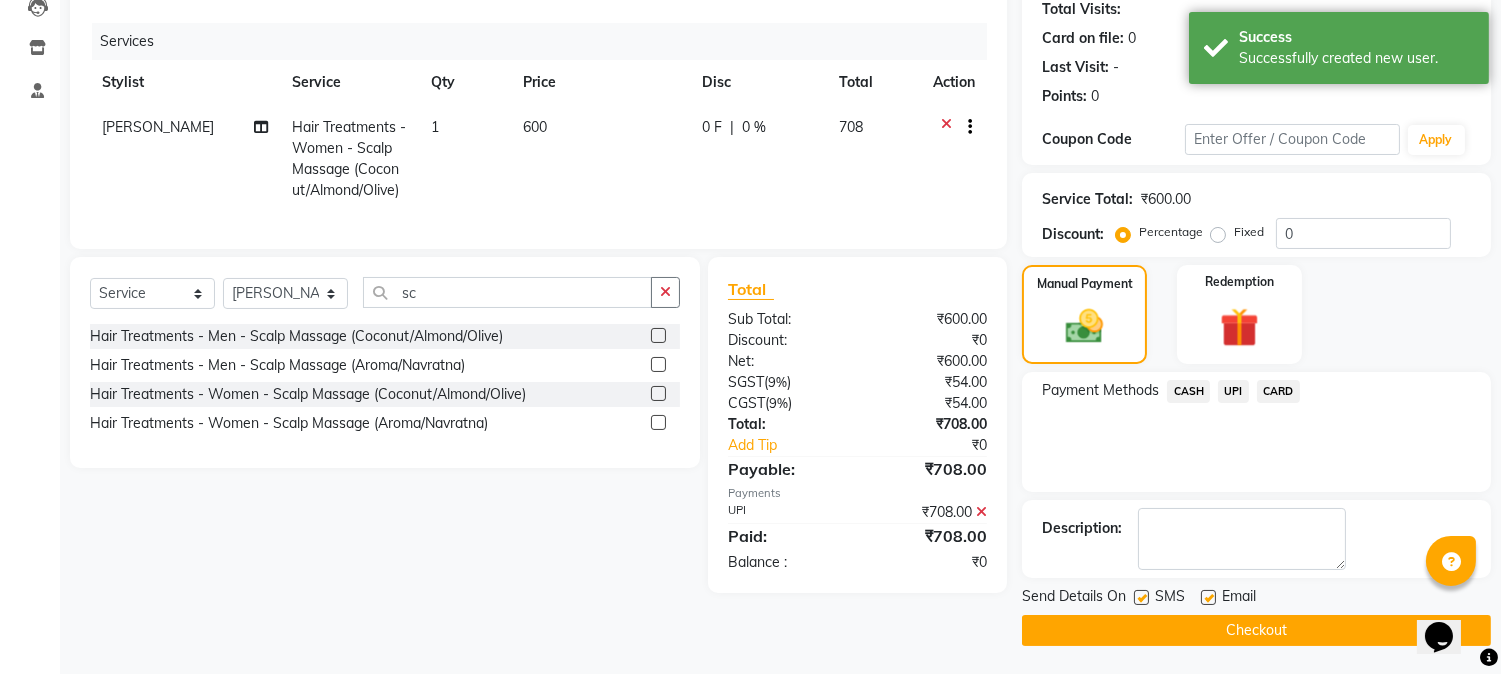 click 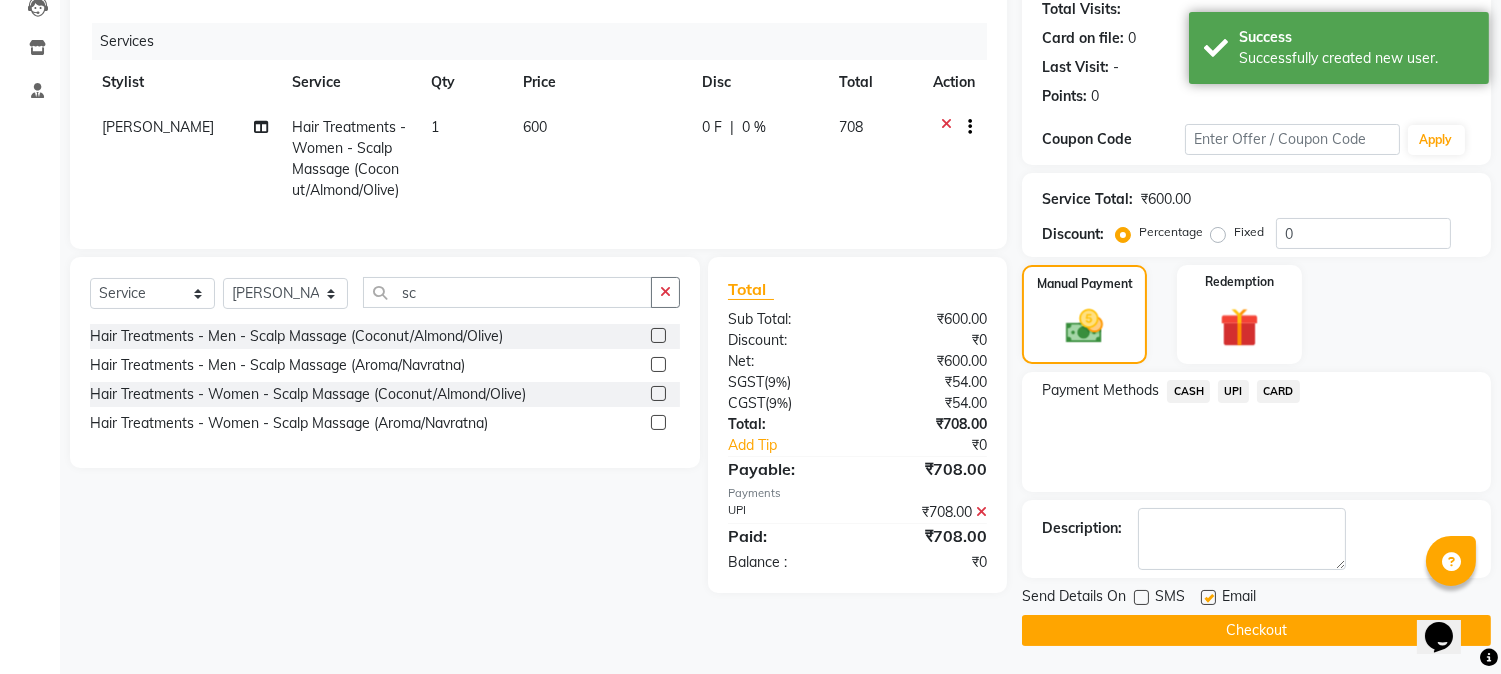 click on "Send Details On SMS Email  Checkout" 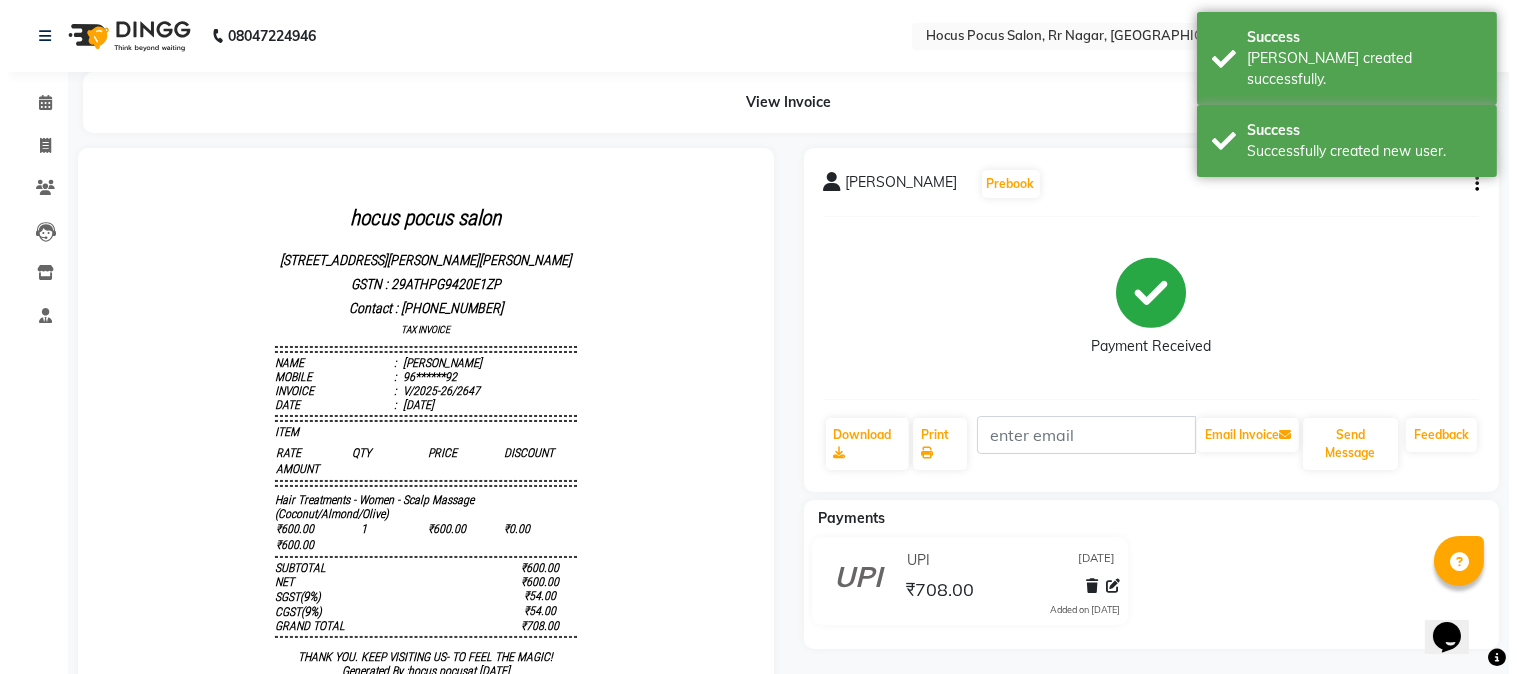 scroll, scrollTop: 0, scrollLeft: 0, axis: both 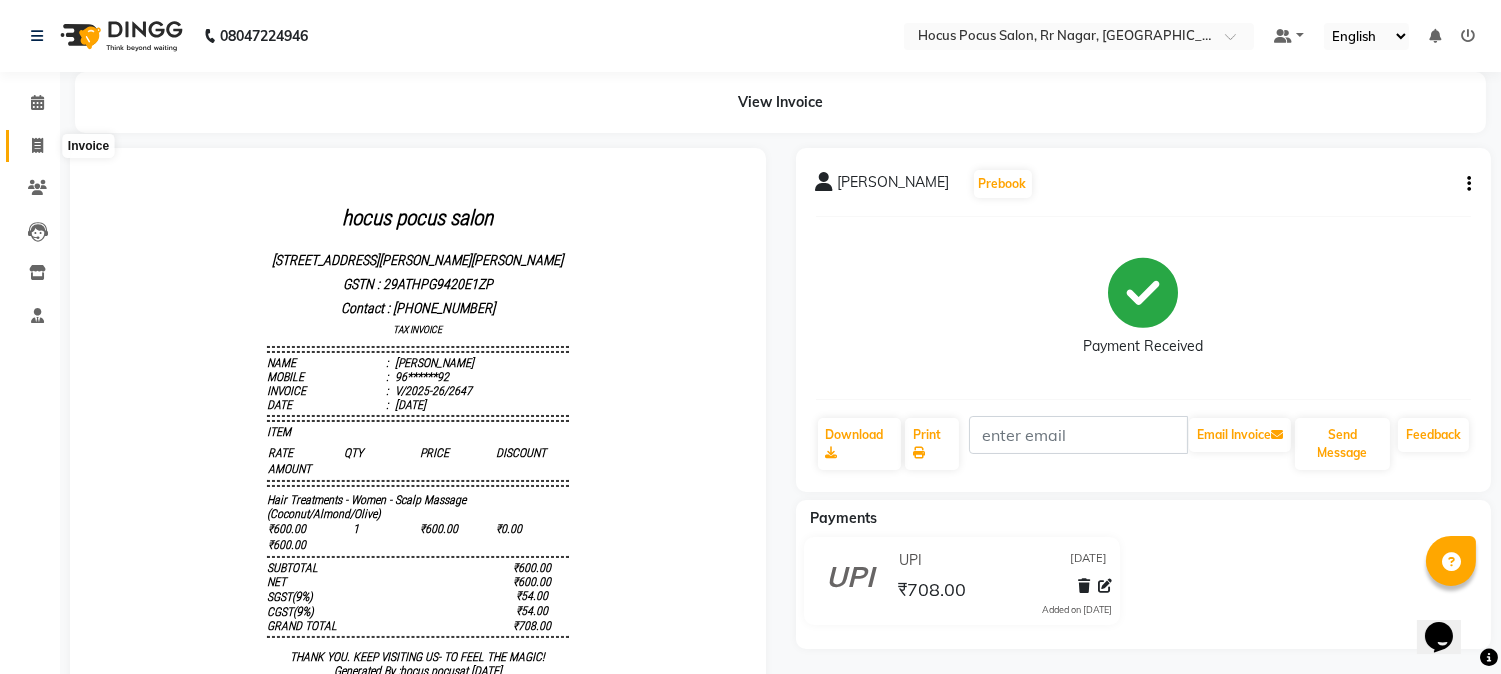 click 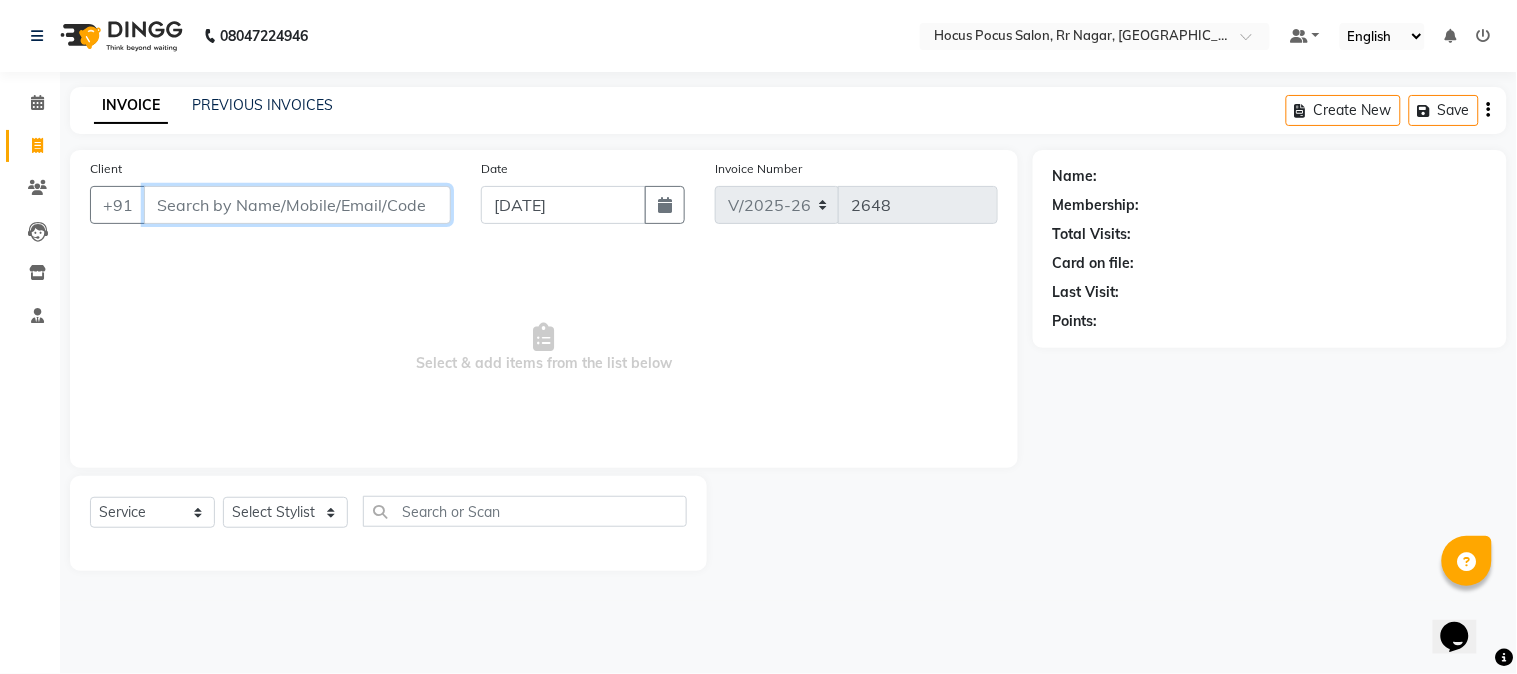 click on "Client" at bounding box center [297, 205] 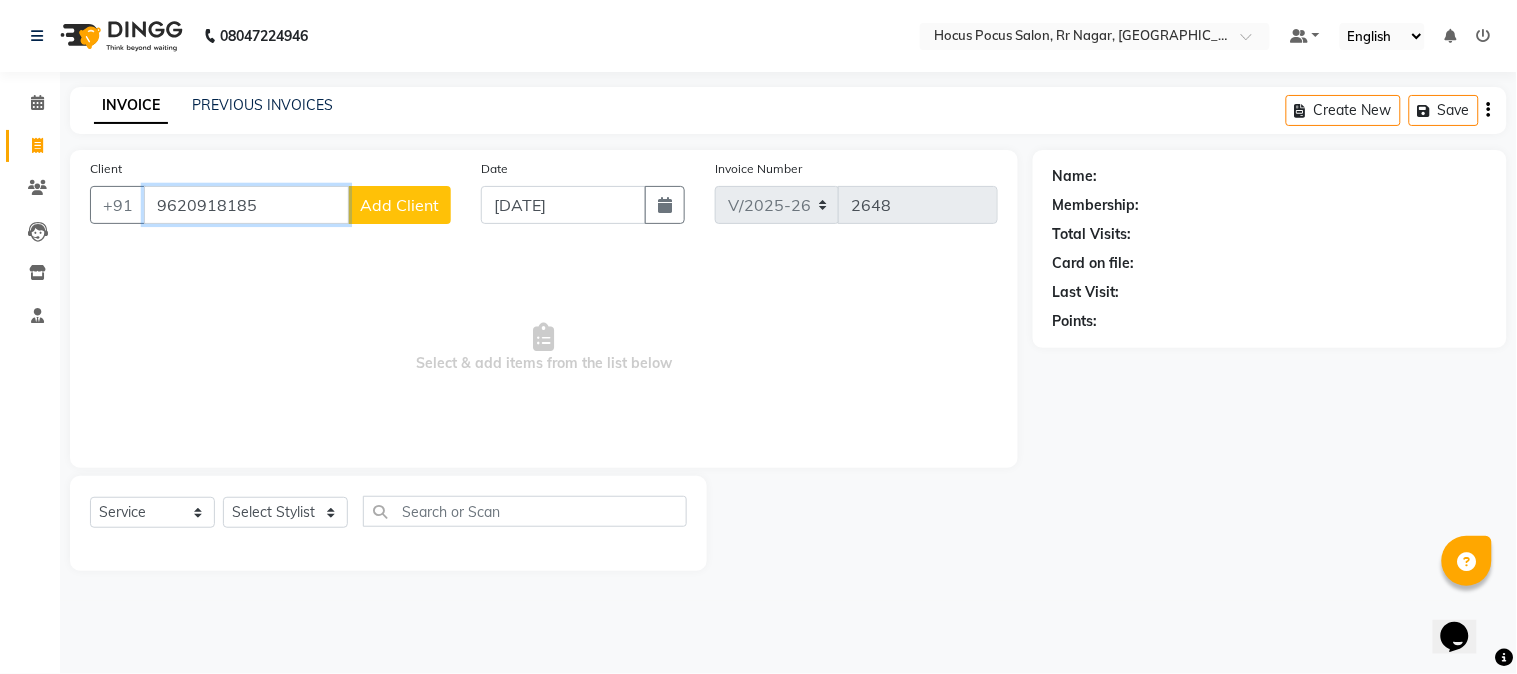 type on "9620918185" 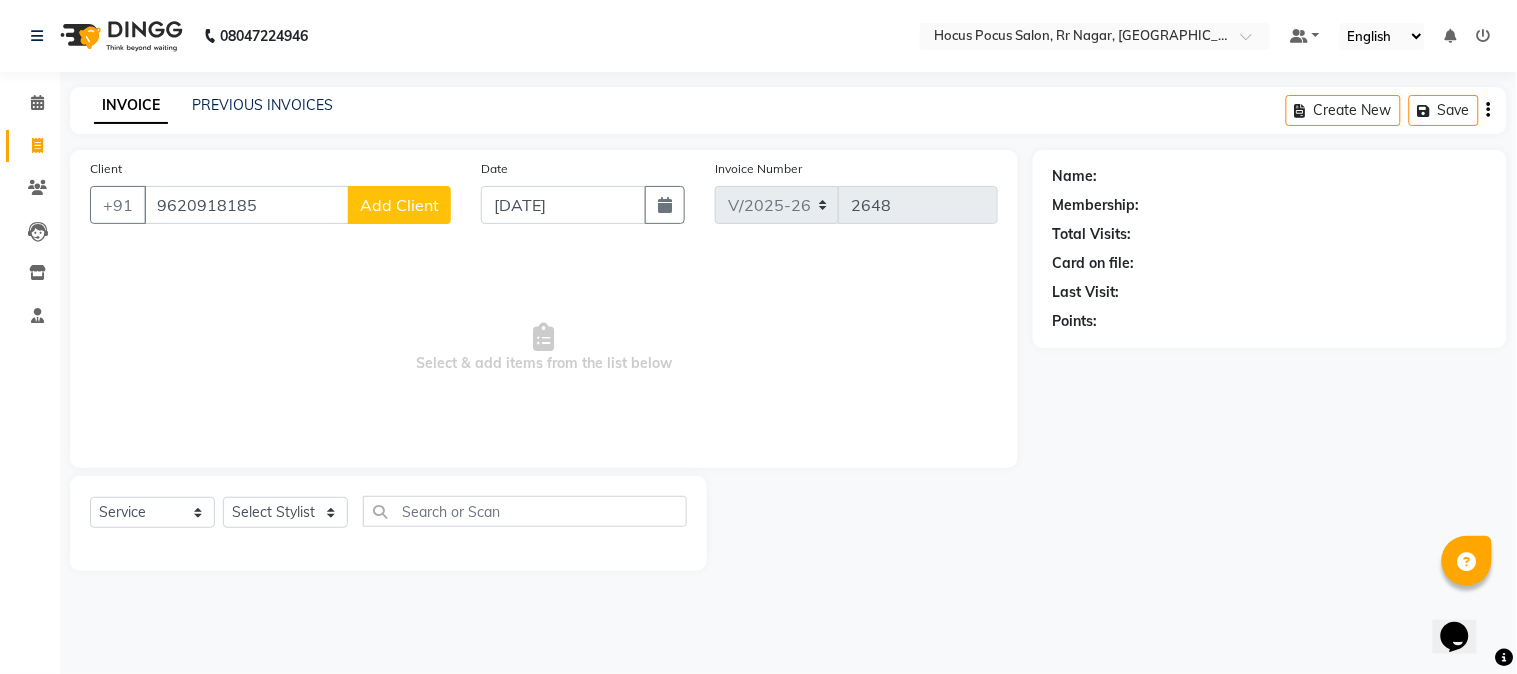 click on "Add Client" 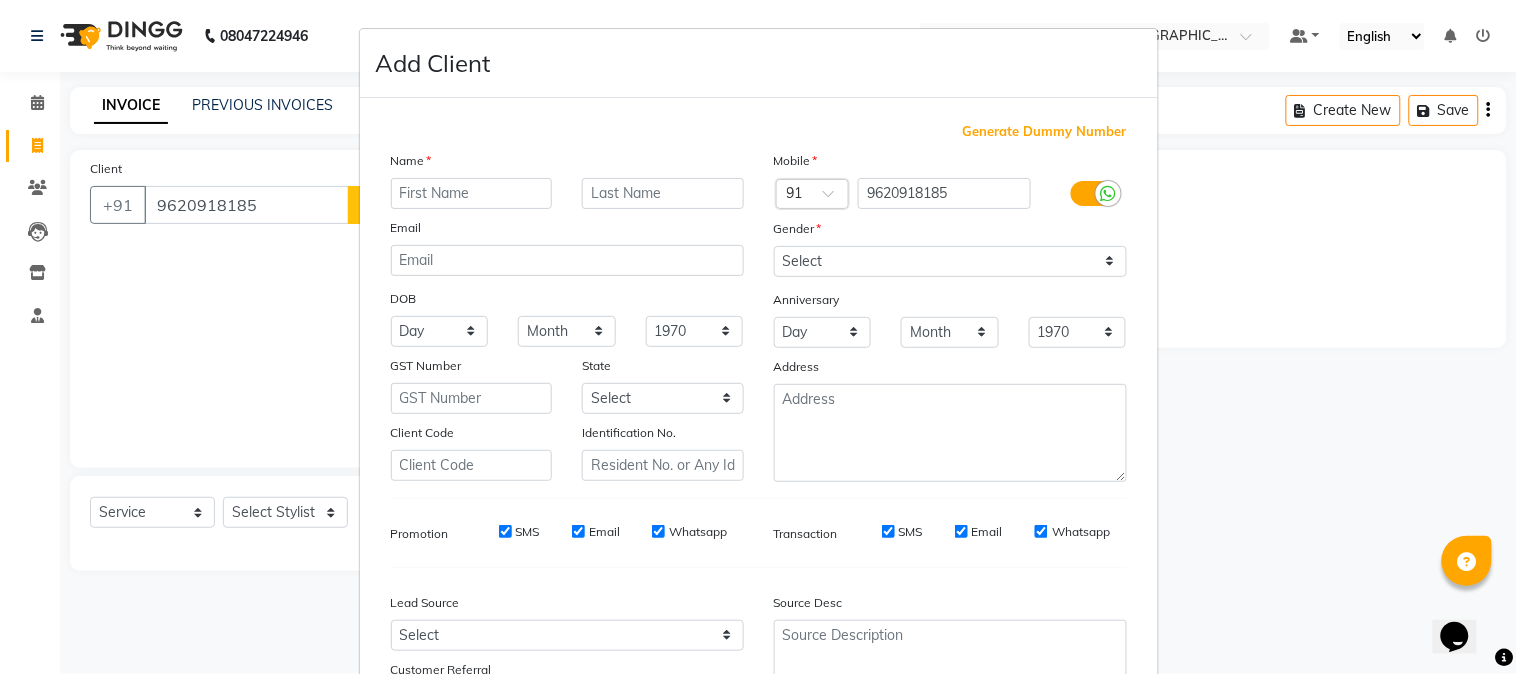 click at bounding box center (472, 193) 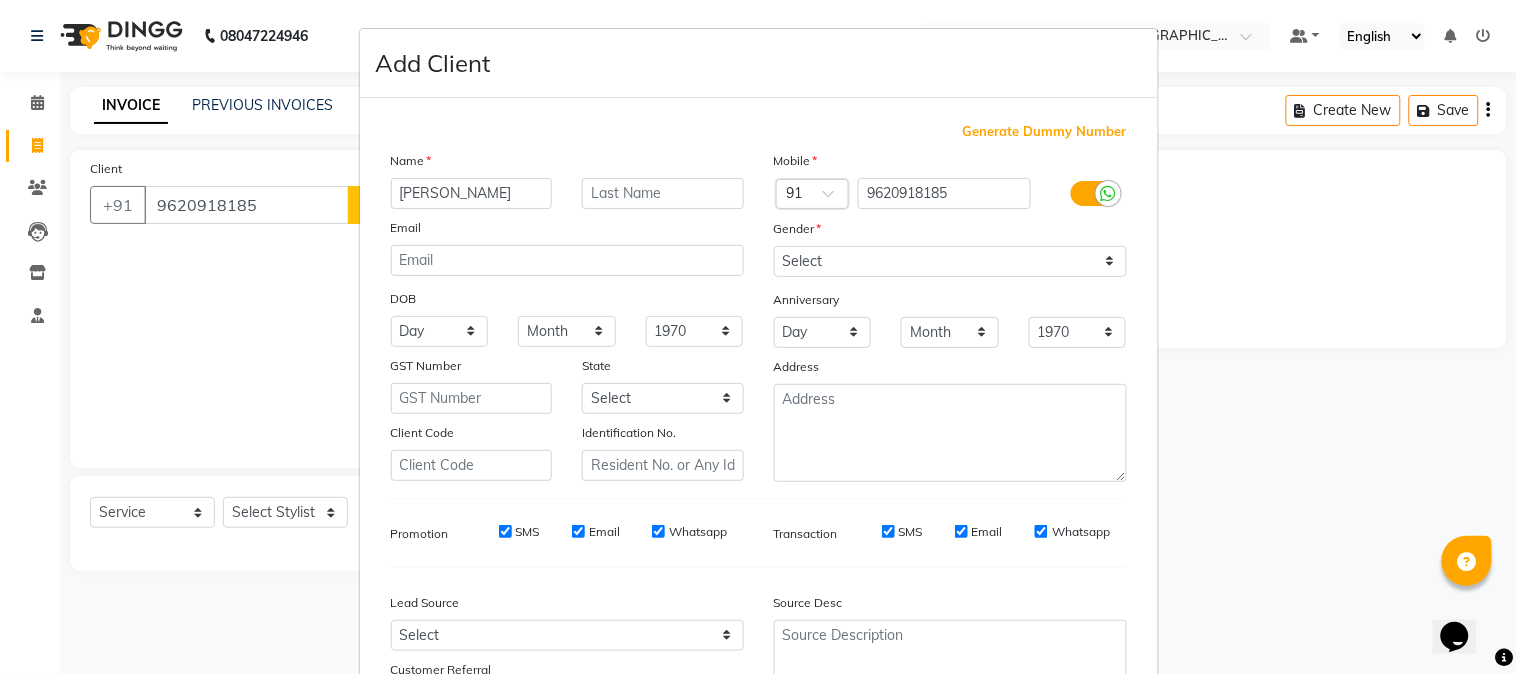 click on "[PERSON_NAME]" at bounding box center [472, 193] 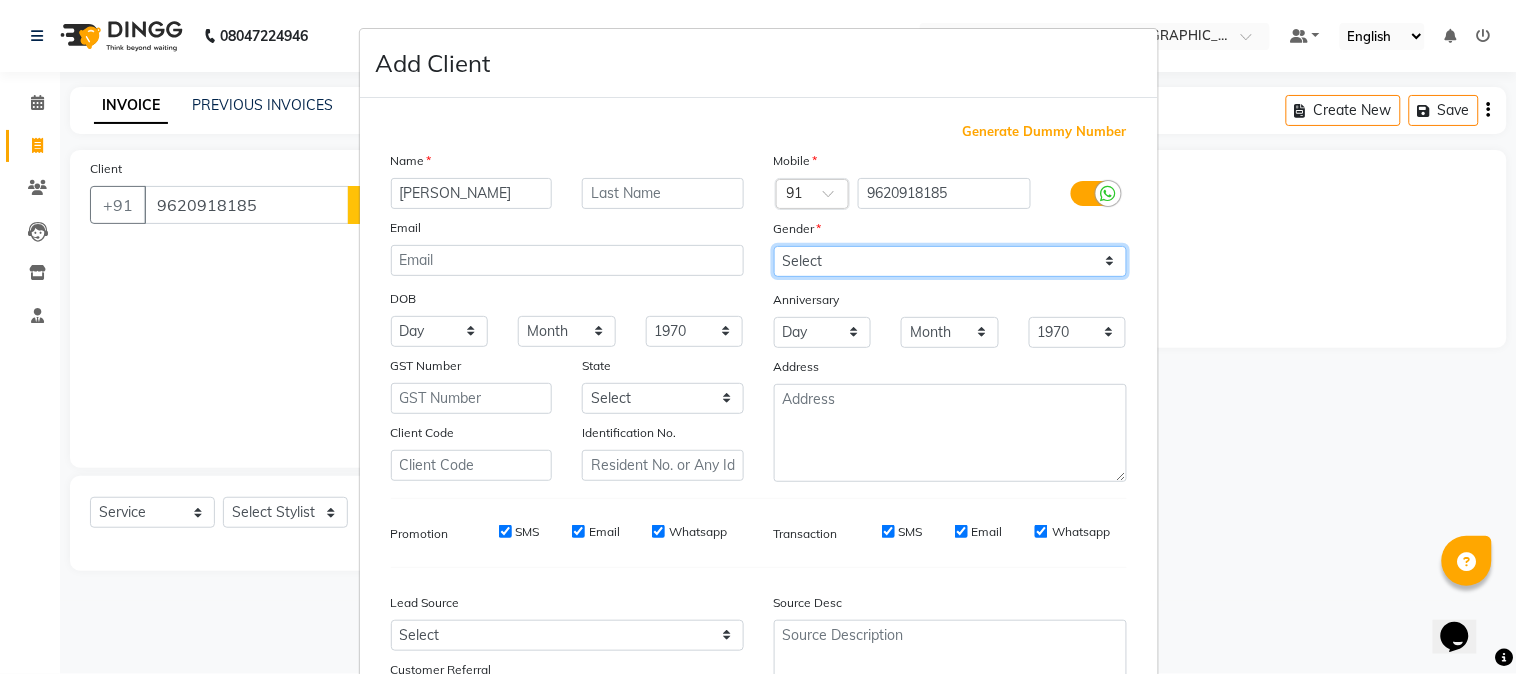 click on "Select [DEMOGRAPHIC_DATA] [DEMOGRAPHIC_DATA] Other Prefer Not To Say" at bounding box center (950, 261) 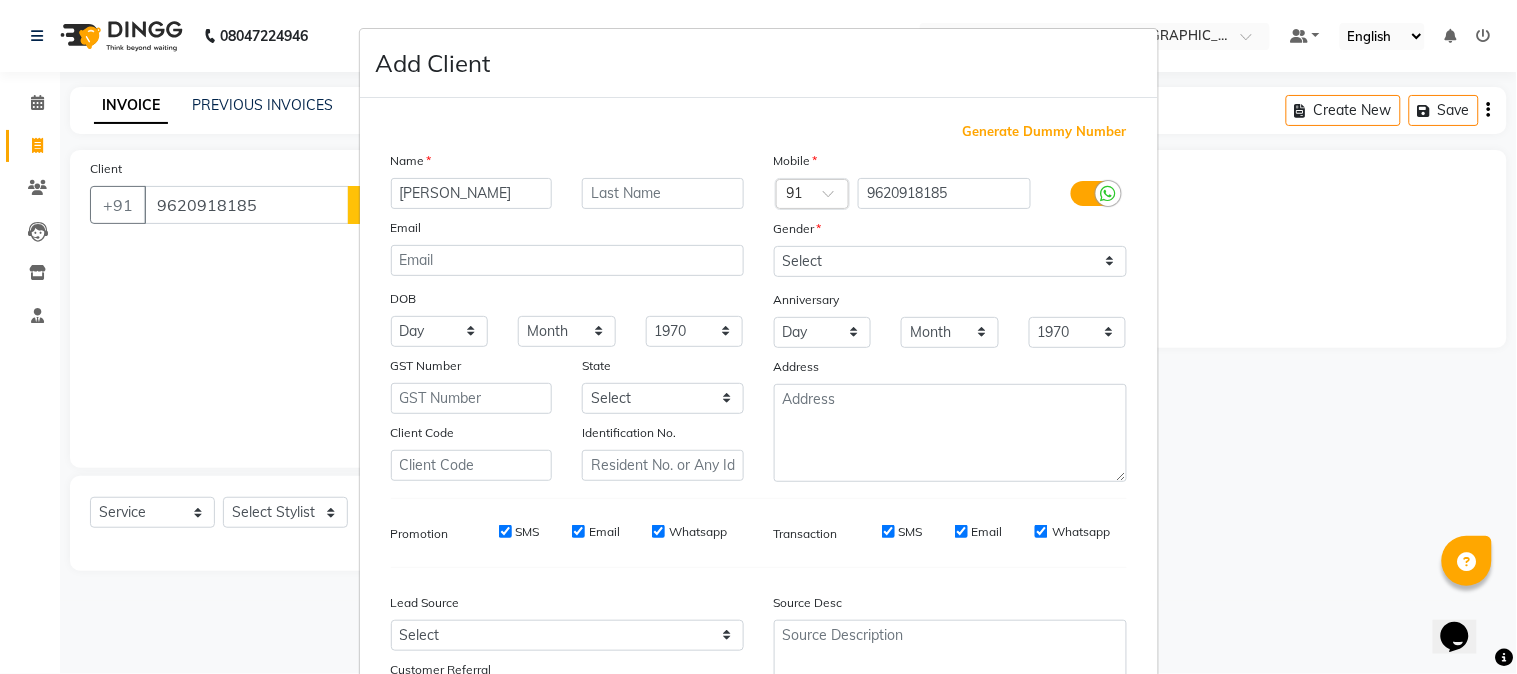 click on "SMS" at bounding box center (888, 531) 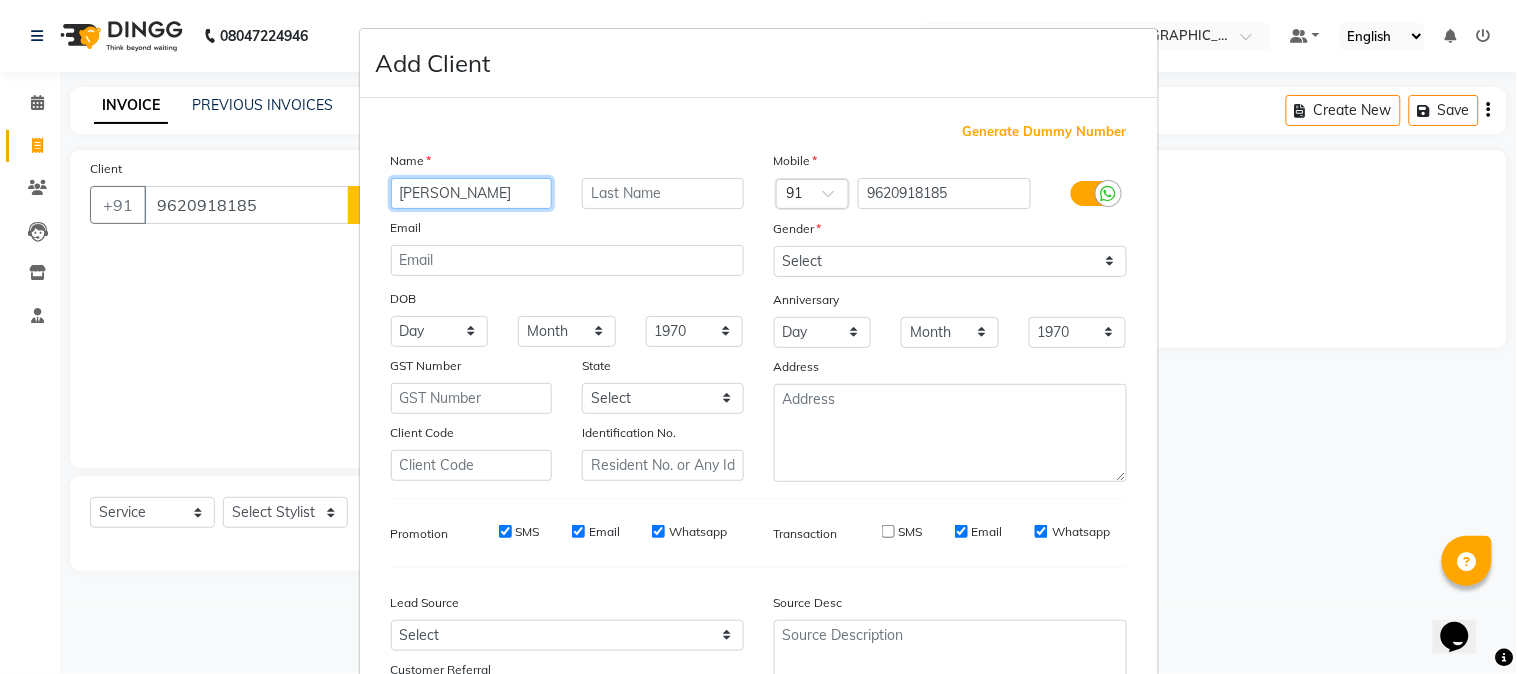 click on "[PERSON_NAME]" at bounding box center (472, 193) 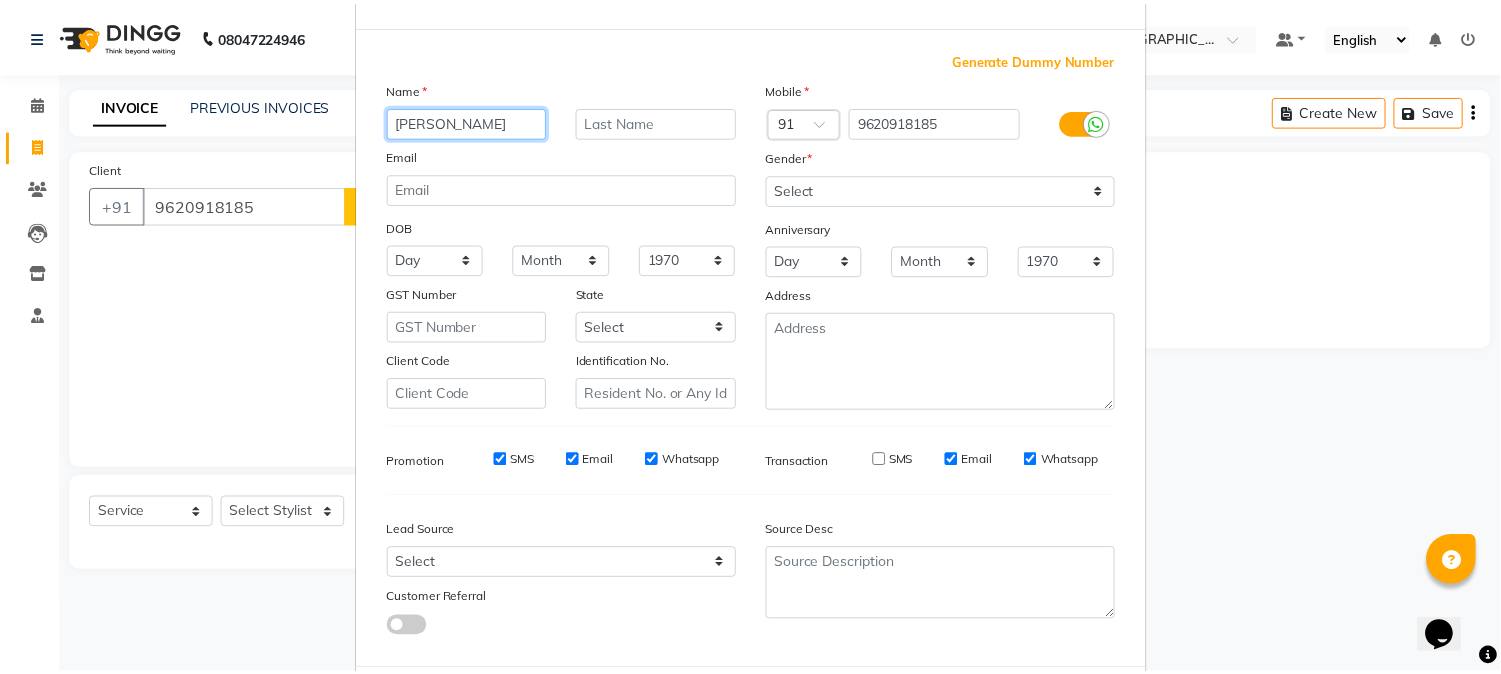 scroll, scrollTop: 111, scrollLeft: 0, axis: vertical 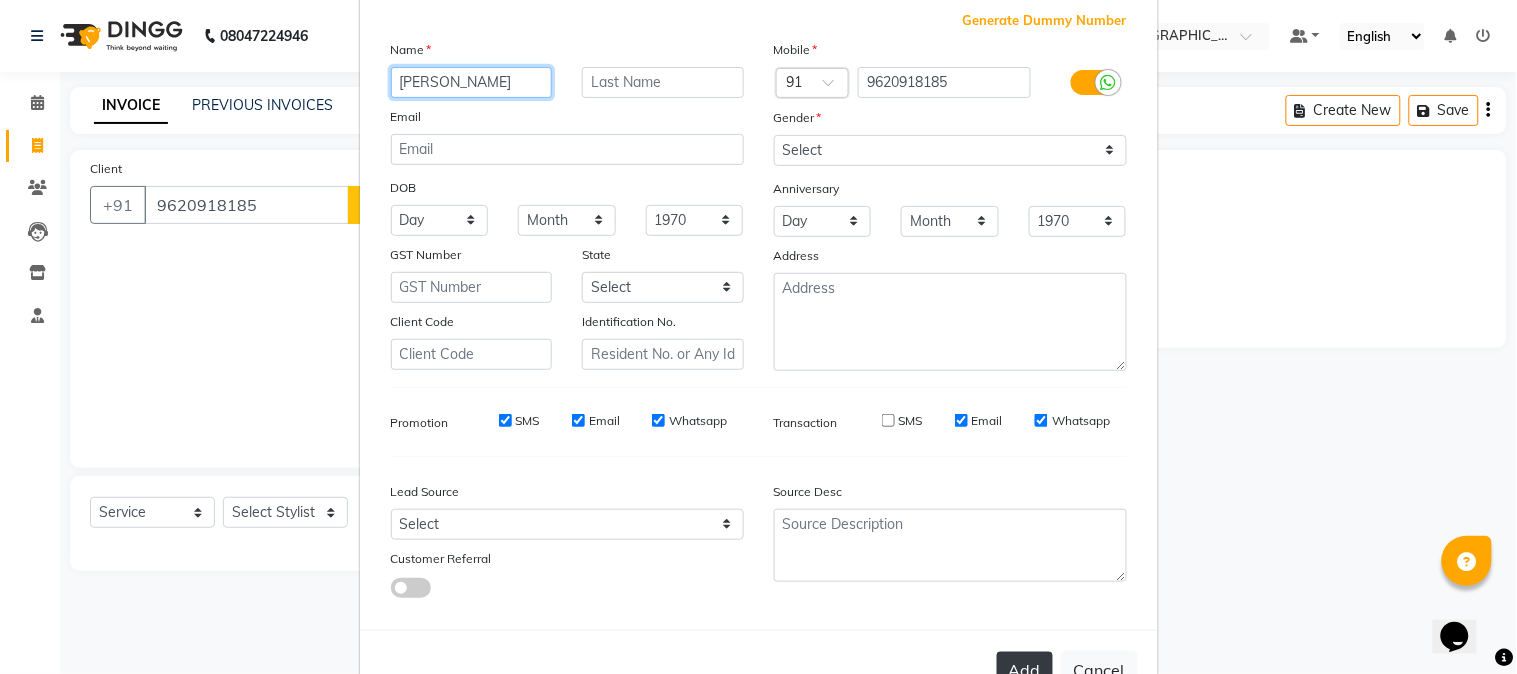 type on "[PERSON_NAME]" 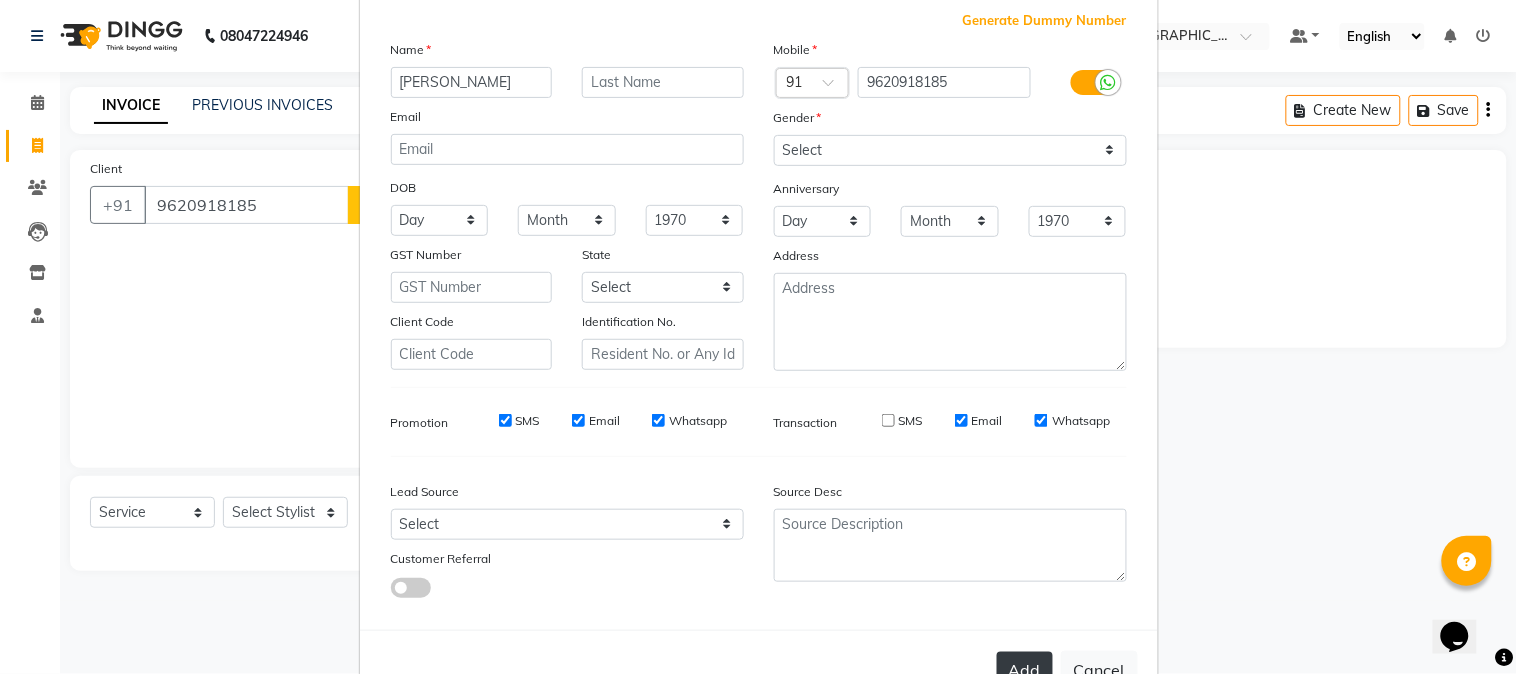 click on "Add" at bounding box center [1025, 670] 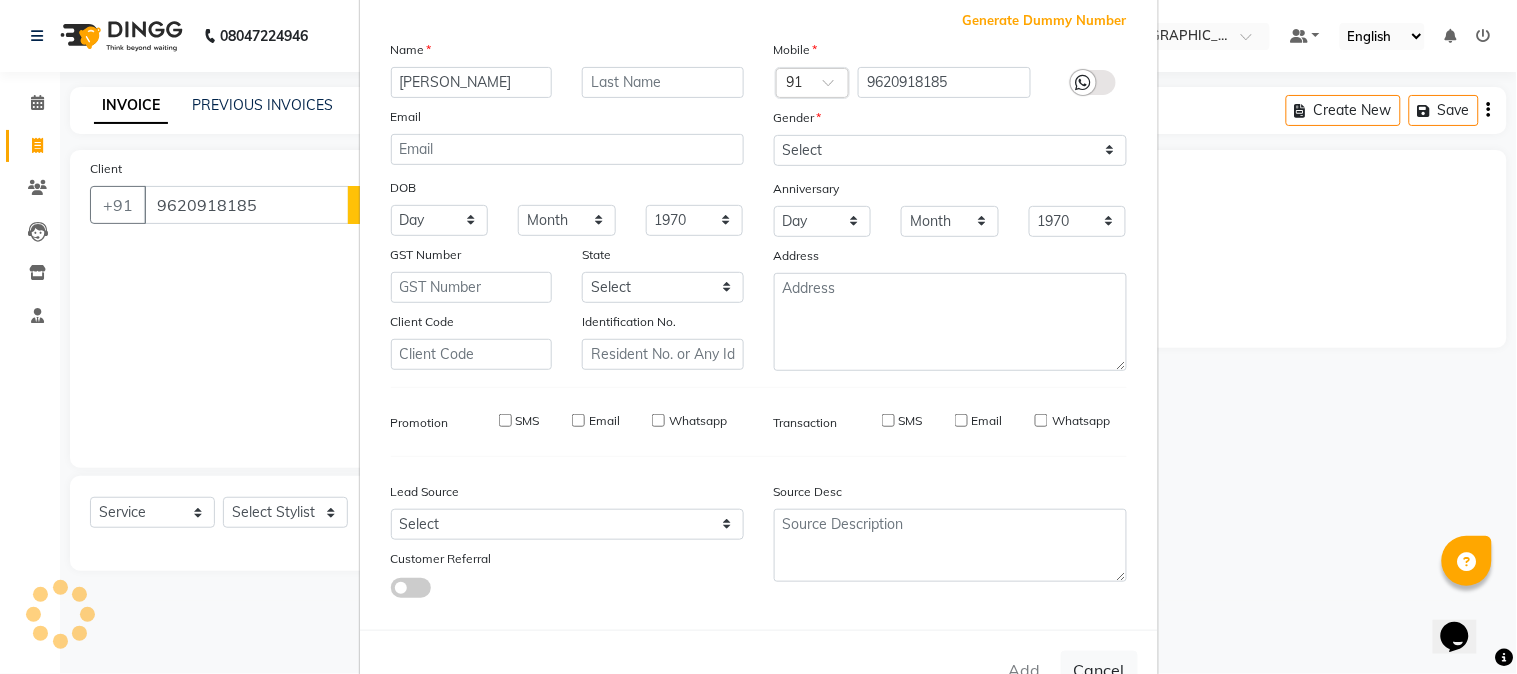 type on "96******85" 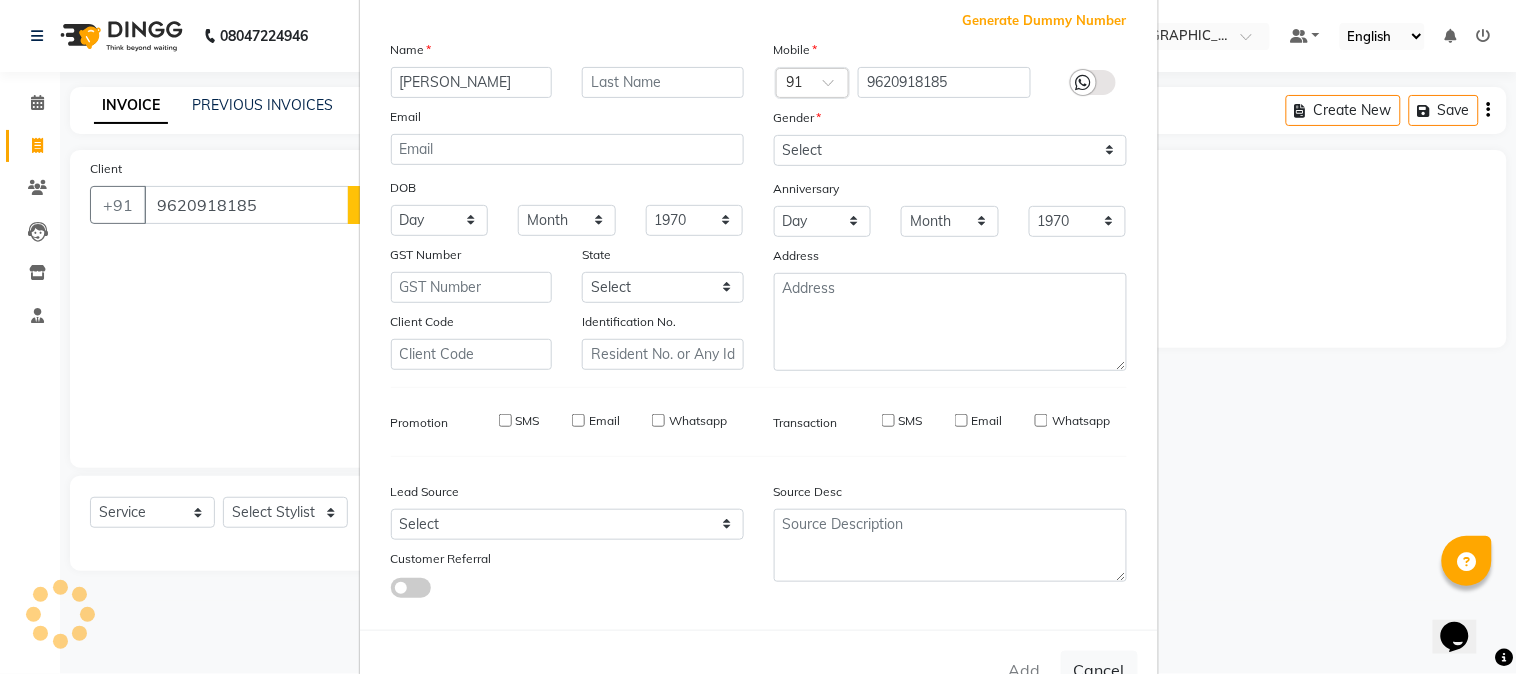 select 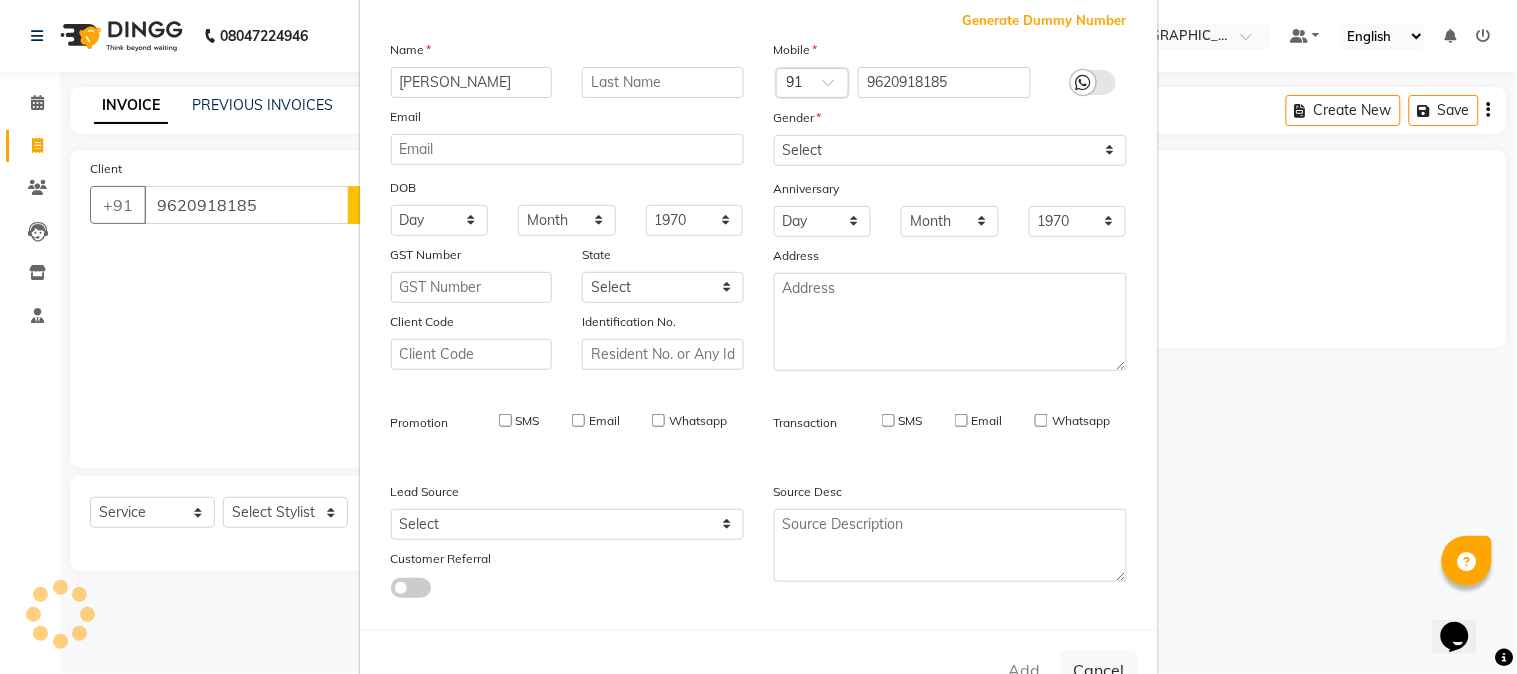 select 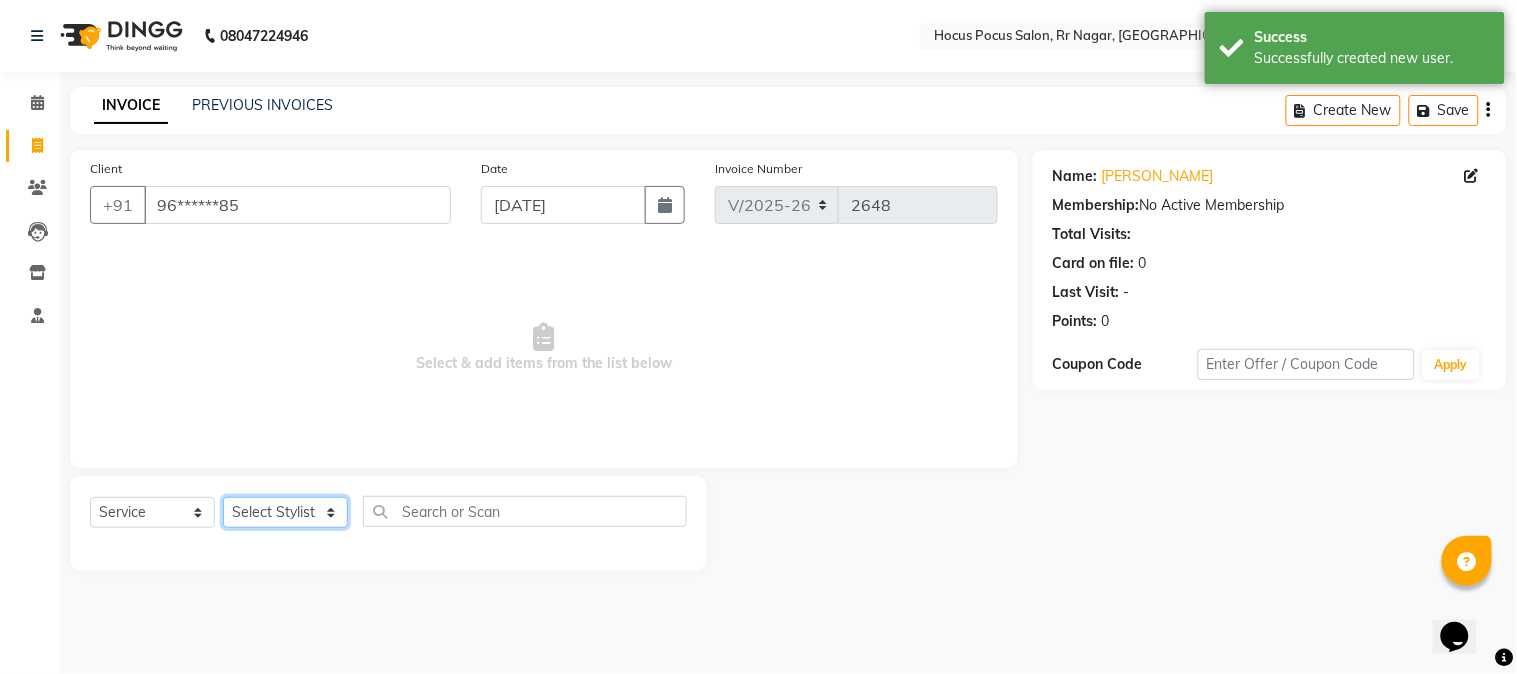 click on "Select Stylist [PERSON_NAME] hocus pocus [PERSON_NAME] [PERSON_NAME] [PERSON_NAME] [PERSON_NAME]" 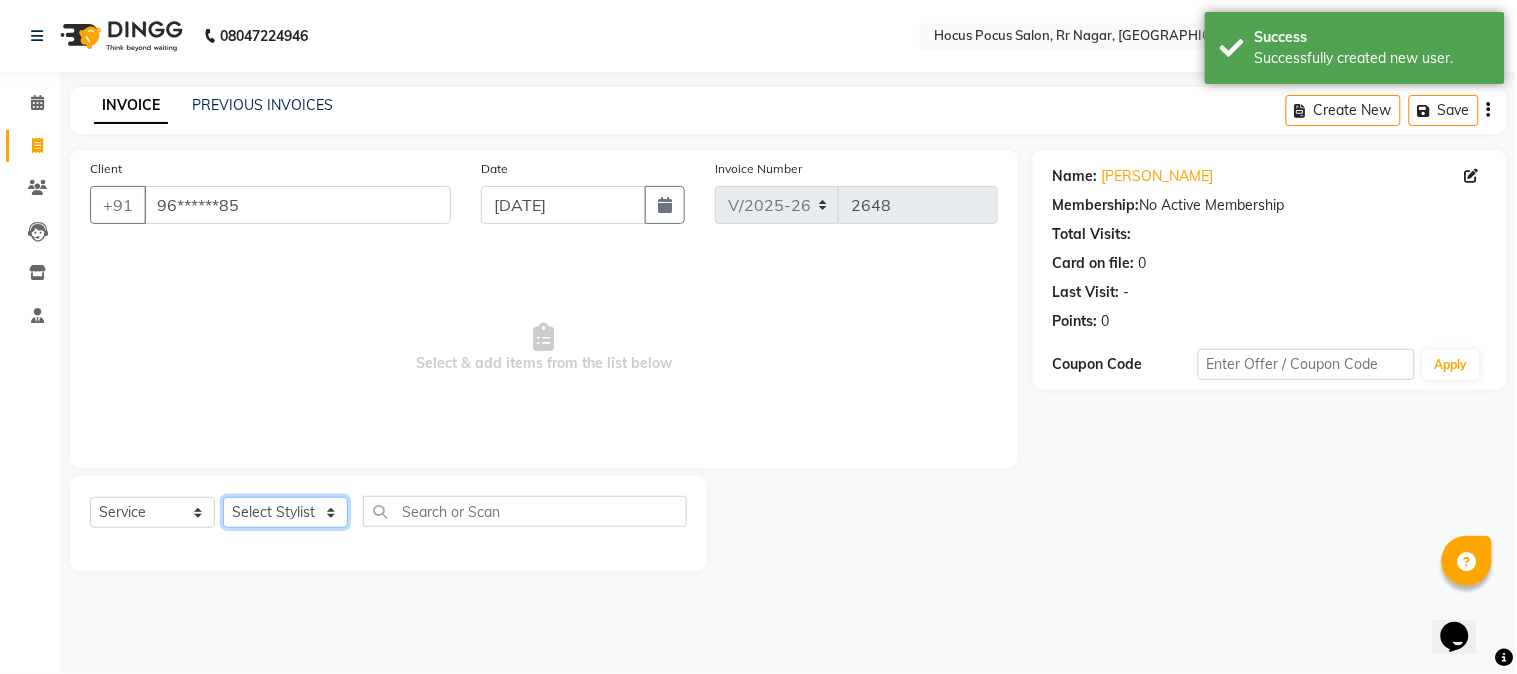 select on "74946" 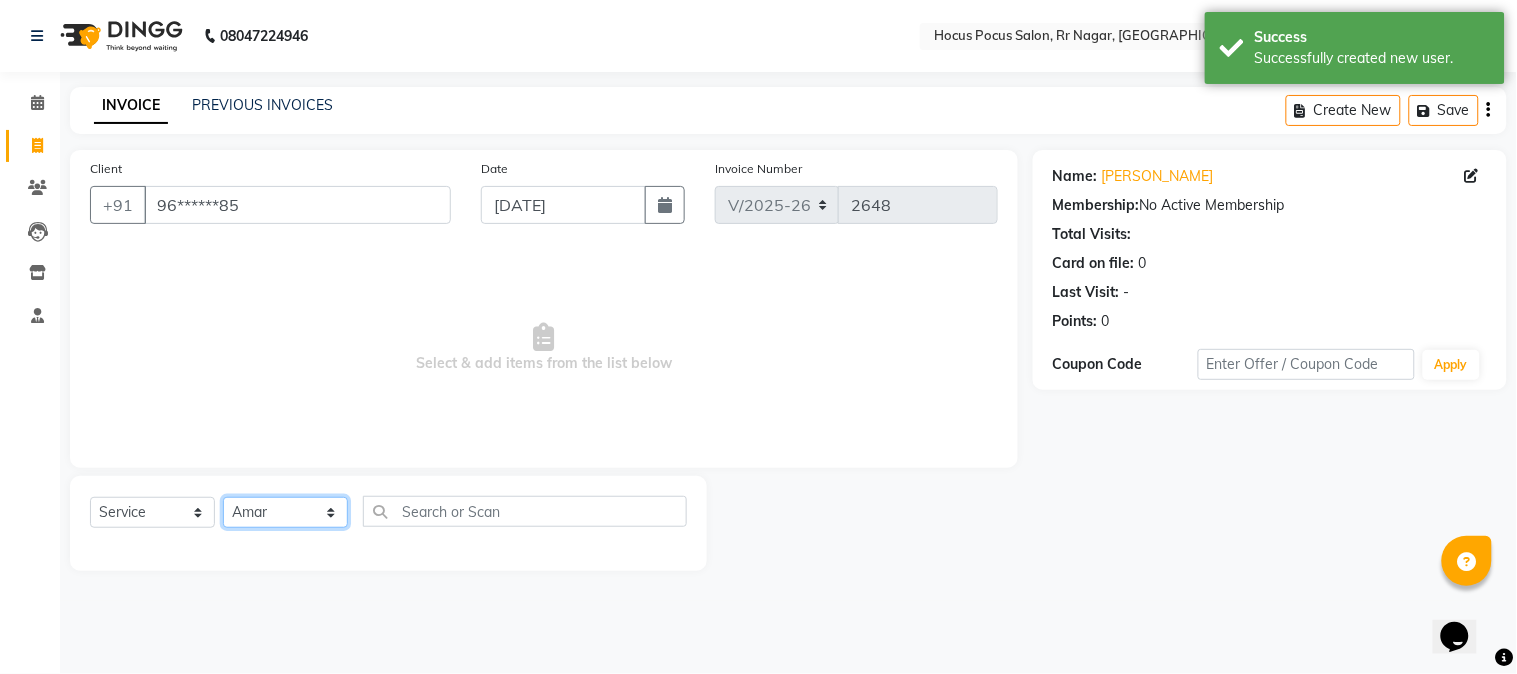 click on "Select Stylist [PERSON_NAME] hocus pocus [PERSON_NAME] [PERSON_NAME] [PERSON_NAME] [PERSON_NAME]" 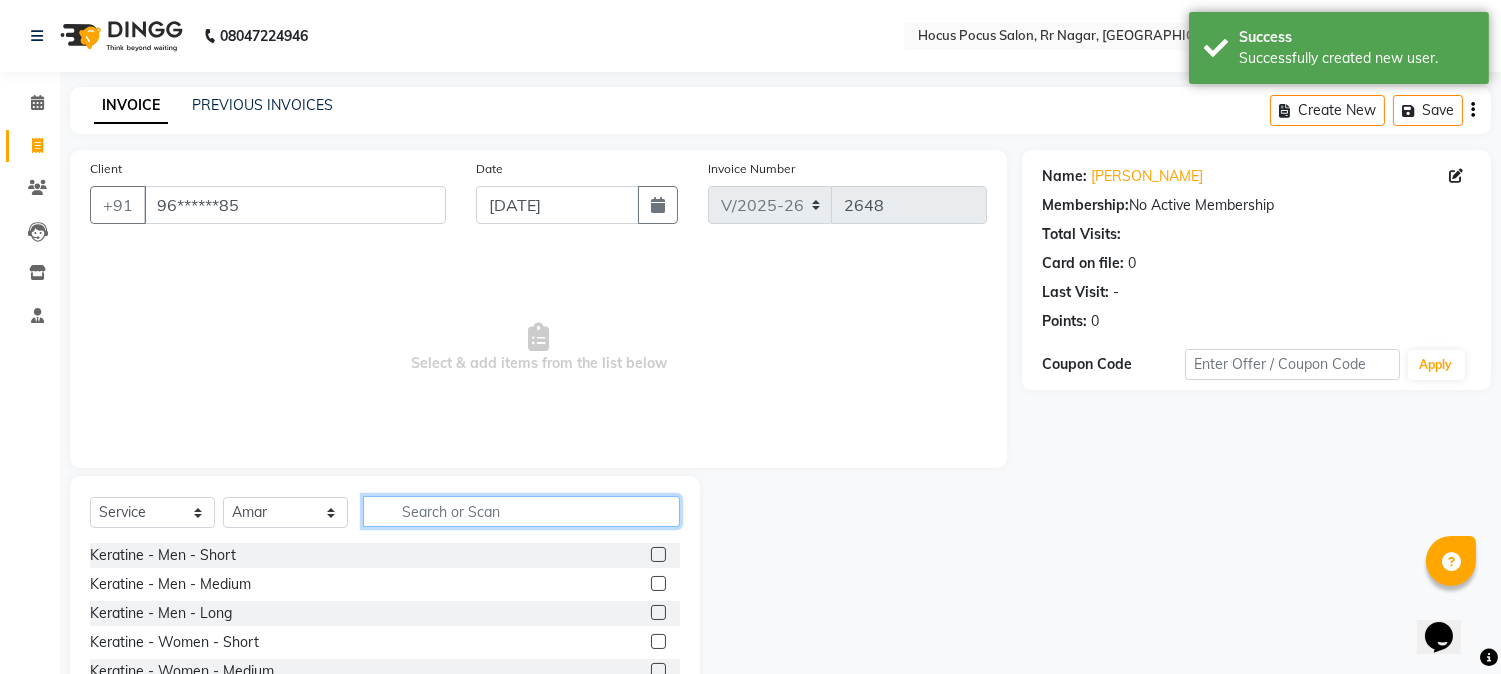 click 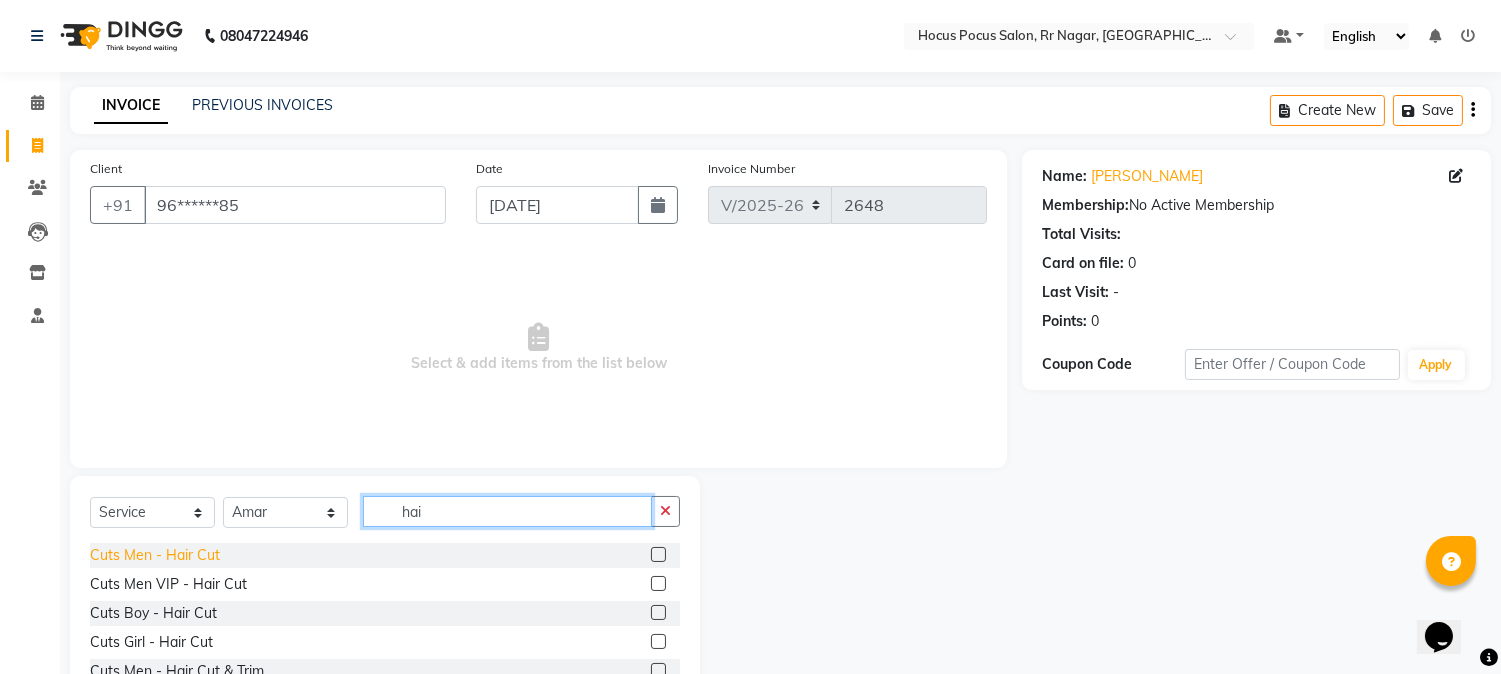 type on "hai" 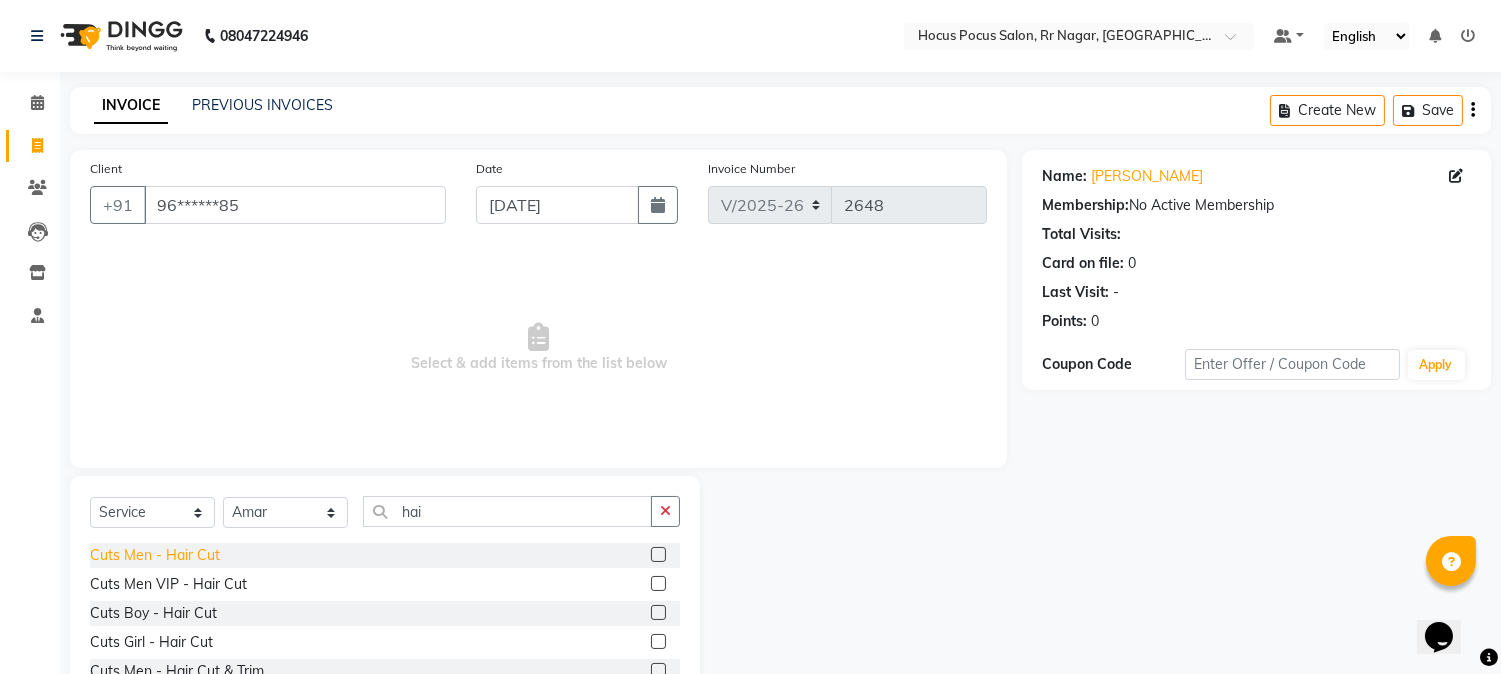 click on "Cuts Men - Hair Cut" 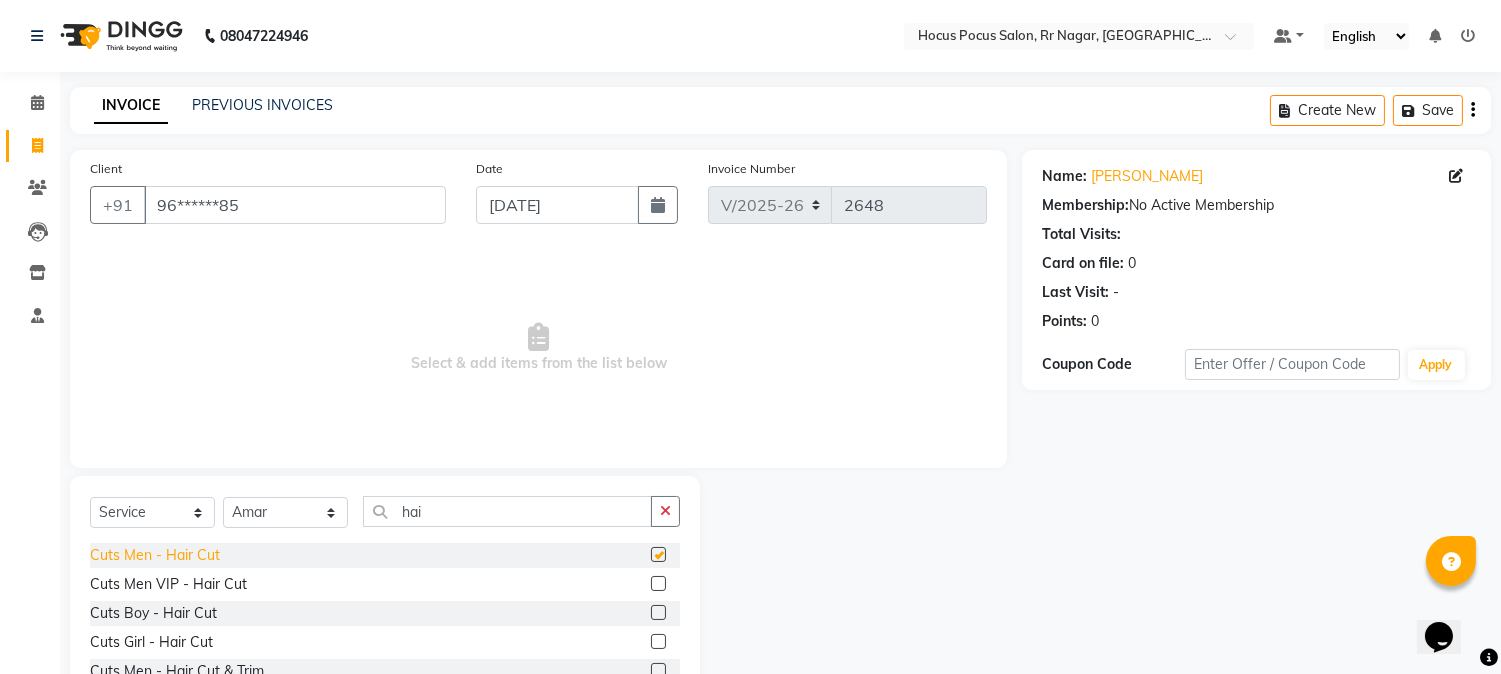 checkbox on "false" 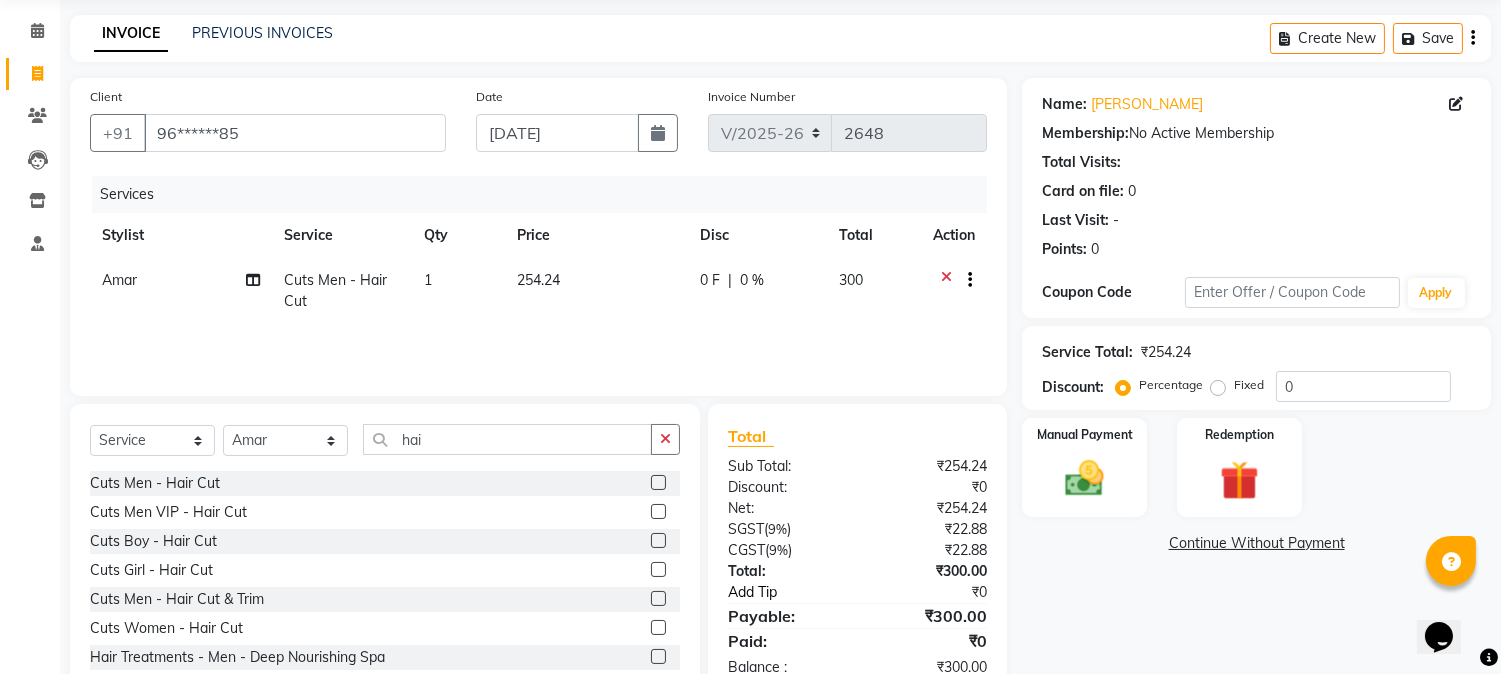 scroll, scrollTop: 111, scrollLeft: 0, axis: vertical 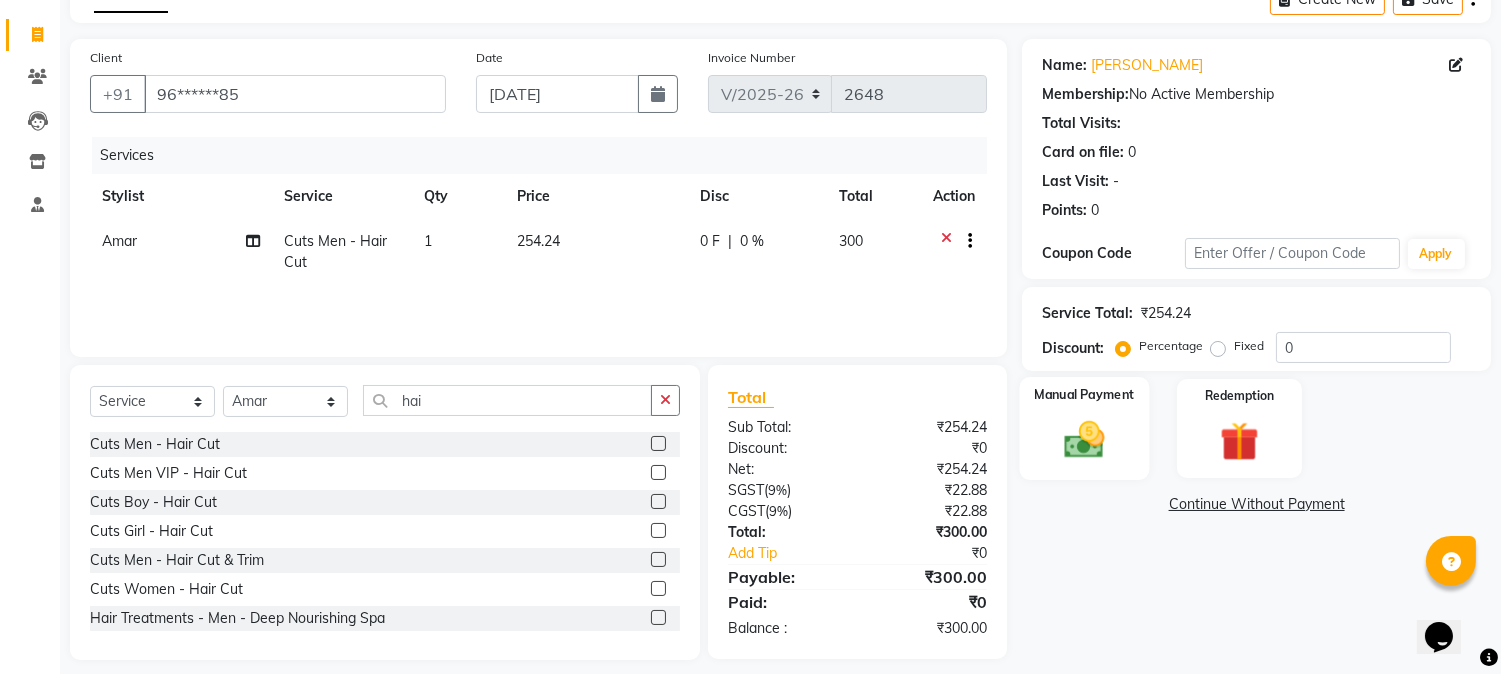 click 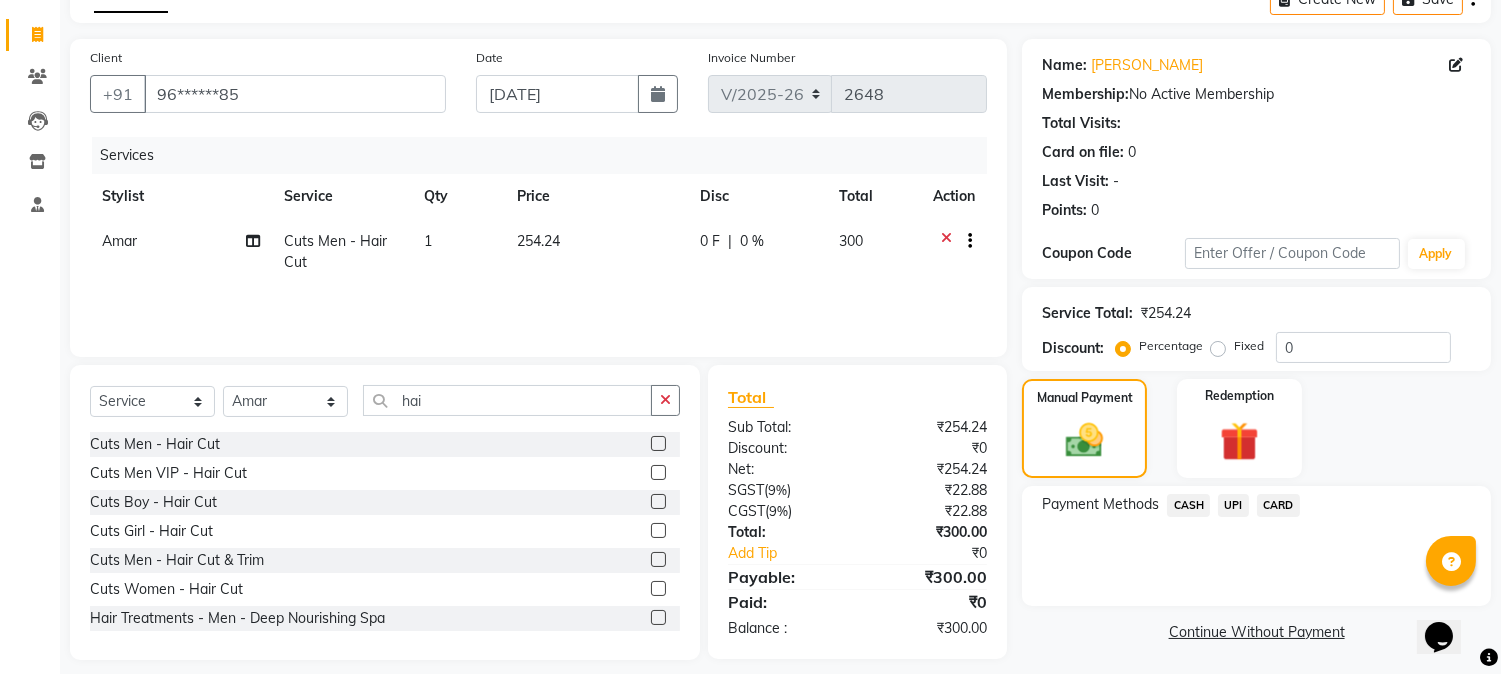 click on "UPI" 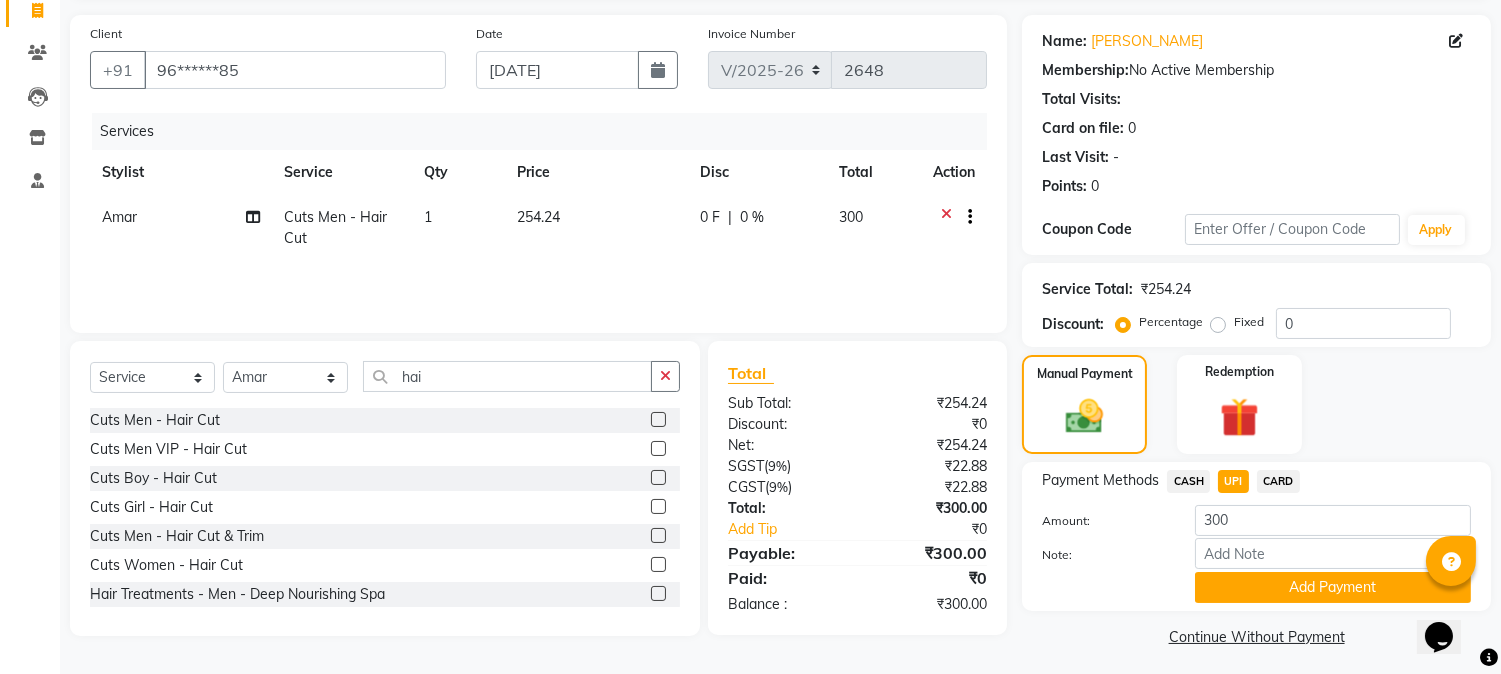 scroll, scrollTop: 142, scrollLeft: 0, axis: vertical 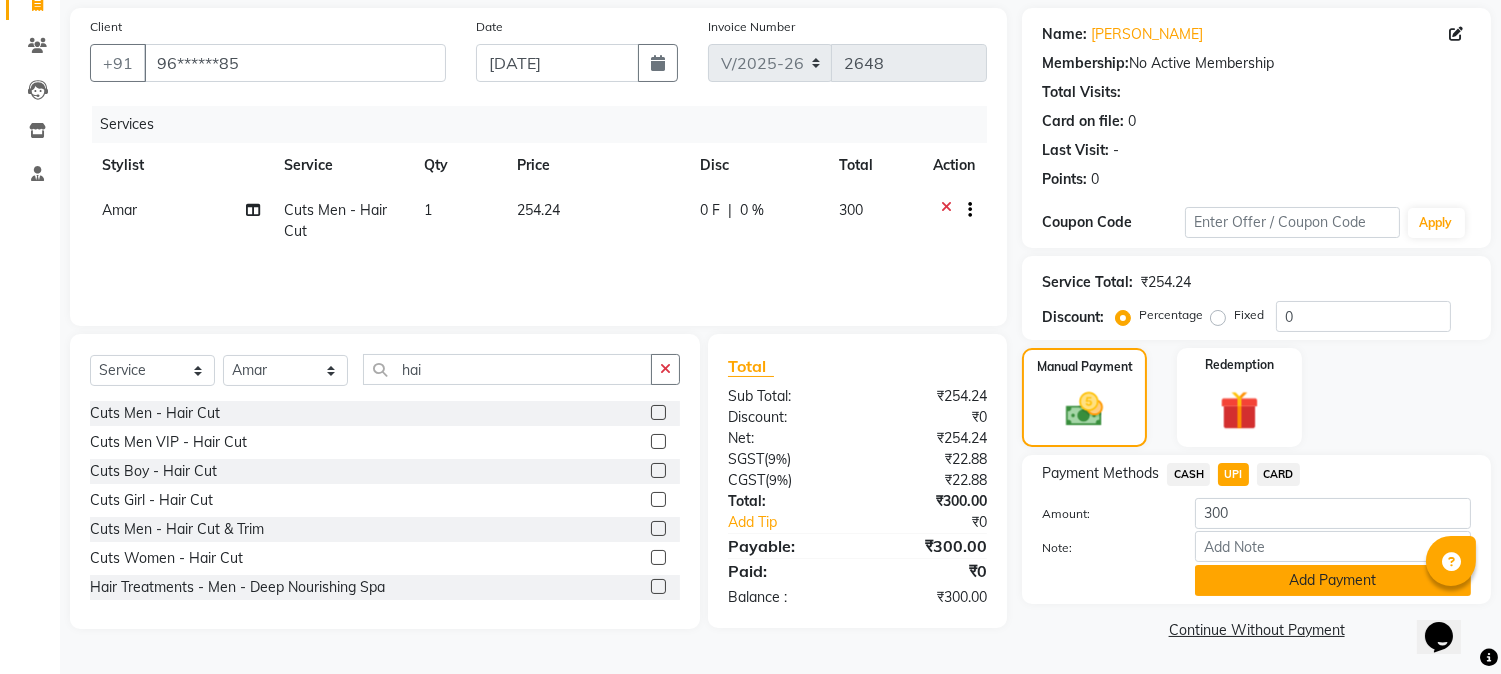 click on "Add Payment" 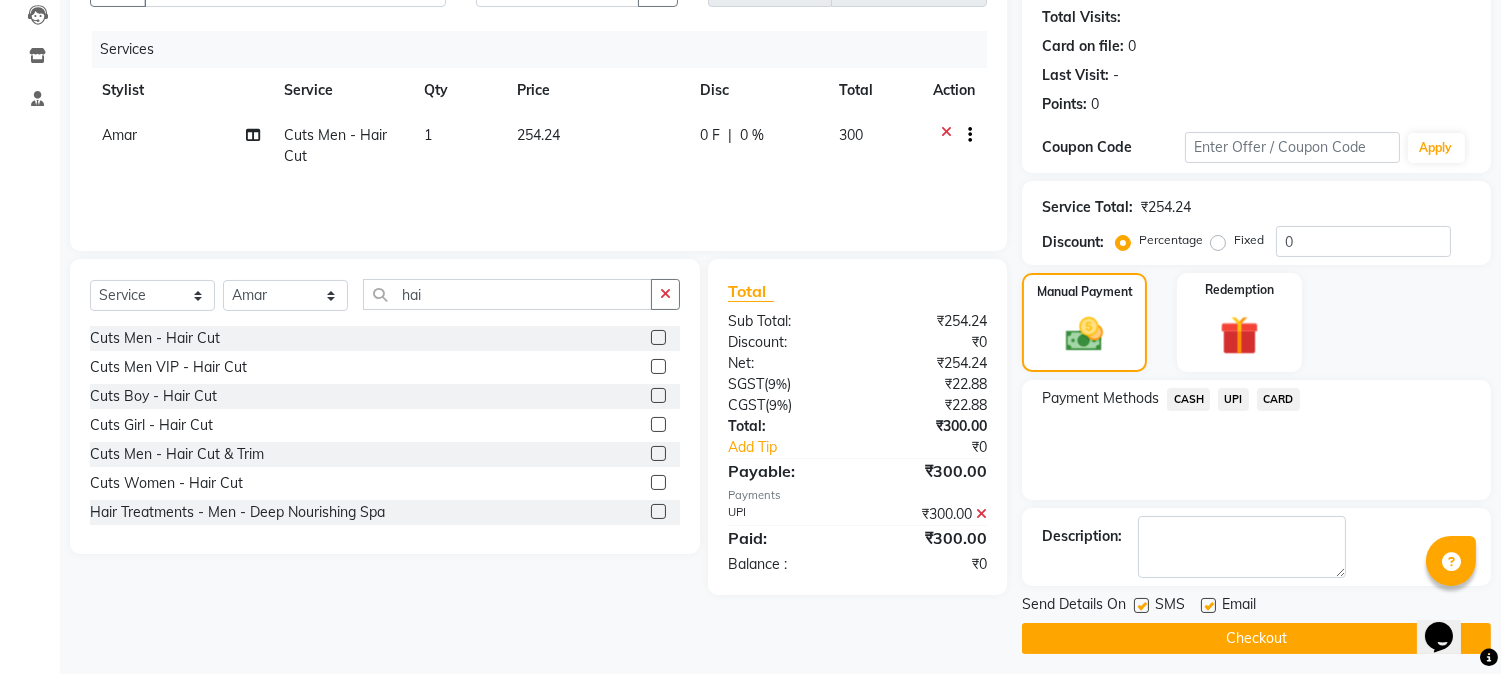 scroll, scrollTop: 225, scrollLeft: 0, axis: vertical 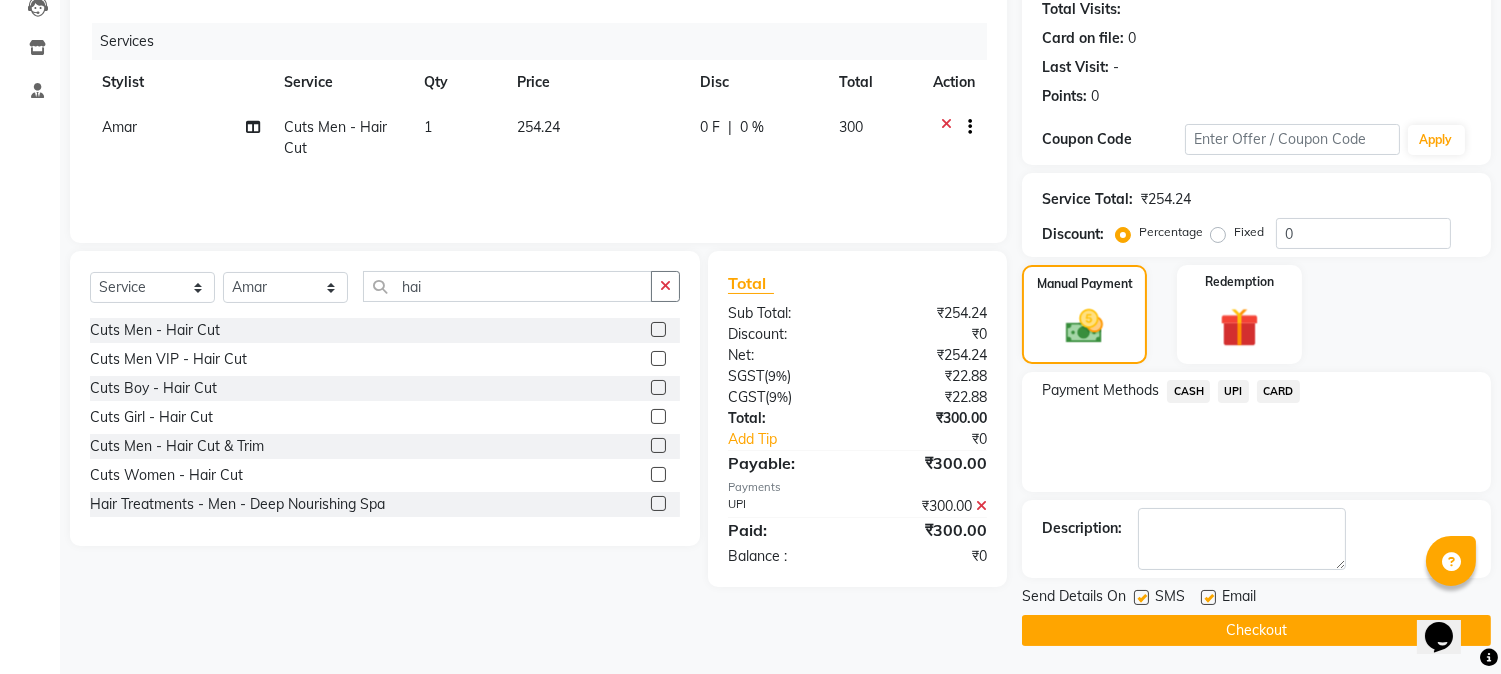 drag, startPoint x: 1146, startPoint y: 590, endPoint x: 1146, endPoint y: 602, distance: 12 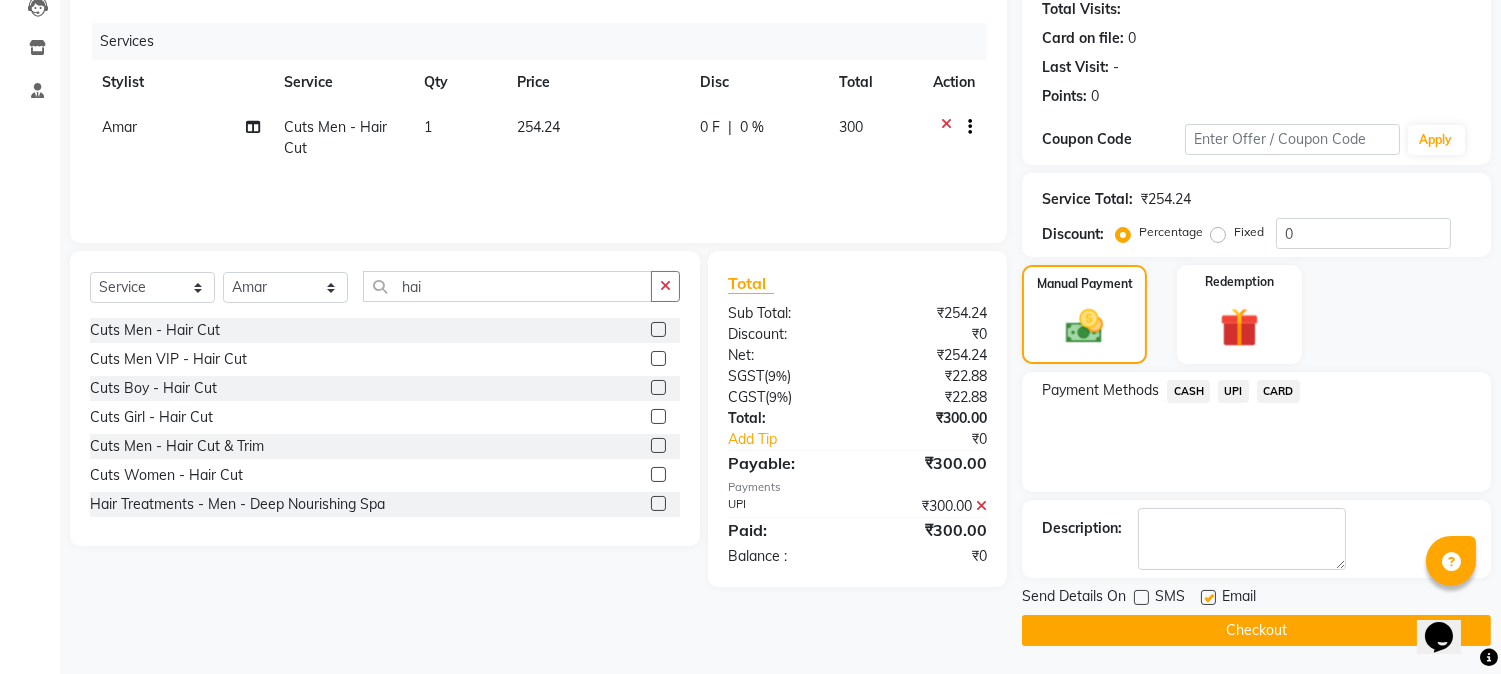 click on "Checkout" 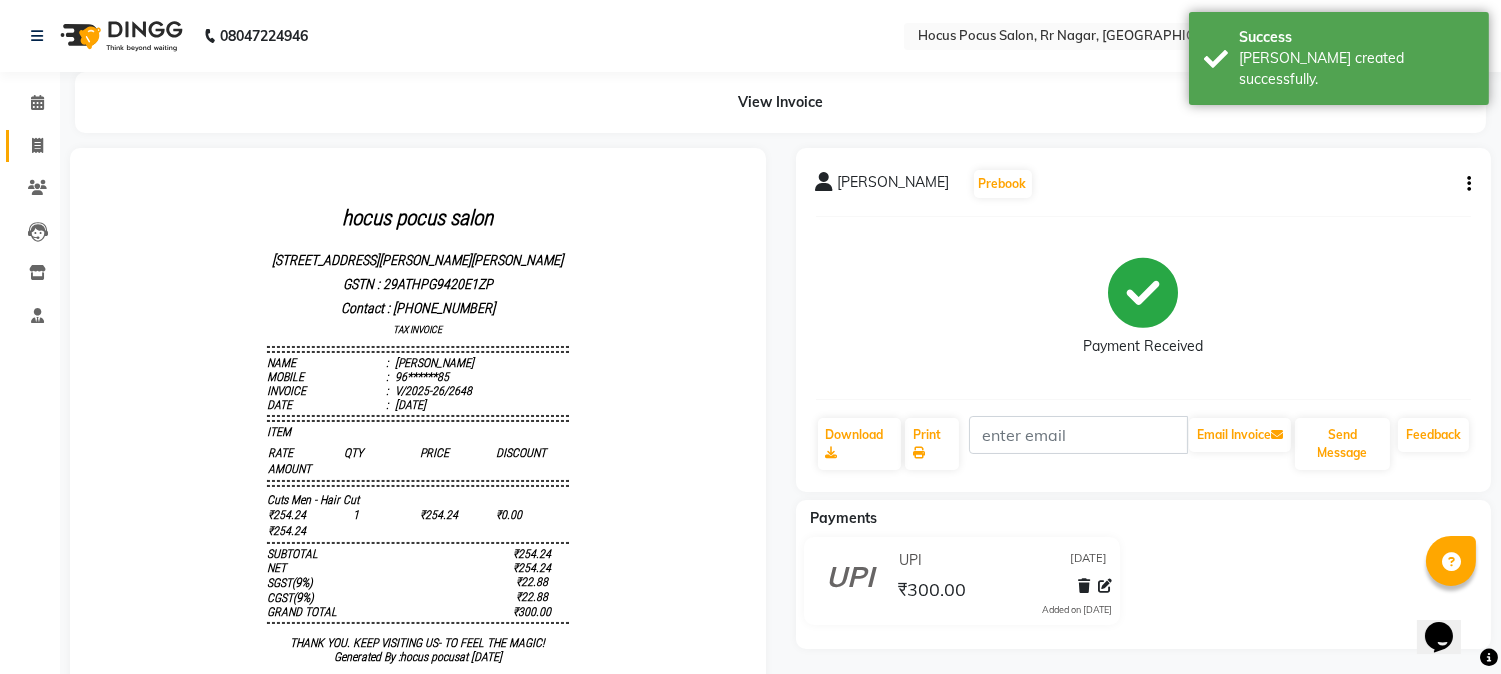 scroll, scrollTop: 0, scrollLeft: 0, axis: both 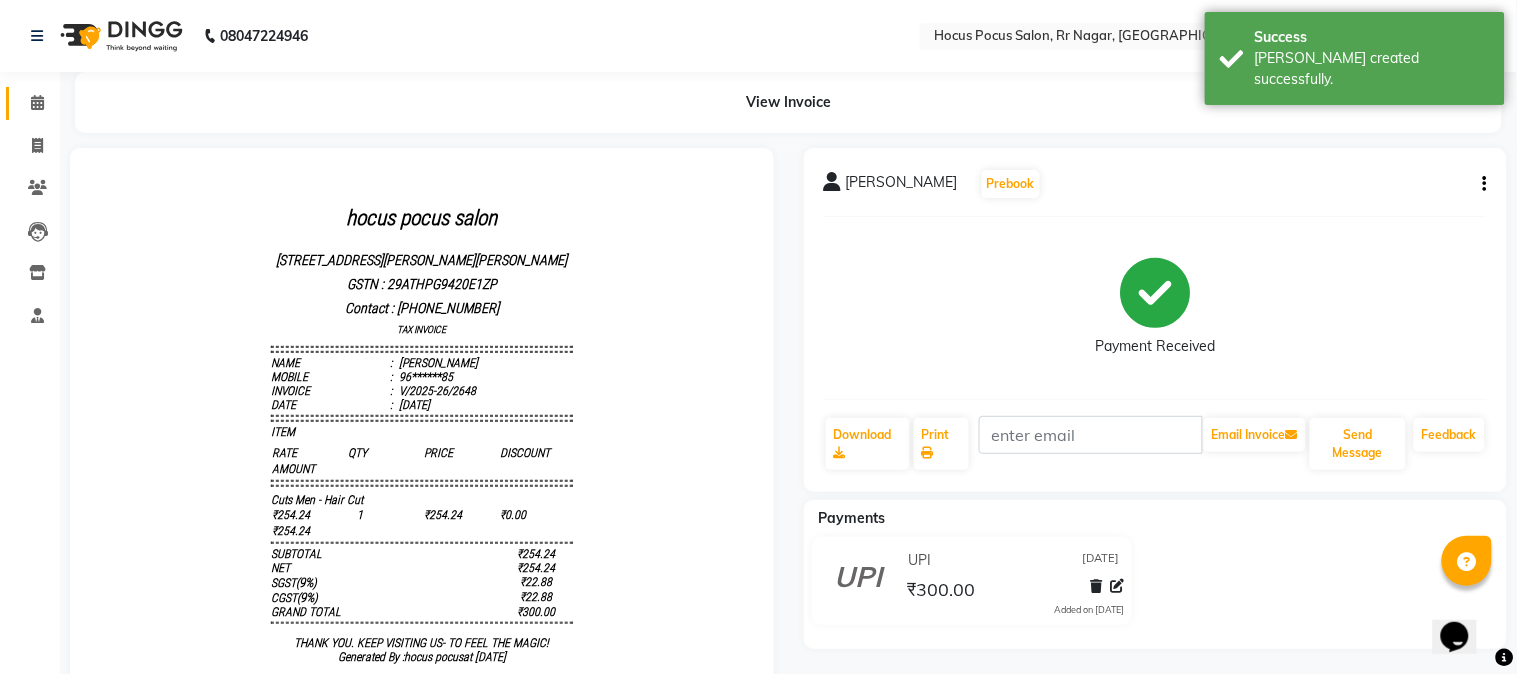 select on "service" 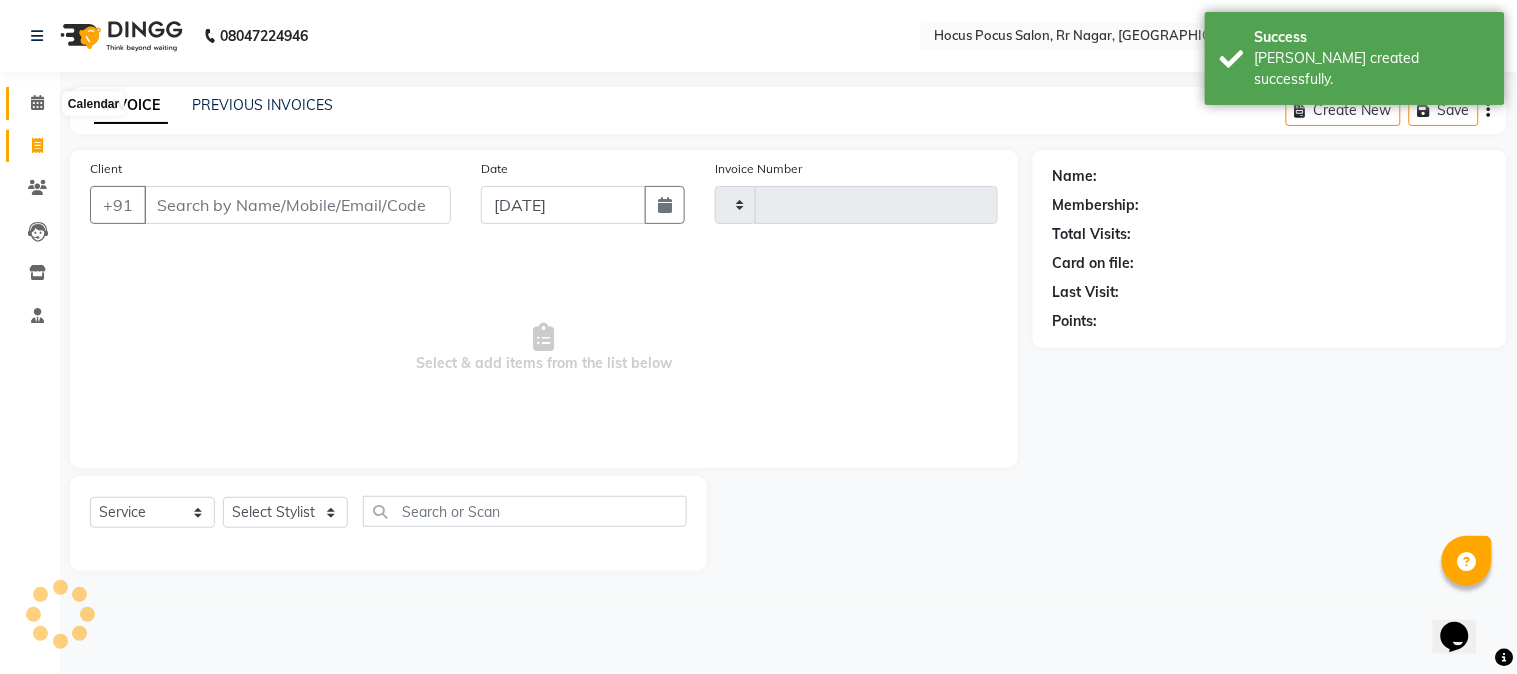 type on "2649" 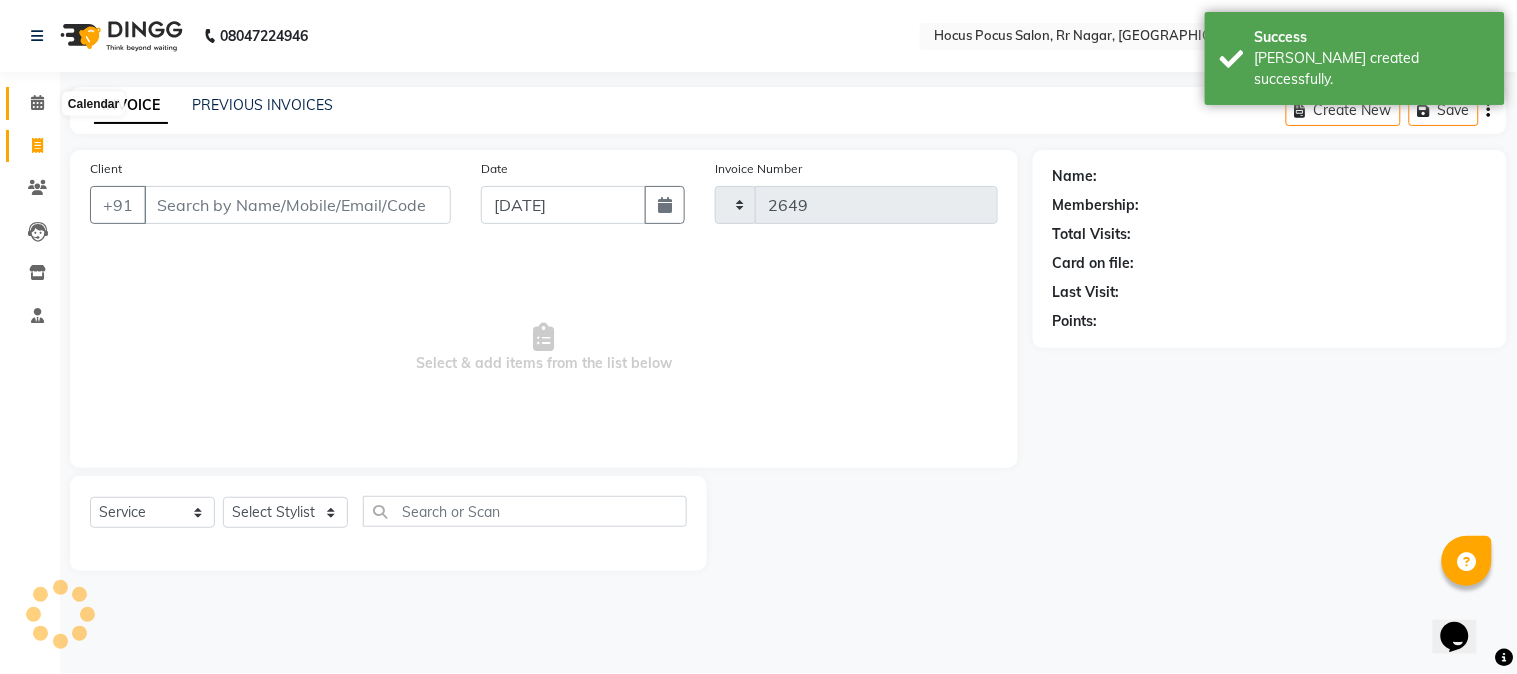 select on "5019" 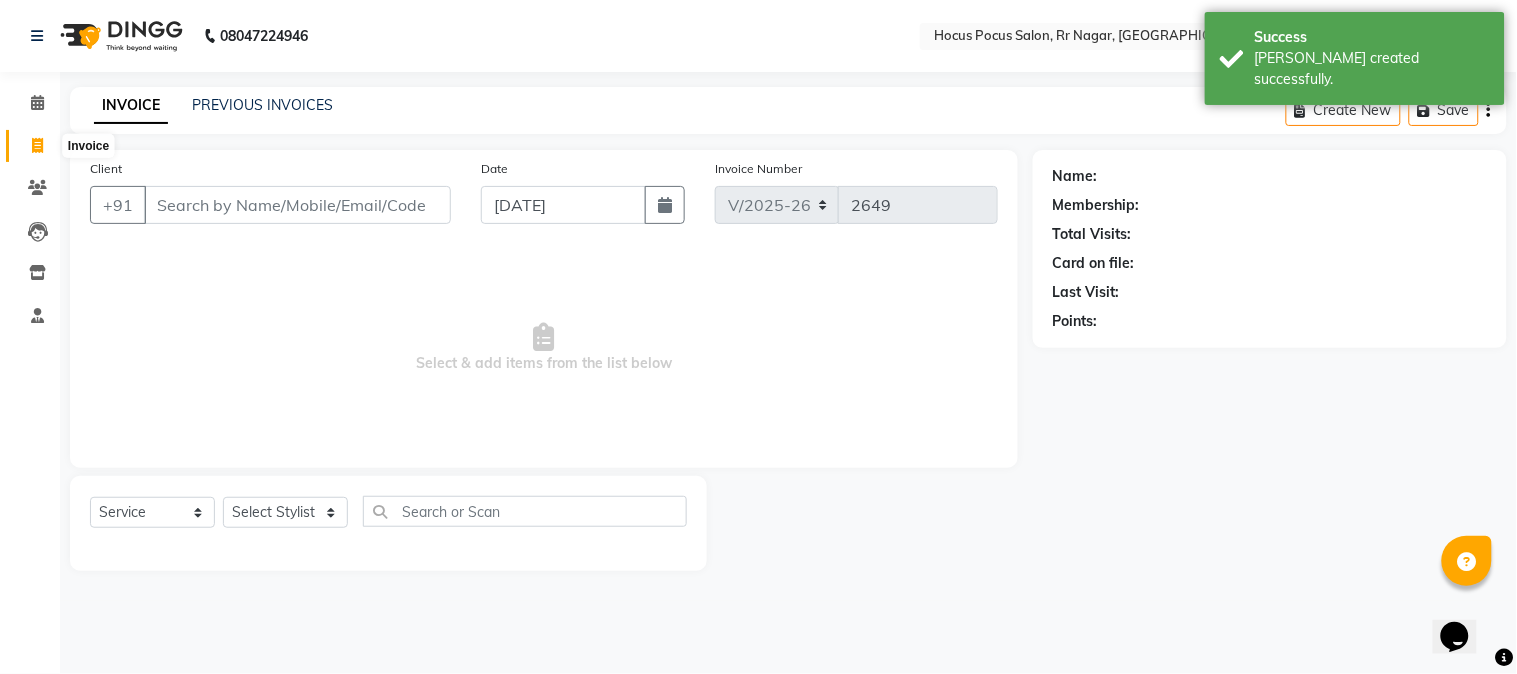 click 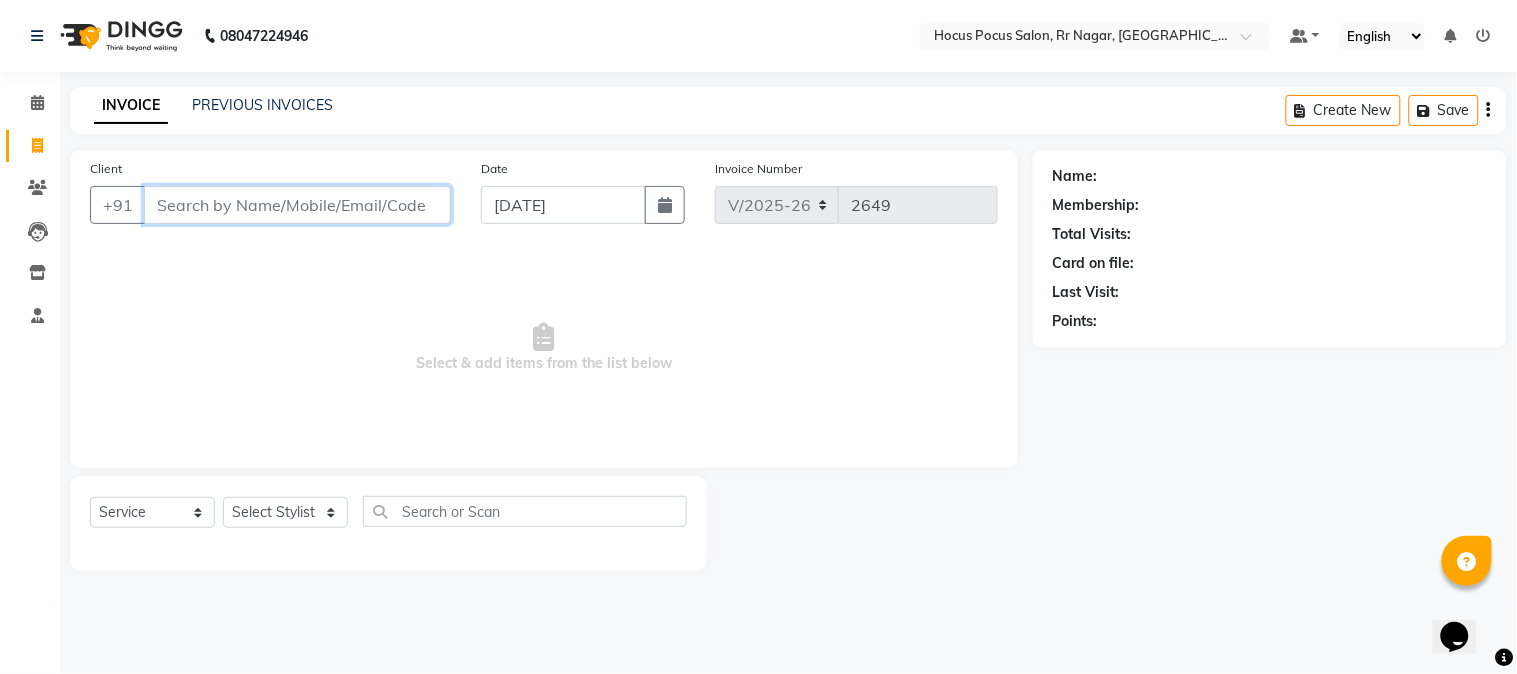 click on "Client" at bounding box center (297, 205) 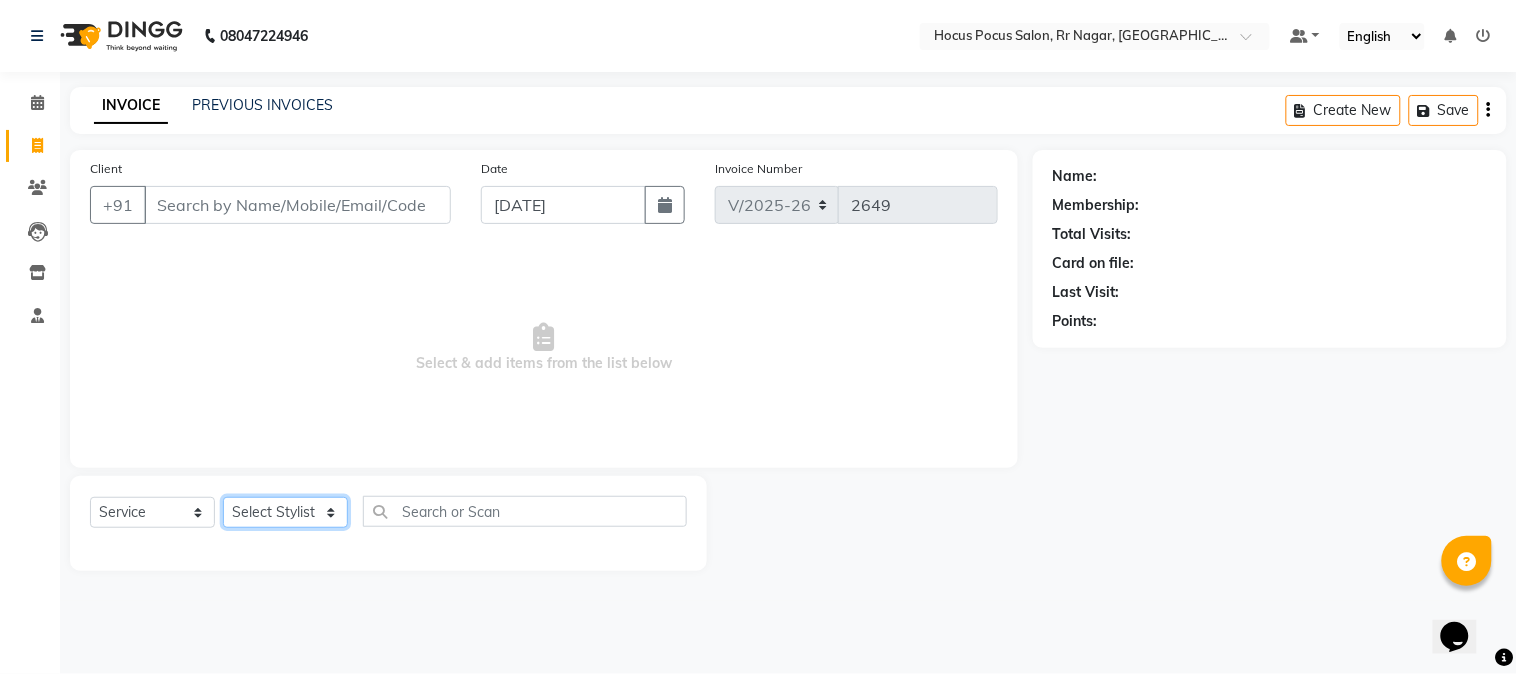 click on "Select Stylist [PERSON_NAME] hocus pocus [PERSON_NAME] [PERSON_NAME] [PERSON_NAME] [PERSON_NAME]" 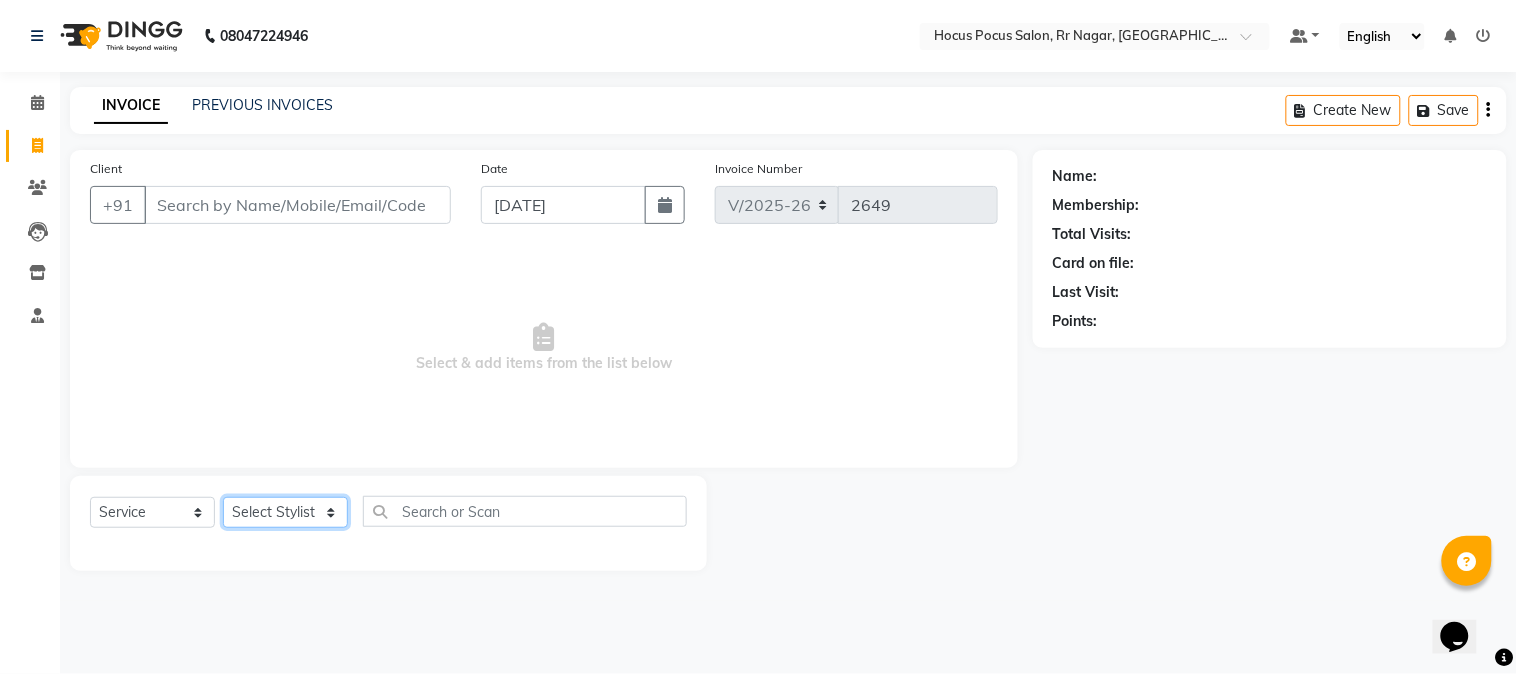 select on "32993" 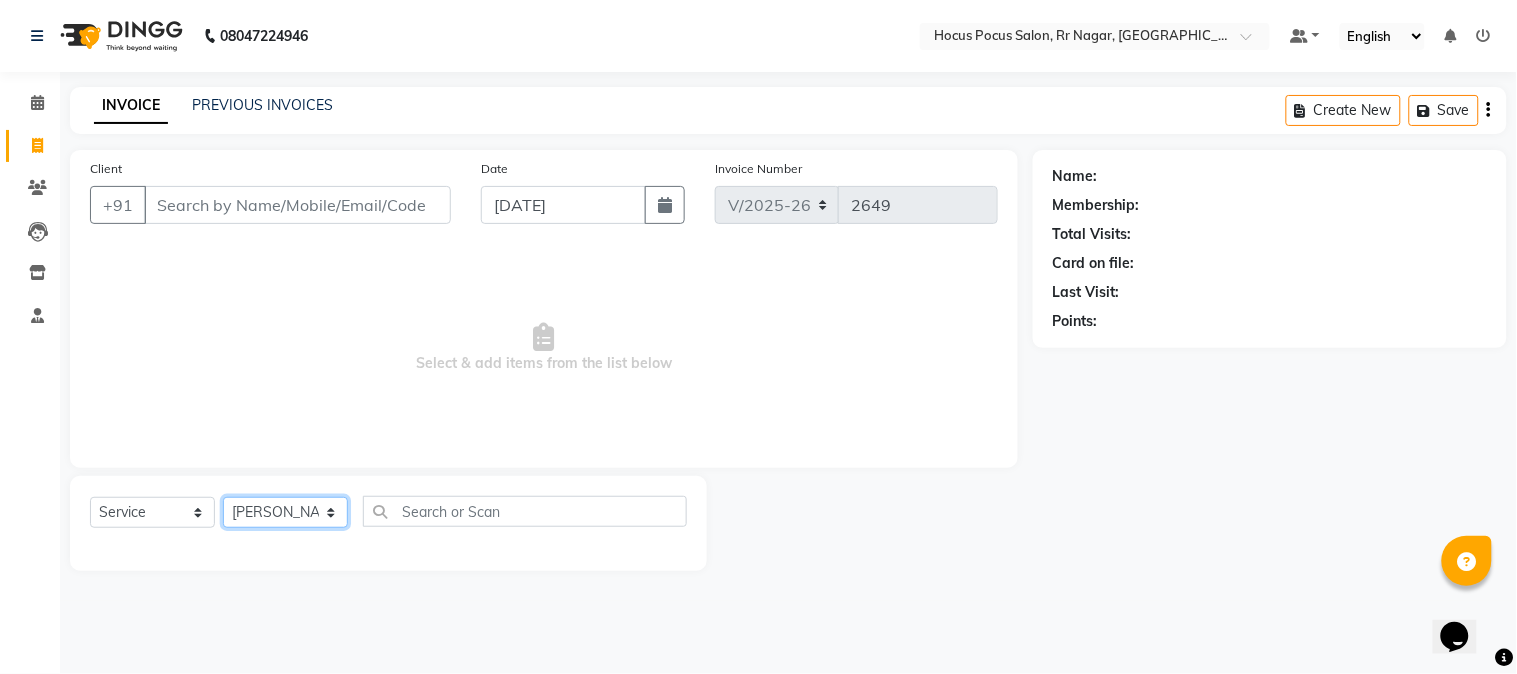 click on "Select Stylist [PERSON_NAME] hocus pocus [PERSON_NAME] [PERSON_NAME] [PERSON_NAME] [PERSON_NAME]" 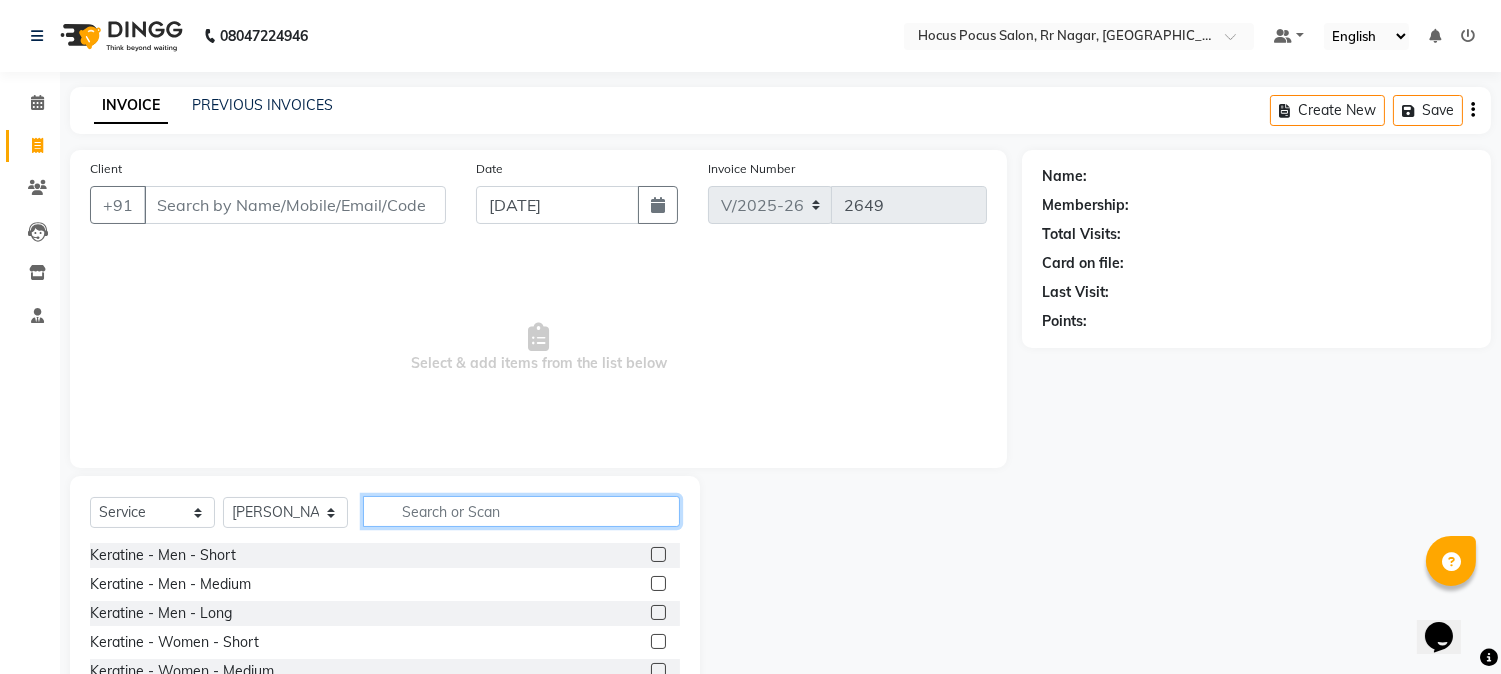 click 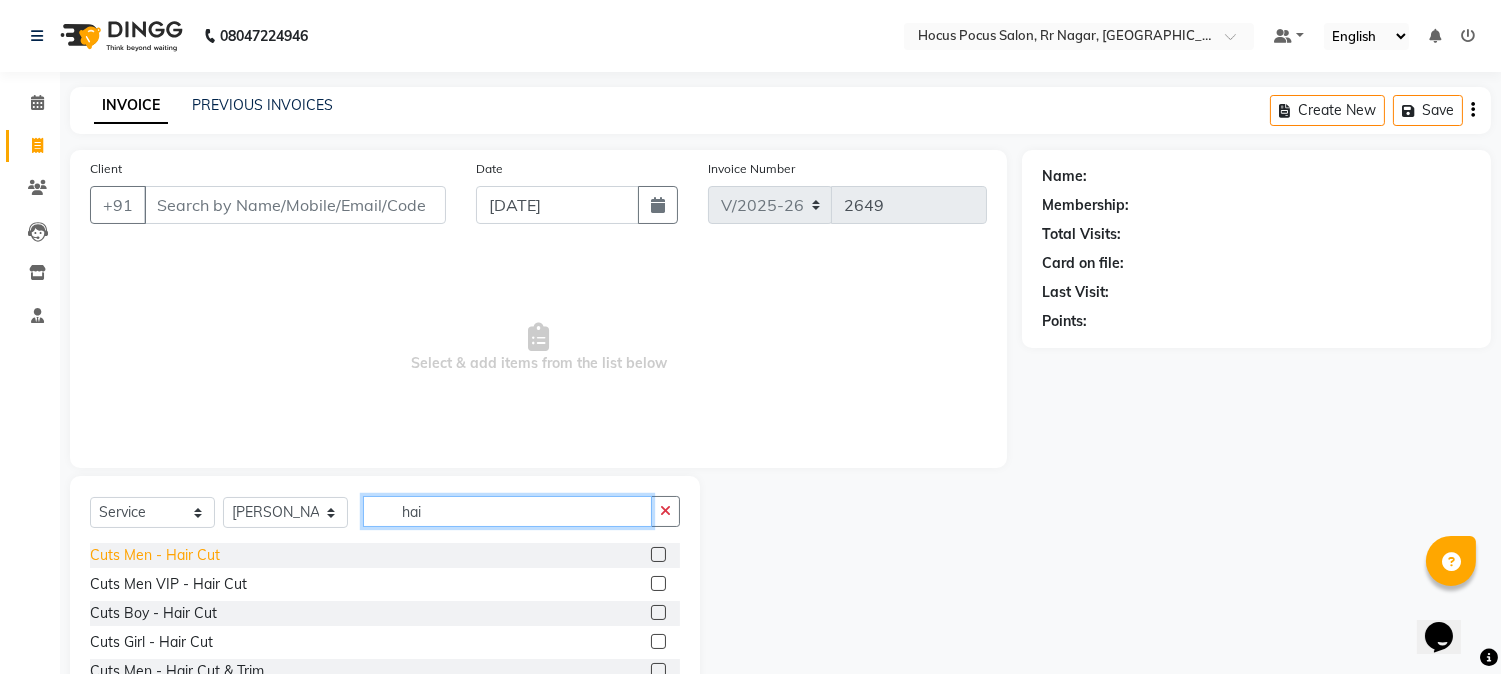 type on "hai" 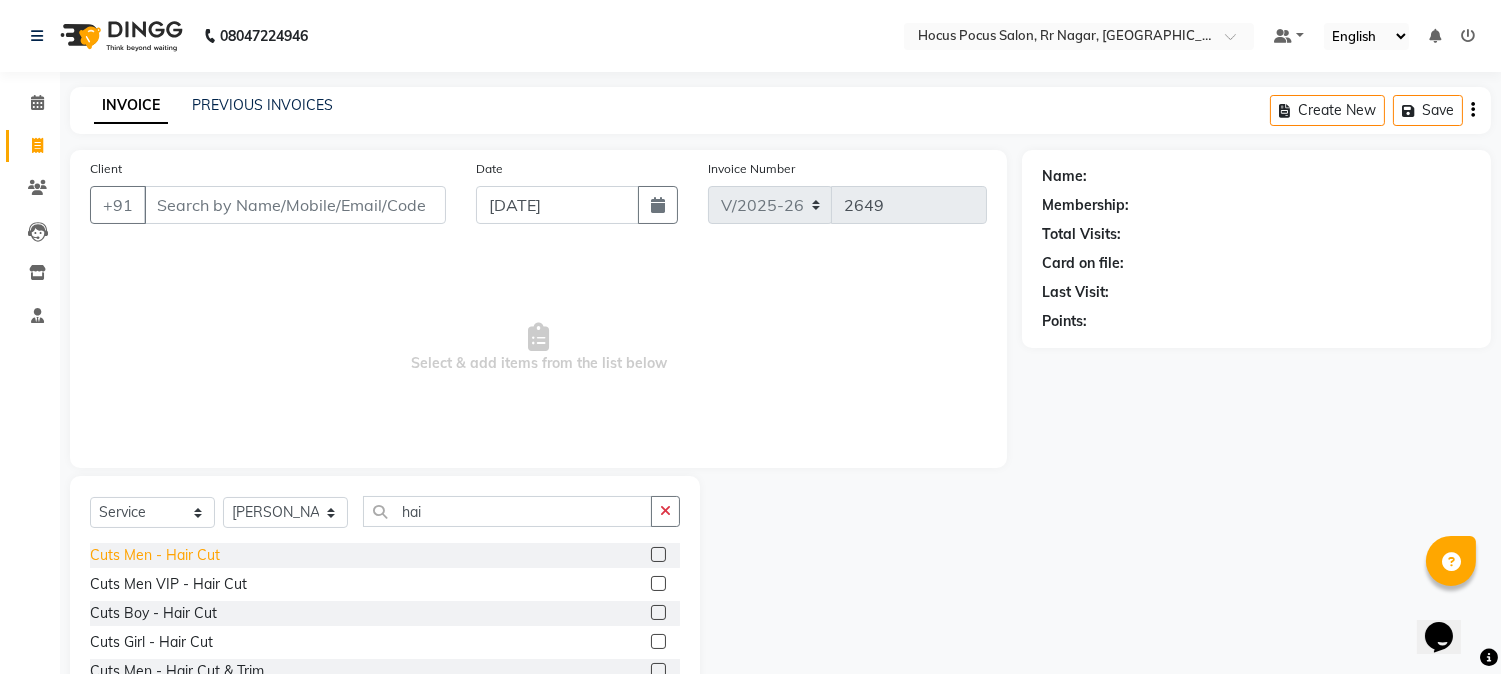 click on "Cuts Men - Hair Cut" 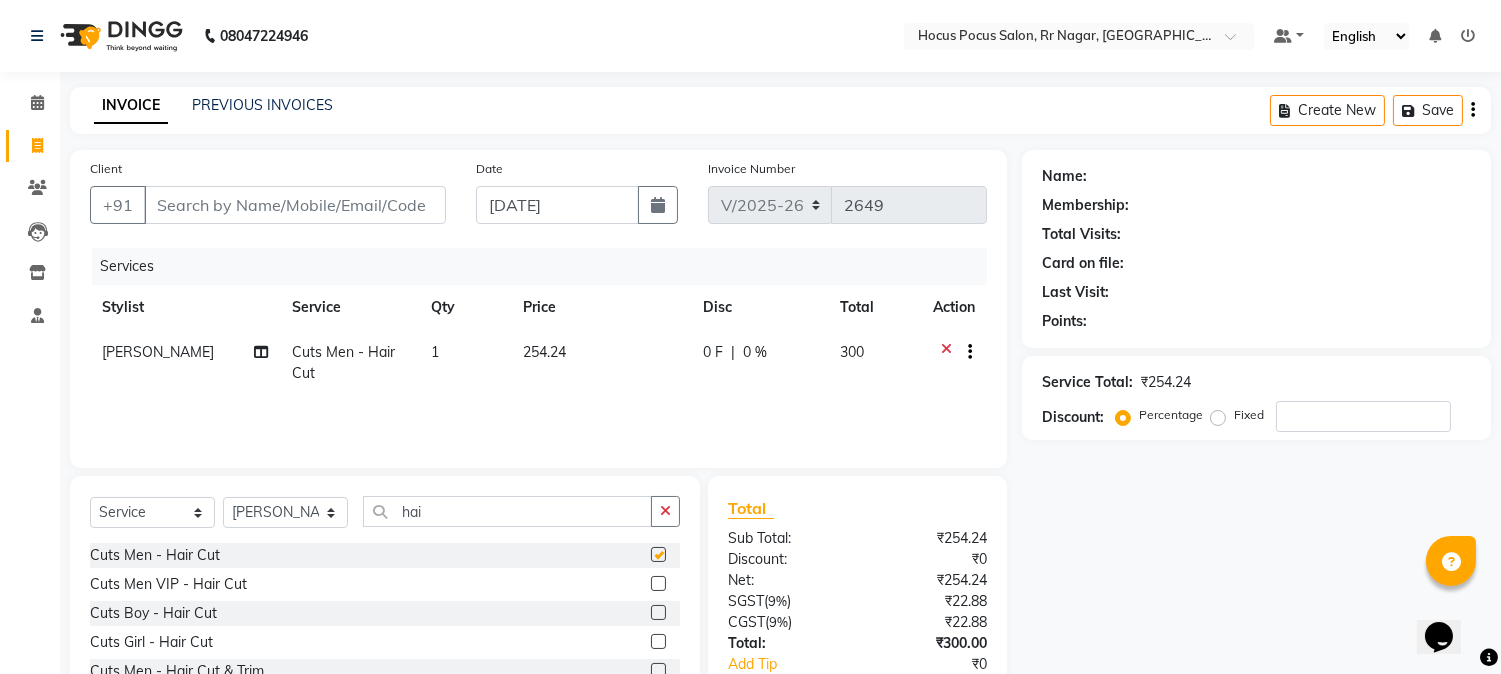 checkbox on "false" 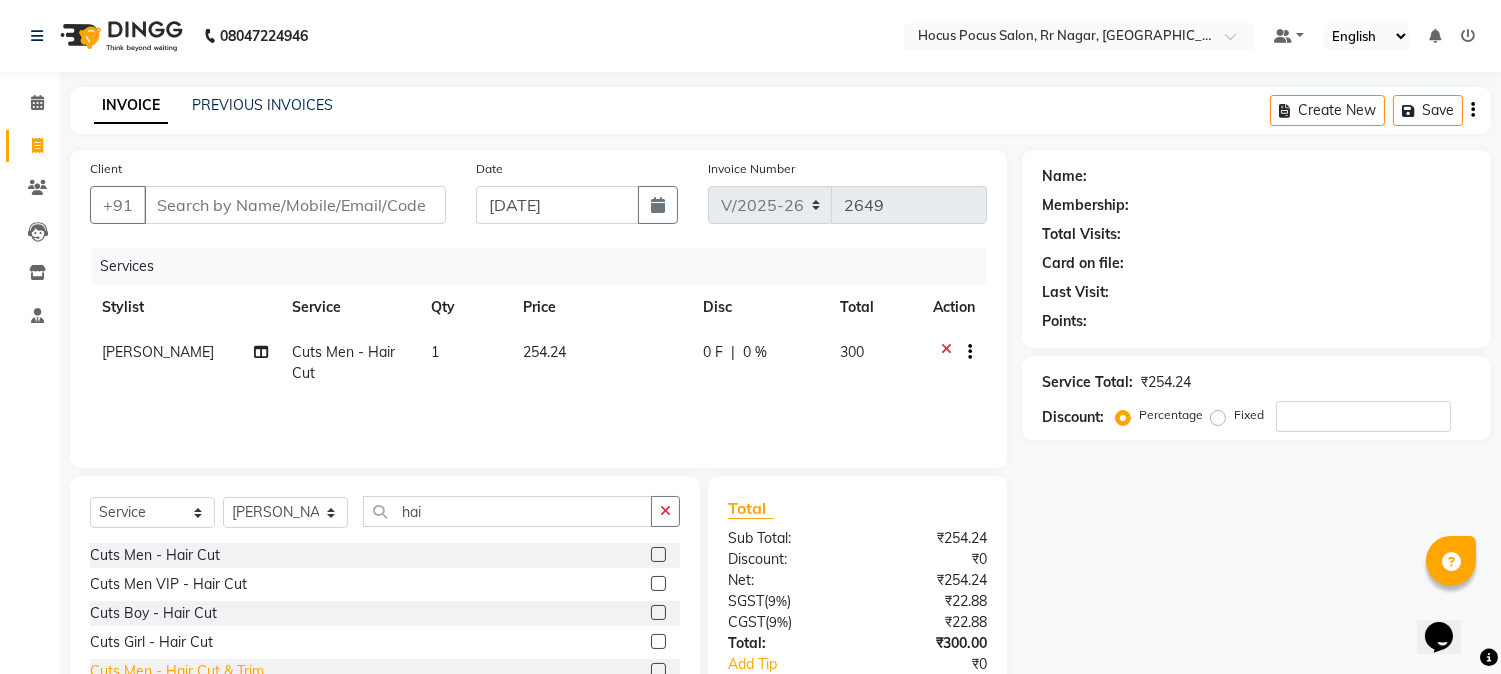 click on "Cuts Men - Hair Cut & Trim" 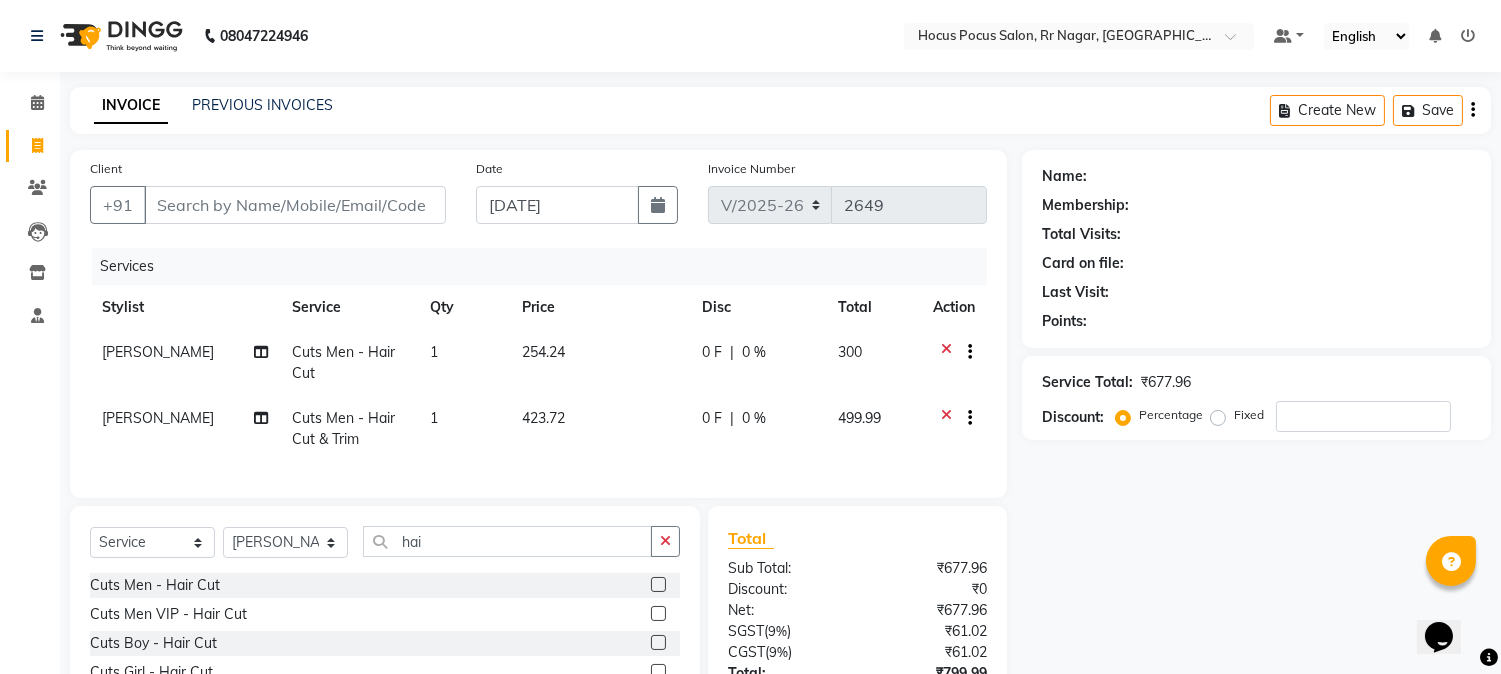 checkbox on "false" 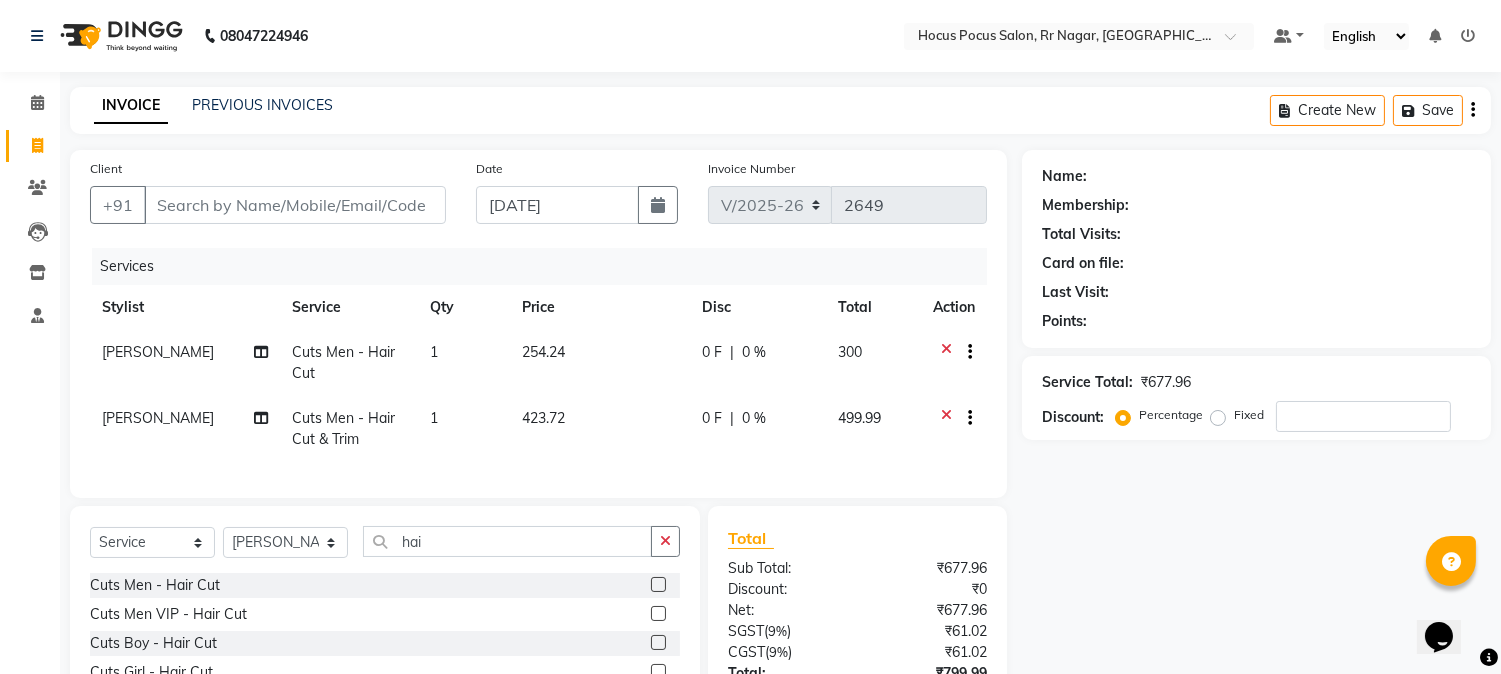 click 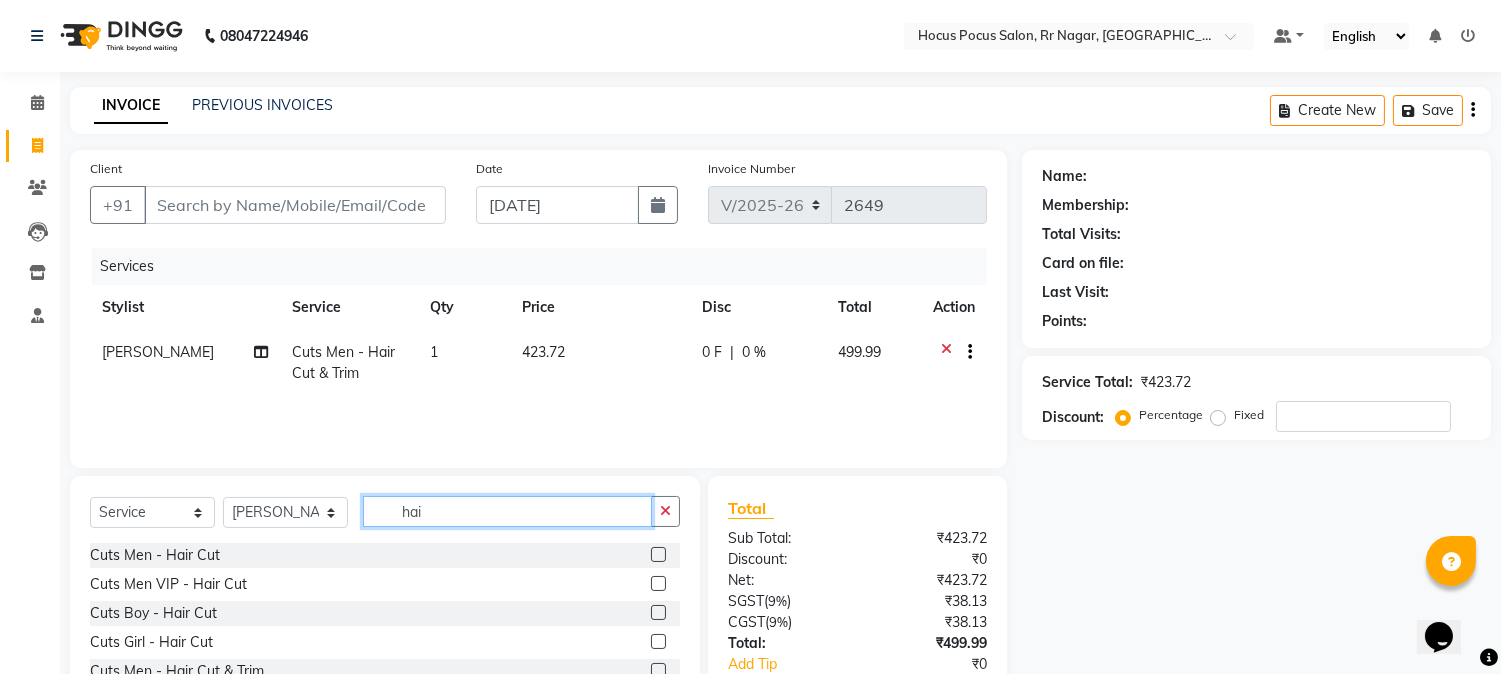 click on "hai" 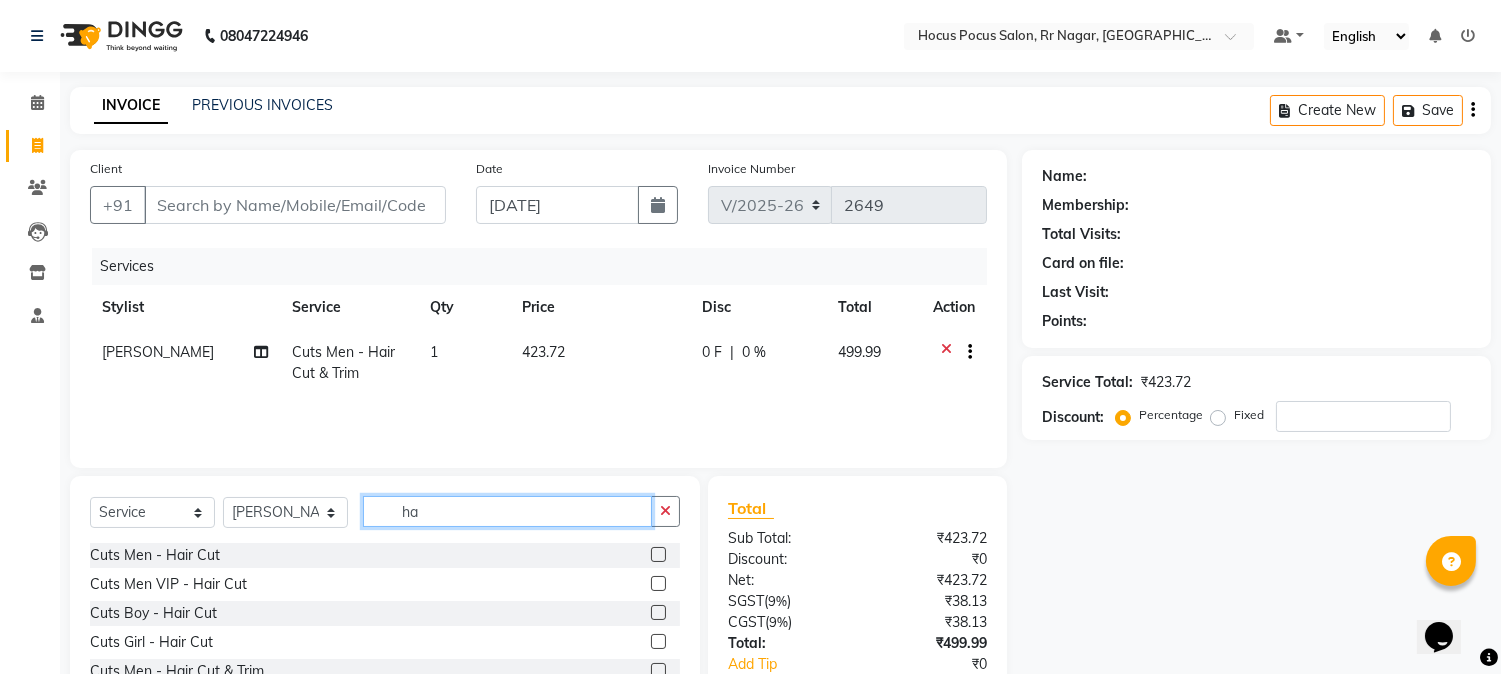 type on "h" 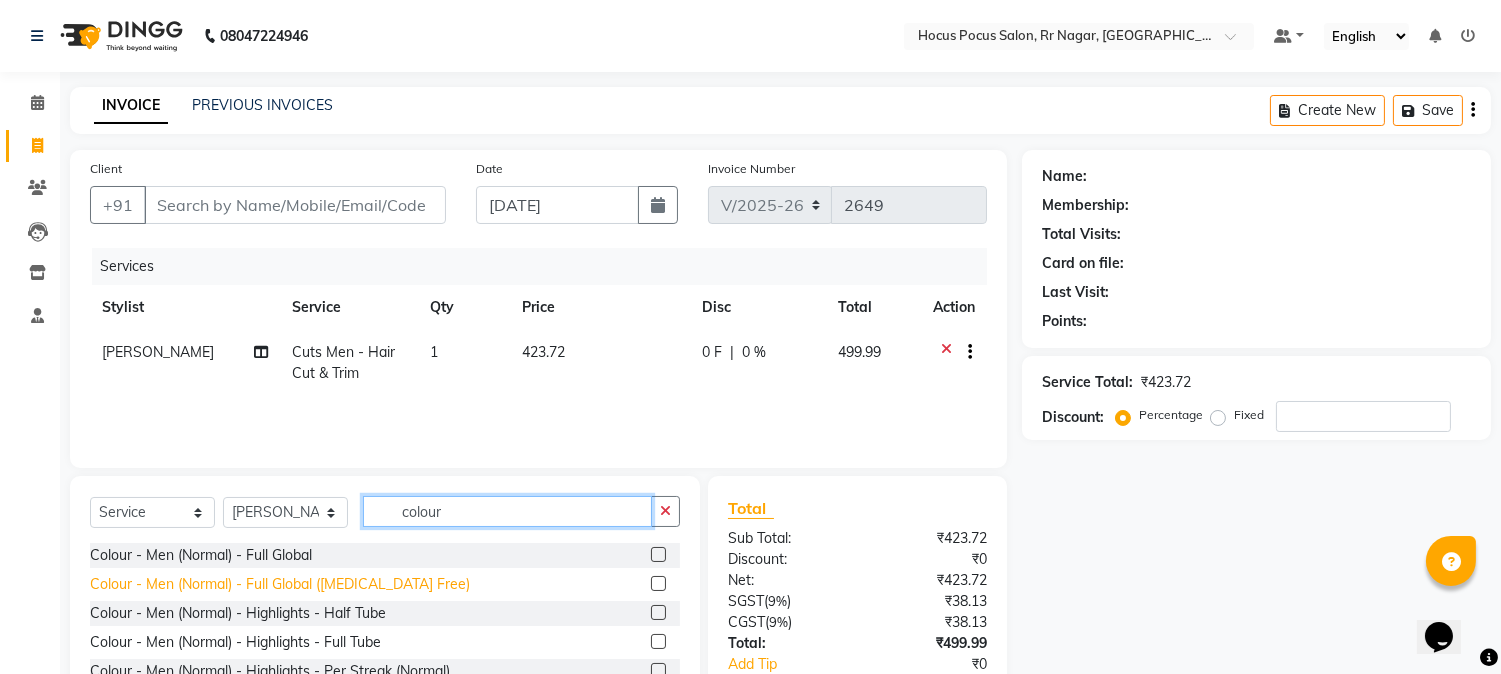 type on "colour" 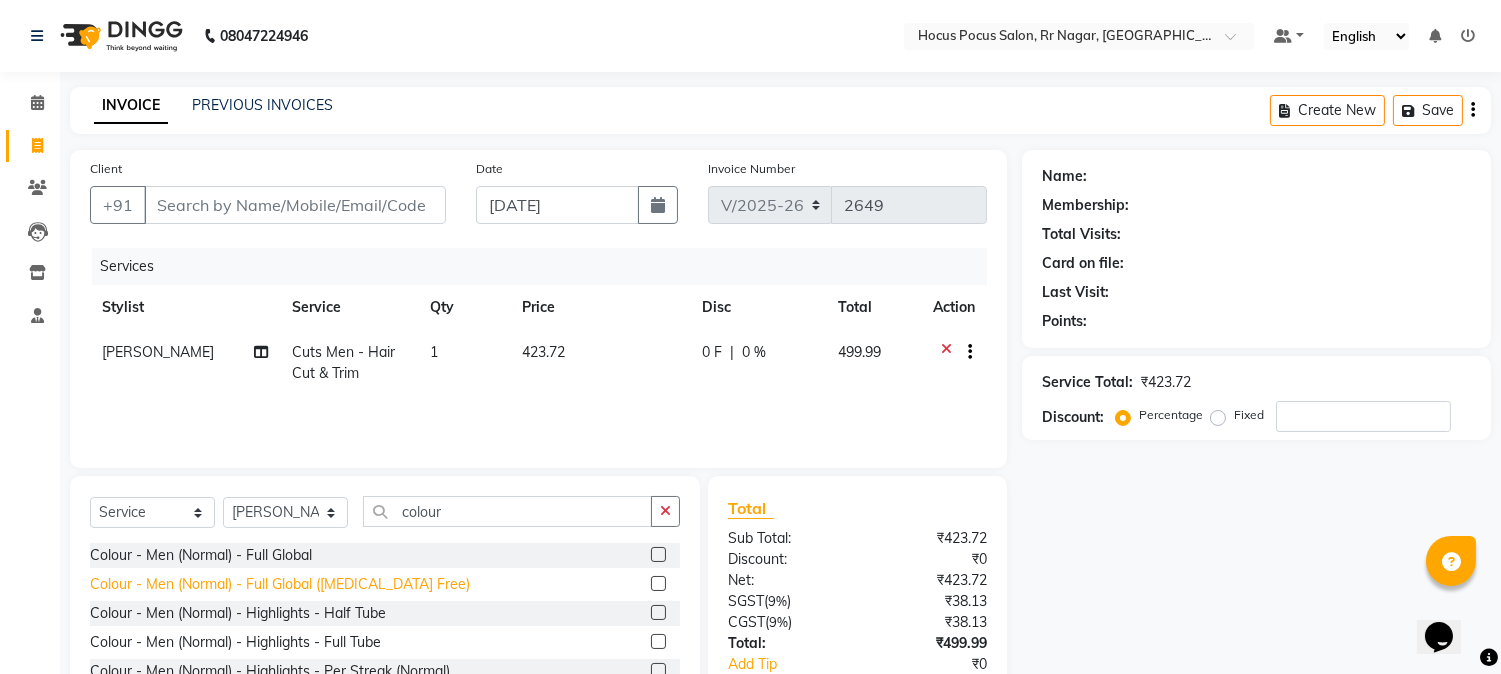 click on "Colour - Men (Normal) - Full Global ([MEDICAL_DATA] Free)" 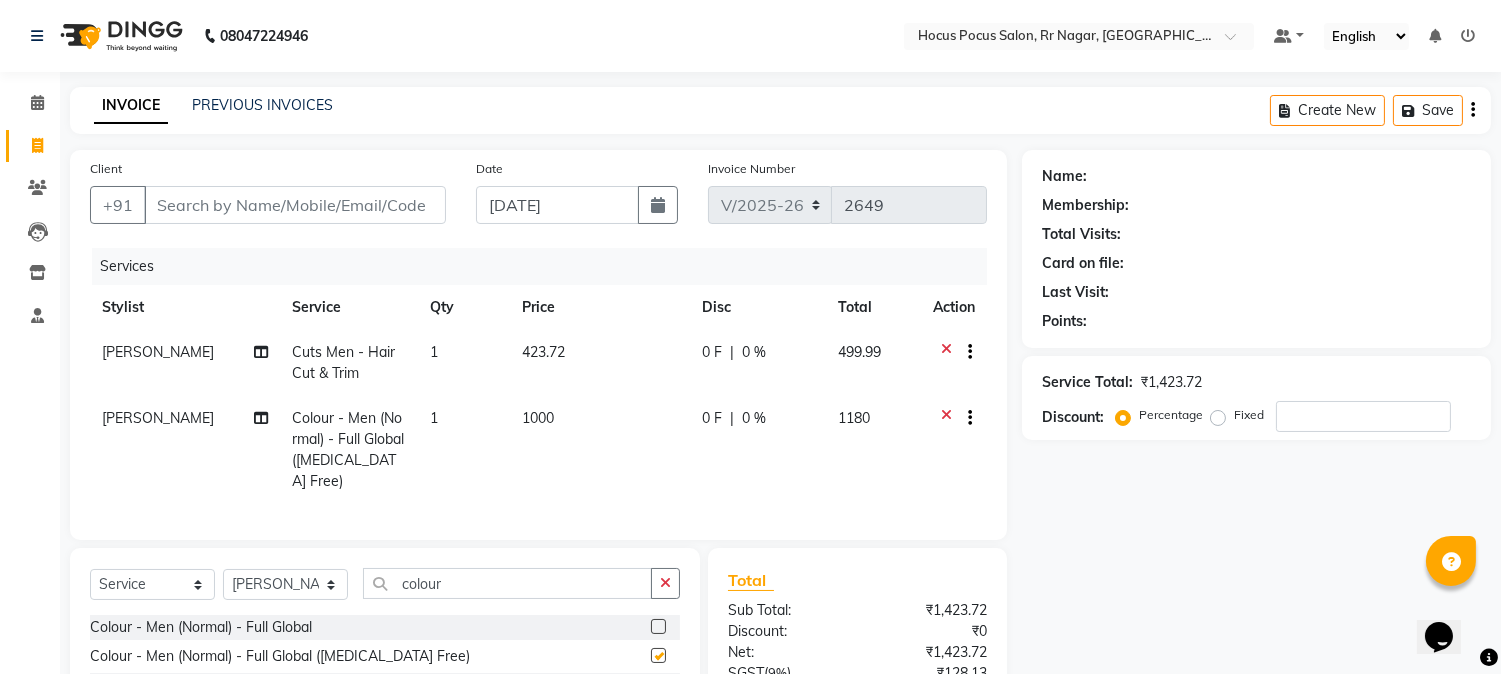checkbox on "false" 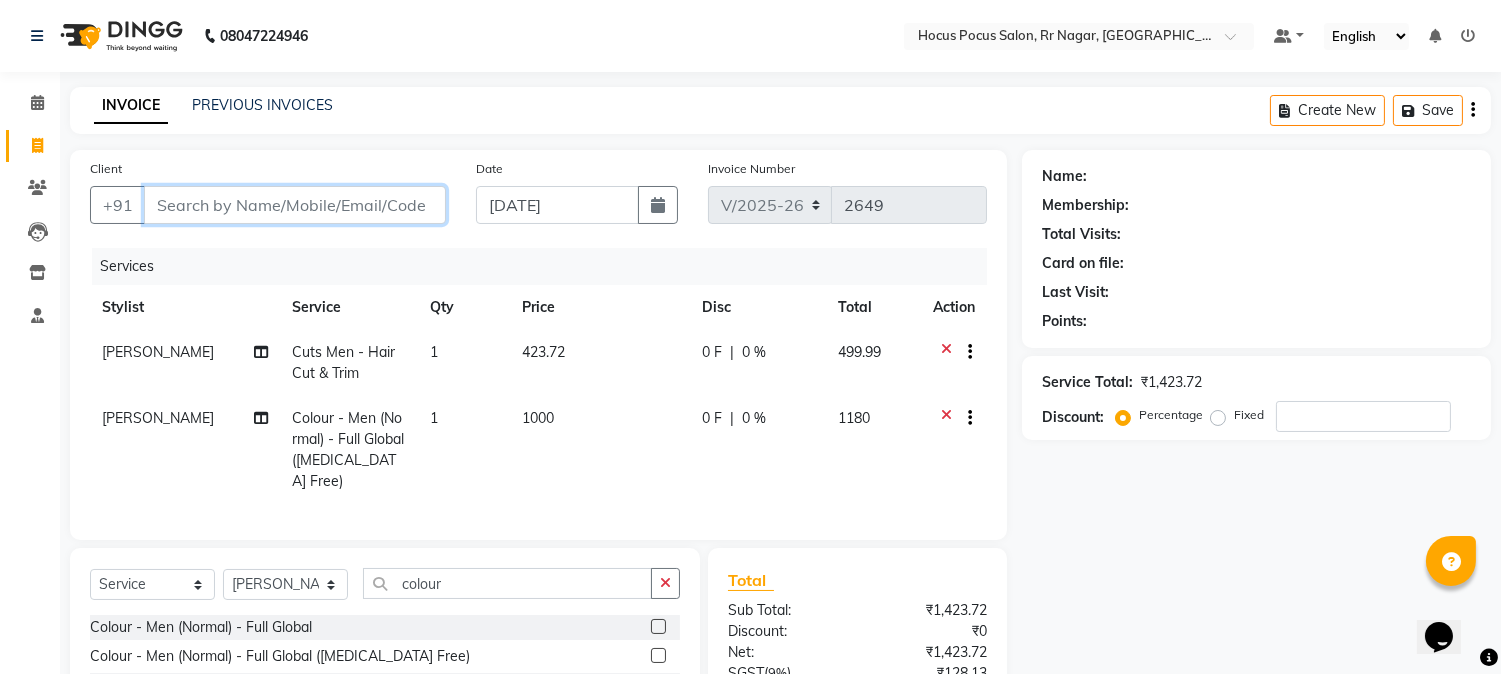 click on "Client" at bounding box center (295, 205) 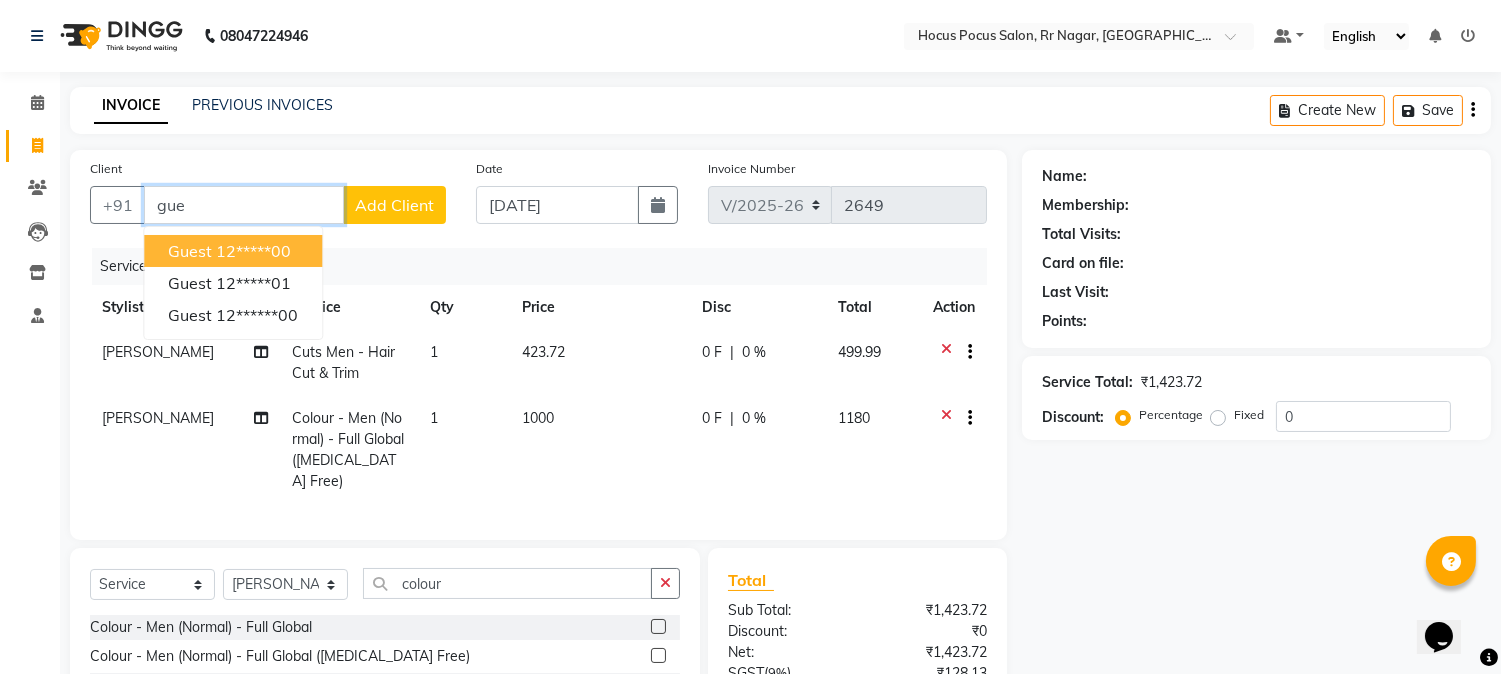 click on "guest  12*****00" at bounding box center (233, 251) 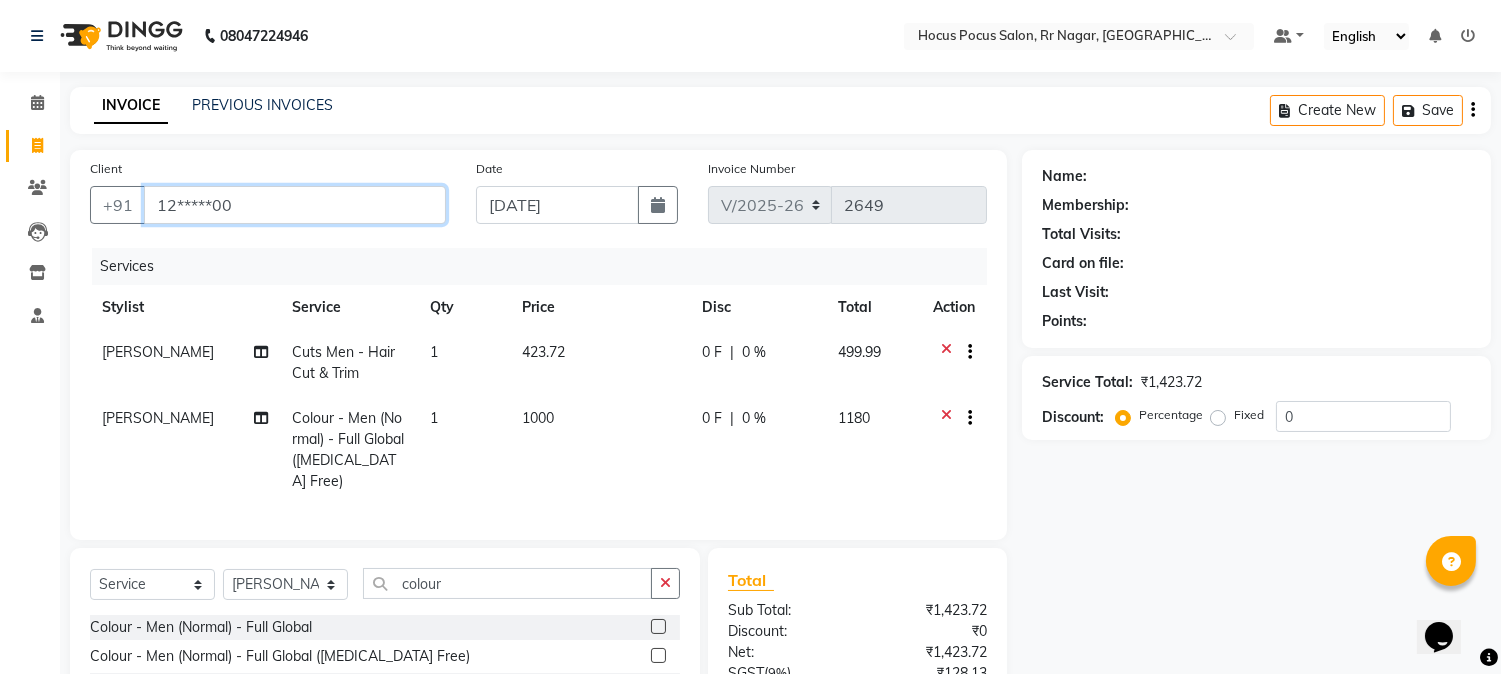 type on "12*****00" 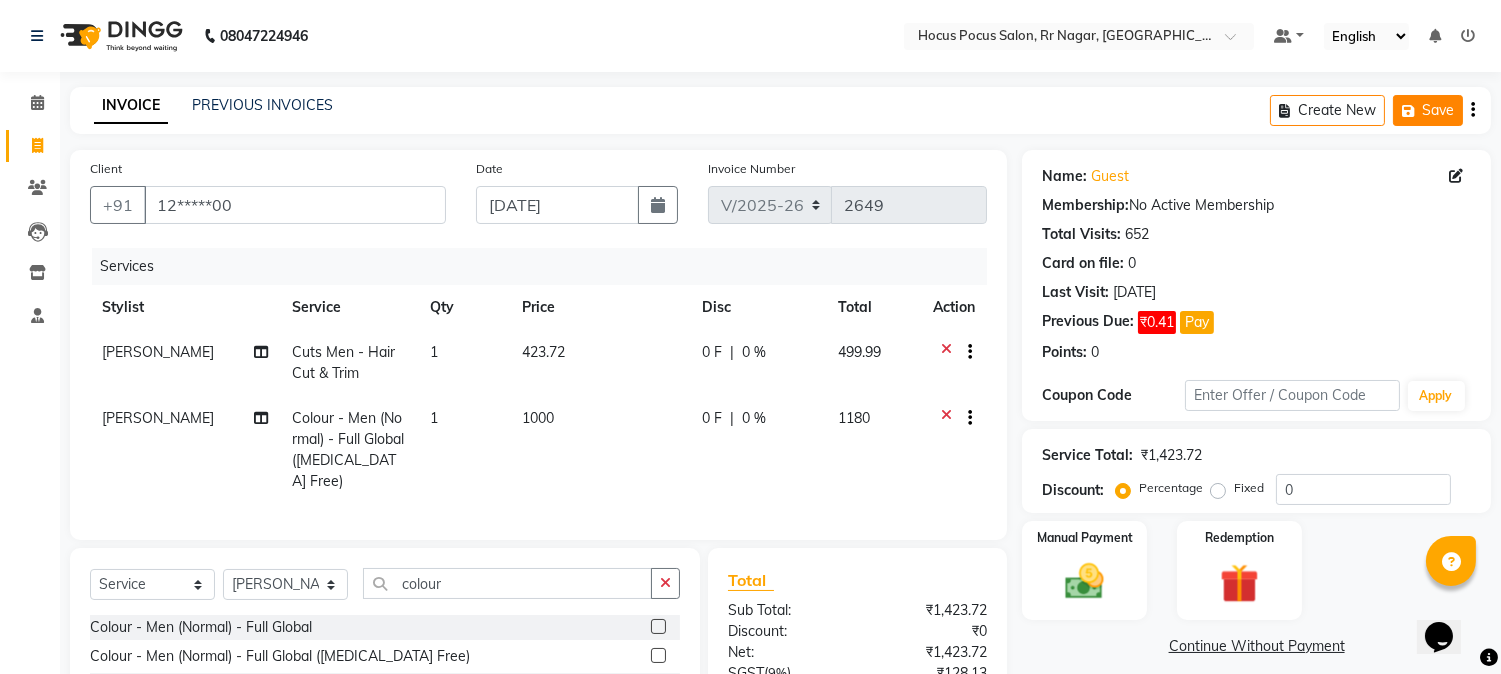 click on "Save" 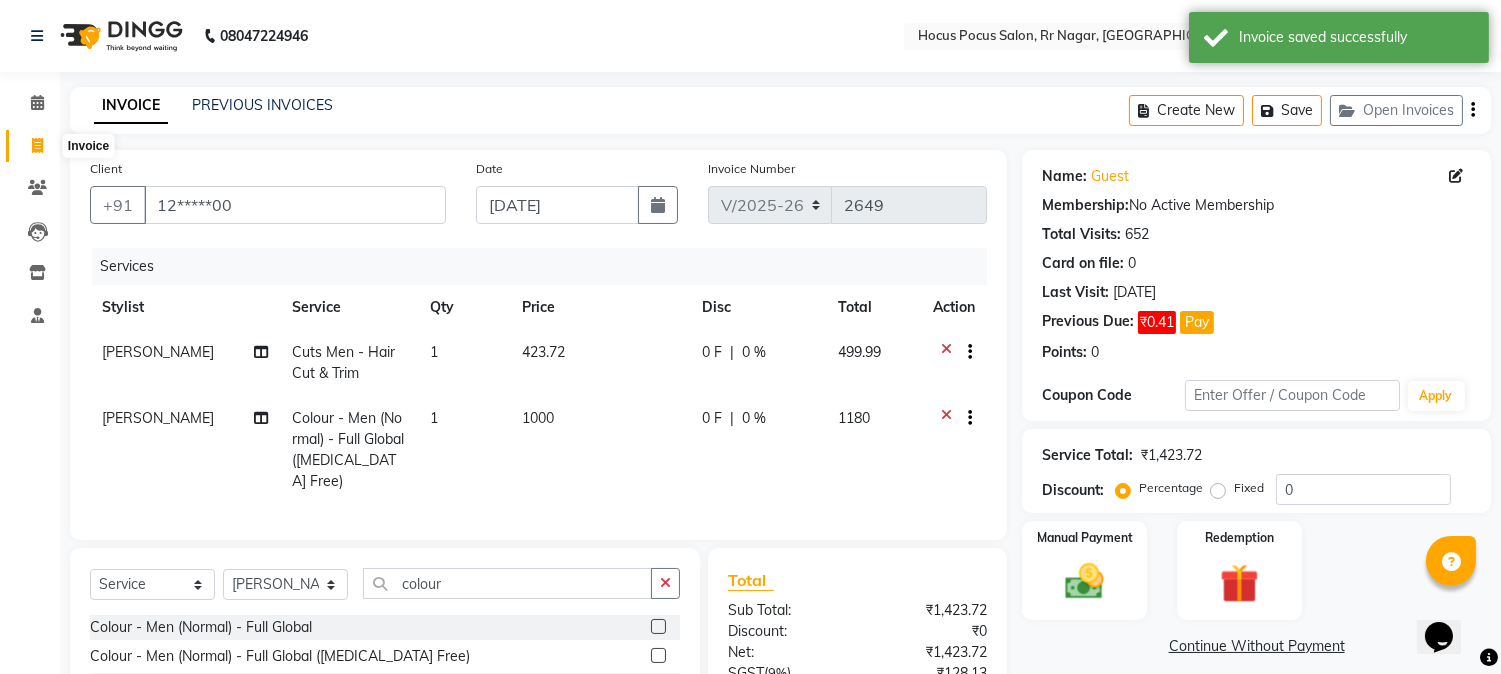 click 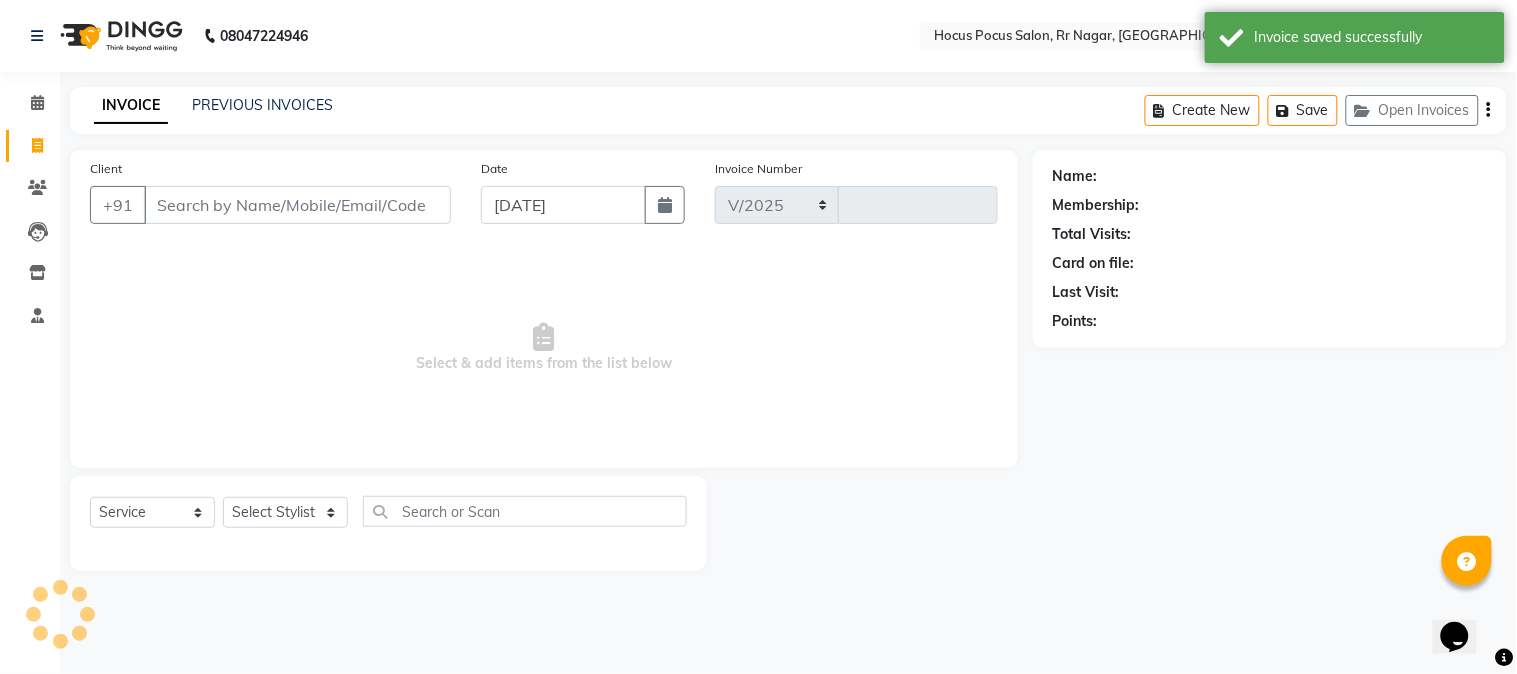 select on "5019" 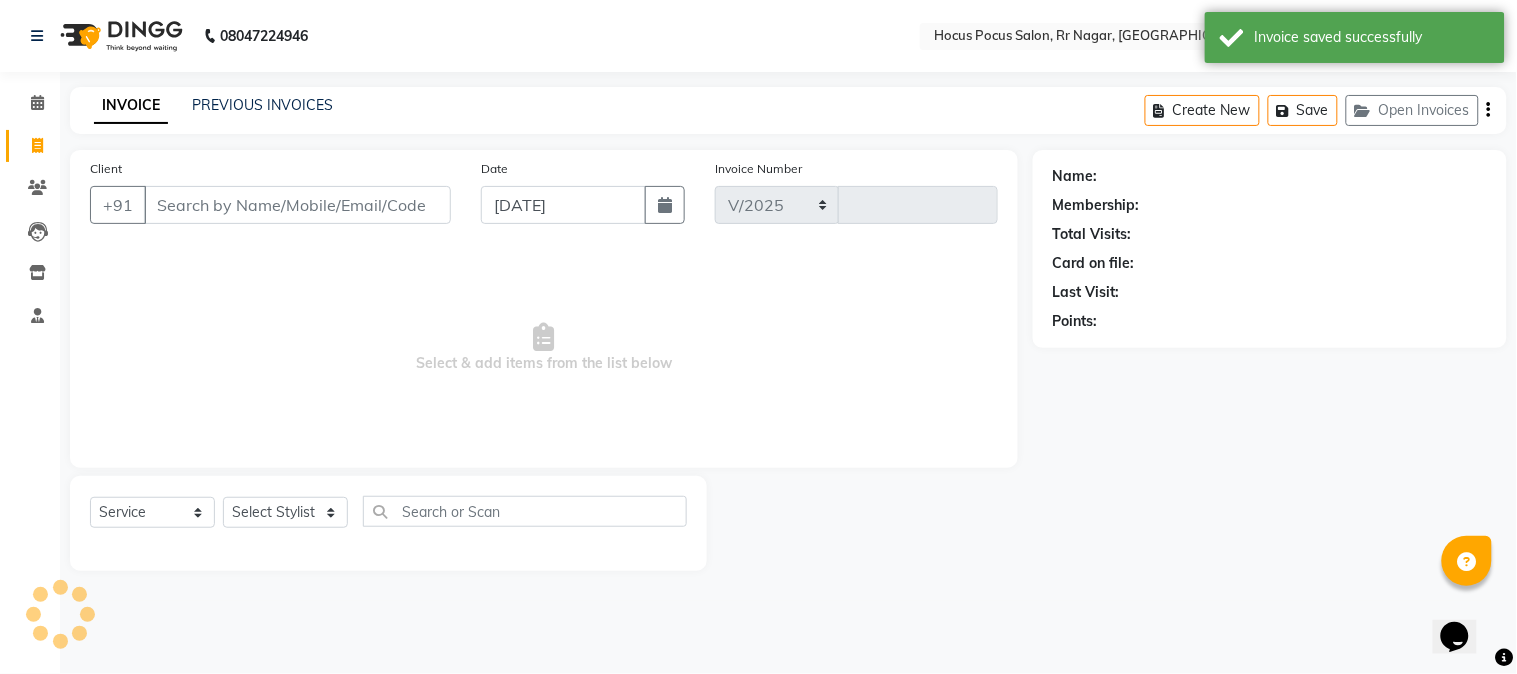 type on "2649" 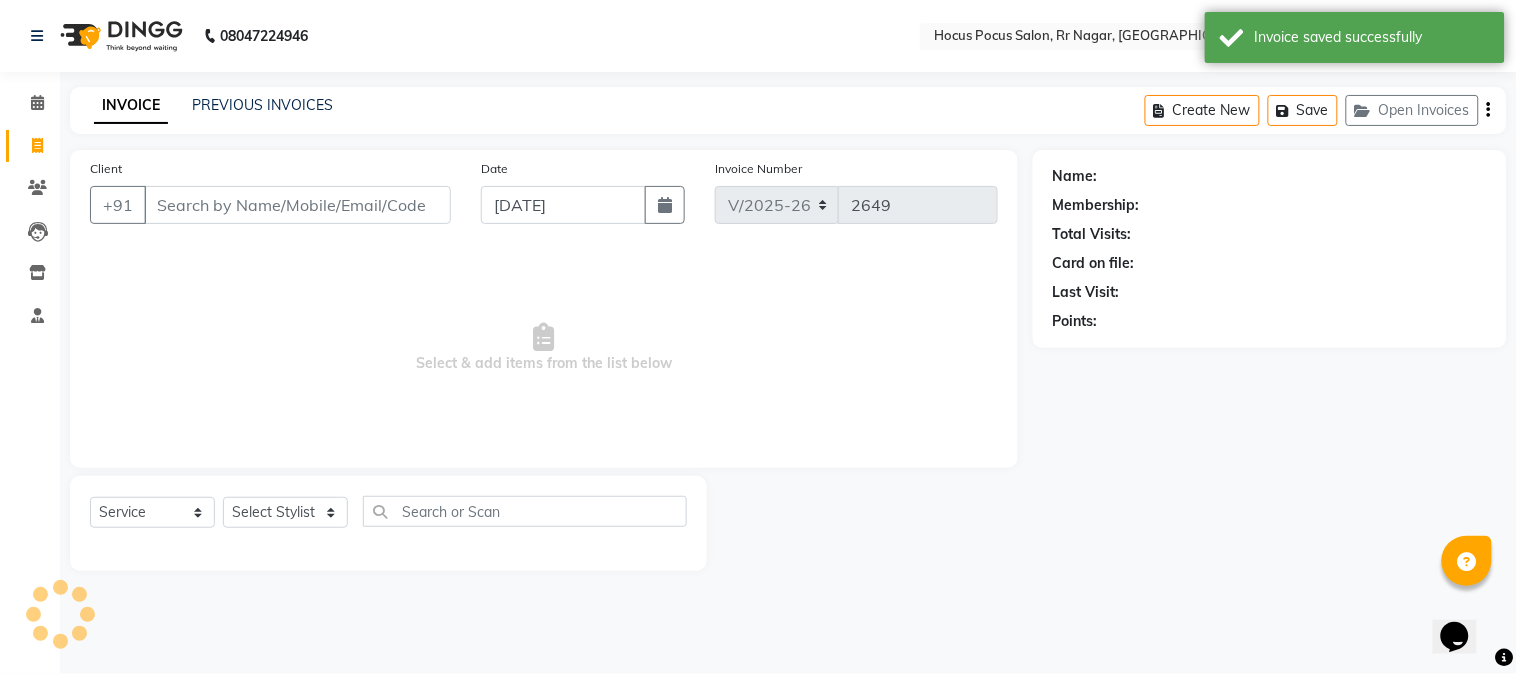 click on "Client" at bounding box center (297, 205) 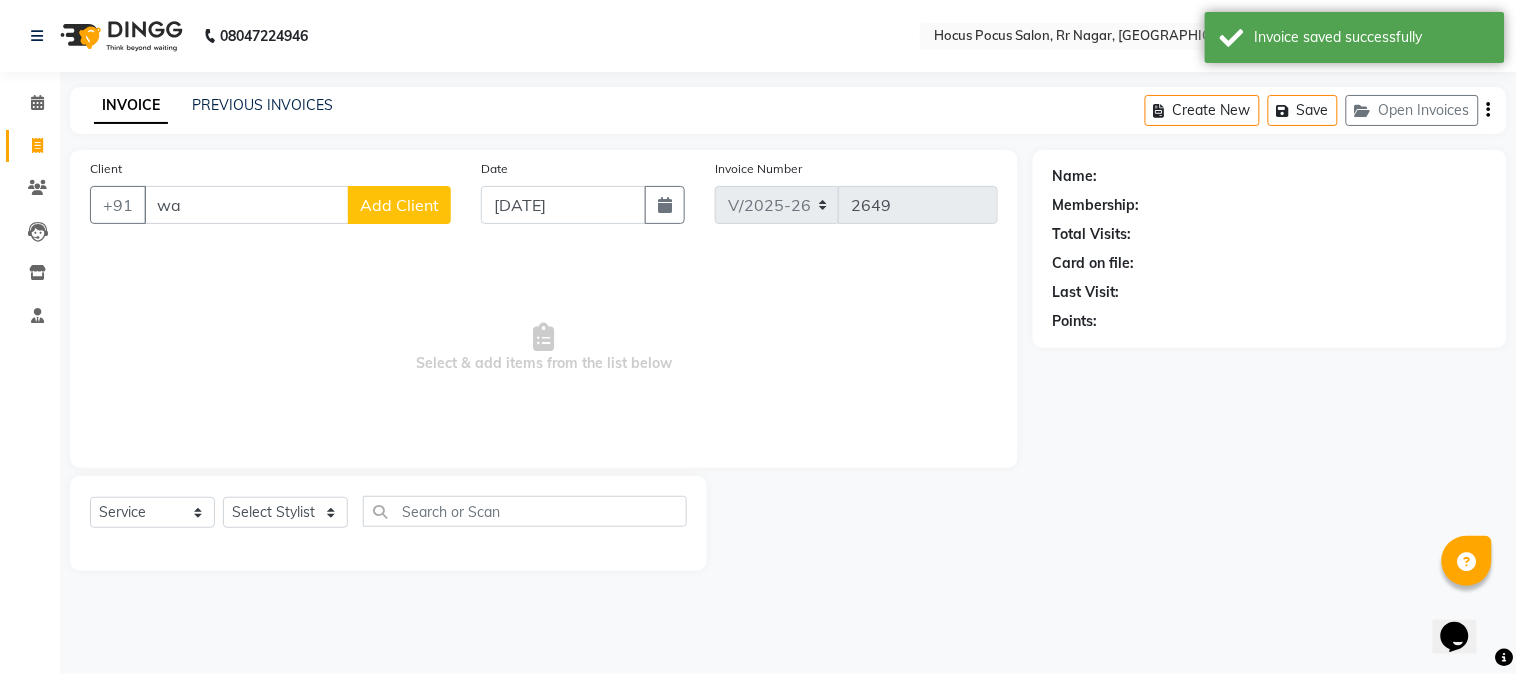 type on "w" 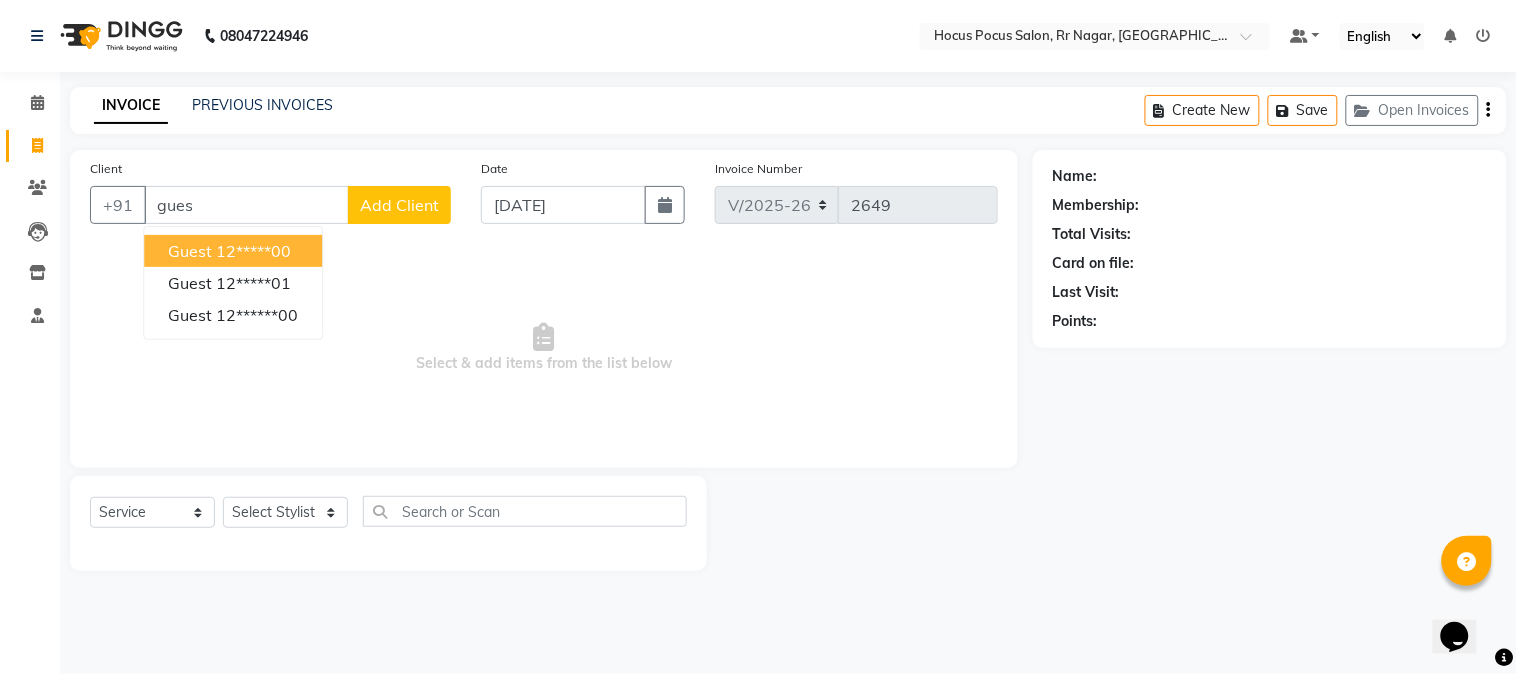 click on "12*****00" at bounding box center (253, 251) 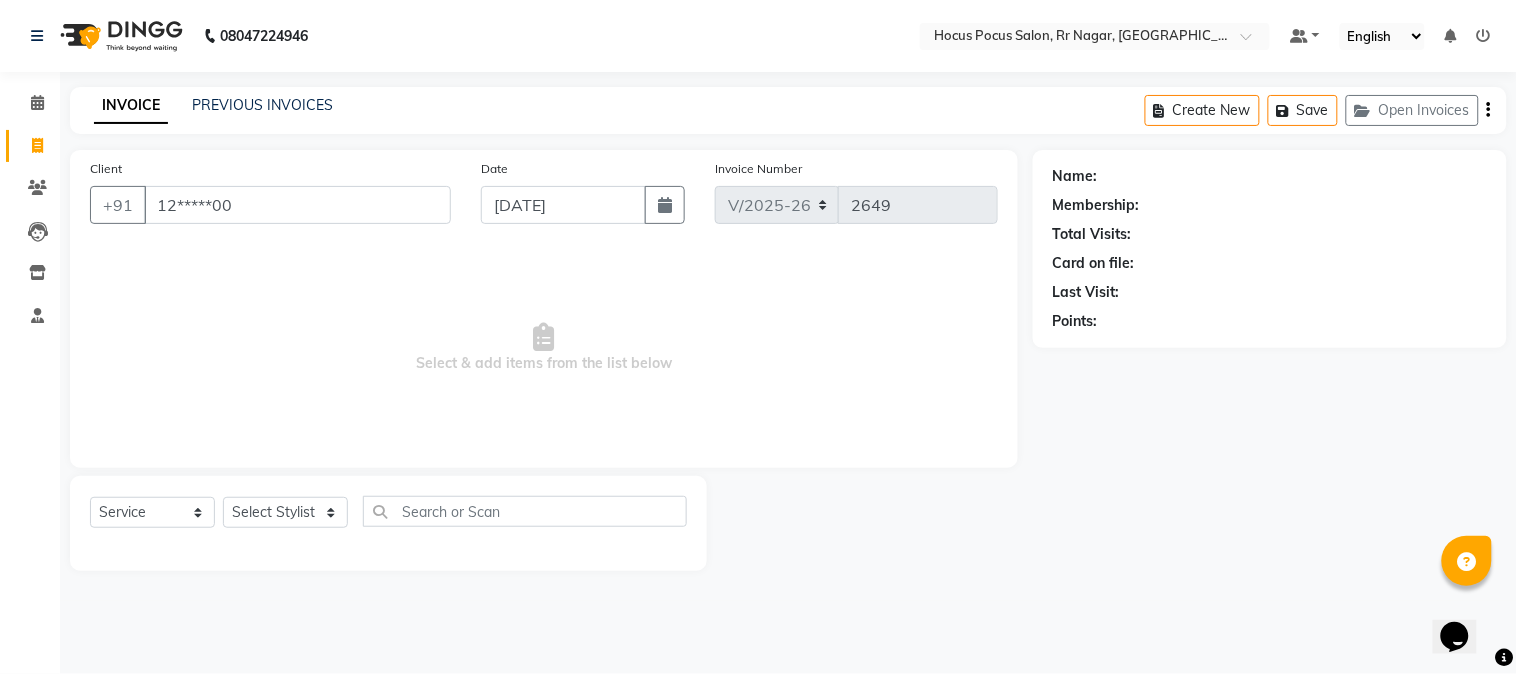 type on "12*****00" 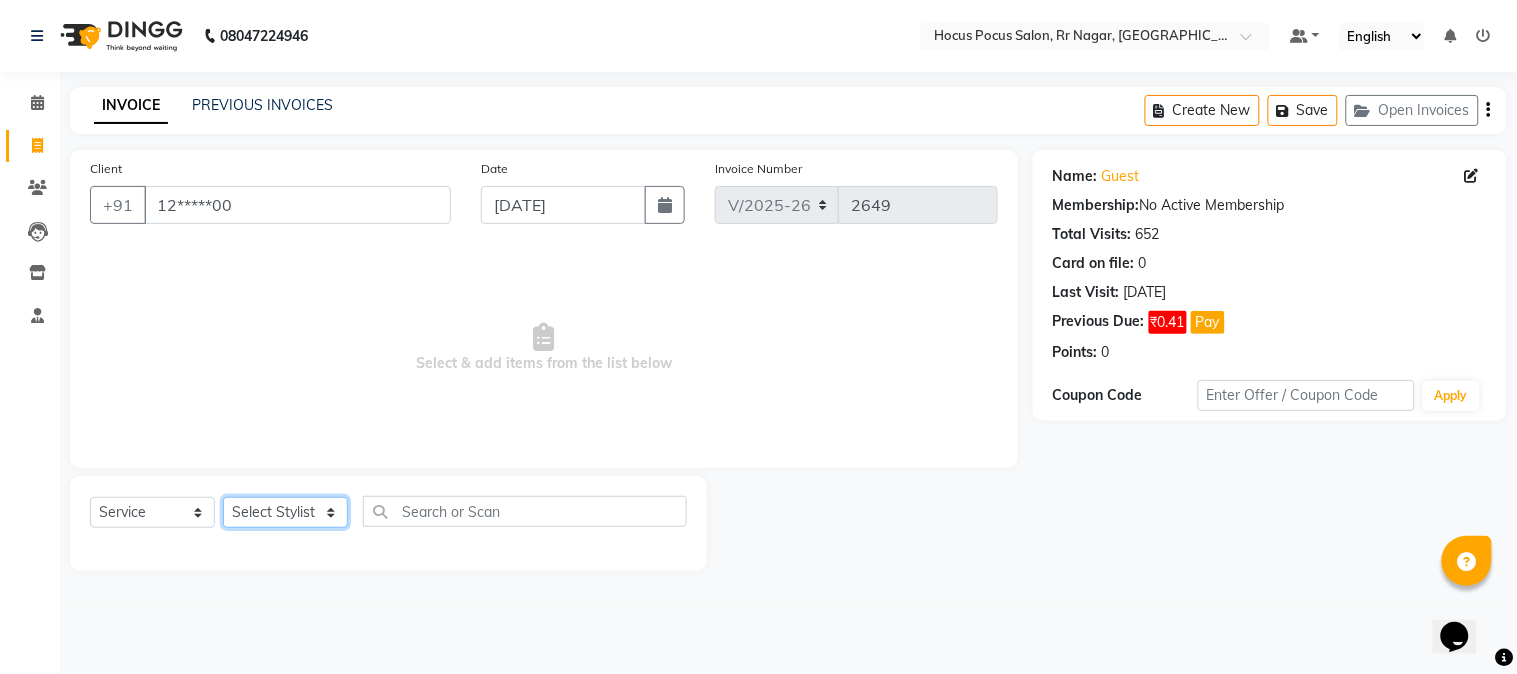 click on "Select Stylist [PERSON_NAME] hocus pocus [PERSON_NAME] [PERSON_NAME] [PERSON_NAME] [PERSON_NAME]" 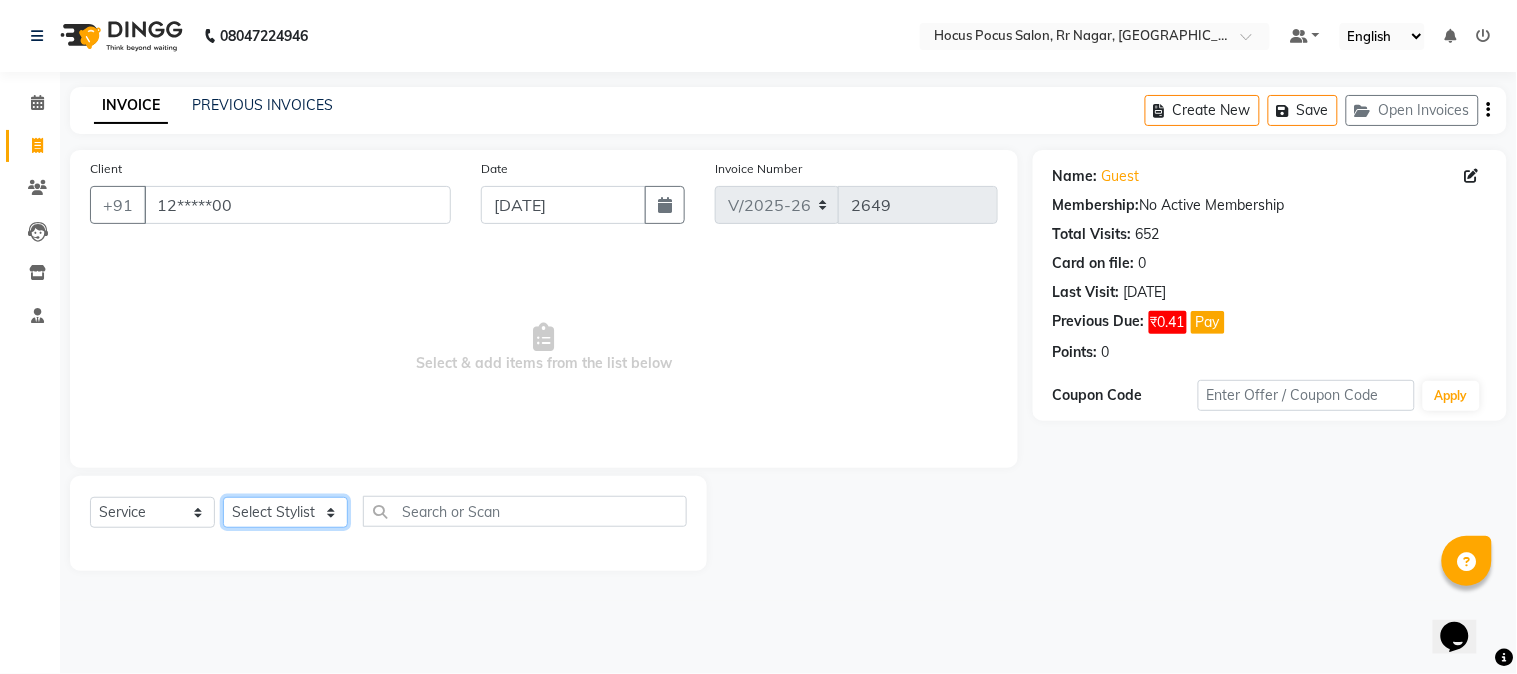 select on "32988" 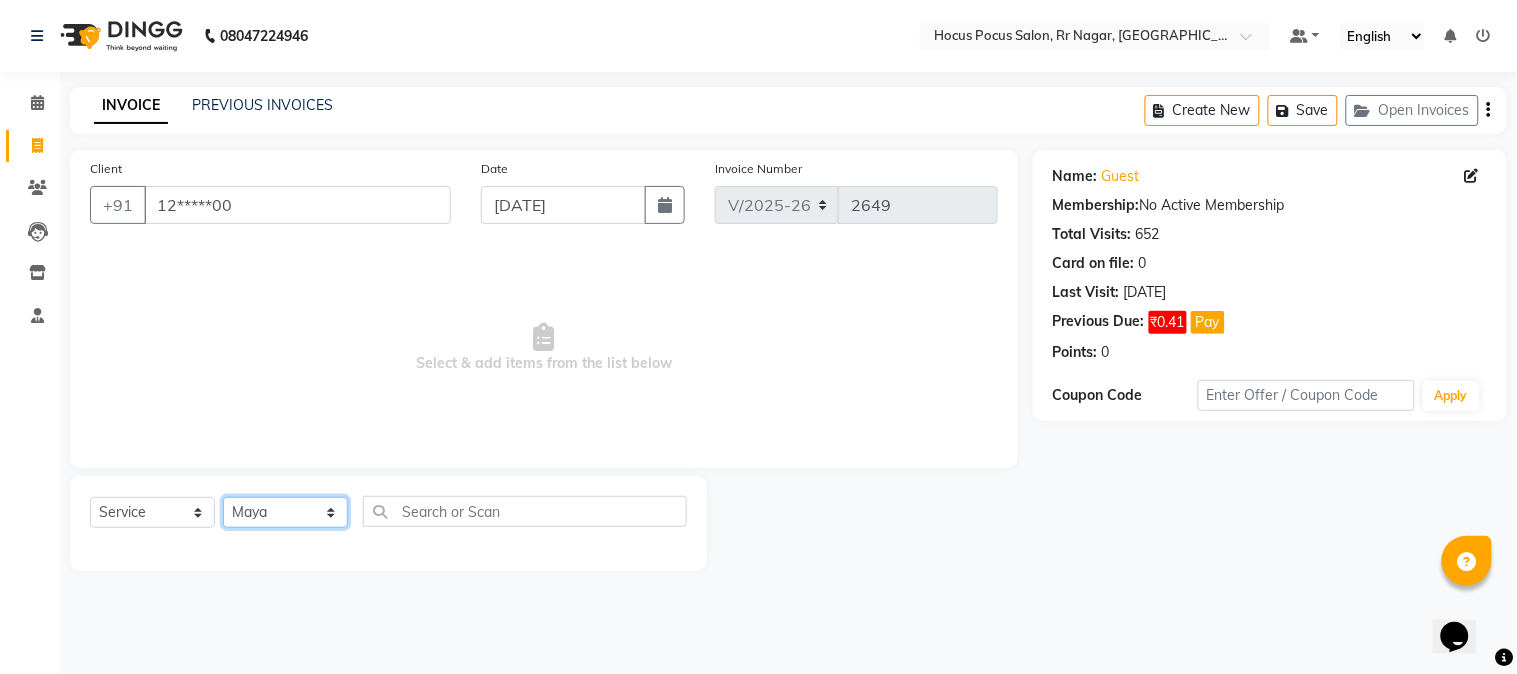 click on "Select Stylist [PERSON_NAME] hocus pocus [PERSON_NAME] [PERSON_NAME] [PERSON_NAME] [PERSON_NAME]" 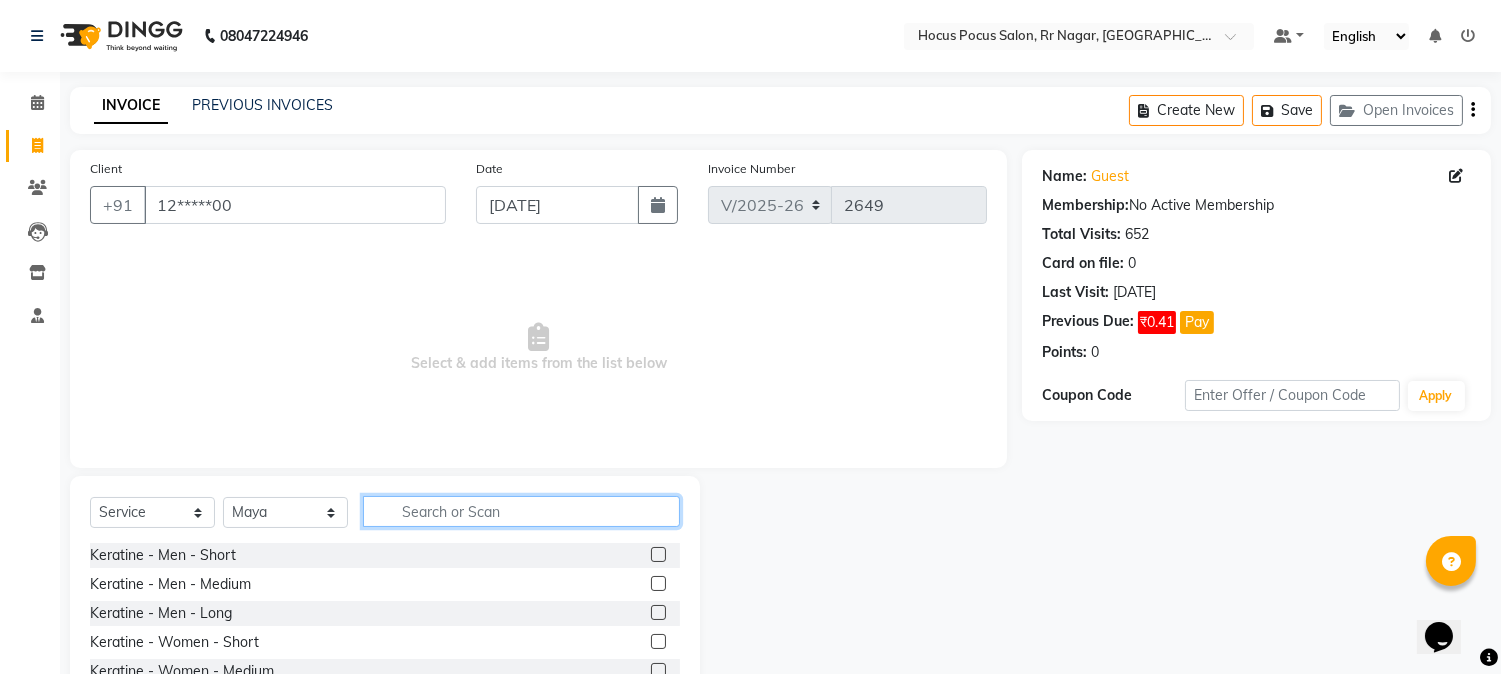 click 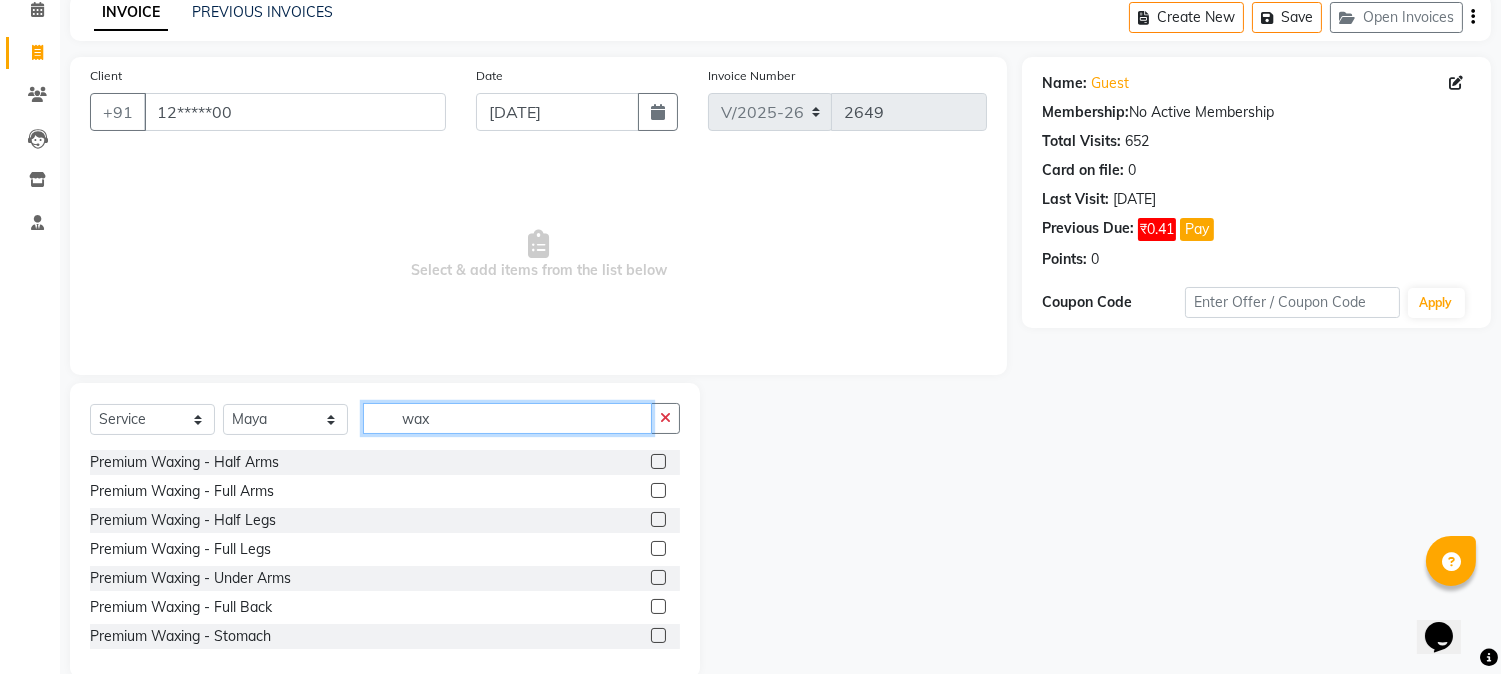 scroll, scrollTop: 111, scrollLeft: 0, axis: vertical 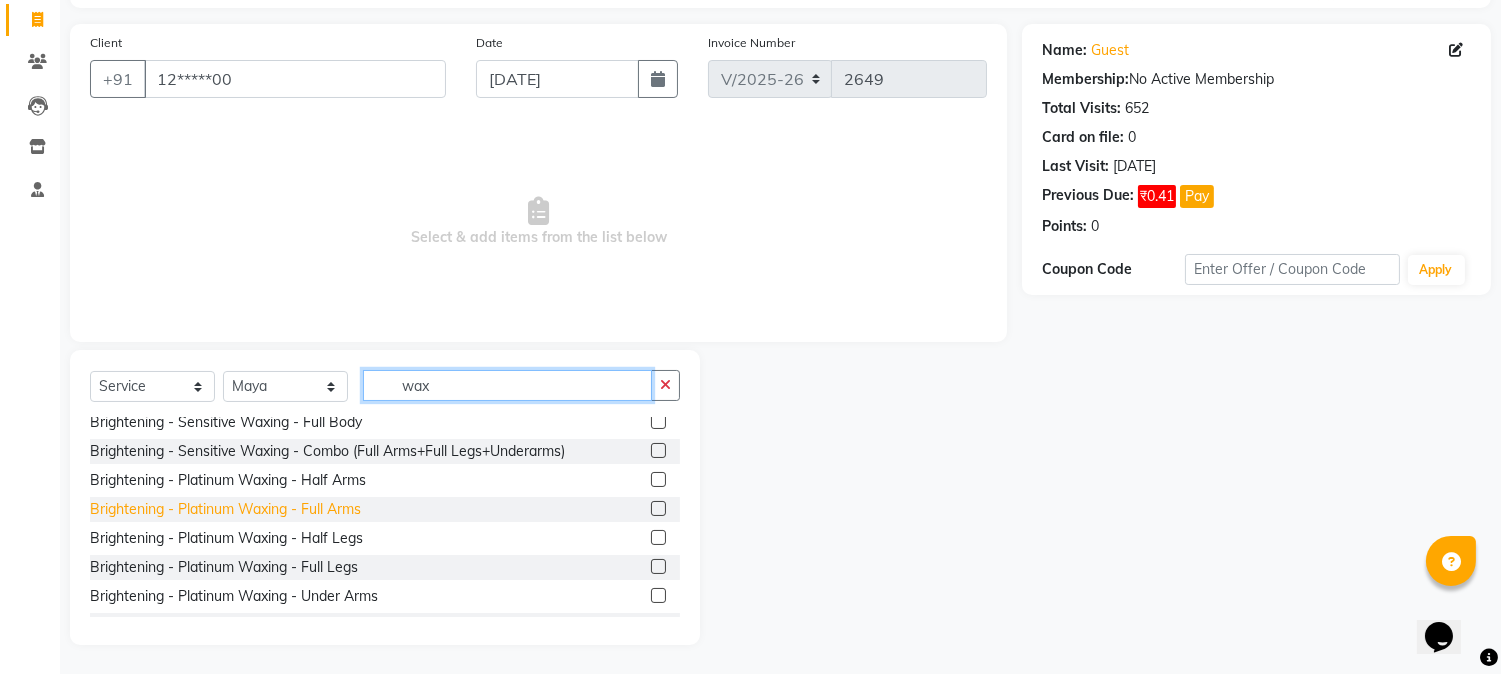 type on "wax" 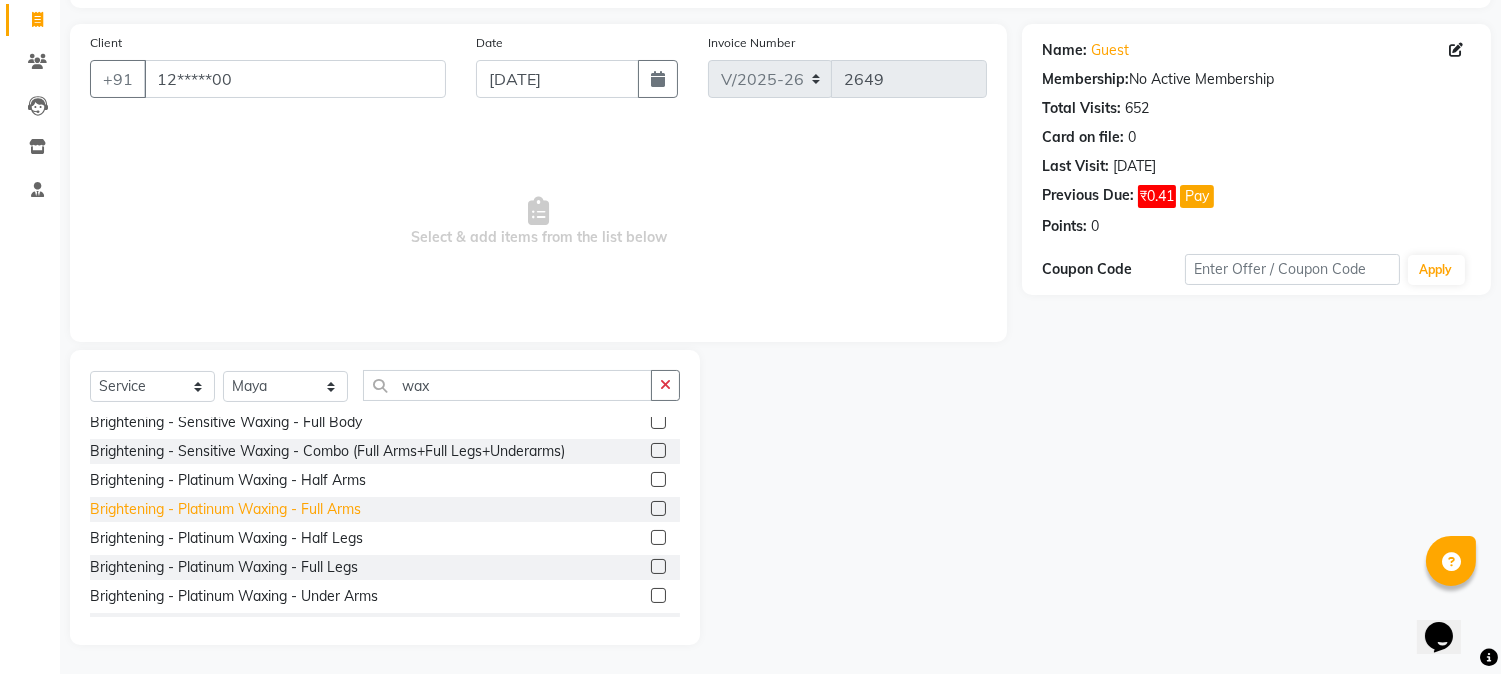 click on "Brightening - Platinum Waxing  - Full Arms" 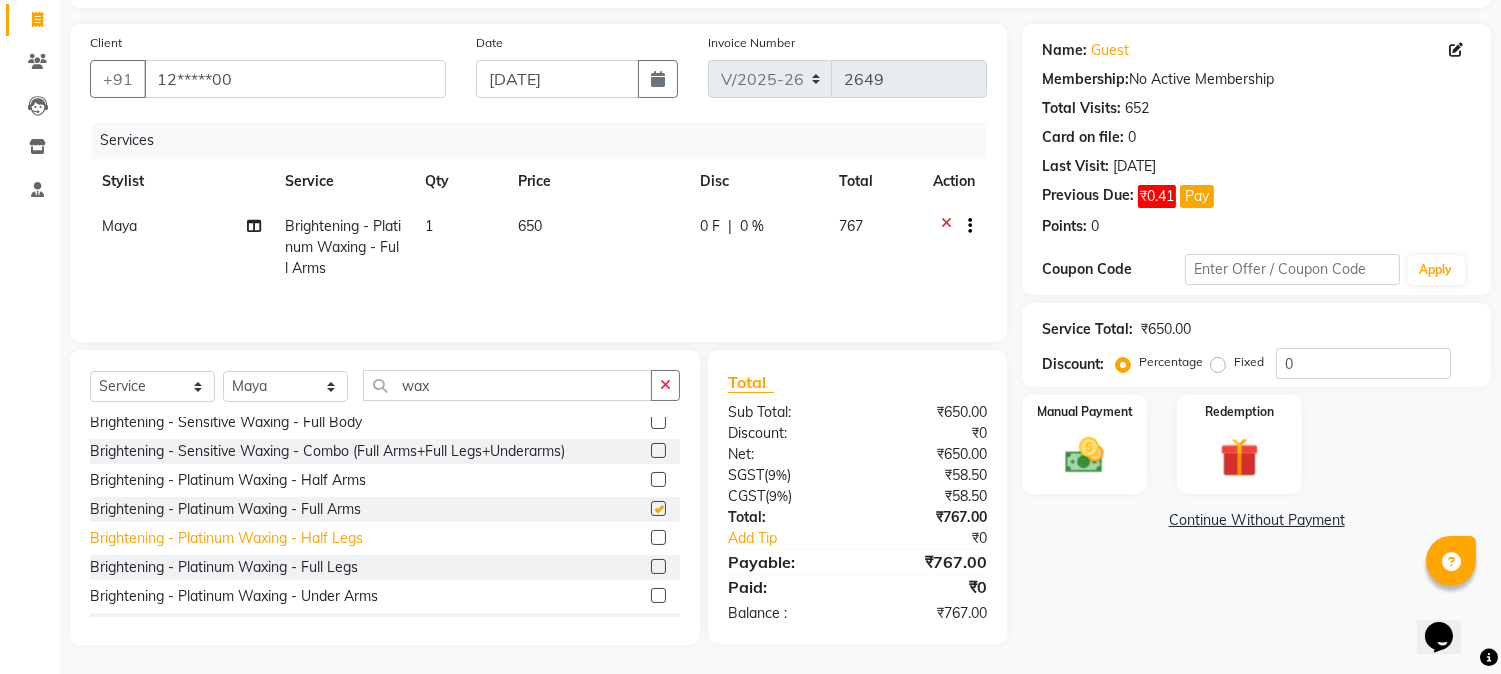 checkbox on "false" 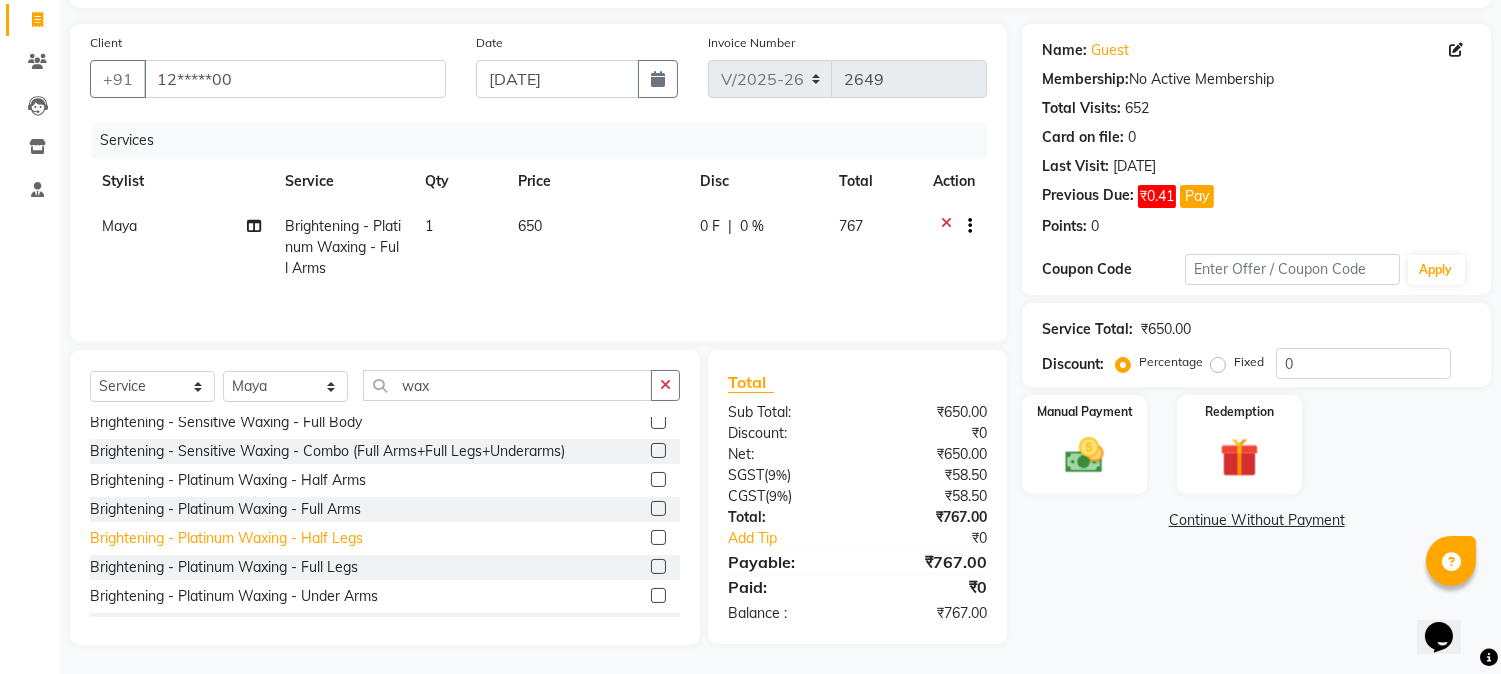 click on "Brightening - Platinum Waxing  - Half Legs" 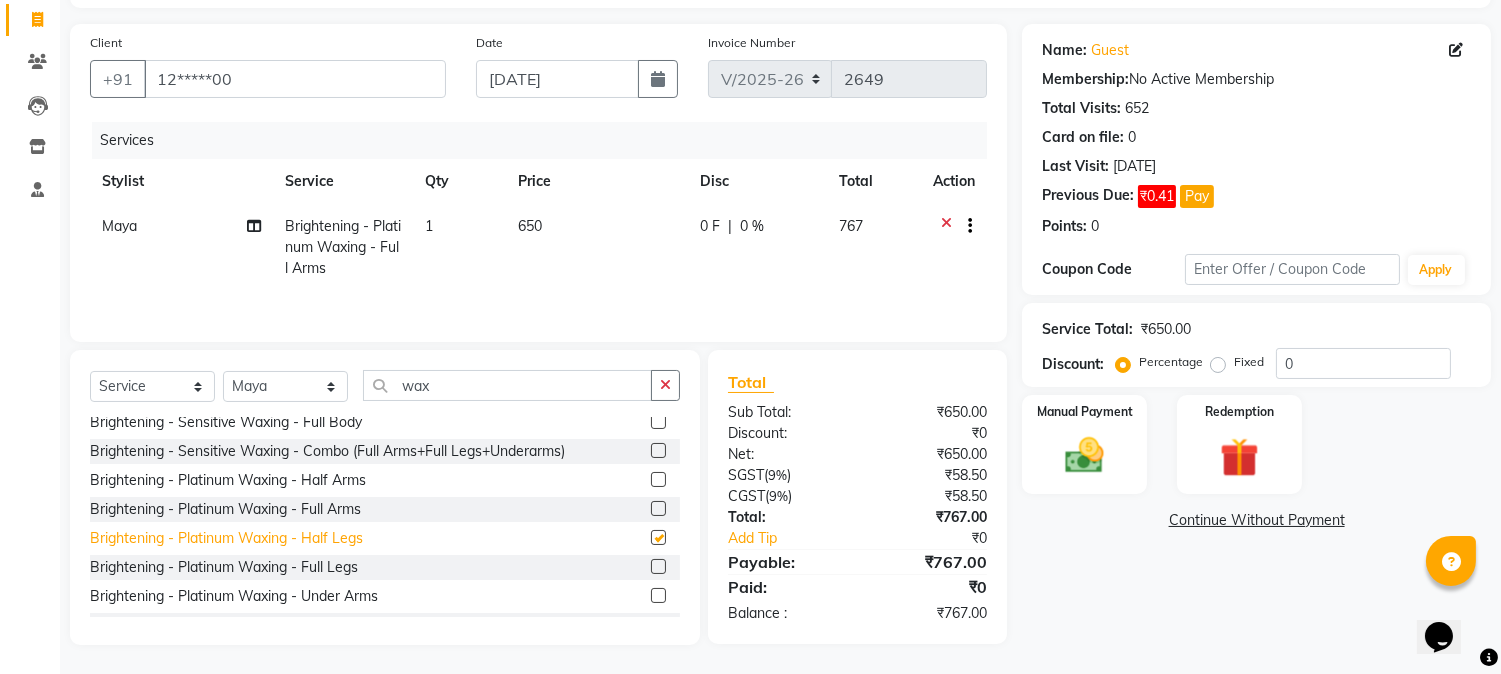 checkbox on "false" 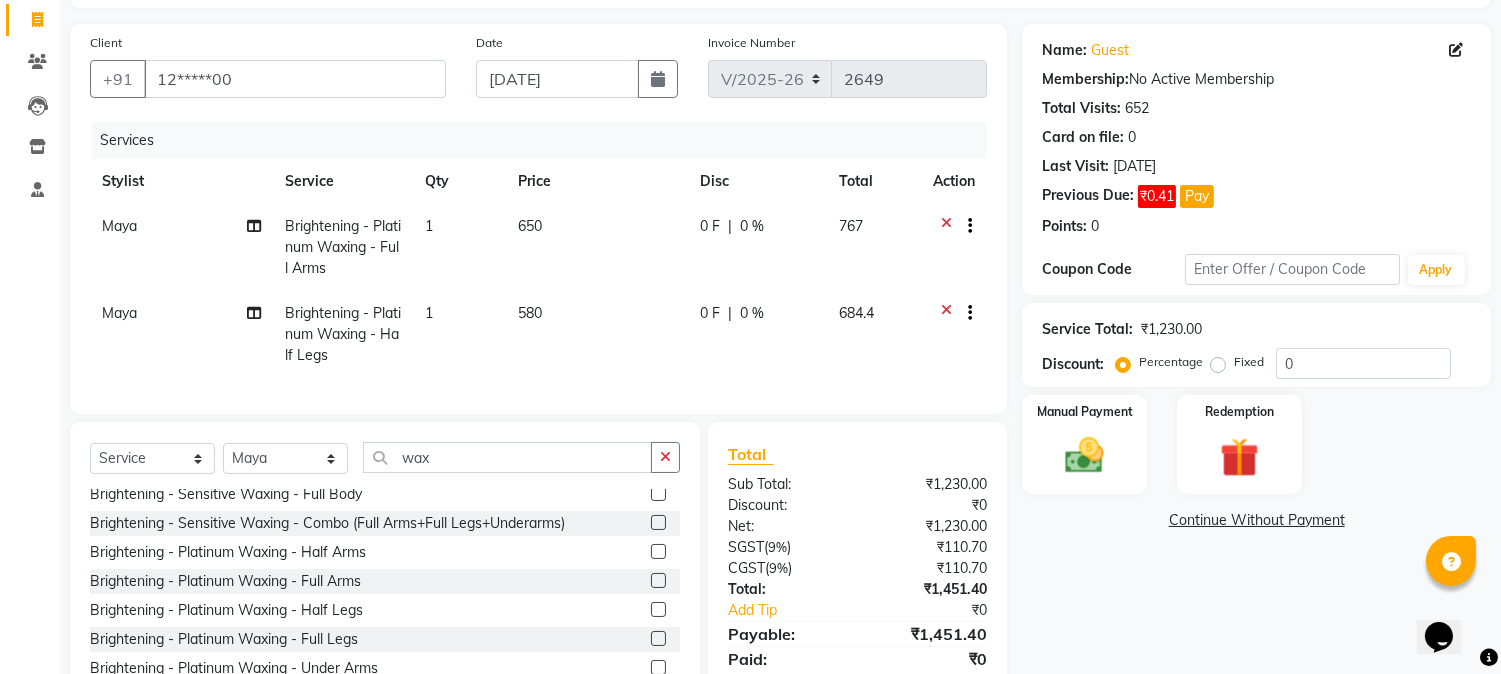 click 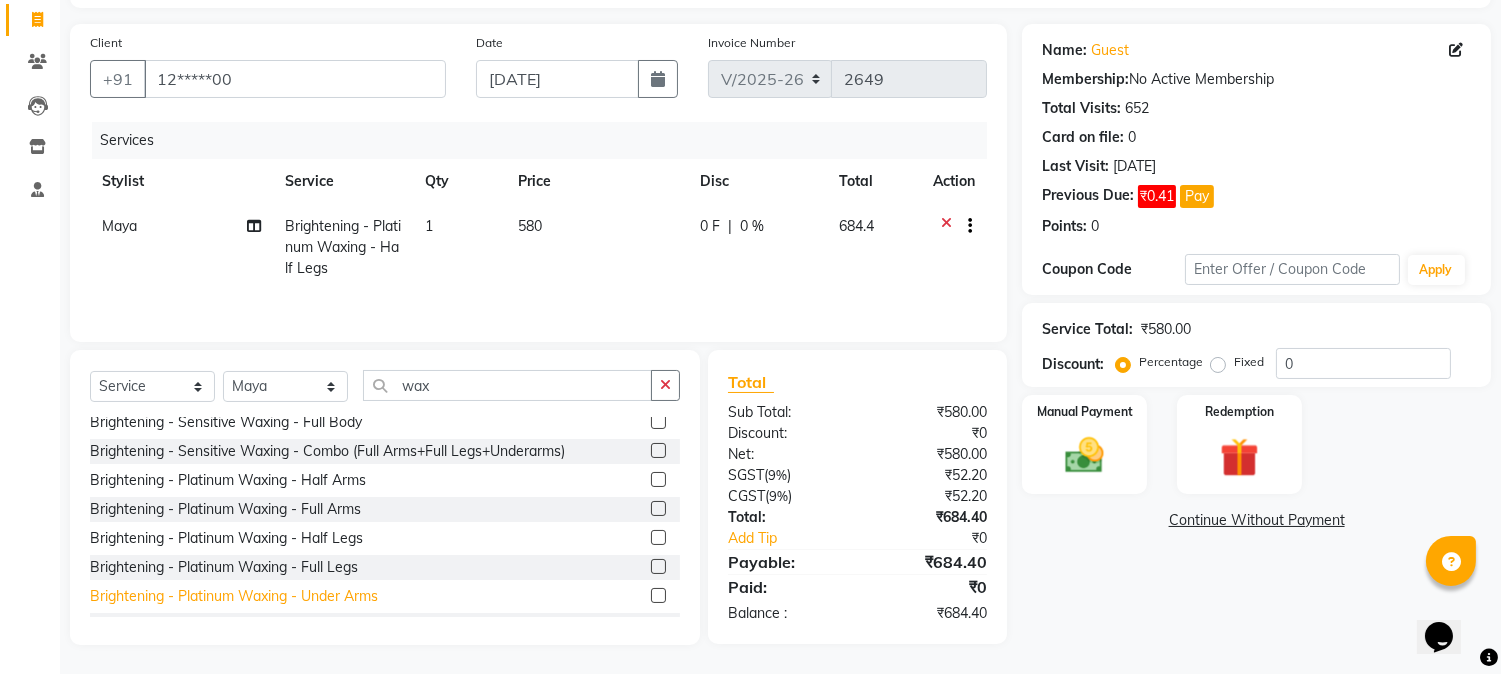 click on "Brightening - Platinum Waxing  - Under Arms" 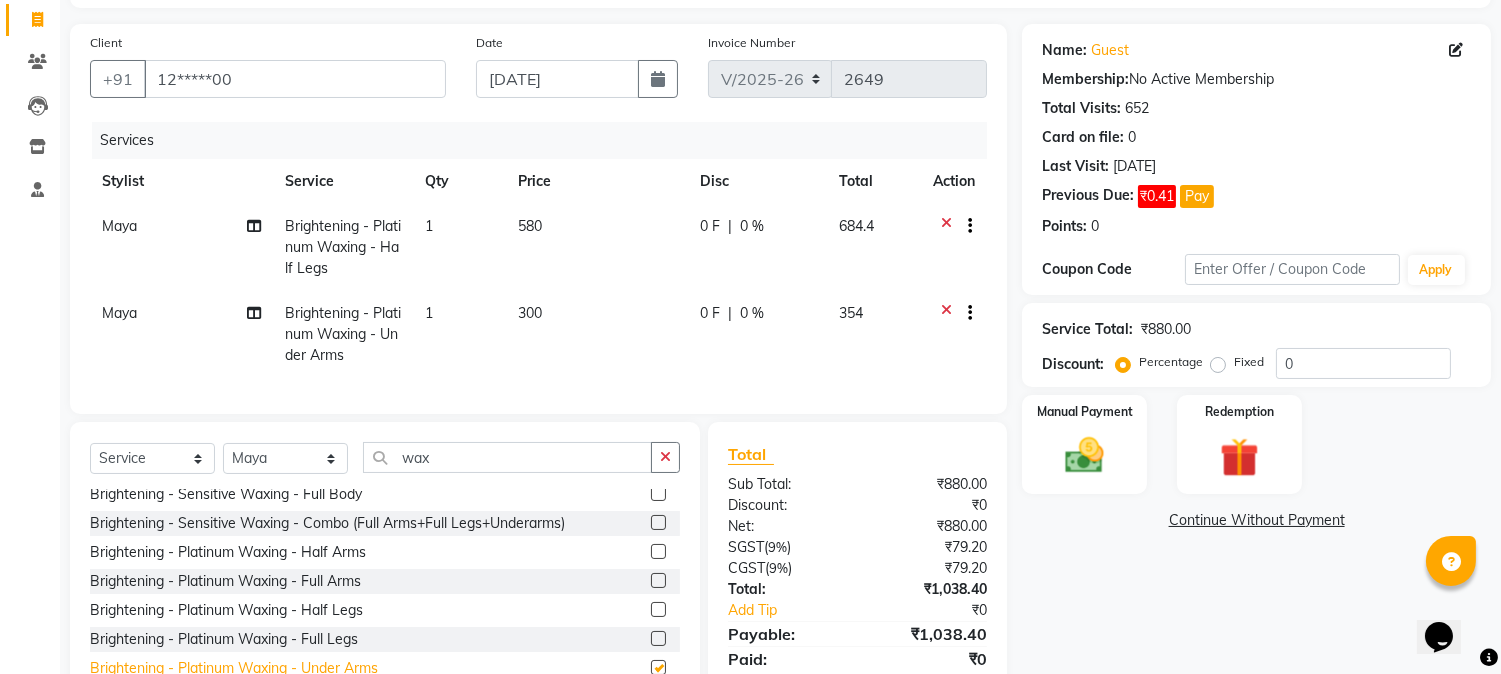 checkbox on "false" 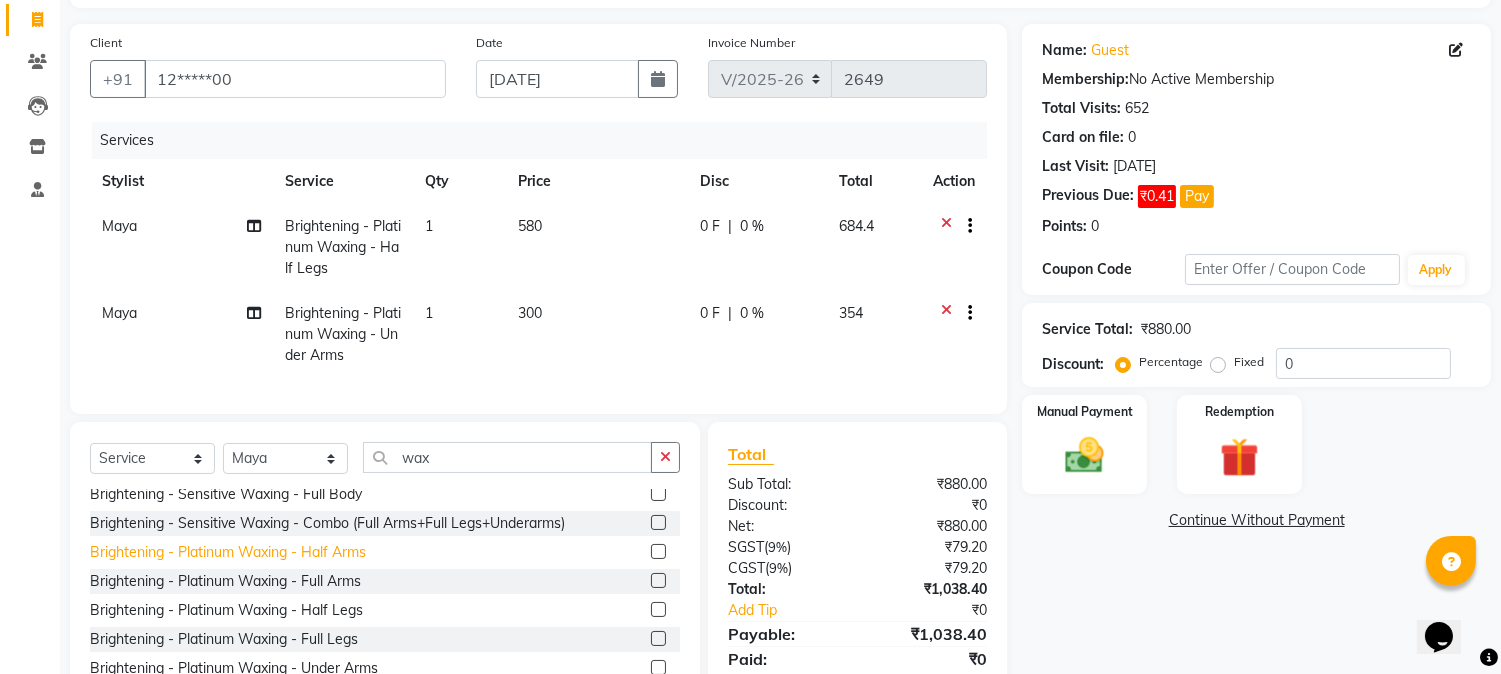click on "Brightening - Platinum Waxing  - Half Arms" 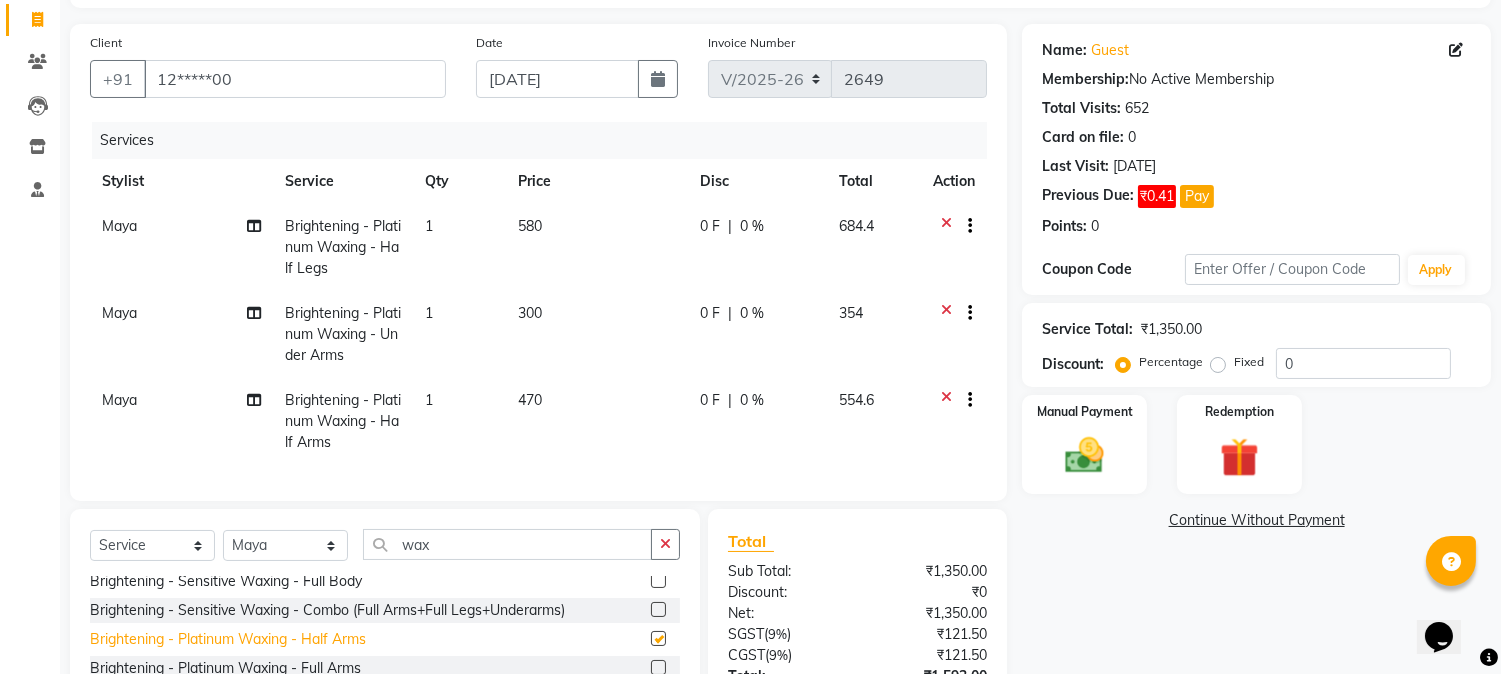 checkbox on "false" 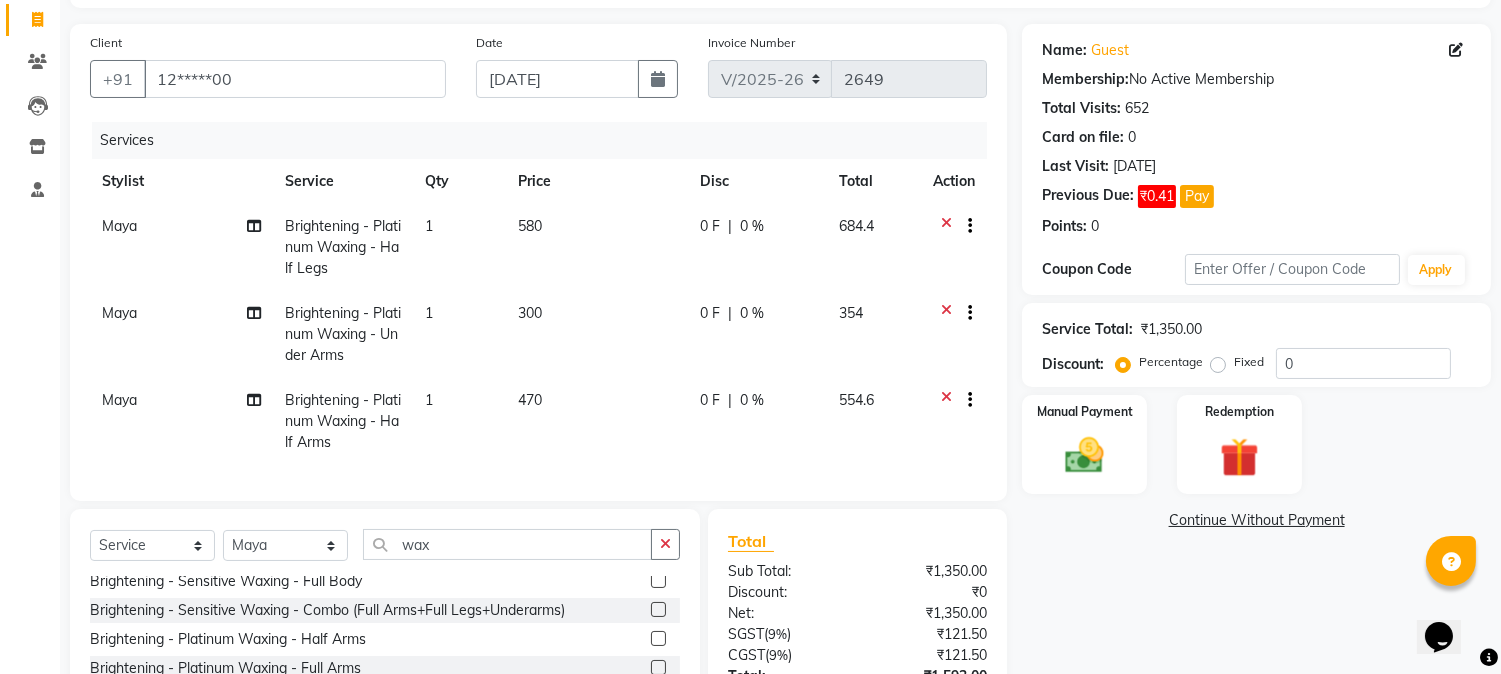 click on "470" 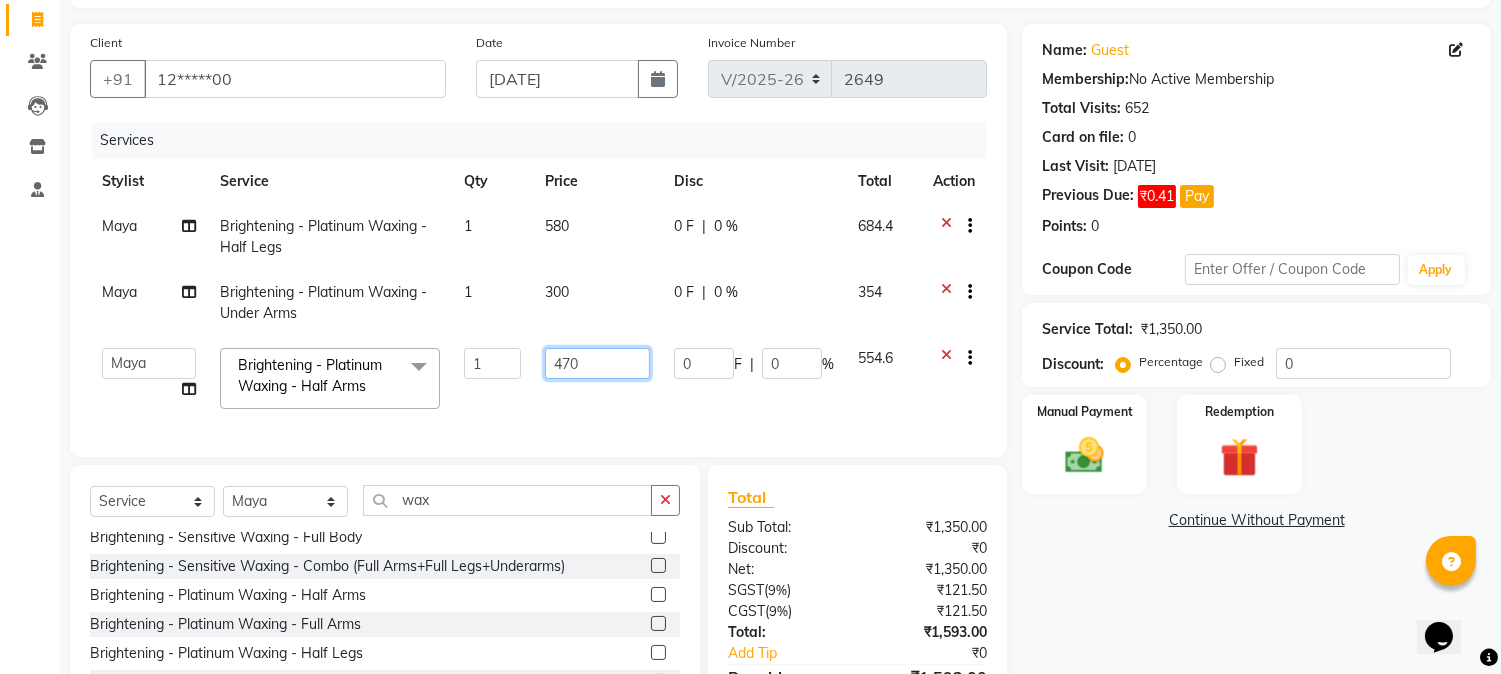click on "470" 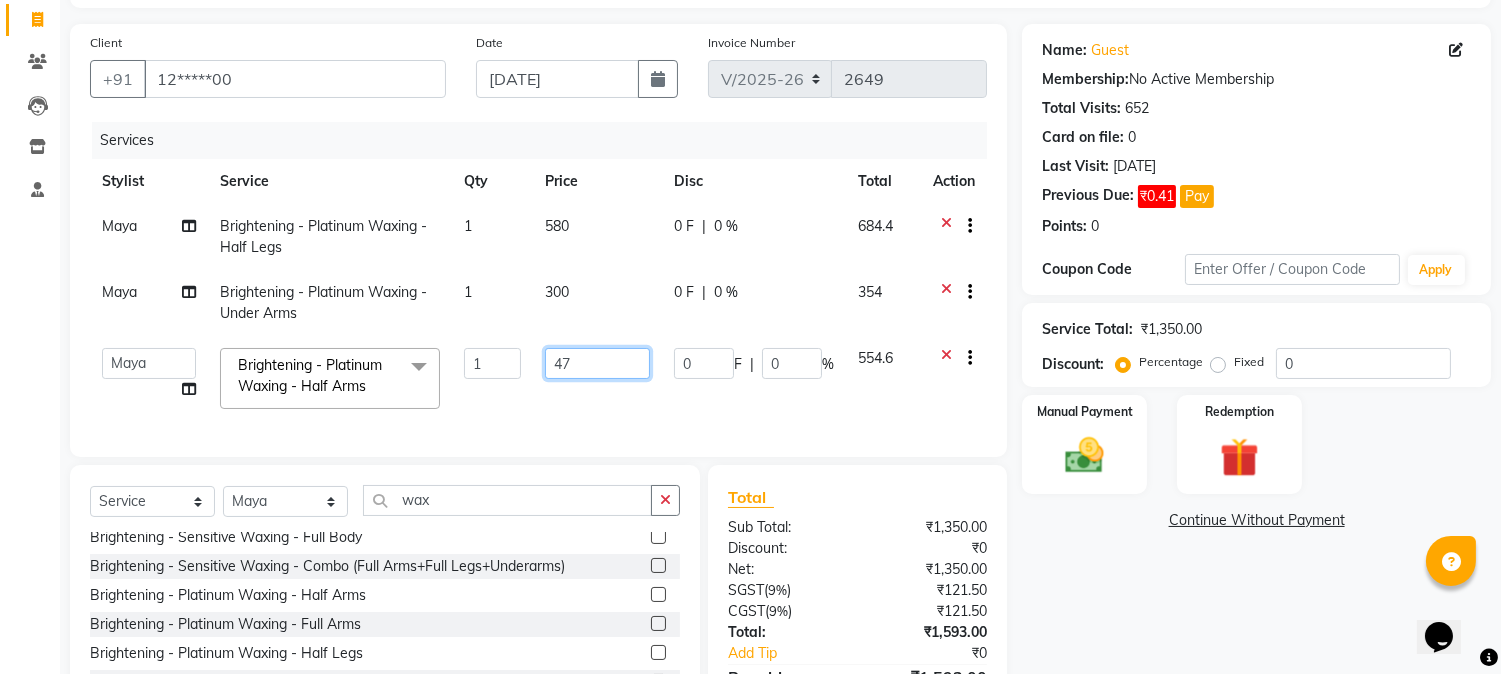 type on "4" 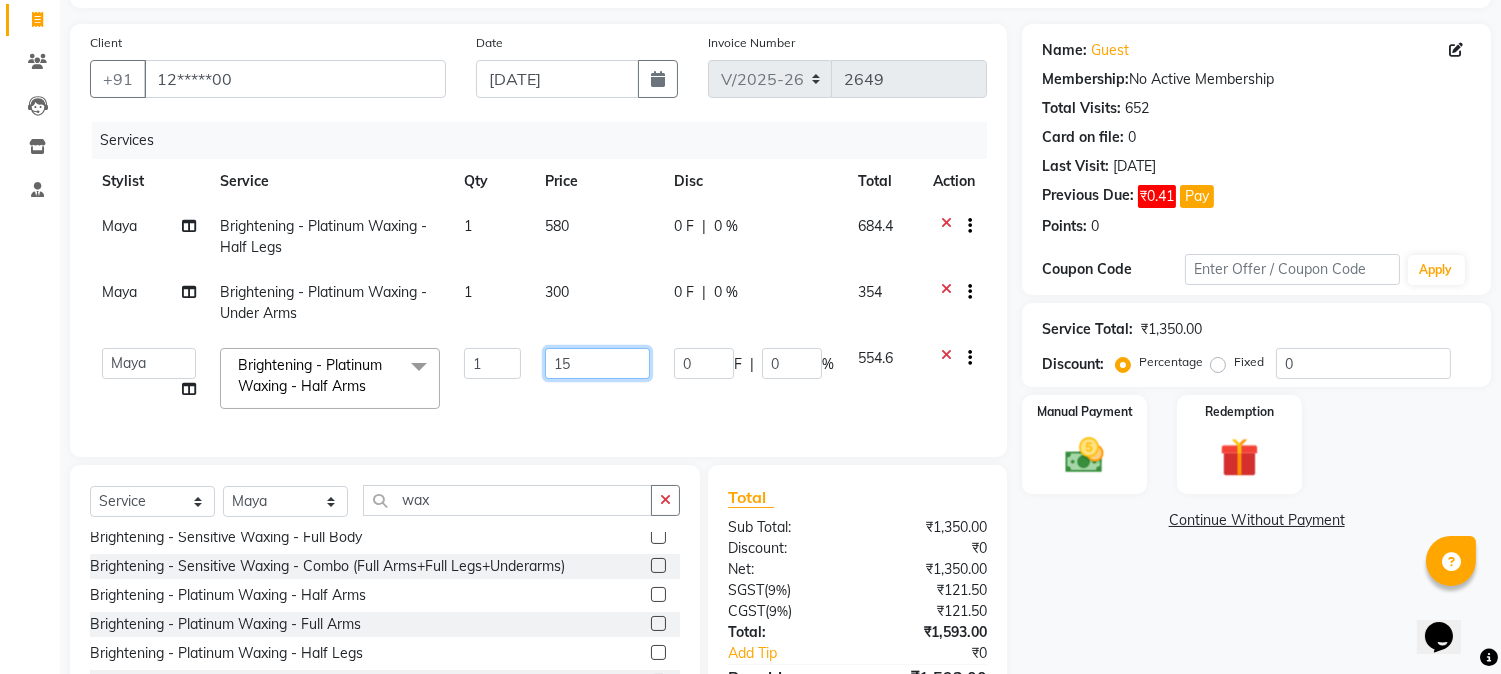 type on "150" 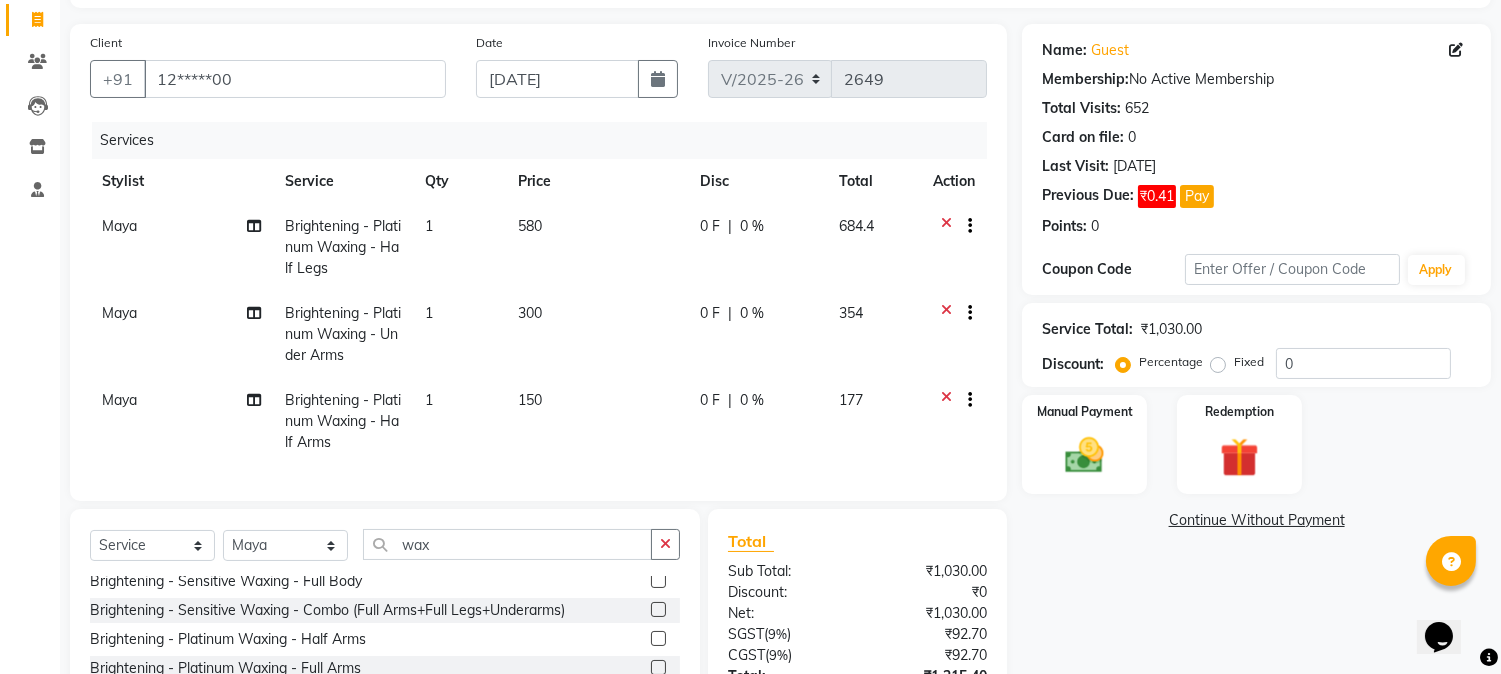 click on "150" 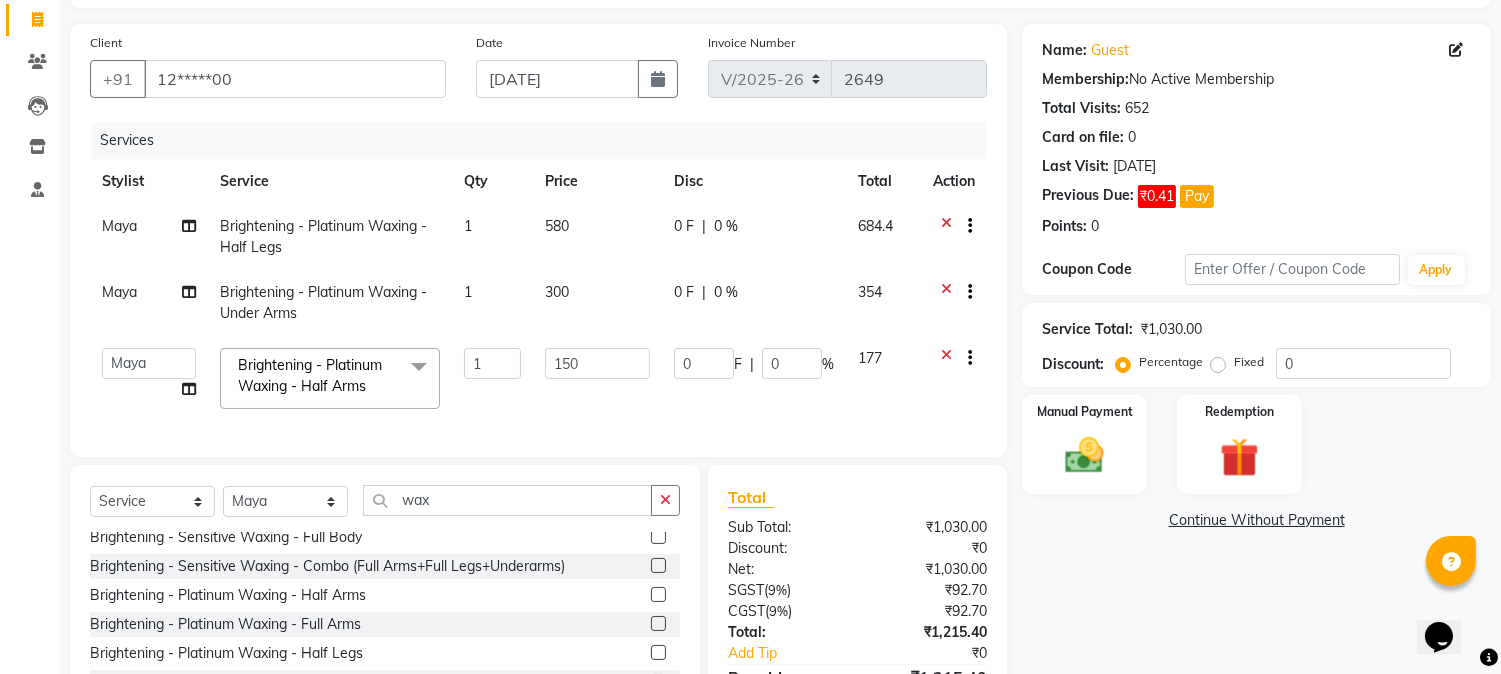 click on "300" 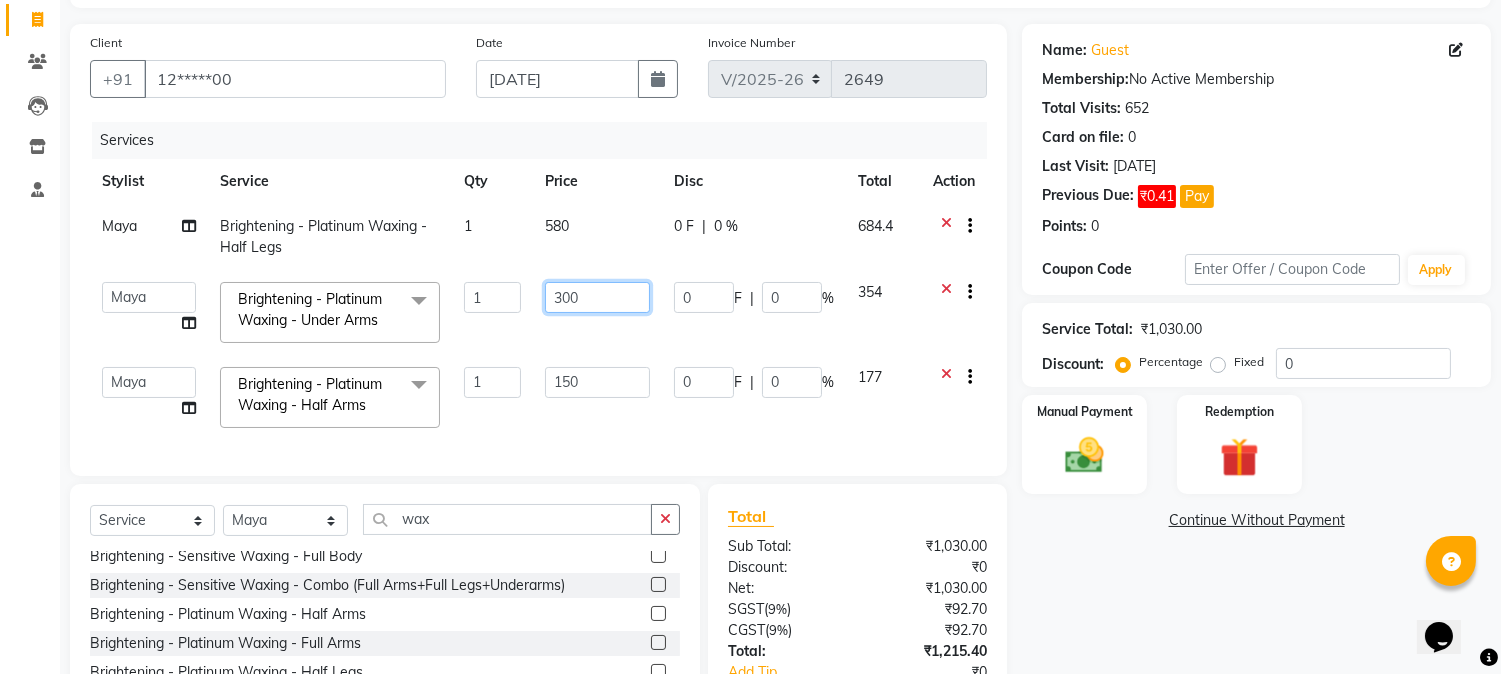 click on "300" 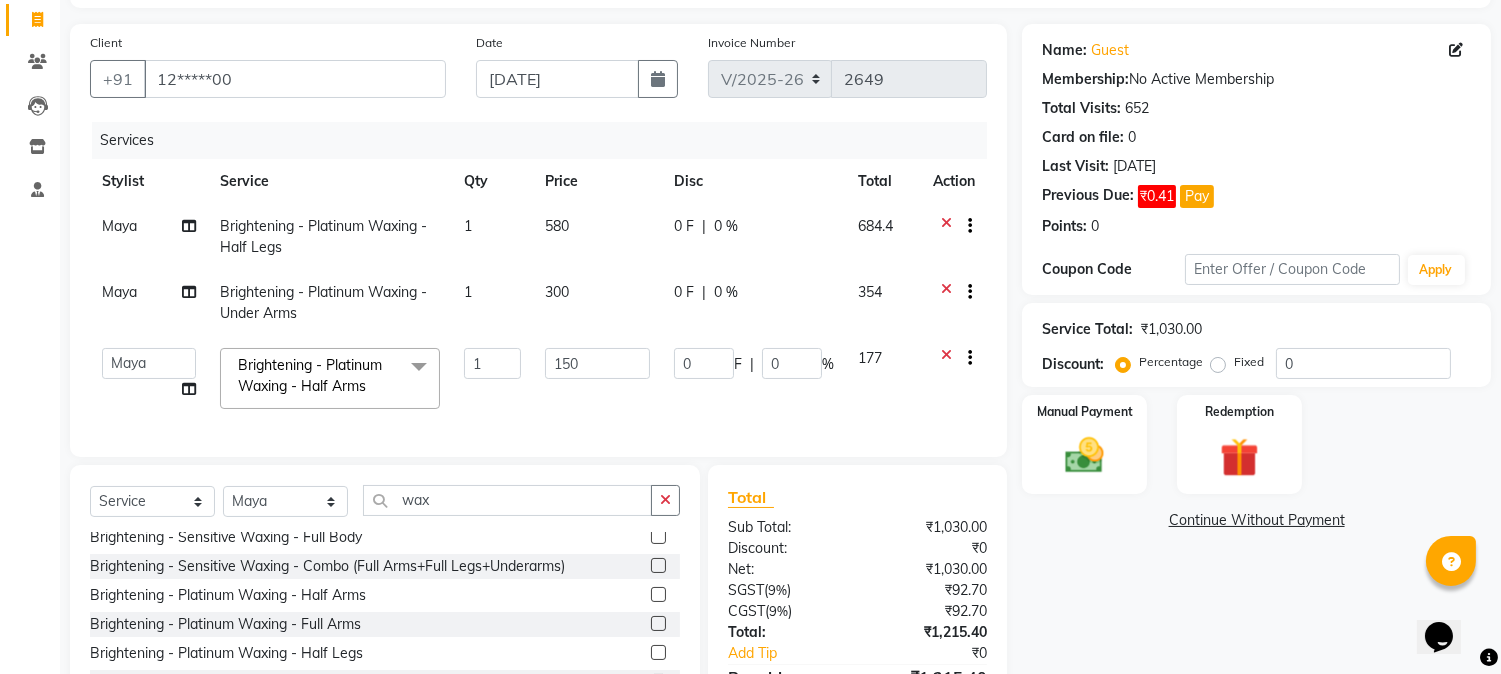 click on "580" 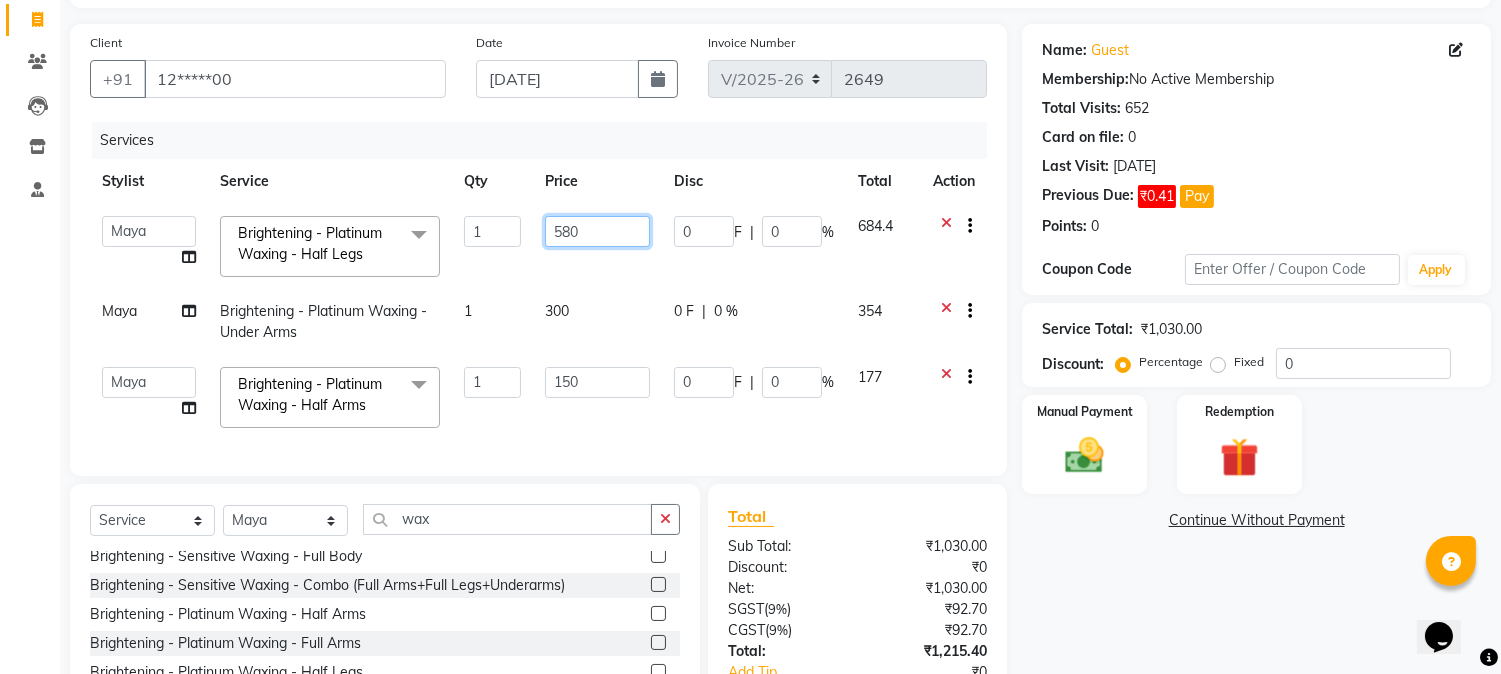 click on "580" 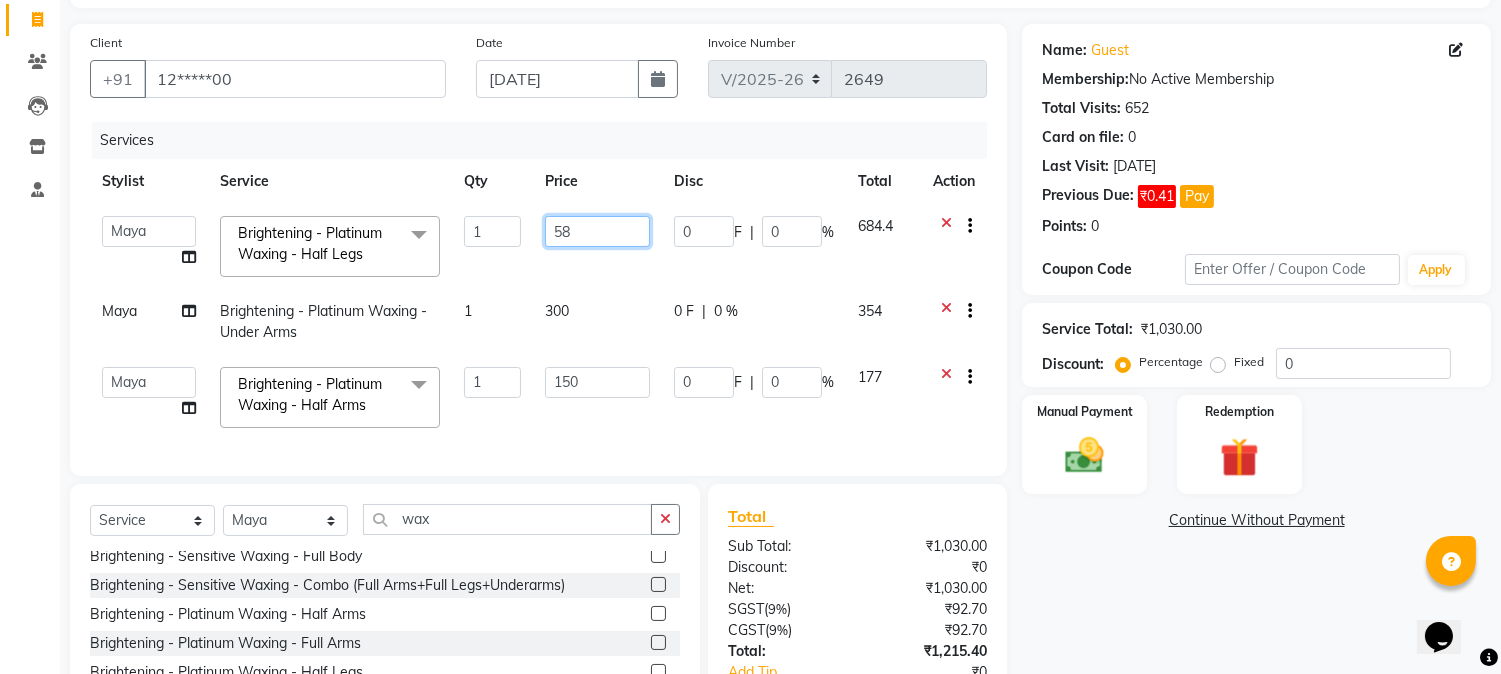 type on "5" 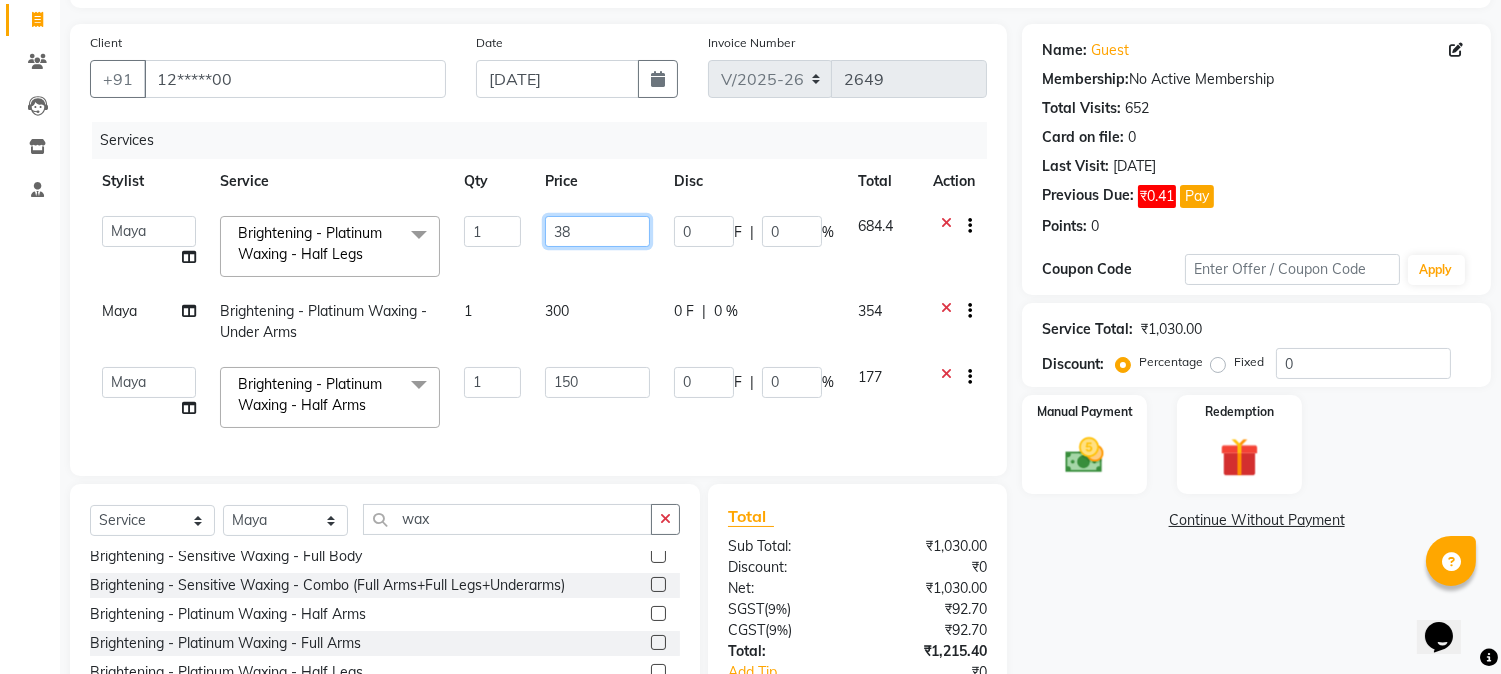 type on "380" 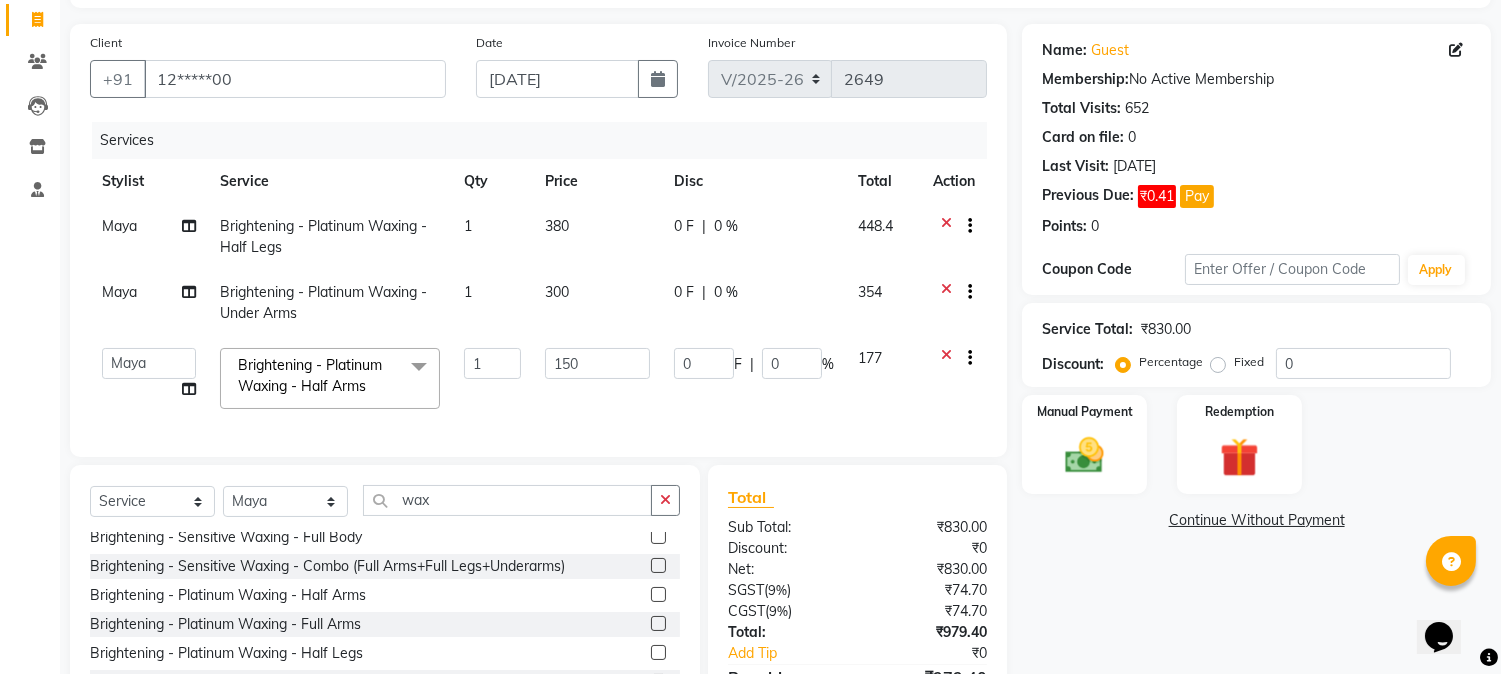 click on "300" 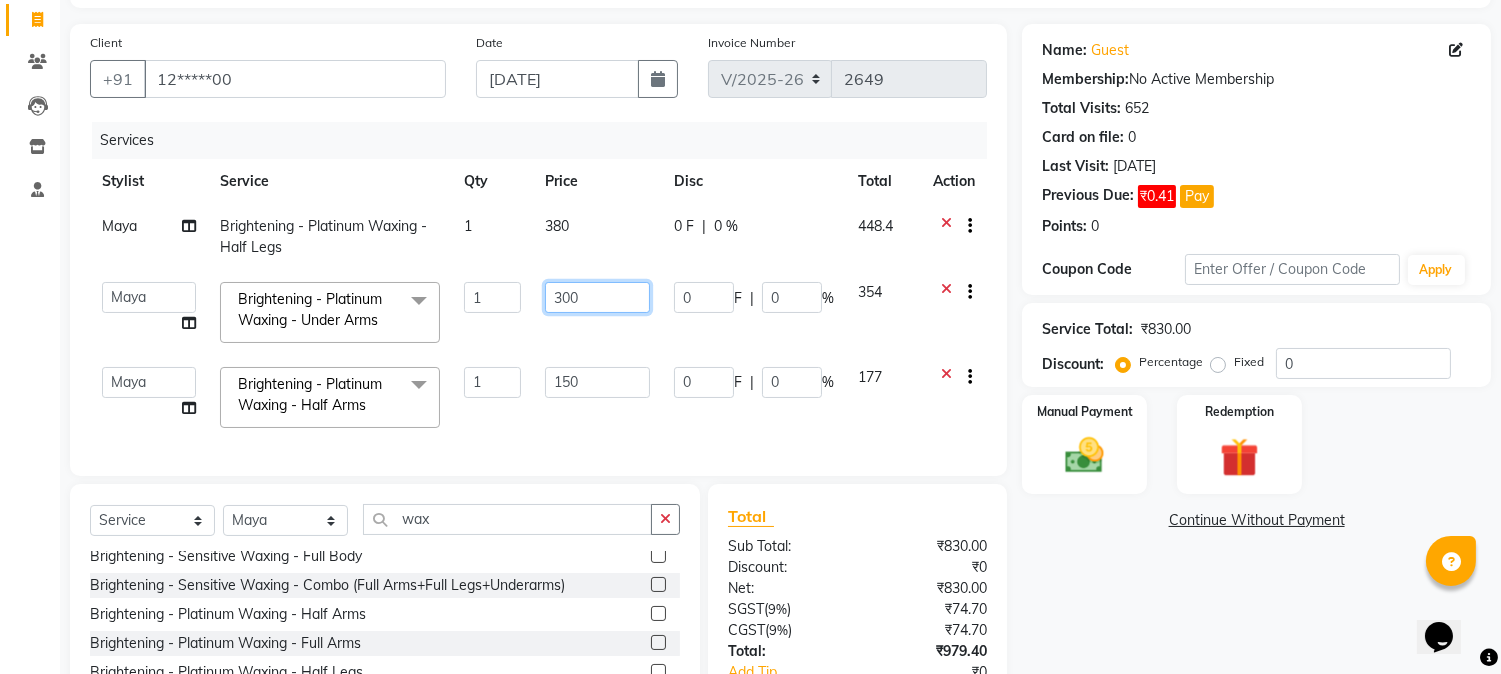 click on "300" 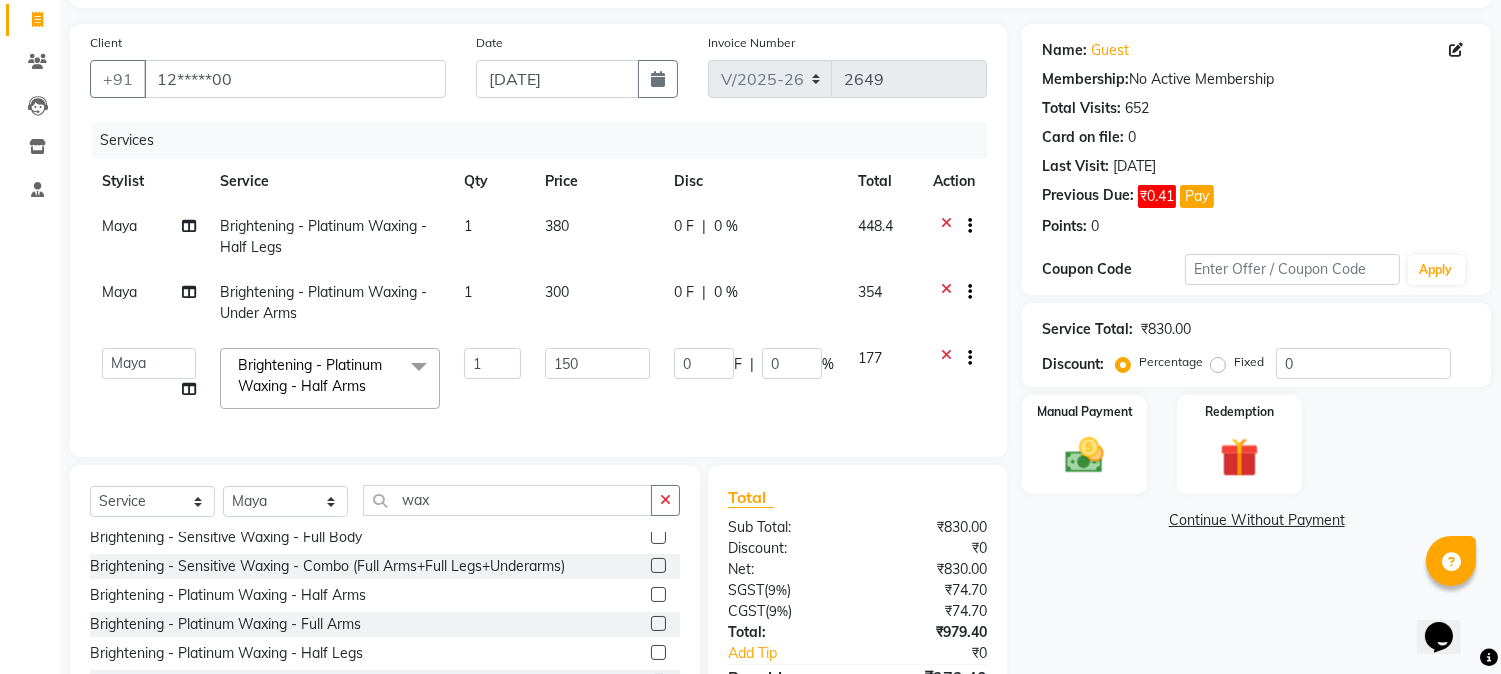 click on "Services Stylist Service Qty Price Disc Total Action Maya Brightening - Platinum Waxing  - Half Legs 1 380 0 F | 0 % 448.4 Maya Brightening - Platinum Waxing  - Under Arms 1 300 0 F | 0 % 354  [PERSON_NAME]   hocus pocus   [PERSON_NAME]   [PERSON_NAME]   [PERSON_NAME]   [PERSON_NAME]  Brightening - Platinum Waxing  - Half Arms  x Keratine - Men - Short Keratine - Men - Medium Keratine - Men - Long Keratine - Women - Short Keratine - Women - Medium Keratine - Women - Long Keratine - Women - Very Long Smoothing Treatment - Men  - Short Smoothing Treatment - Men  - Medium Smoothing Treatment - Men  - Long Rebounding/Smoothening/Straightening - Women  - Short Rebounding/Smoothening/Straightening - Women  - Medium Rebounding/Smoothening/Straightening - Women  - Long Rebounding/Smoothening/Straightening - Women  - Very Long Fringe - Short Fringe - Medium Fringe - Long Fringe - Very Long Cuts Men - Hair Cut Cuts Men - Head Shave Cuts Men - [PERSON_NAME] Shave/Trim/Styling Cuts Men VIP - Hair Cut Cuts Boy - Hair Cut Face Massage 1" 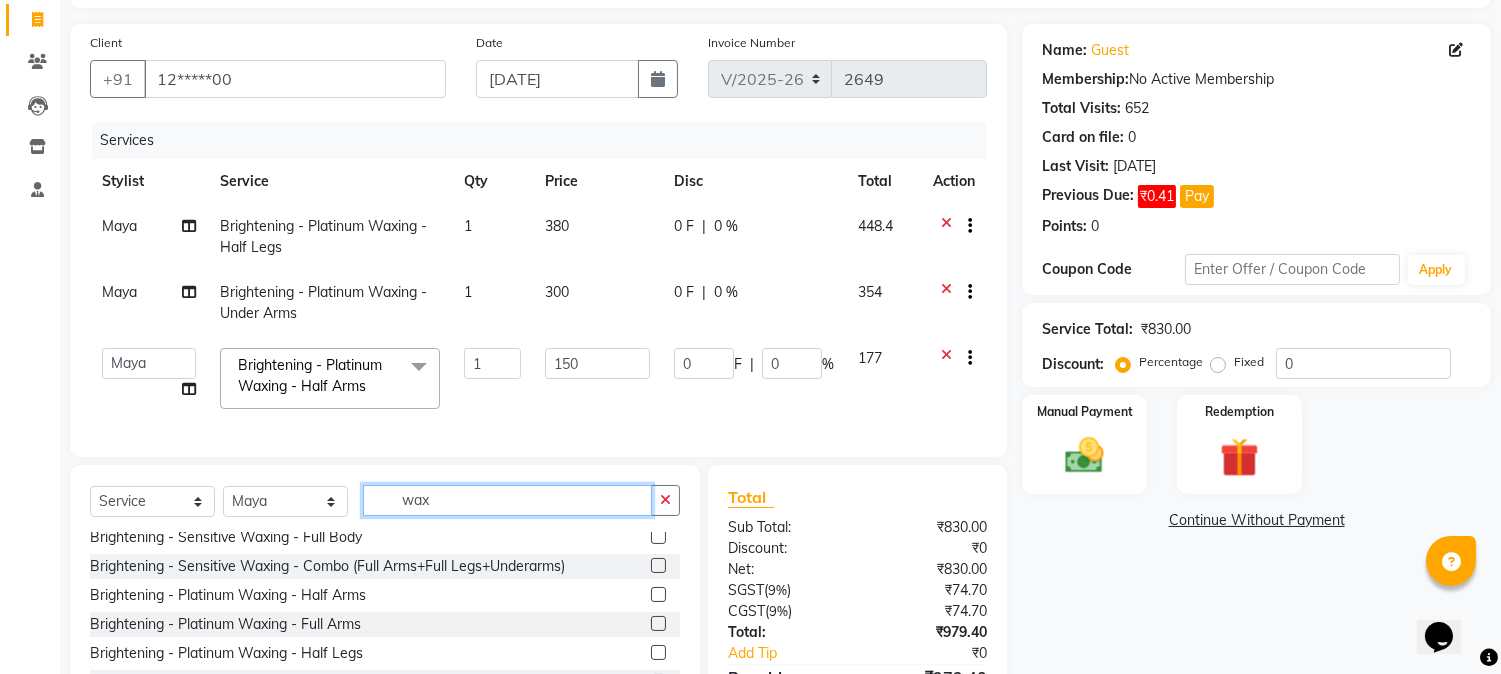 click on "wax" 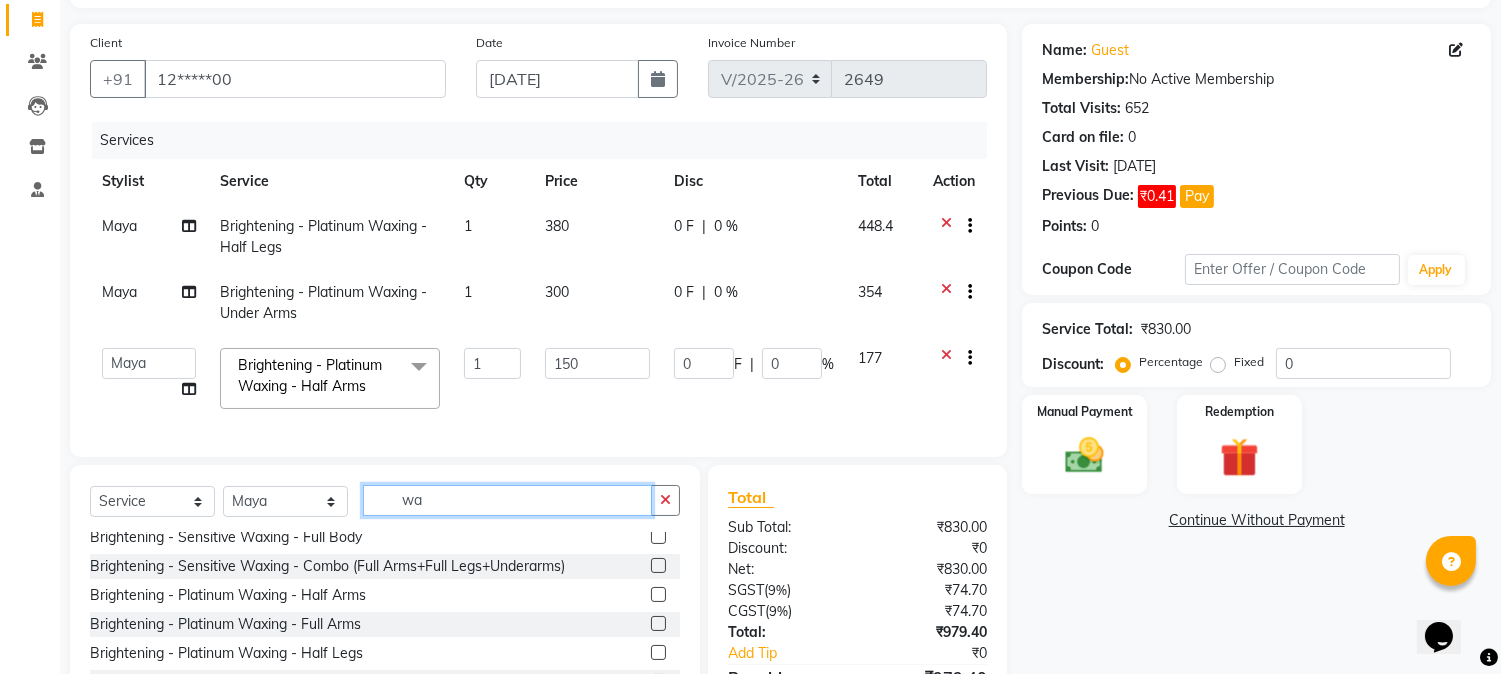 type on "w" 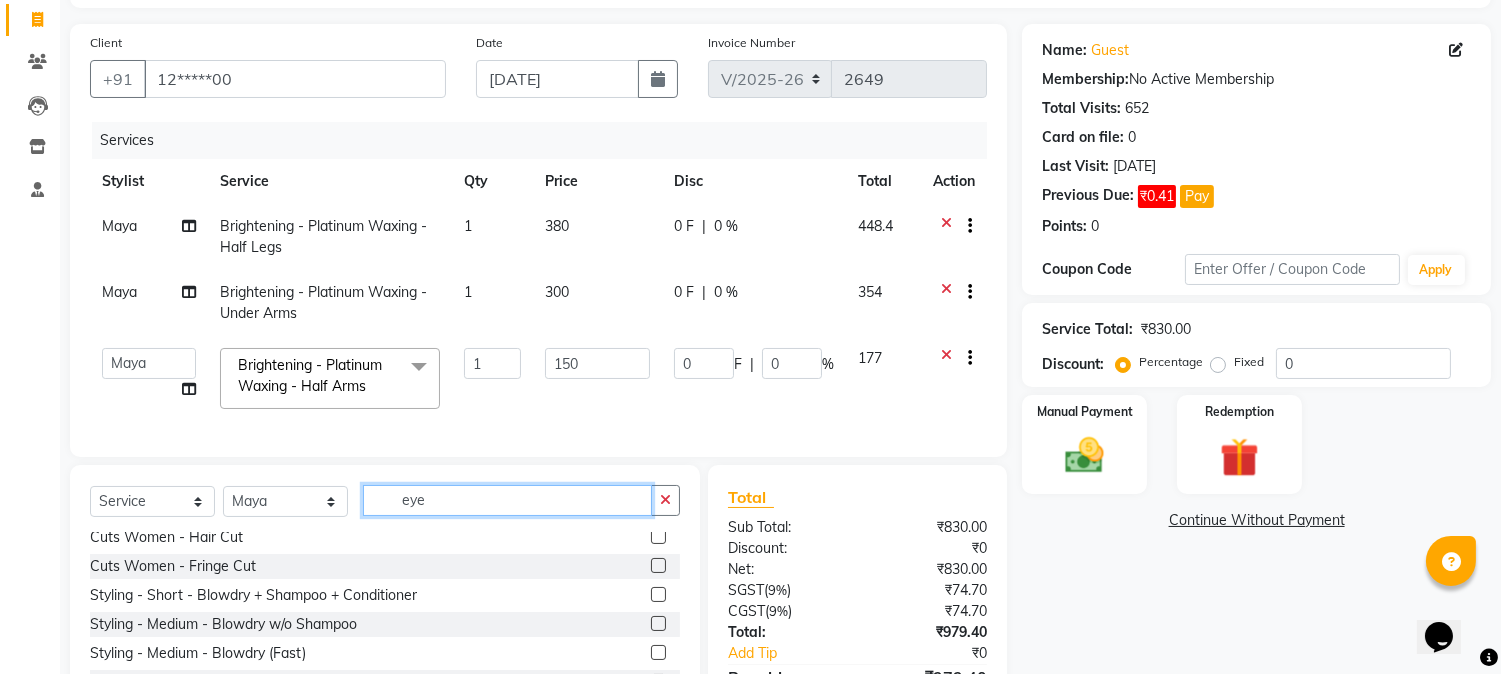 scroll, scrollTop: 0, scrollLeft: 0, axis: both 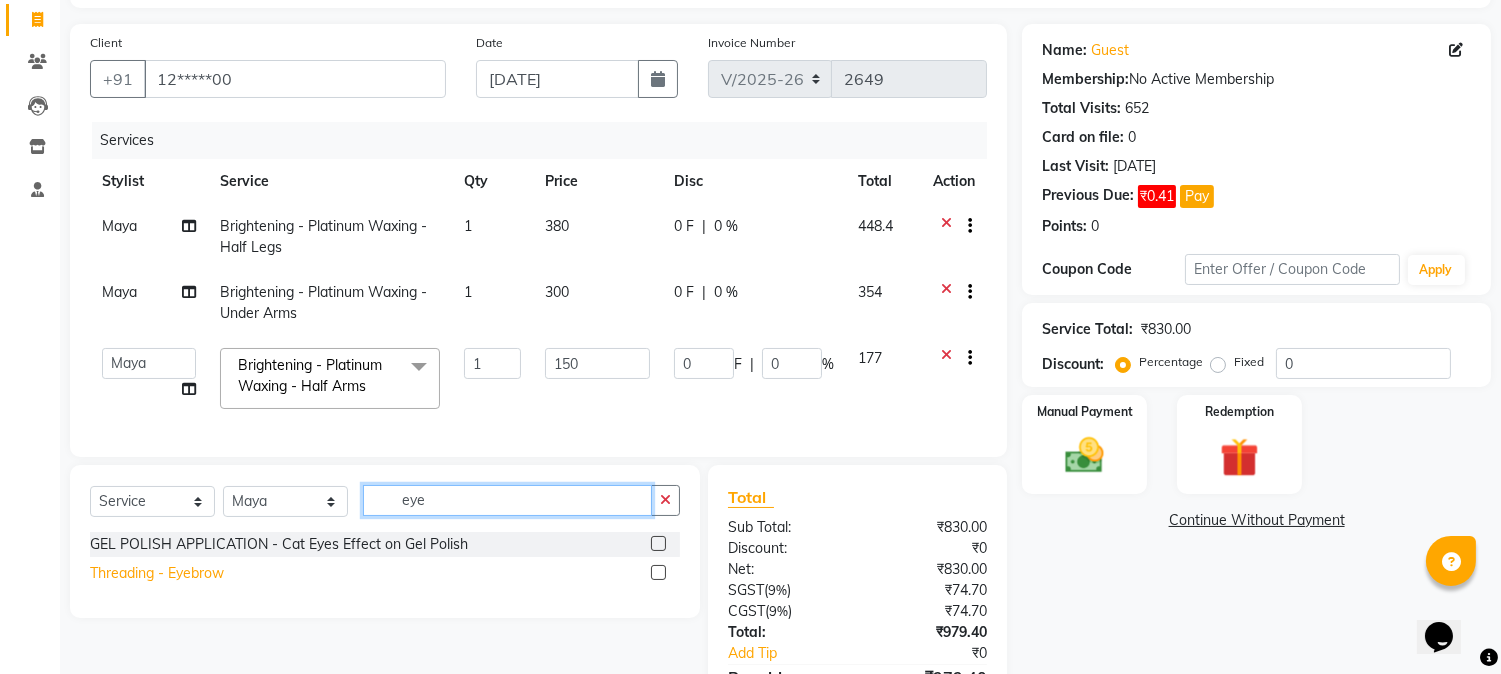 type on "eye" 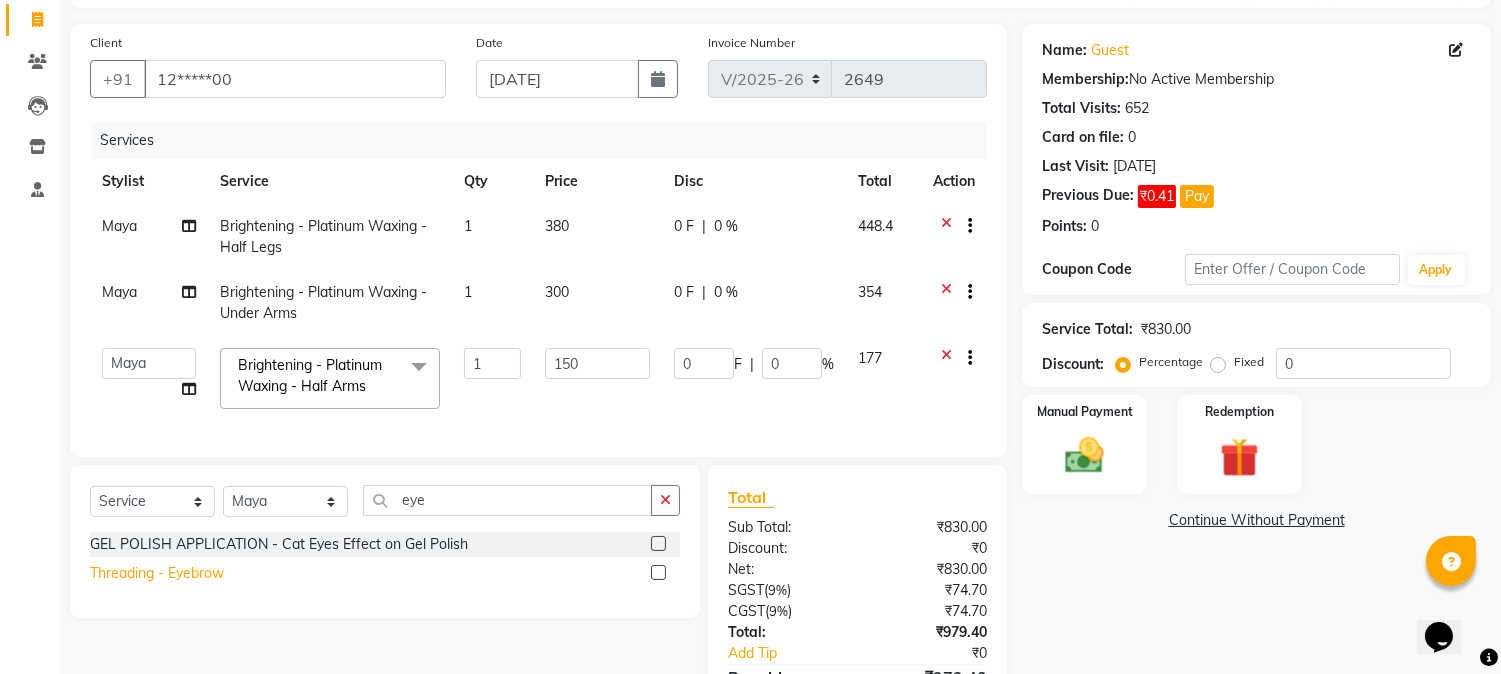 click on "Threading - Eyebrow" 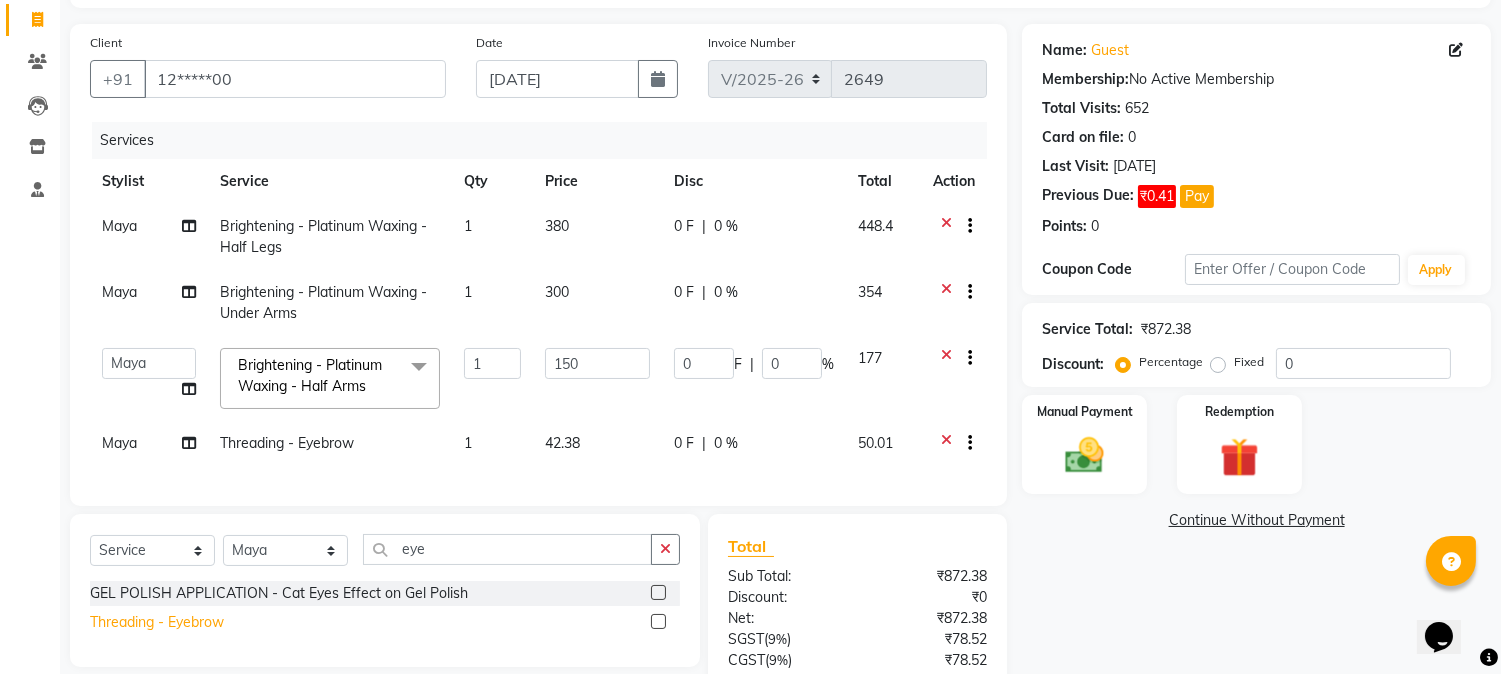 click on "Threading - Eyebrow" 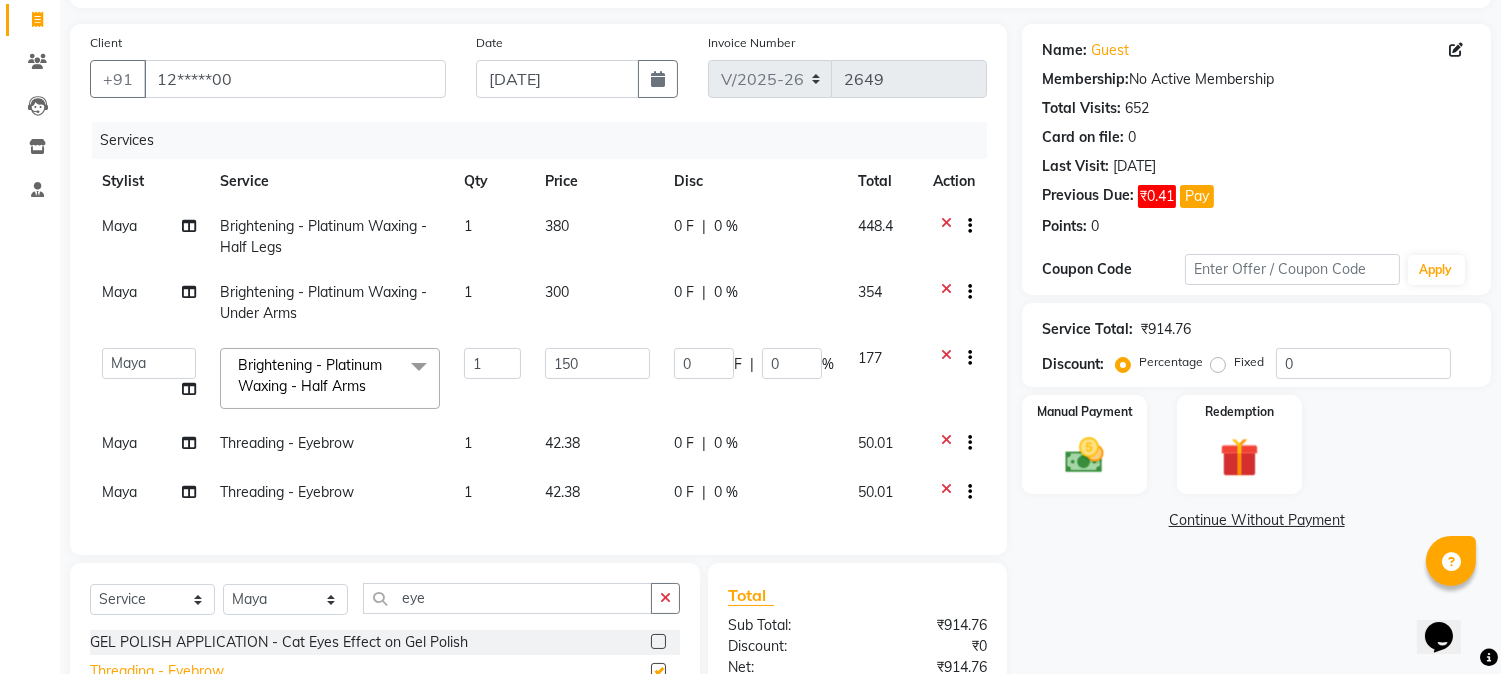 checkbox on "false" 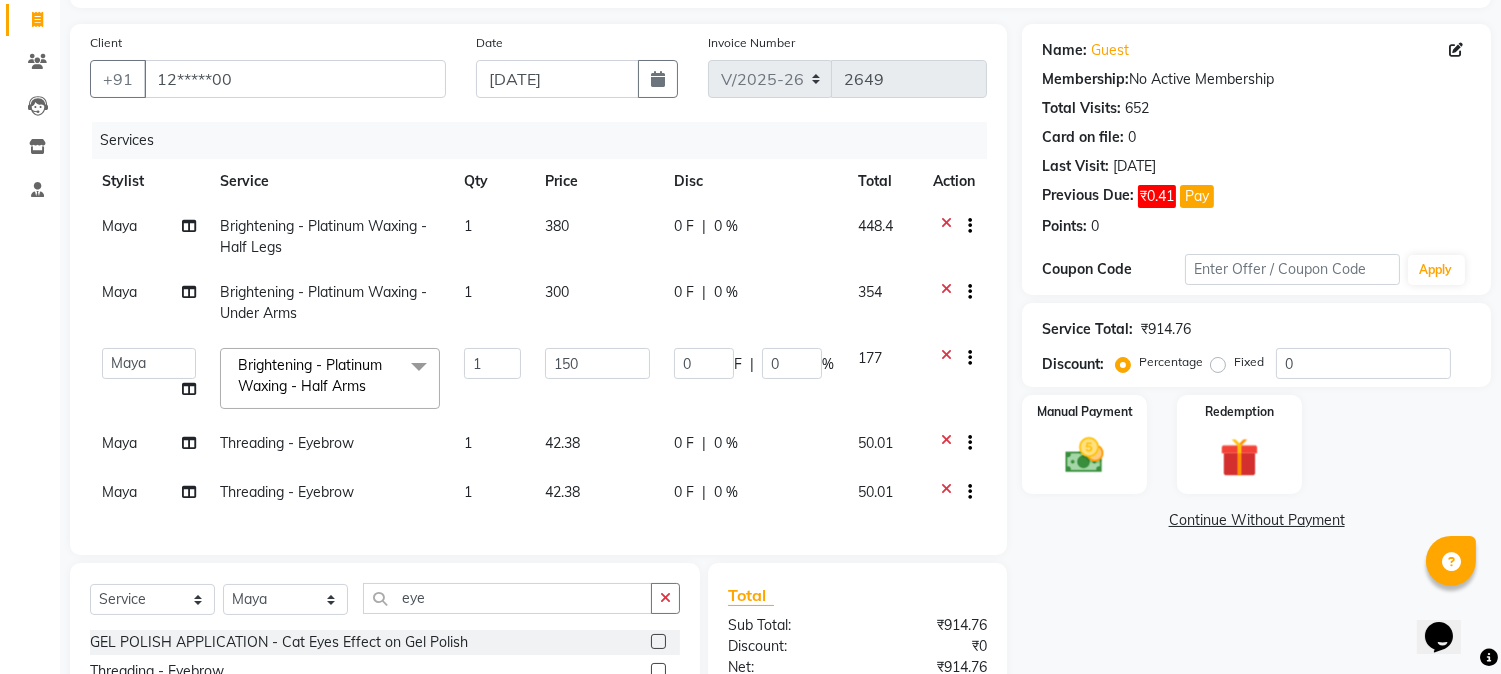 click 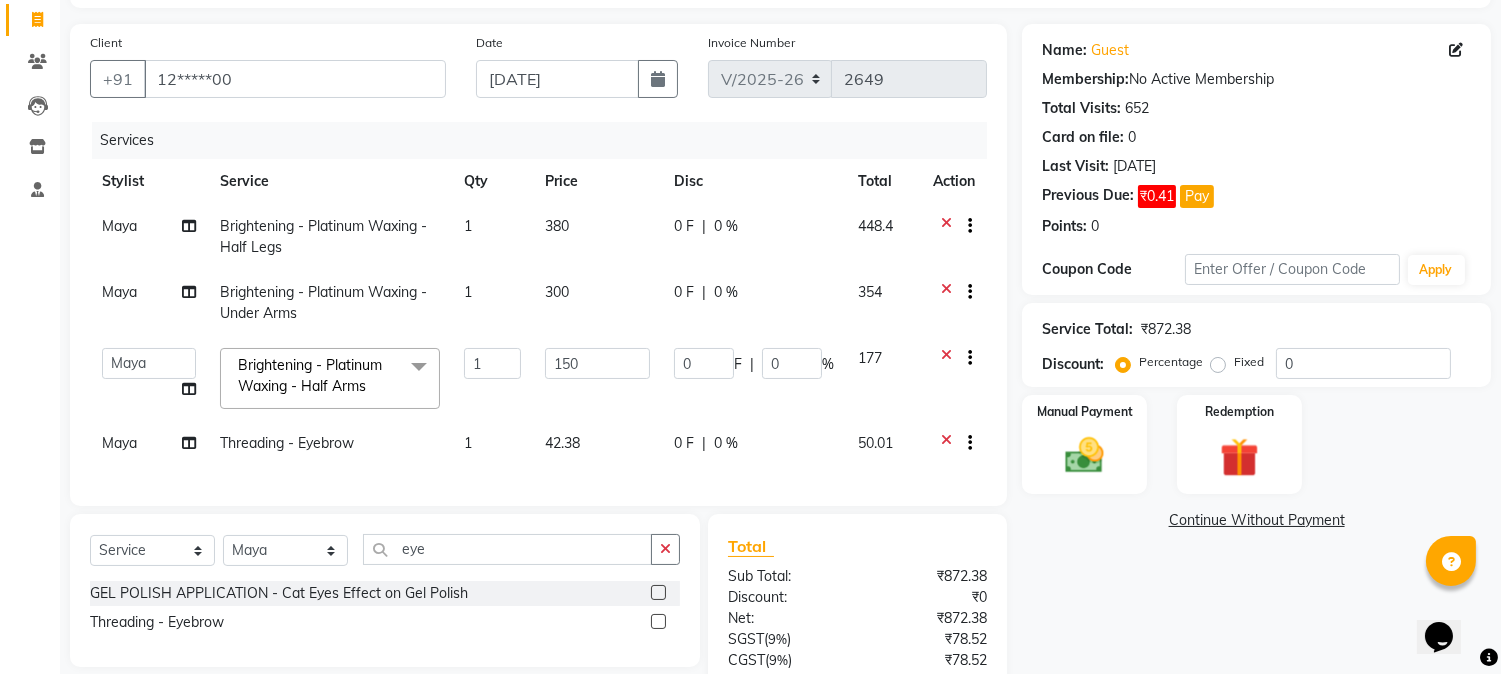 click on "42.38" 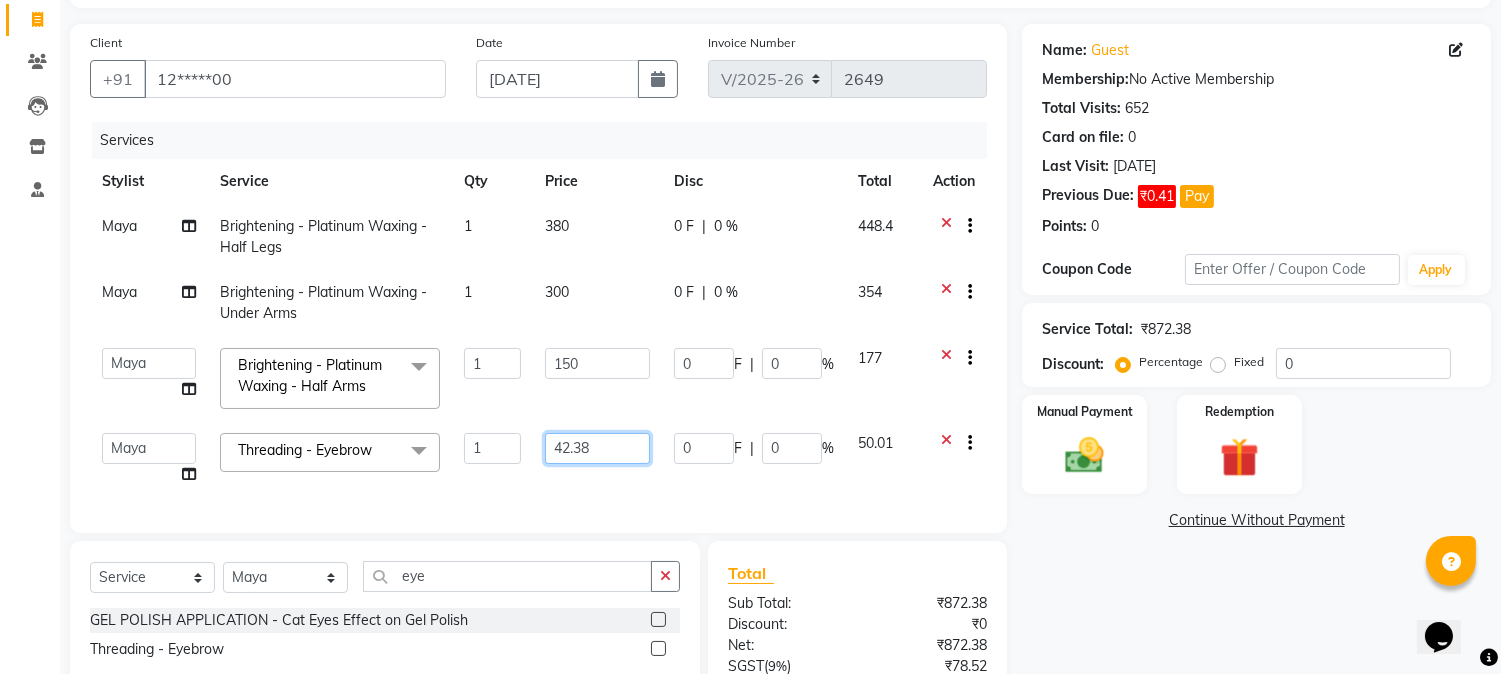 click on "42.38" 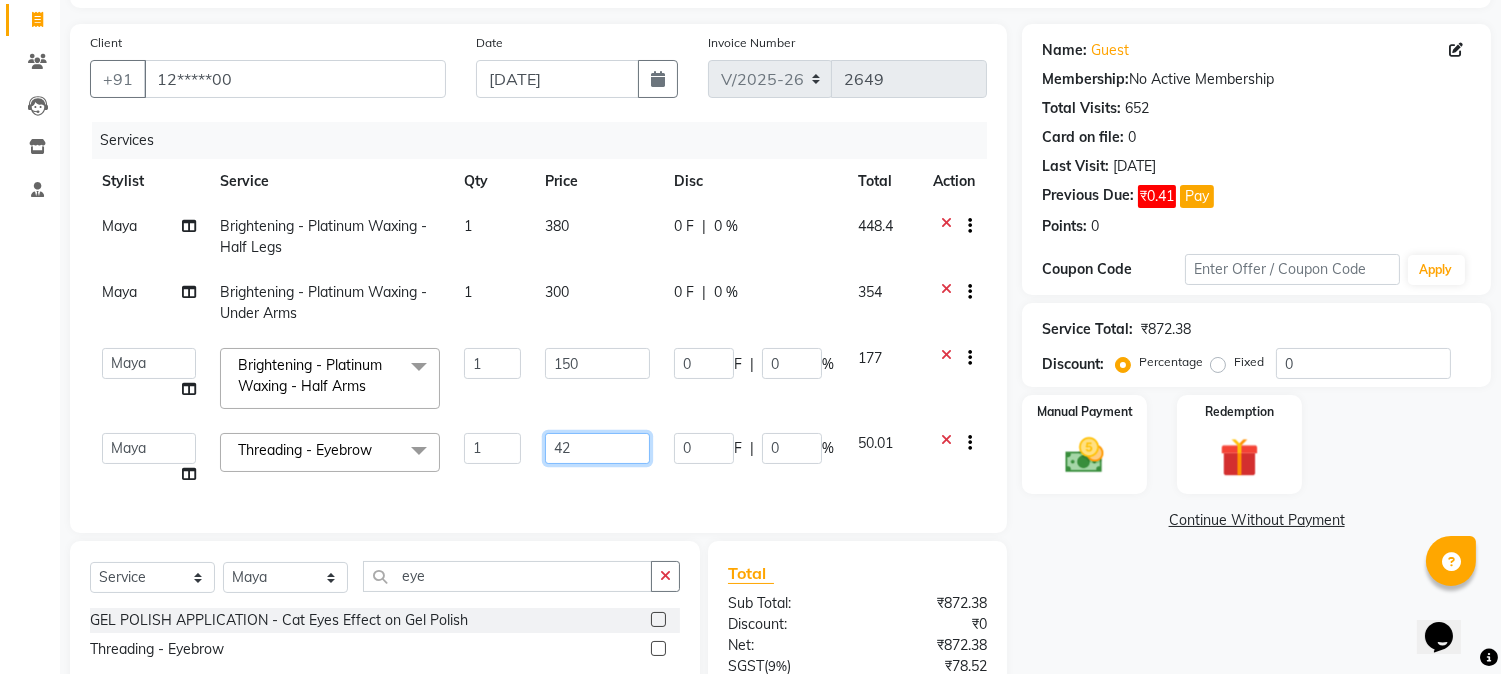 type on "4" 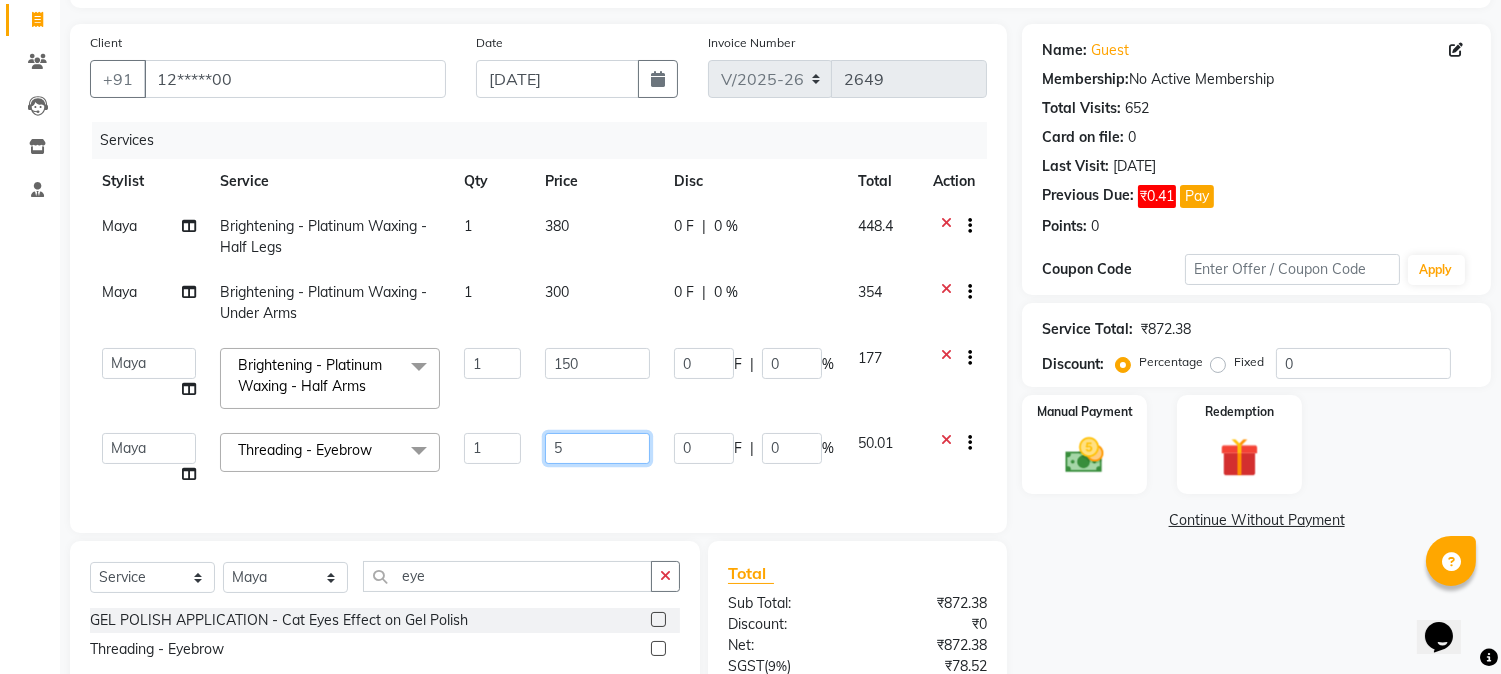 type on "50" 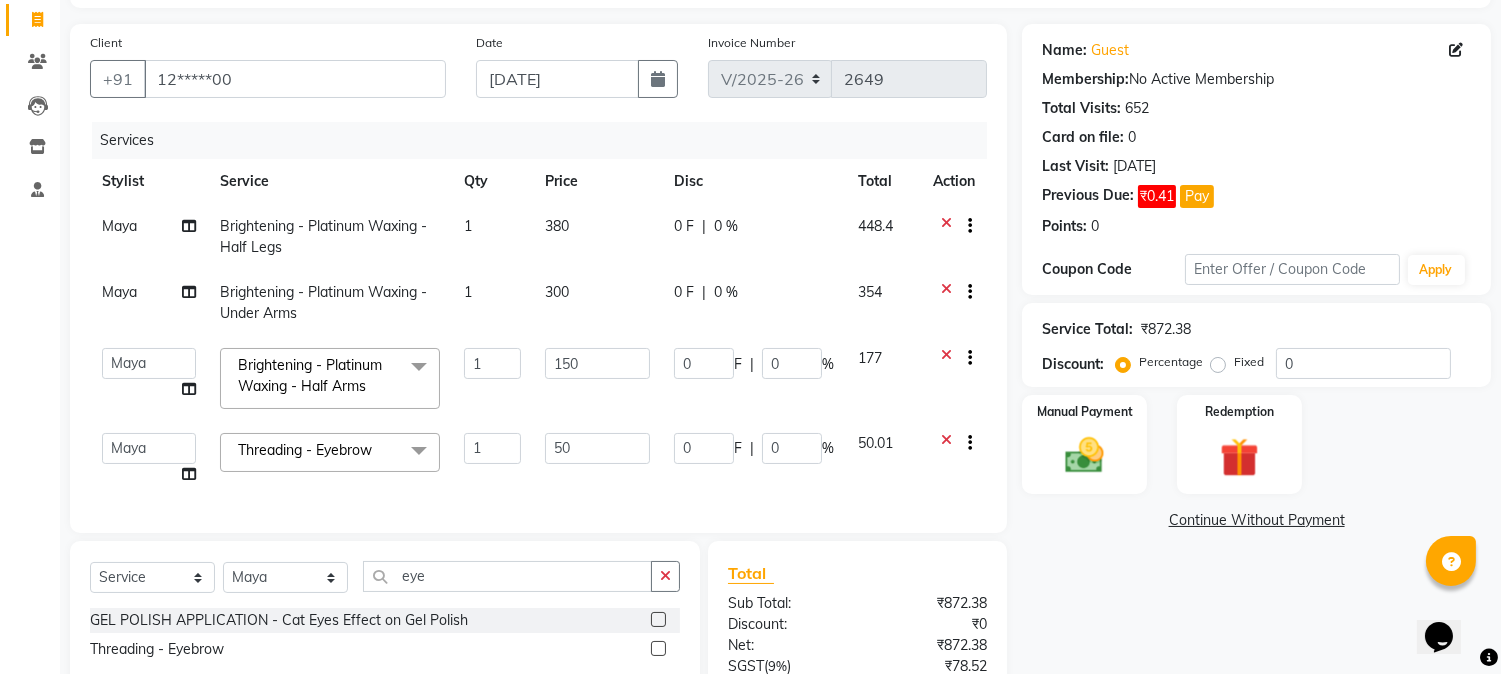 click on "Services Stylist Service Qty Price Disc Total Action Maya Brightening - Platinum Waxing  - Half Legs 1 380 0 F | 0 % 448.4 Maya Brightening - Platinum Waxing  - Under Arms 1 300 0 F | 0 % 354  [PERSON_NAME]   hocus pocus   [PERSON_NAME]   [PERSON_NAME]   [PERSON_NAME]   [PERSON_NAME]  Brightening - Platinum Waxing  - Half Arms  x Keratine - Men - Short Keratine - Men - Medium Keratine - Men - Long Keratine - Women - Short Keratine - Women - Medium Keratine - Women - Long Keratine - Women - Very Long Smoothing Treatment - Men  - Short Smoothing Treatment - Men  - Medium Smoothing Treatment - Men  - Long Rebounding/Smoothening/Straightening - Women  - Short Rebounding/Smoothening/Straightening - Women  - Medium Rebounding/Smoothening/Straightening - Women  - Long Rebounding/Smoothening/Straightening - Women  - Very Long Fringe - Short Fringe - Medium Fringe - Long Fringe - Very Long Cuts Men - Hair Cut Cuts Men - Head Shave Cuts Men - [PERSON_NAME] Shave/Trim/Styling Cuts Men VIP - Hair Cut Cuts Boy - Hair Cut Face Massage 1" 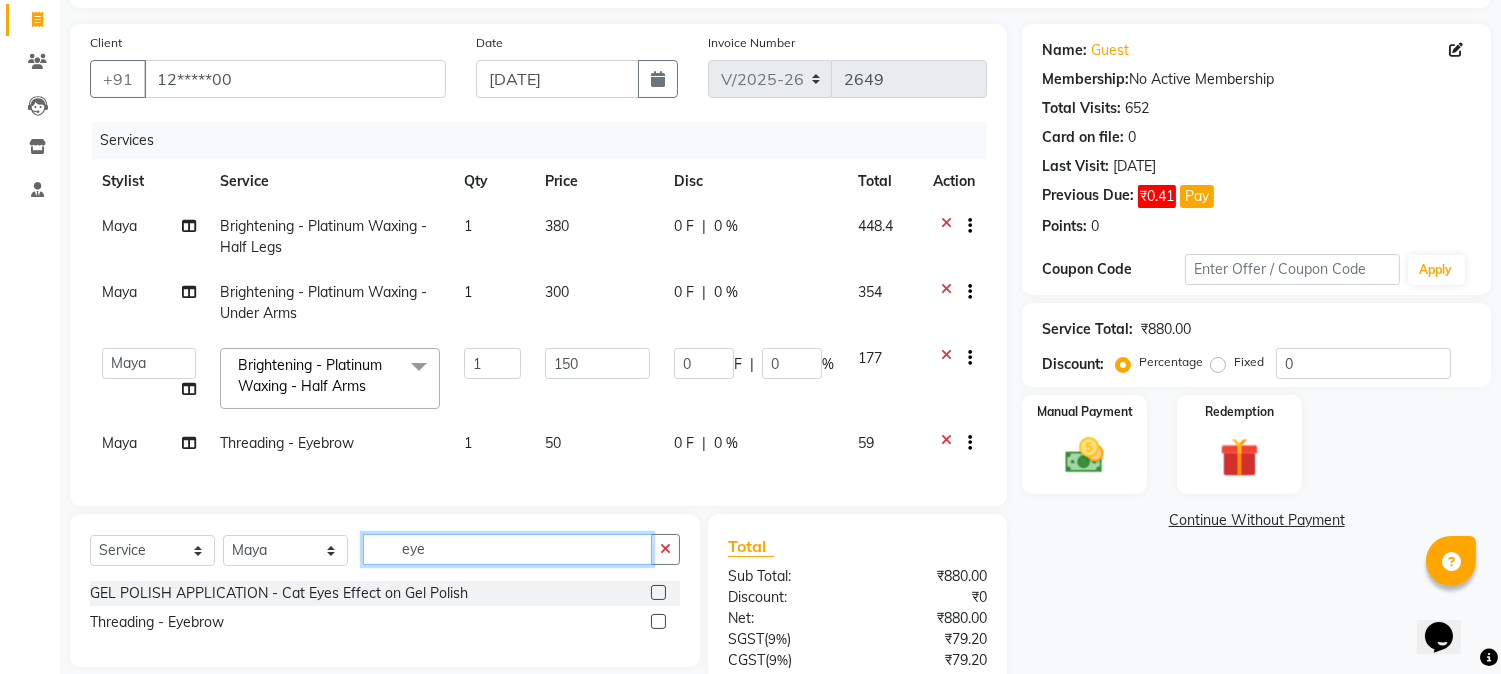 click on "eye" 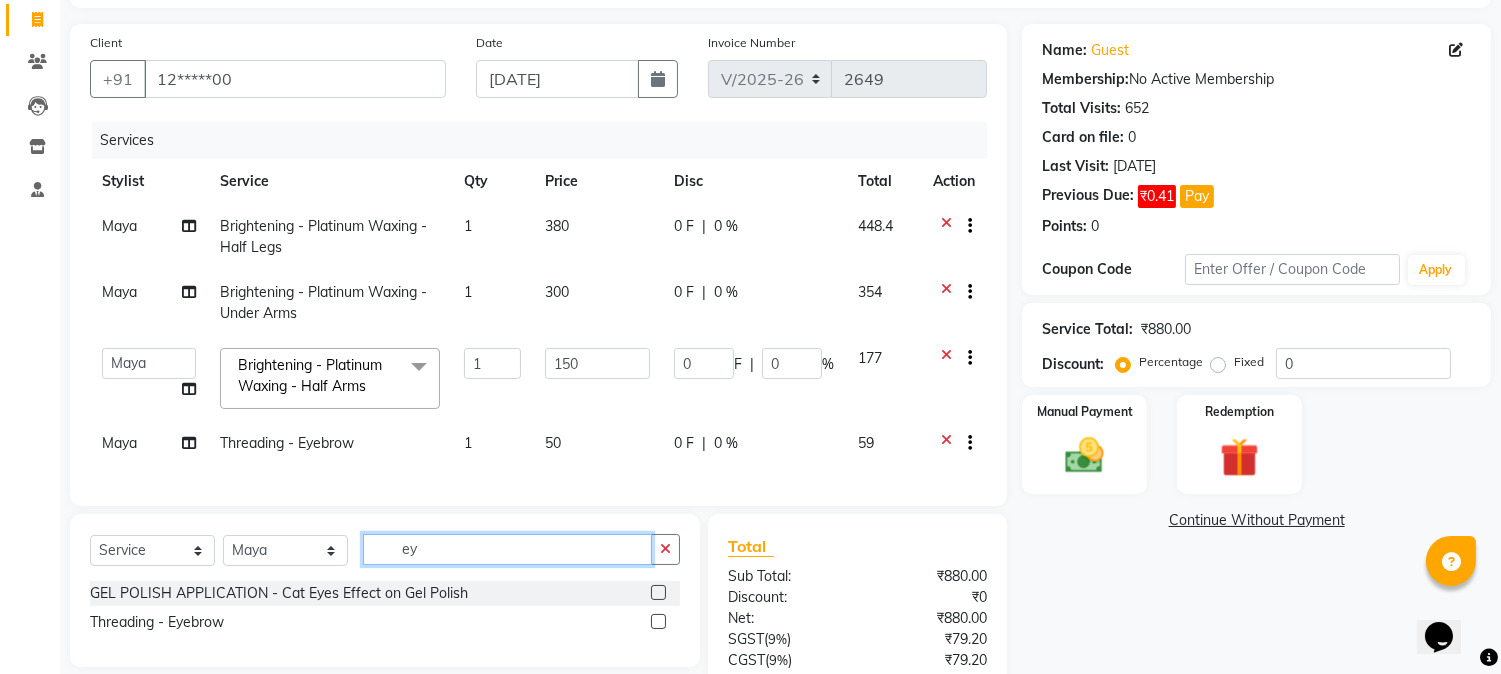 type on "e" 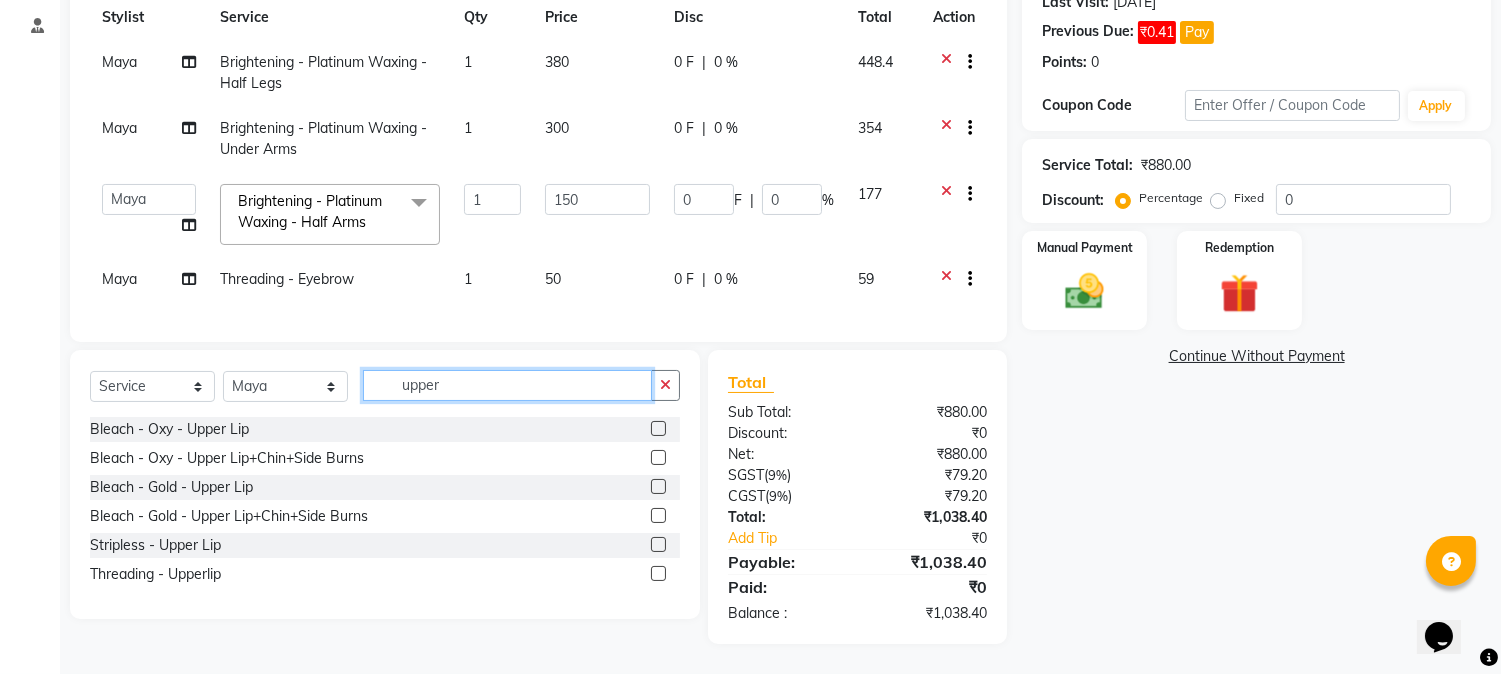 scroll, scrollTop: 306, scrollLeft: 0, axis: vertical 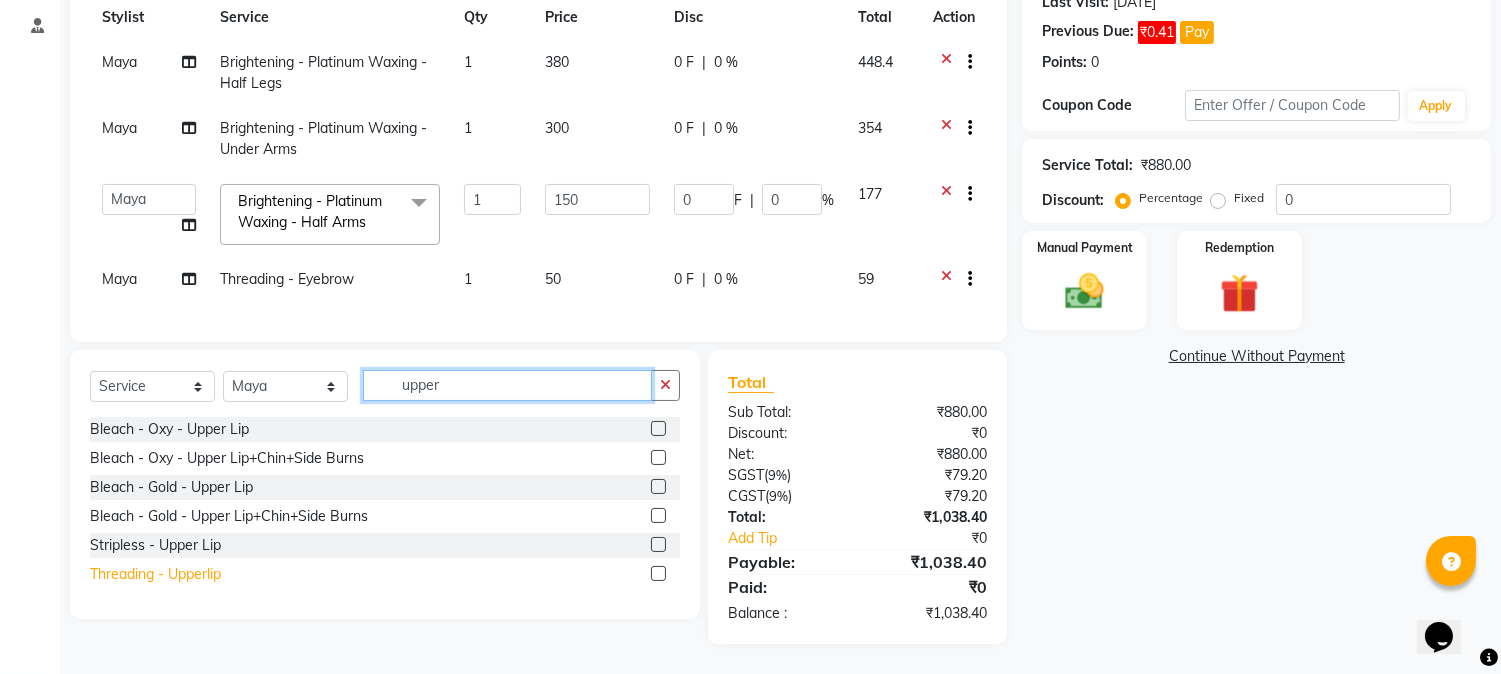 type on "upper" 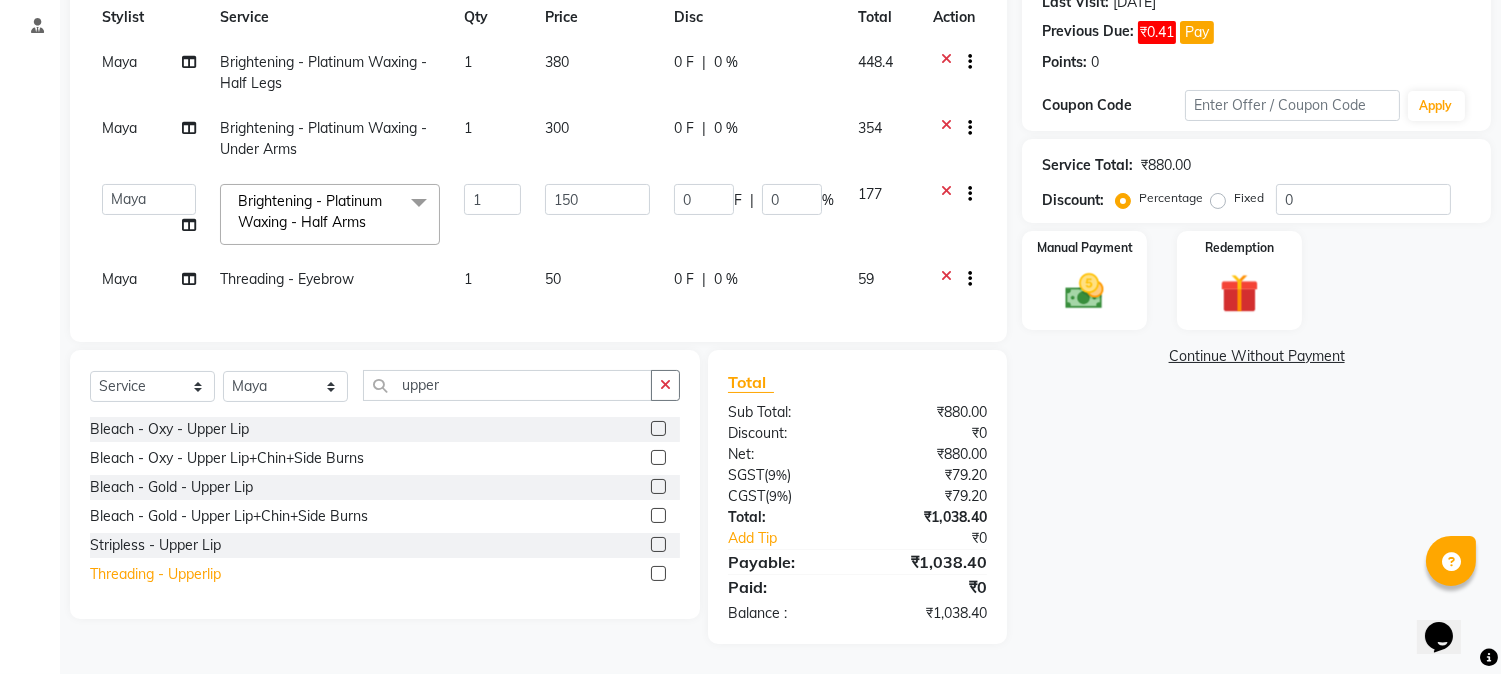 click on "Threading - Upperlip" 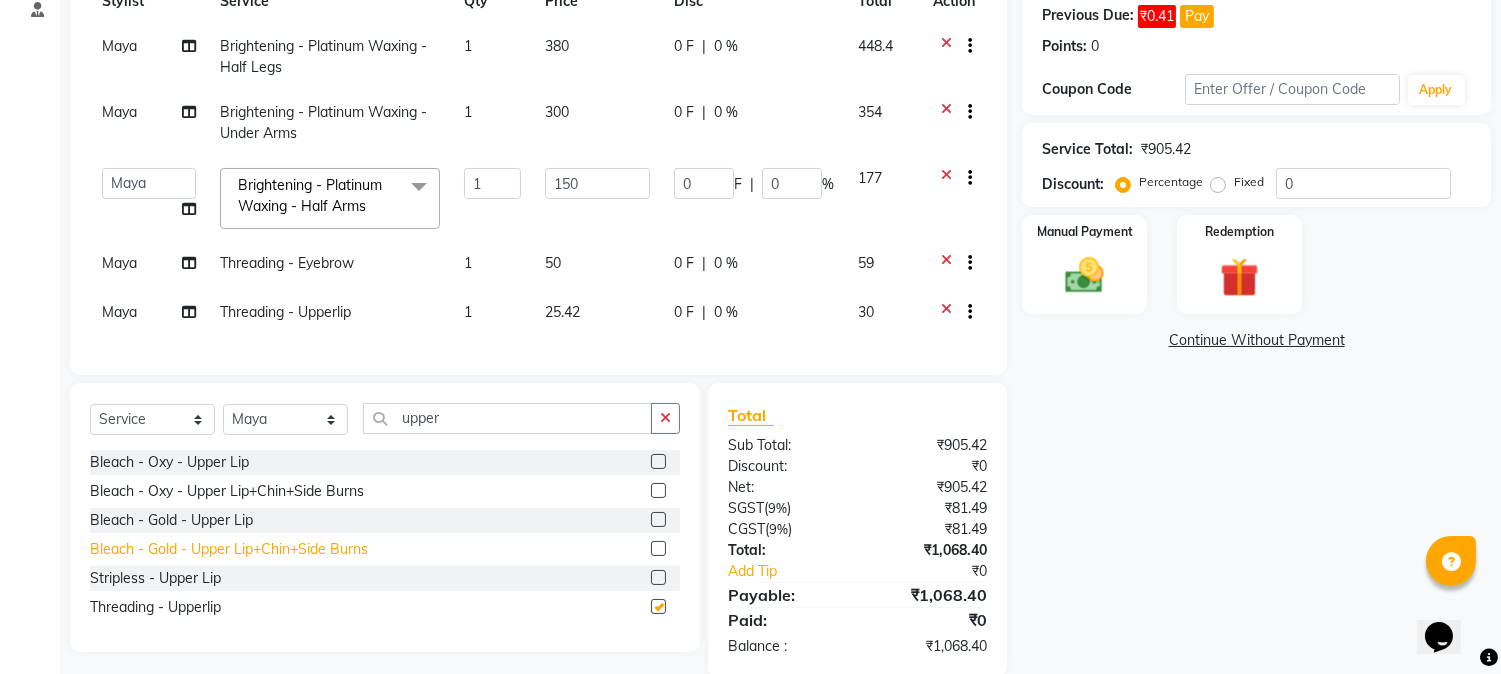 checkbox on "false" 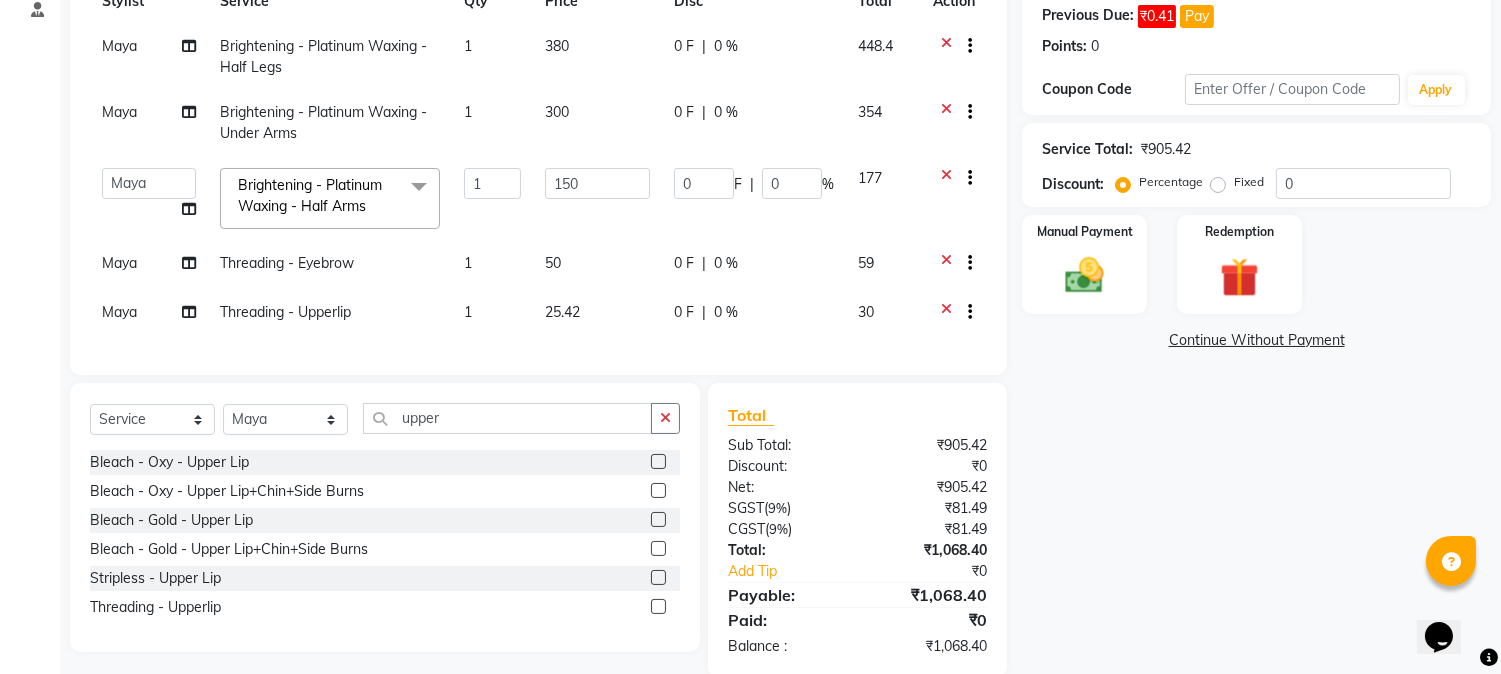 click on "25.42" 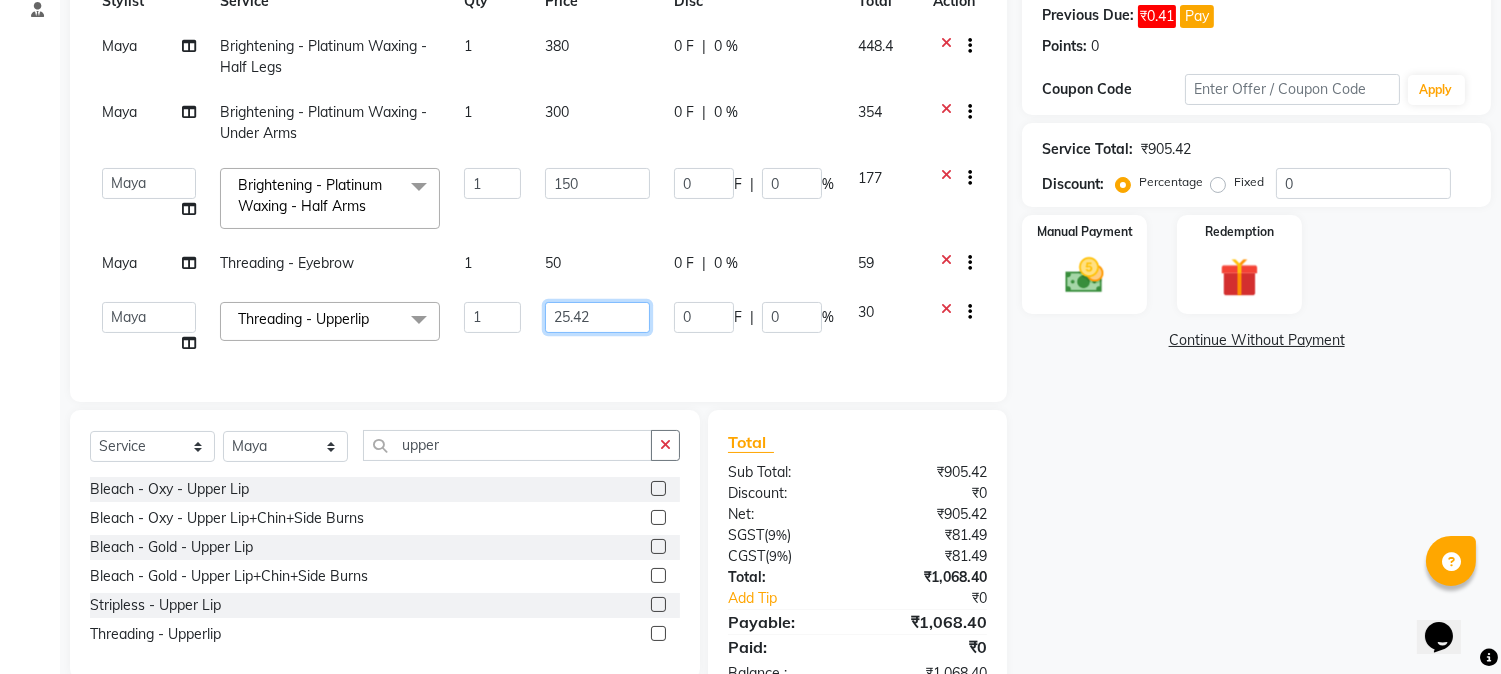 click on "25.42" 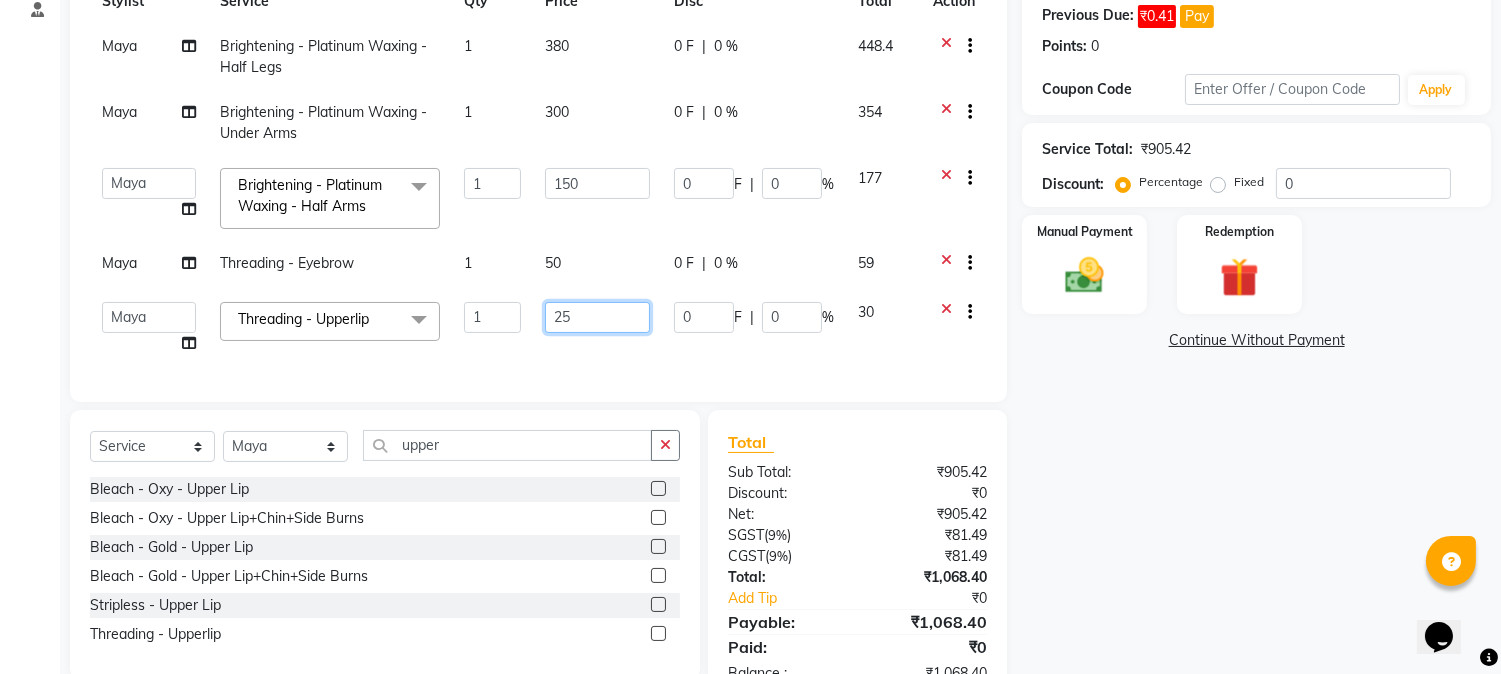 type on "2" 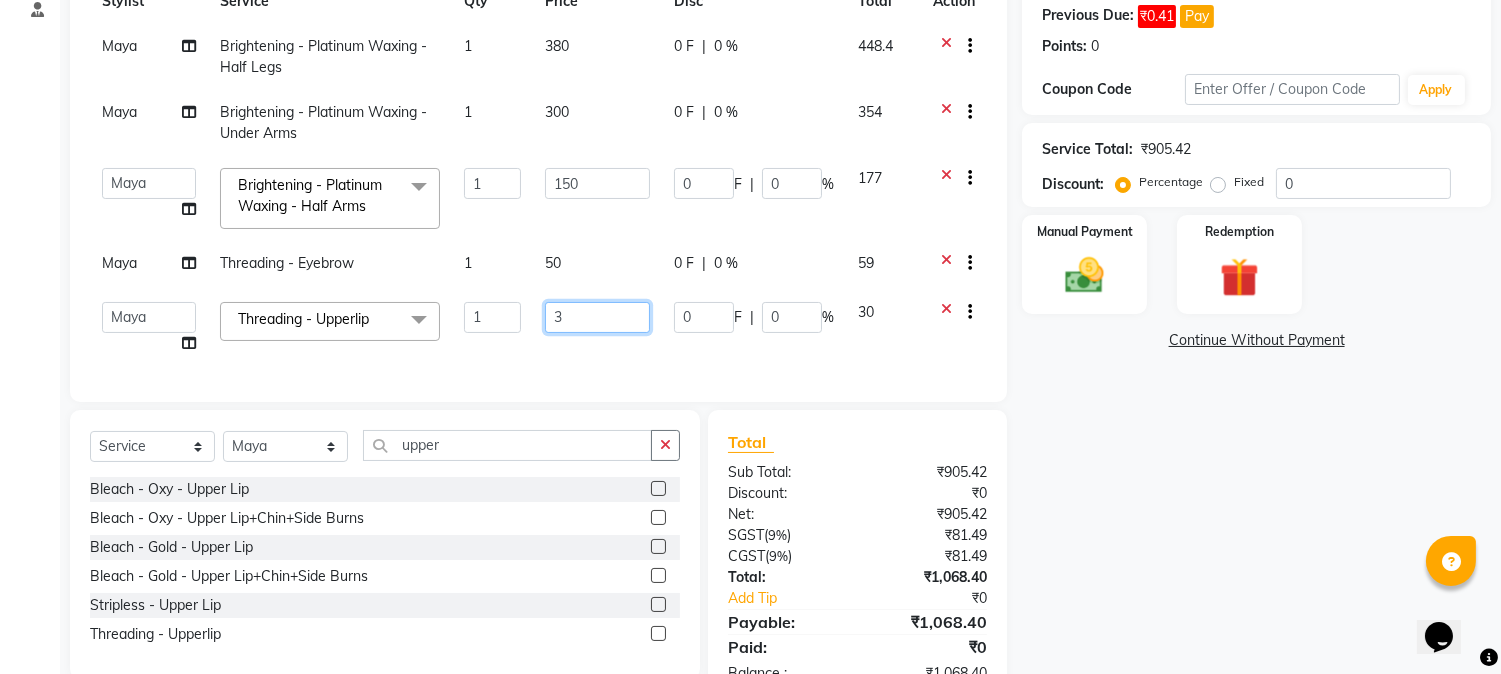 type on "30" 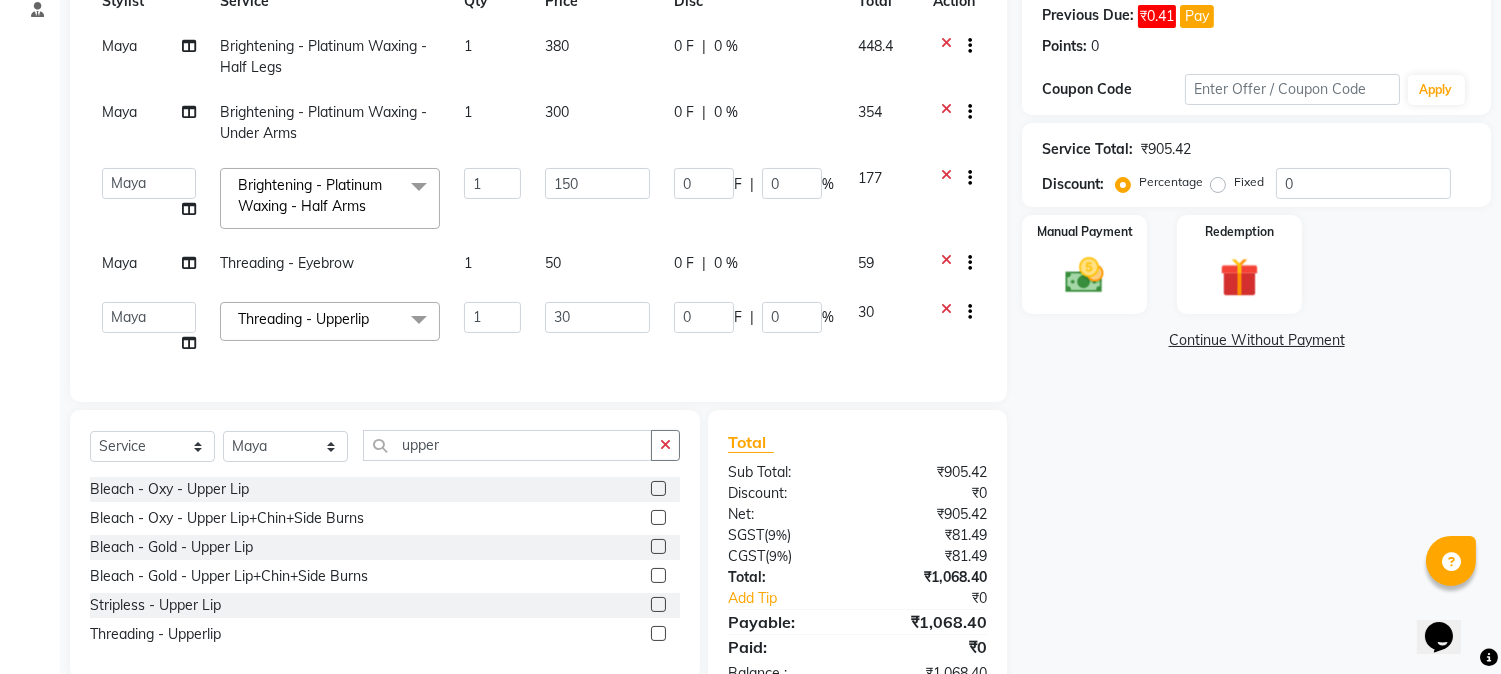 click on "Services Stylist Service Qty Price Disc Total Action Maya Brightening - Platinum Waxing  - Half Legs 1 380 0 F | 0 % 448.4 Maya Brightening - Platinum Waxing  - Under Arms 1 300 0 F | 0 % 354  [PERSON_NAME]   hocus pocus   [PERSON_NAME]   [PERSON_NAME]   [PERSON_NAME]   [PERSON_NAME]  Brightening - Platinum Waxing  - Half Arms  x Keratine - Men - Short Keratine - Men - Medium Keratine - Men - Long Keratine - Women - Short Keratine - Women - Medium Keratine - Women - Long Keratine - Women - Very Long Smoothing Treatment - Men  - Short Smoothing Treatment - Men  - Medium Smoothing Treatment - Men  - Long Rebounding/Smoothening/Straightening - Women  - Short Rebounding/Smoothening/Straightening - Women  - Medium Rebounding/Smoothening/Straightening - Women  - Long Rebounding/Smoothening/Straightening - Women  - Very Long Fringe - Short Fringe - Medium Fringe - Long Fringe - Very Long Cuts Men - Hair Cut Cuts Men - Head Shave Cuts Men - [PERSON_NAME] Shave/Trim/Styling Cuts Men VIP - Hair Cut Cuts Boy - Hair Cut Face Massage 1" 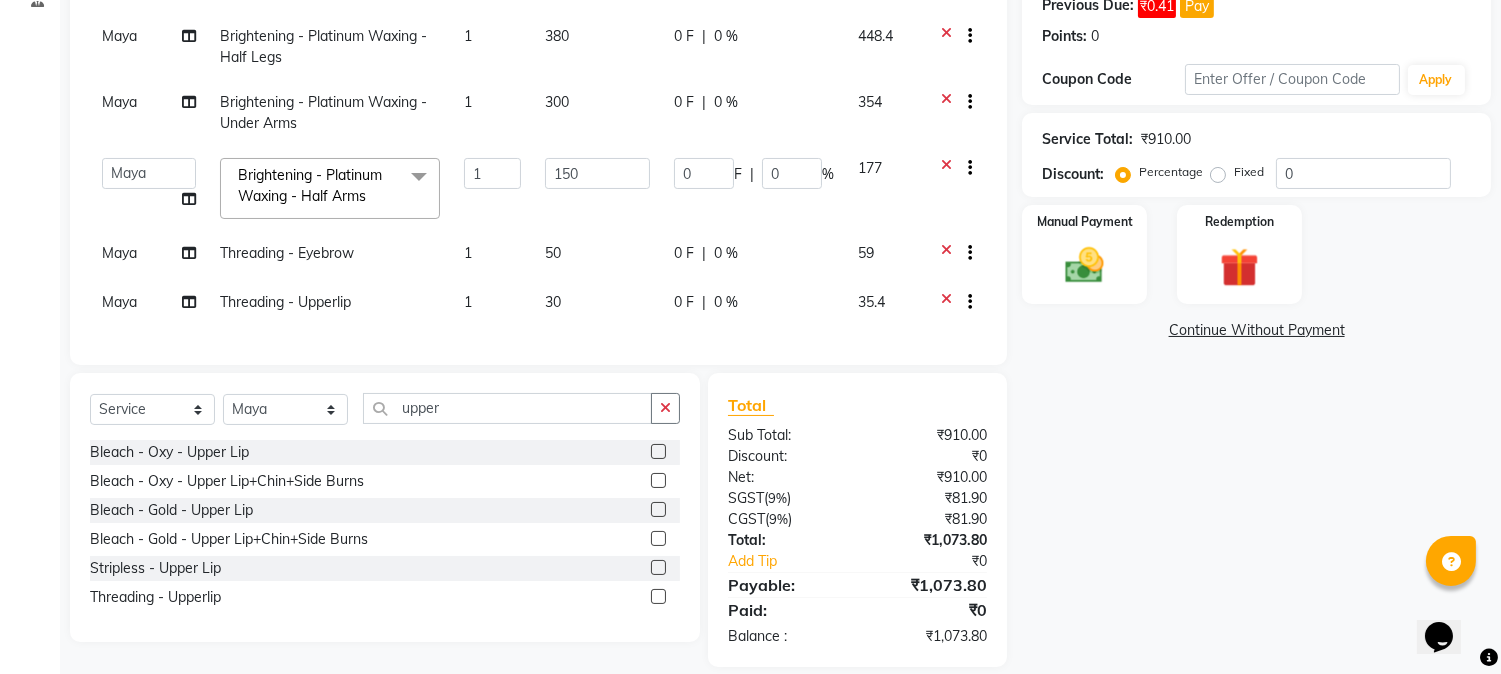 scroll, scrollTop: 355, scrollLeft: 0, axis: vertical 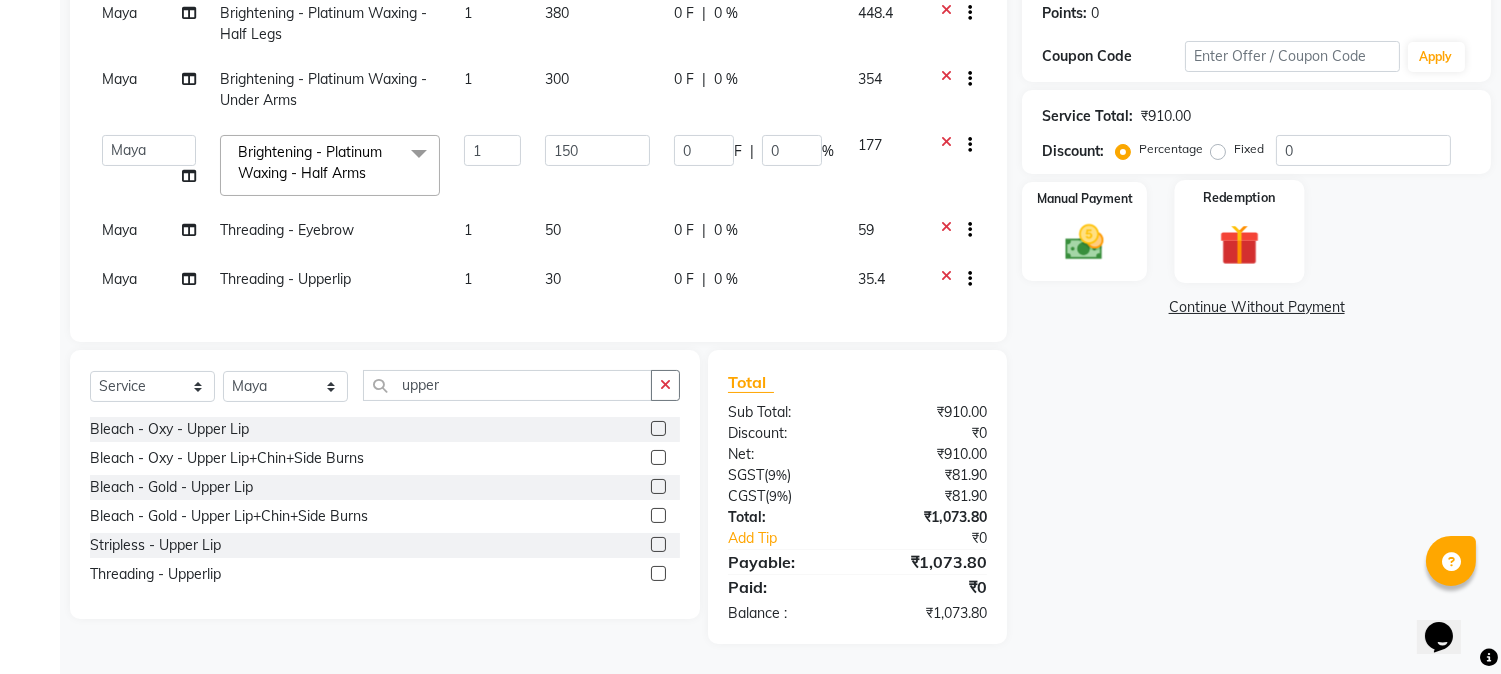 click 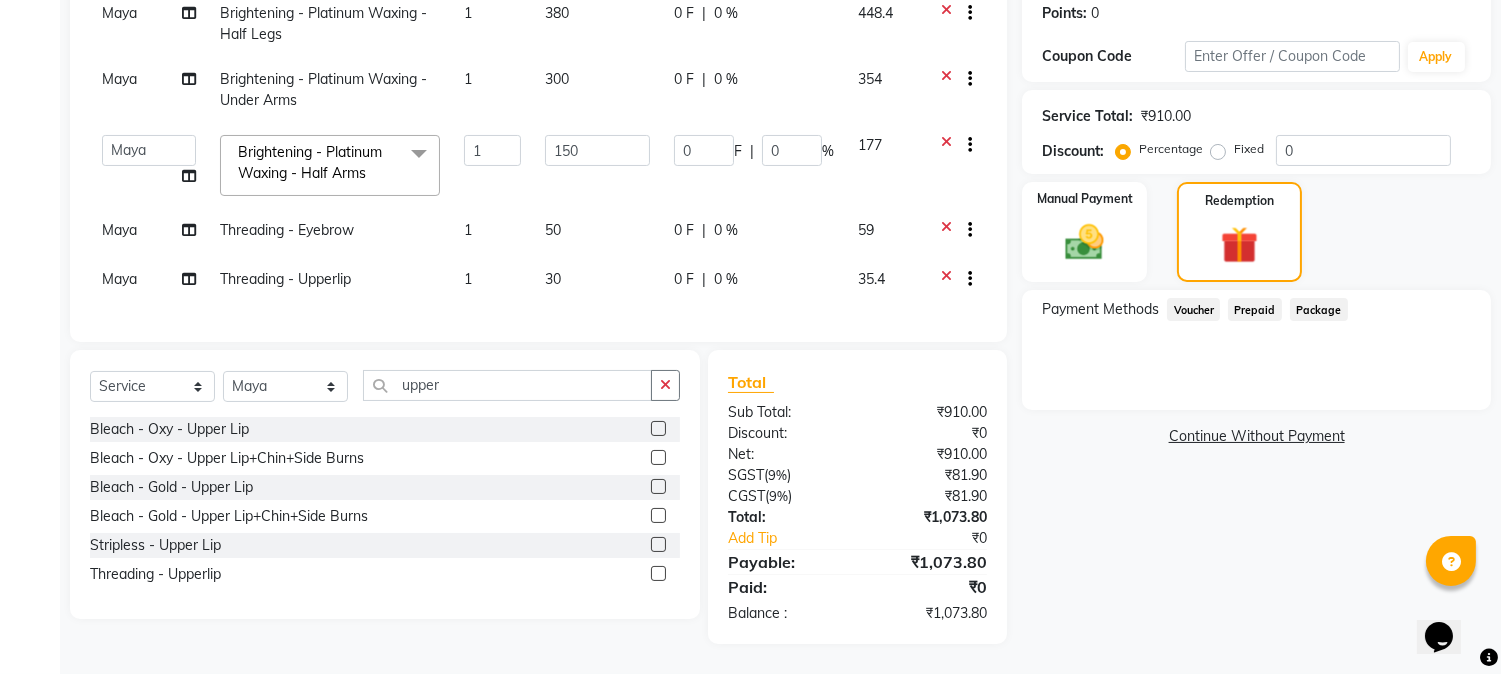 click on "Prepaid" 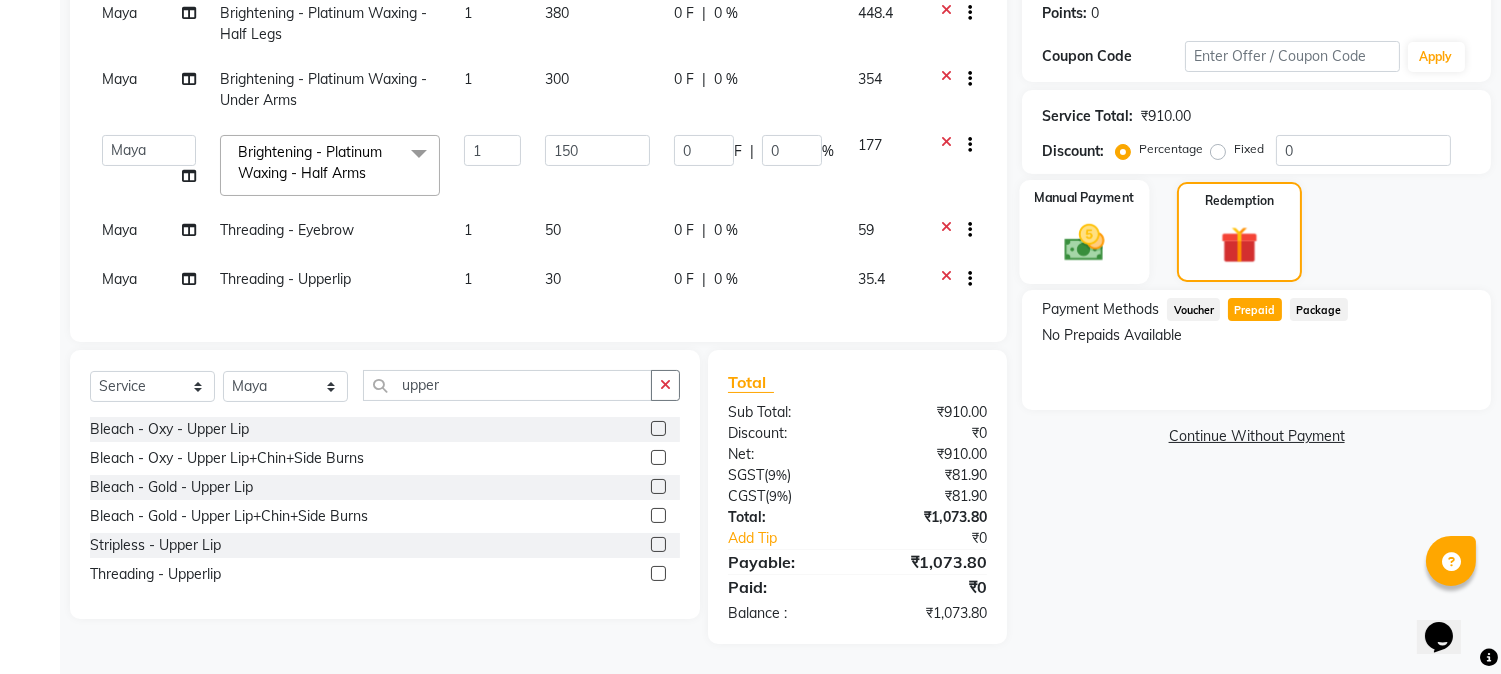 click 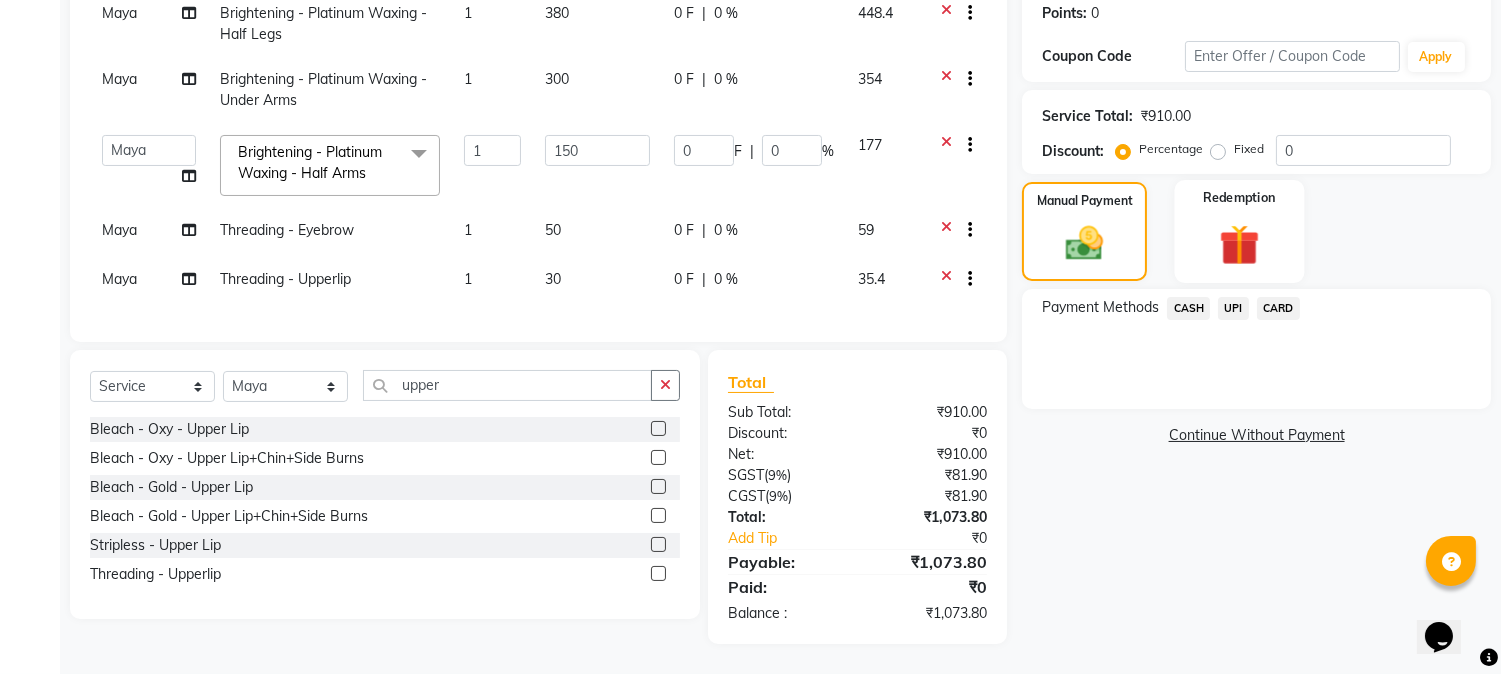 click 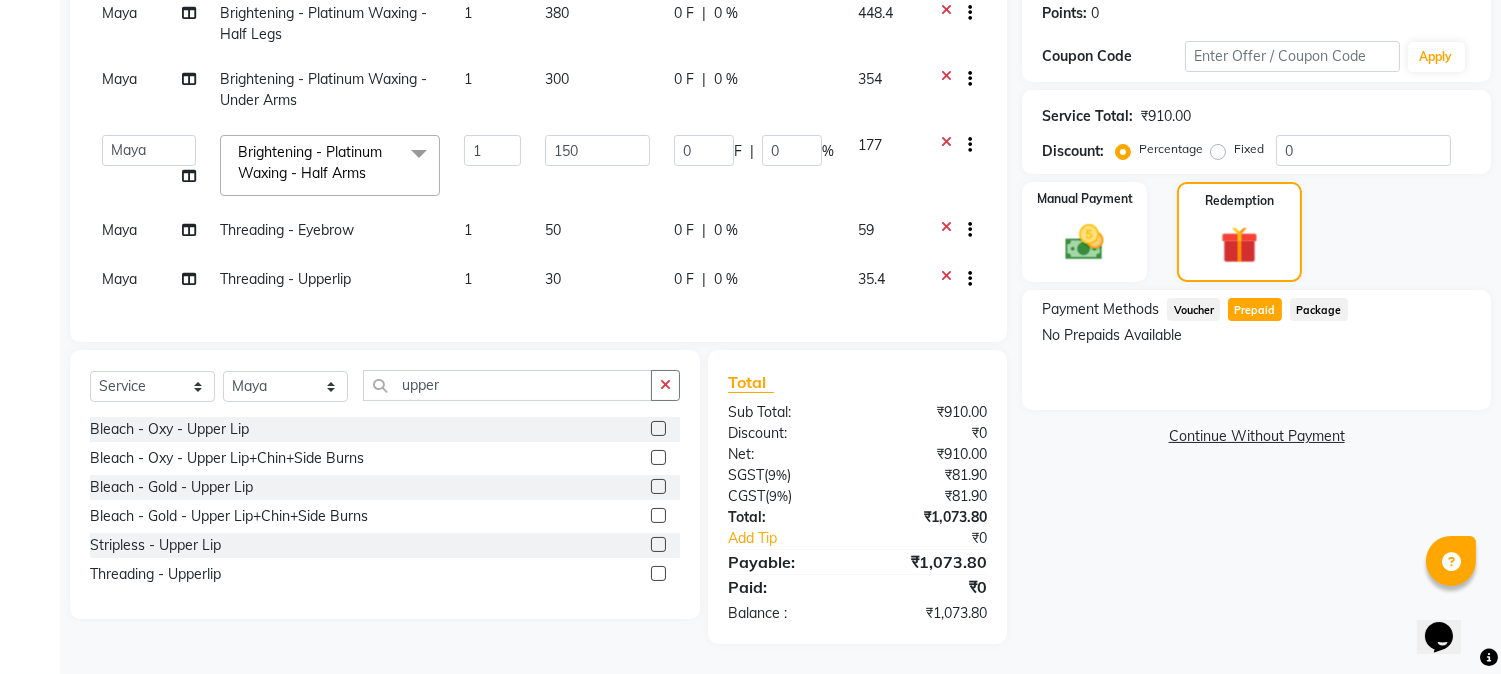 click on "Prepaid" 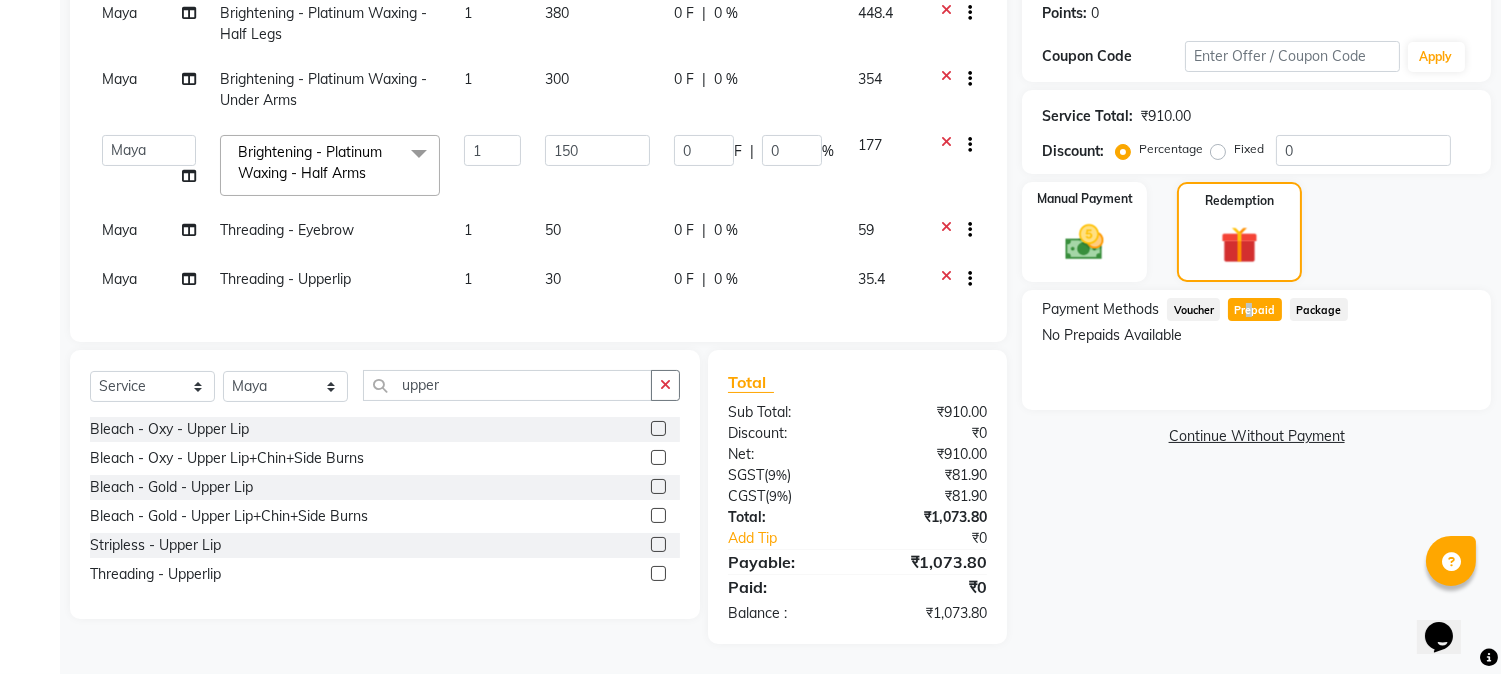 click on "Prepaid" 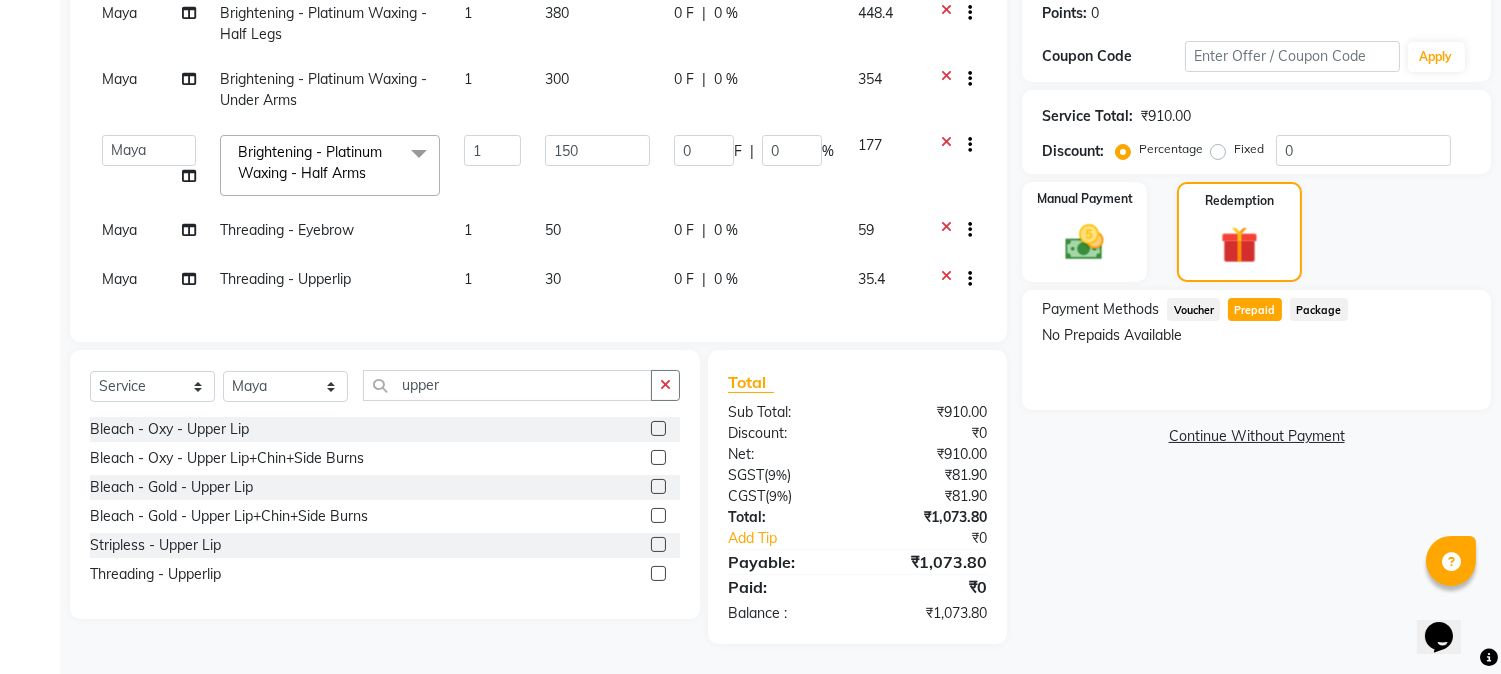 click on "Prepaid" 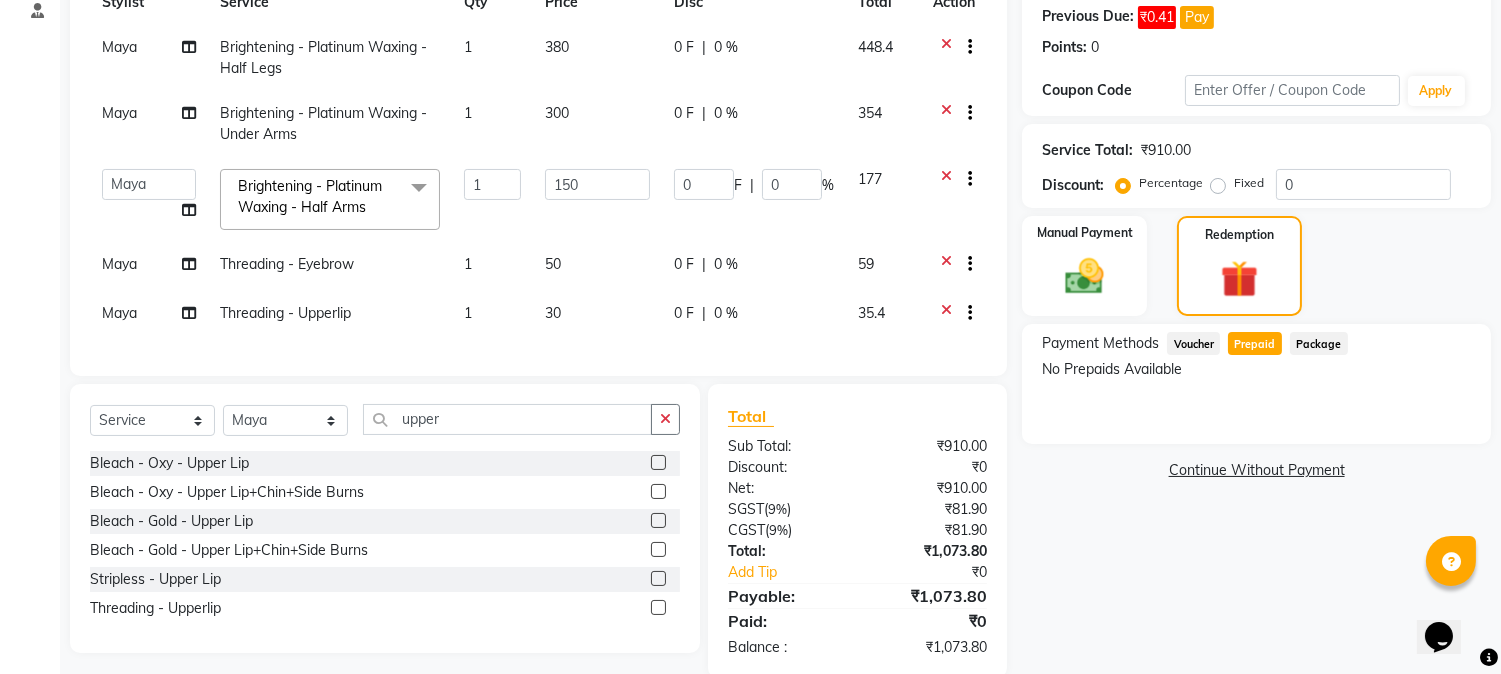 scroll, scrollTop: 355, scrollLeft: 0, axis: vertical 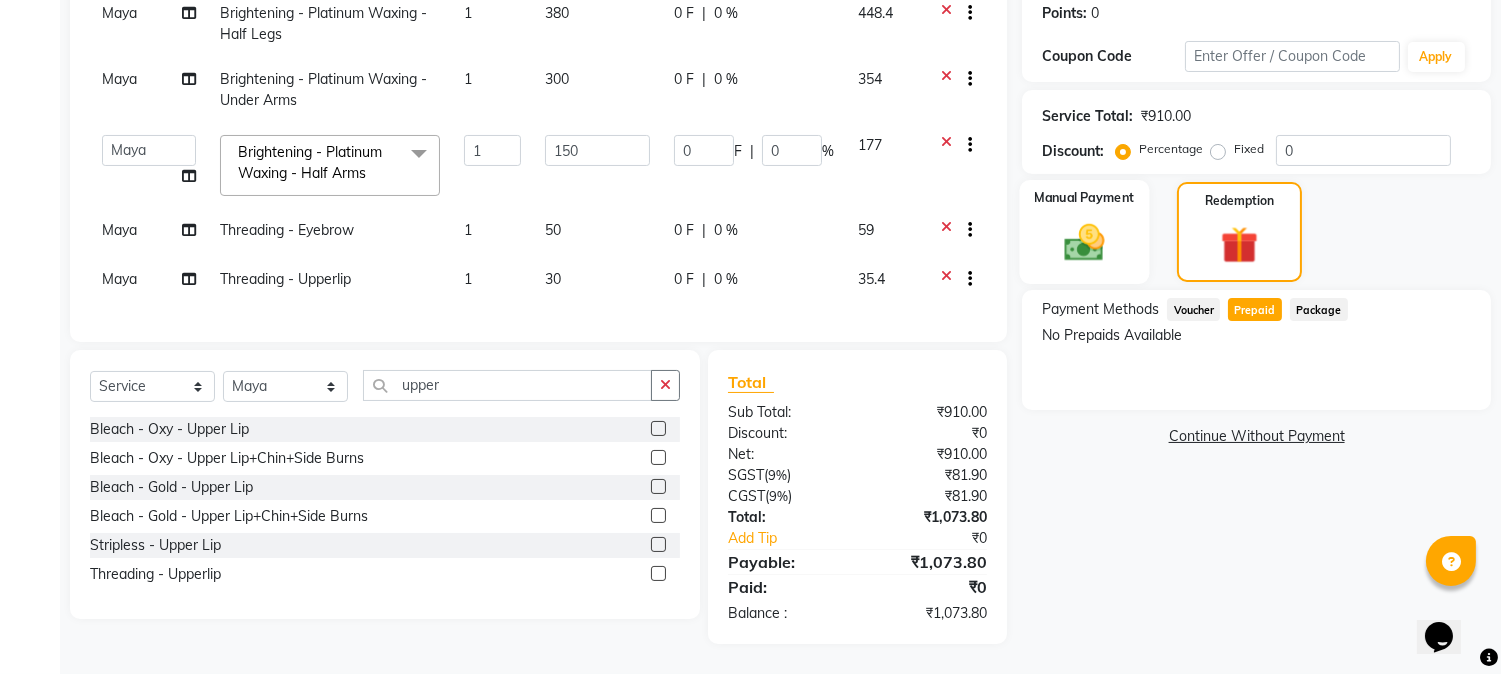 click 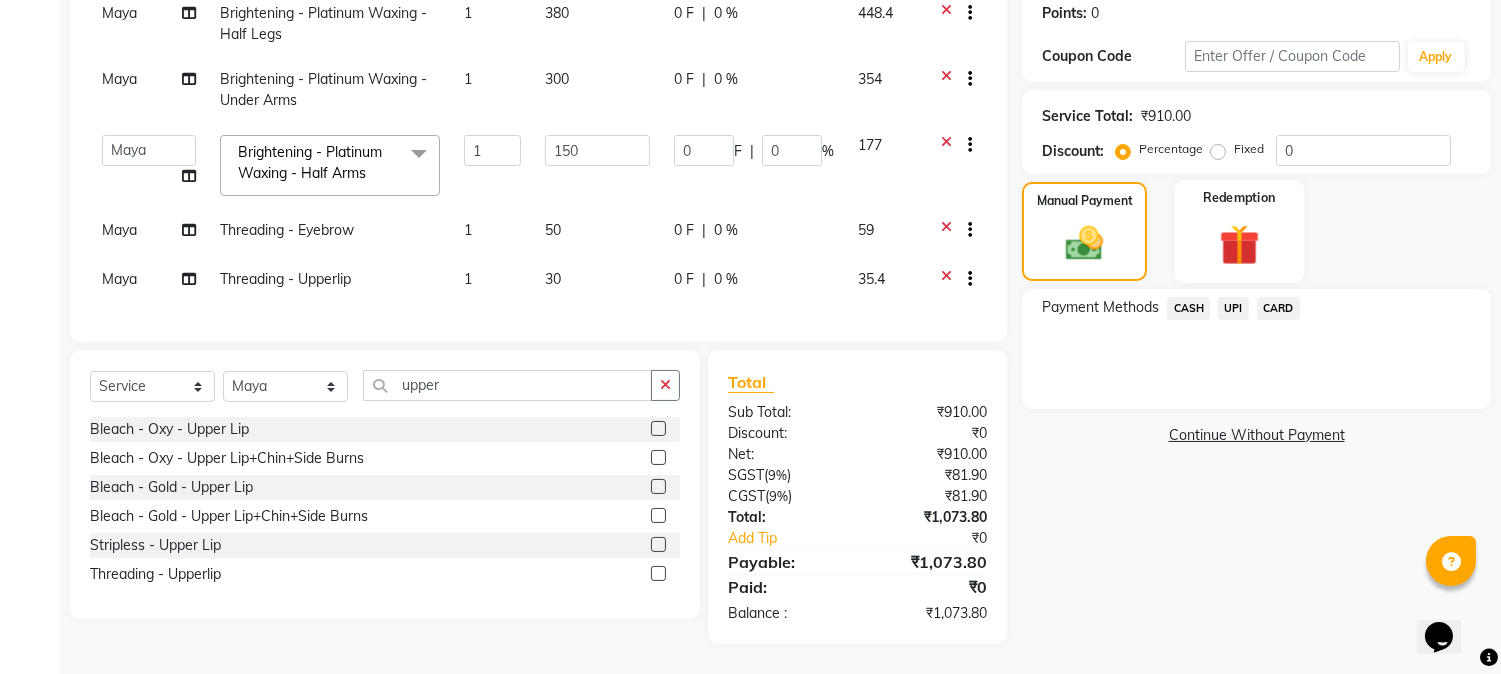 click 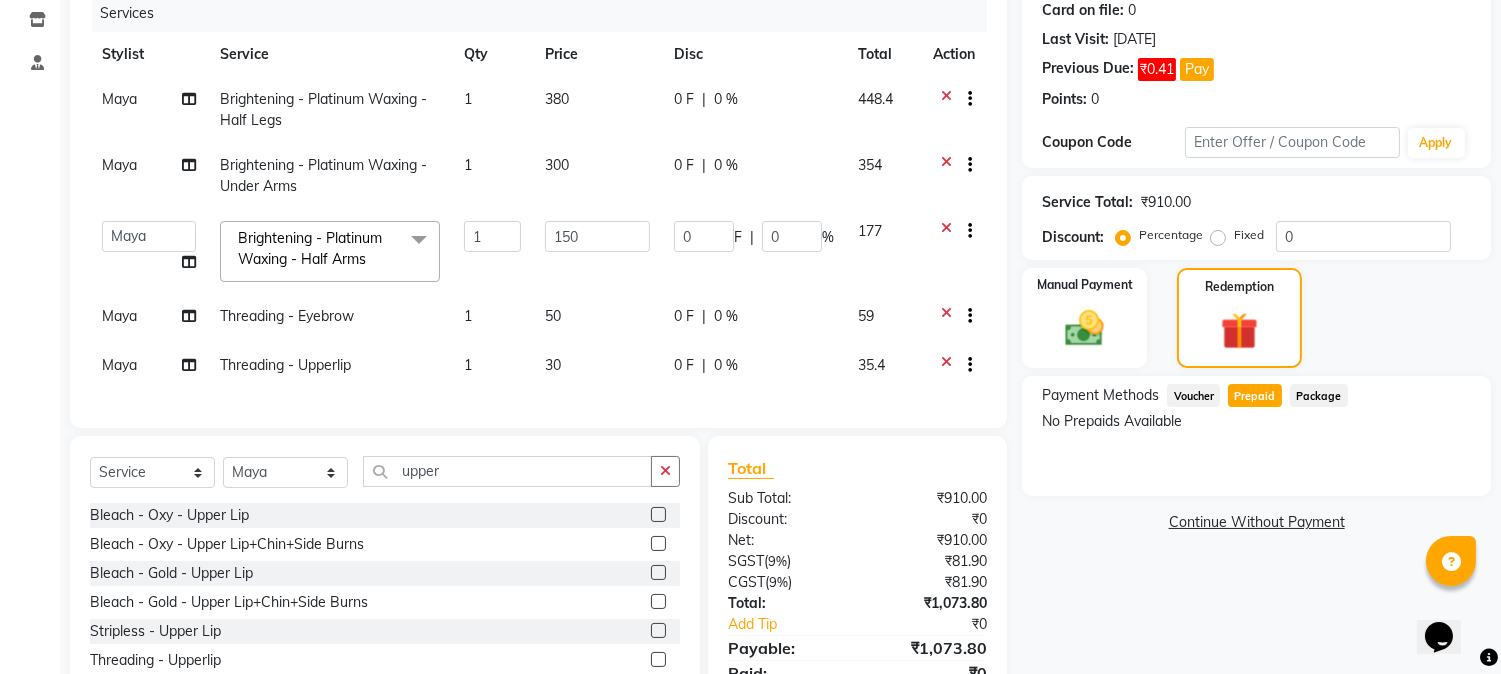 scroll, scrollTop: 244, scrollLeft: 0, axis: vertical 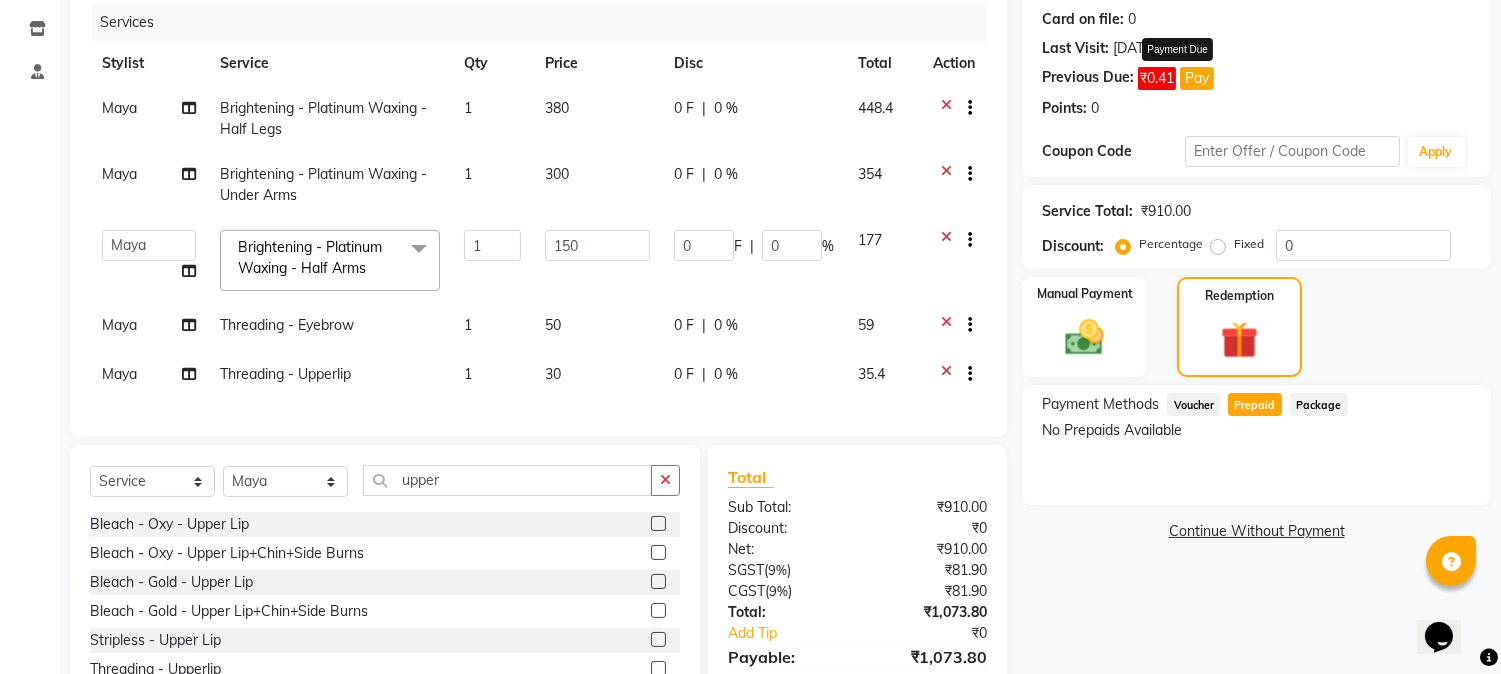click on "Pay" 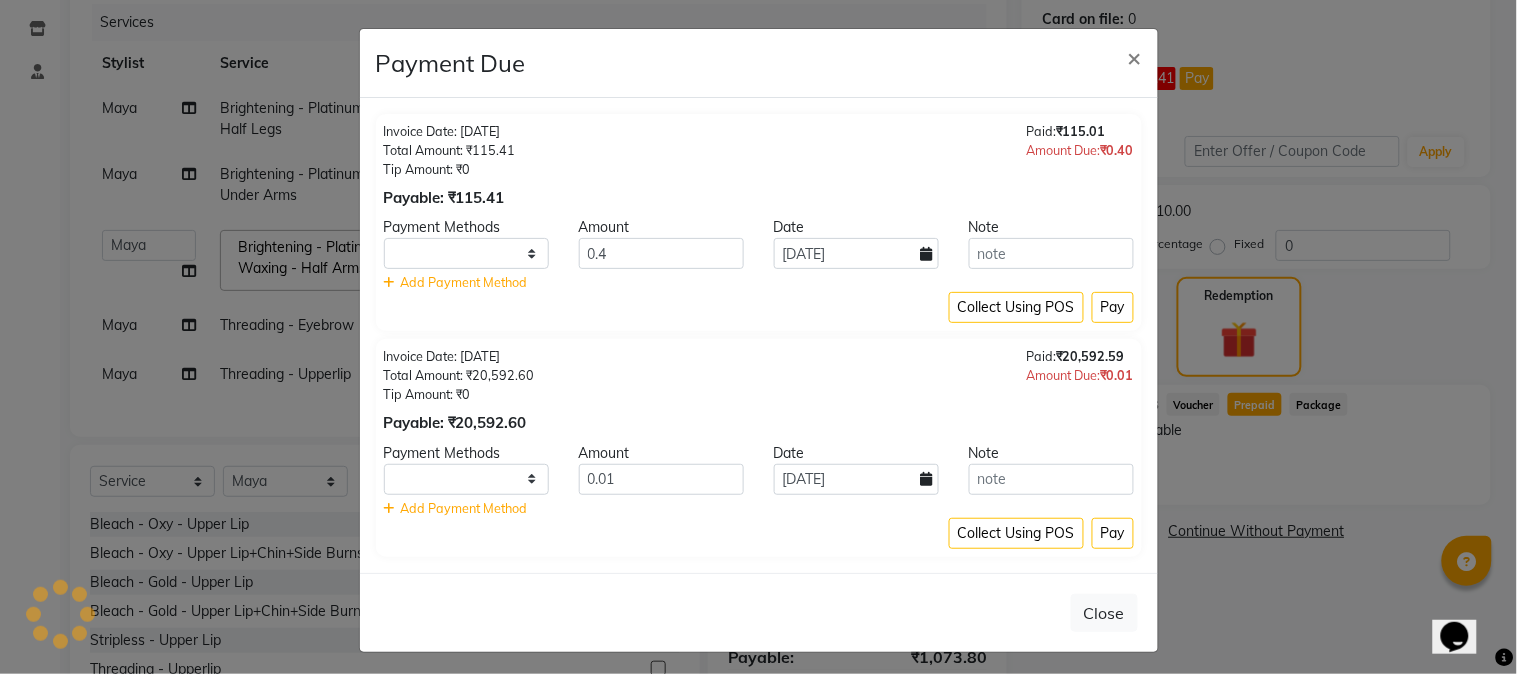 select on "1" 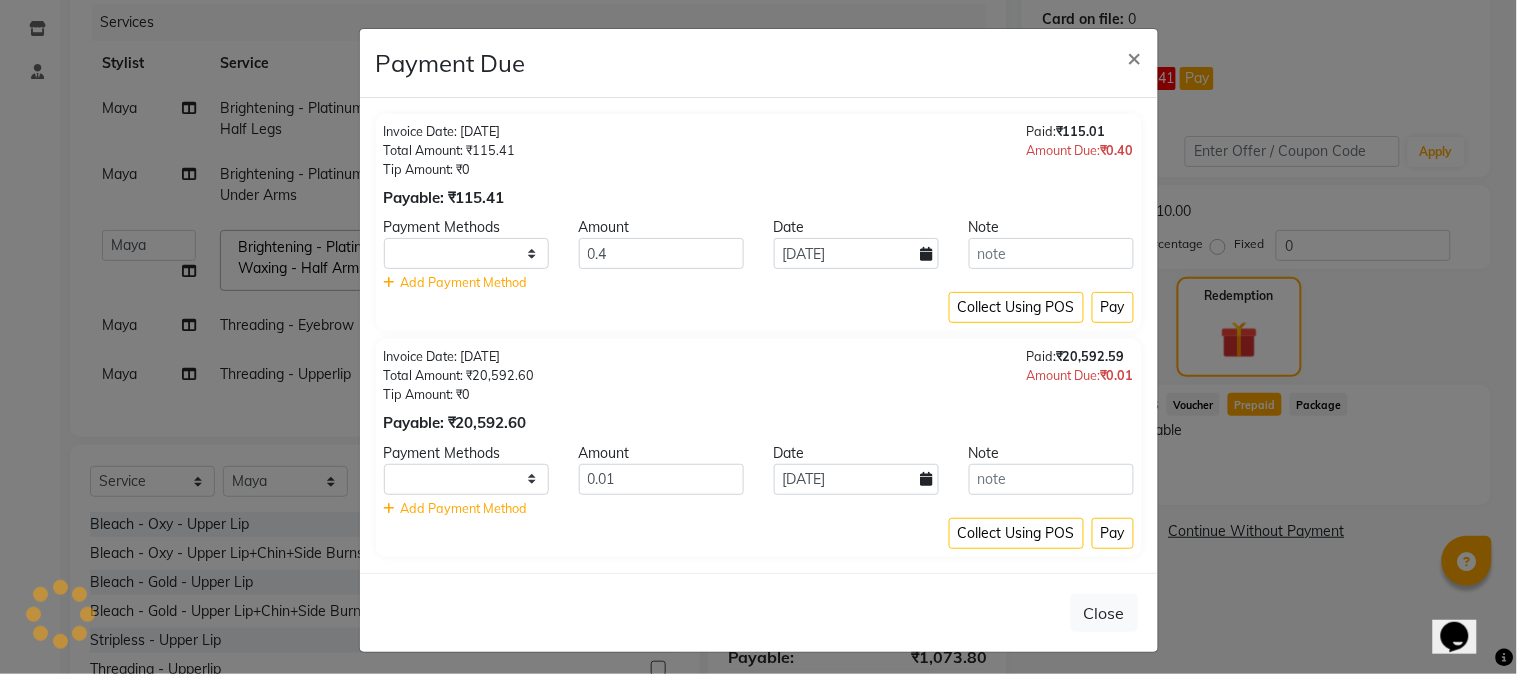 select on "1" 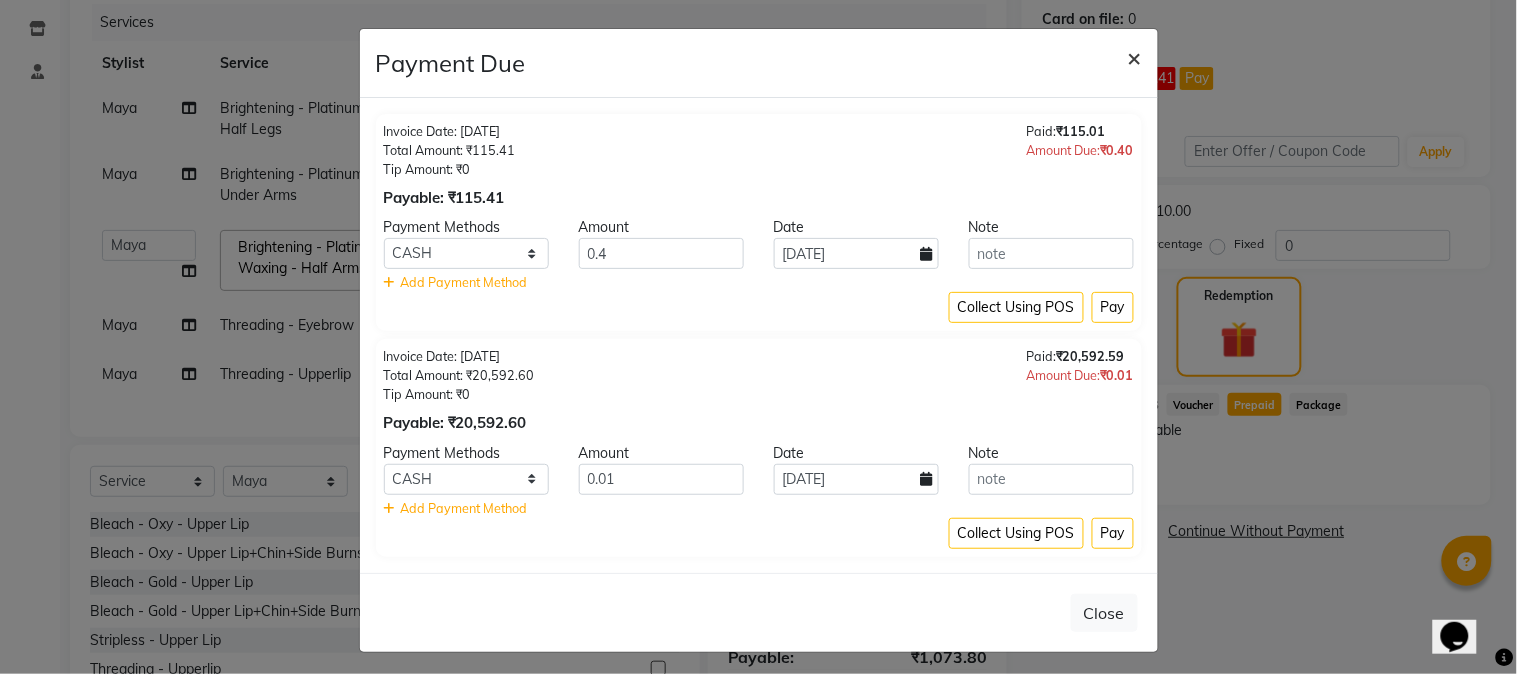 click on "×" 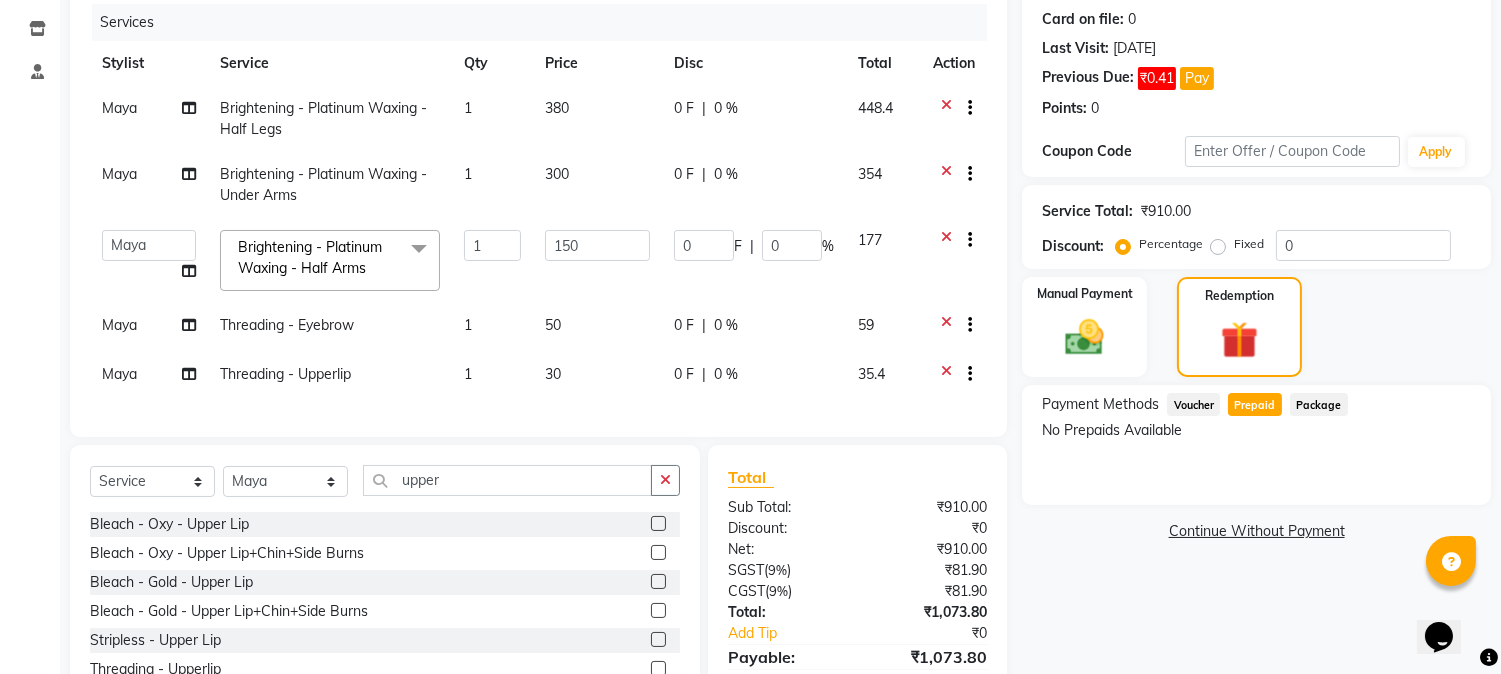 click on "Prepaid" 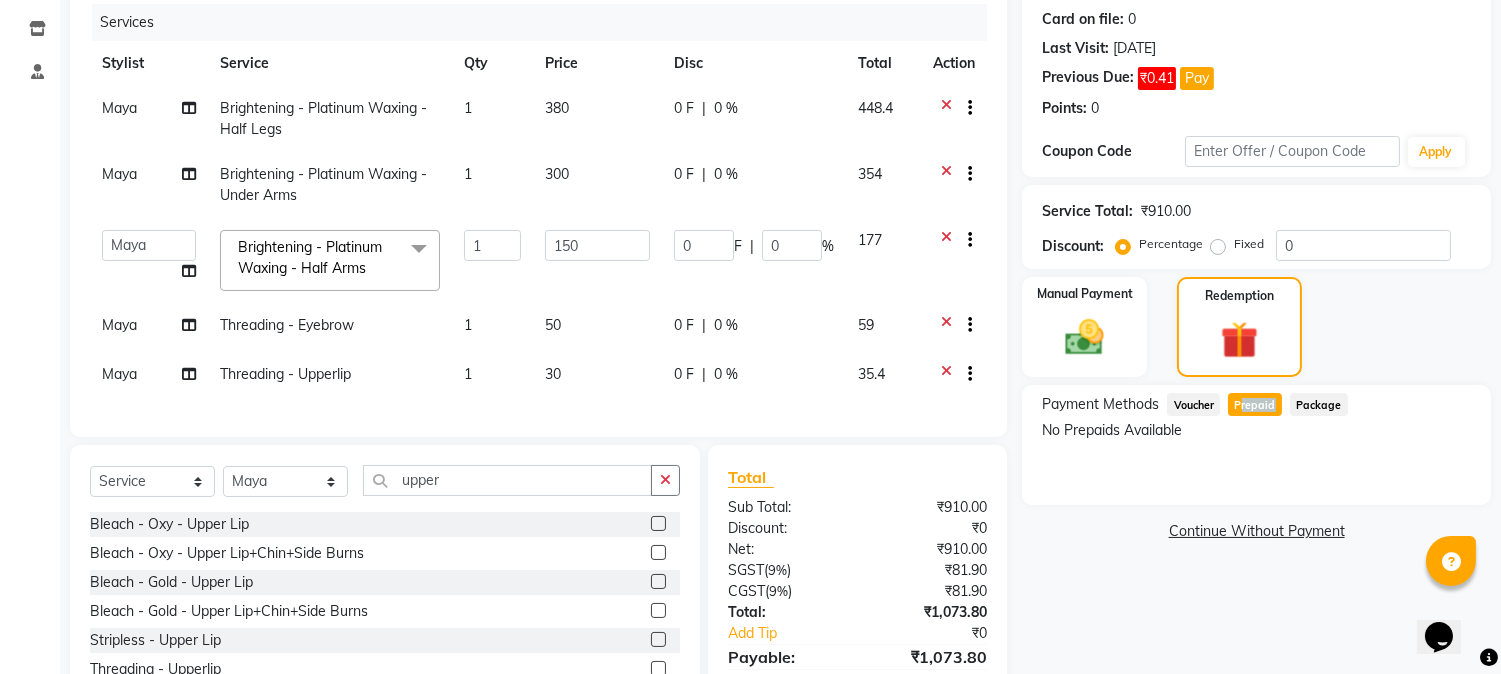 drag, startPoint x: 1262, startPoint y: 410, endPoint x: 1252, endPoint y: 402, distance: 12.806249 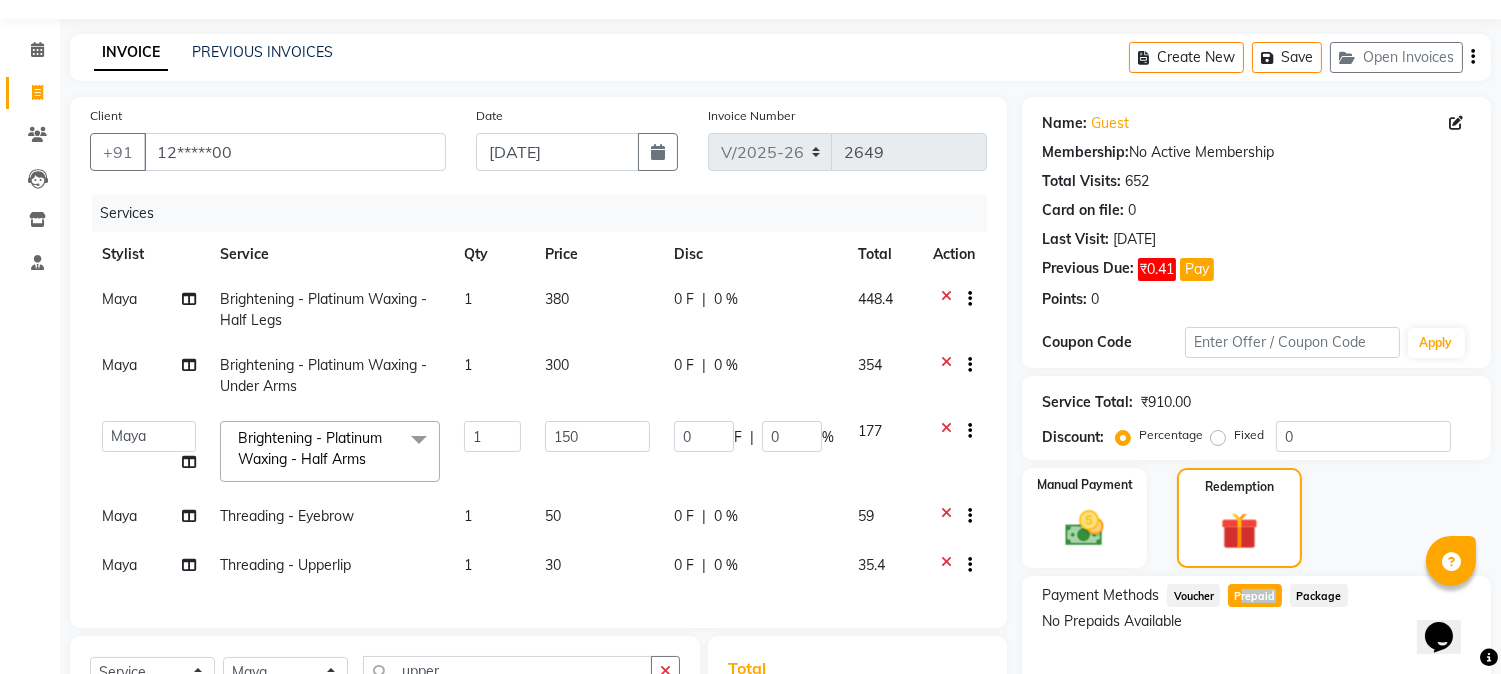 scroll, scrollTop: 22, scrollLeft: 0, axis: vertical 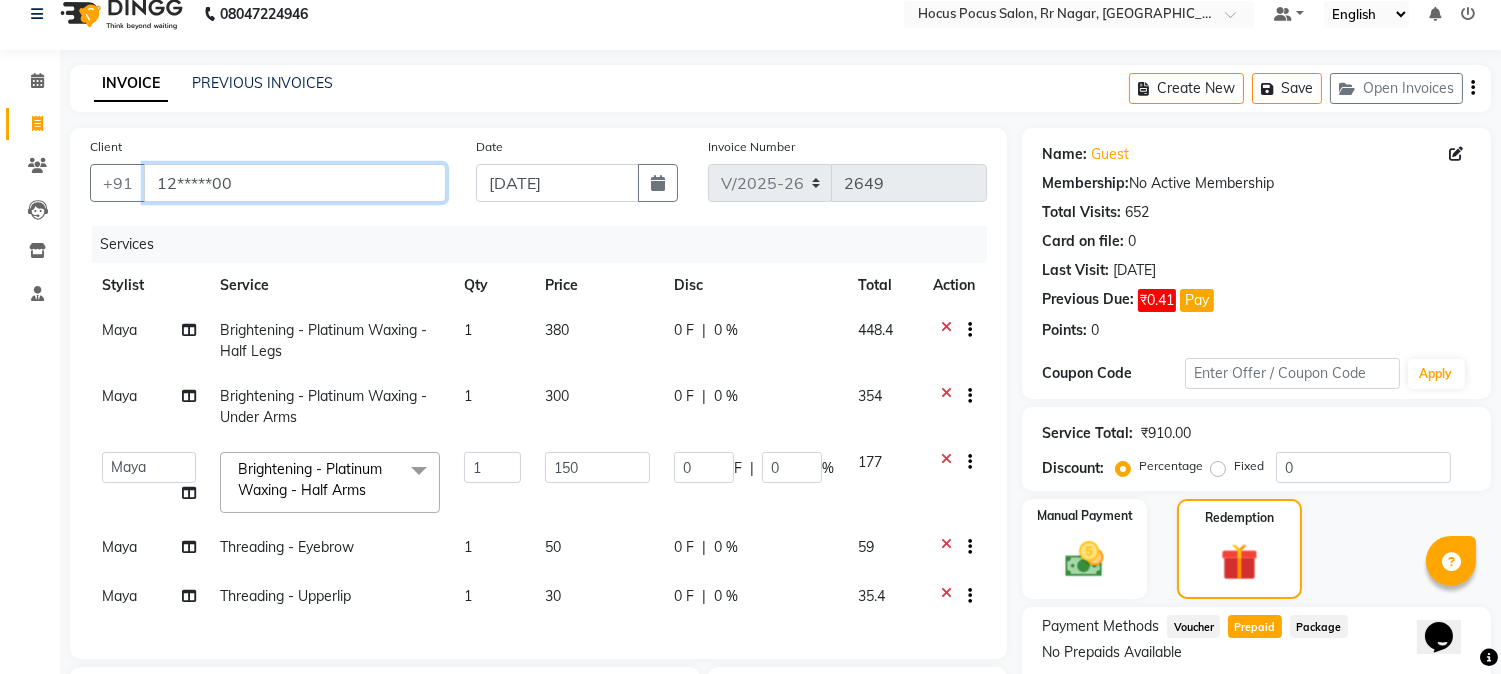 click on "12*****00" at bounding box center [295, 183] 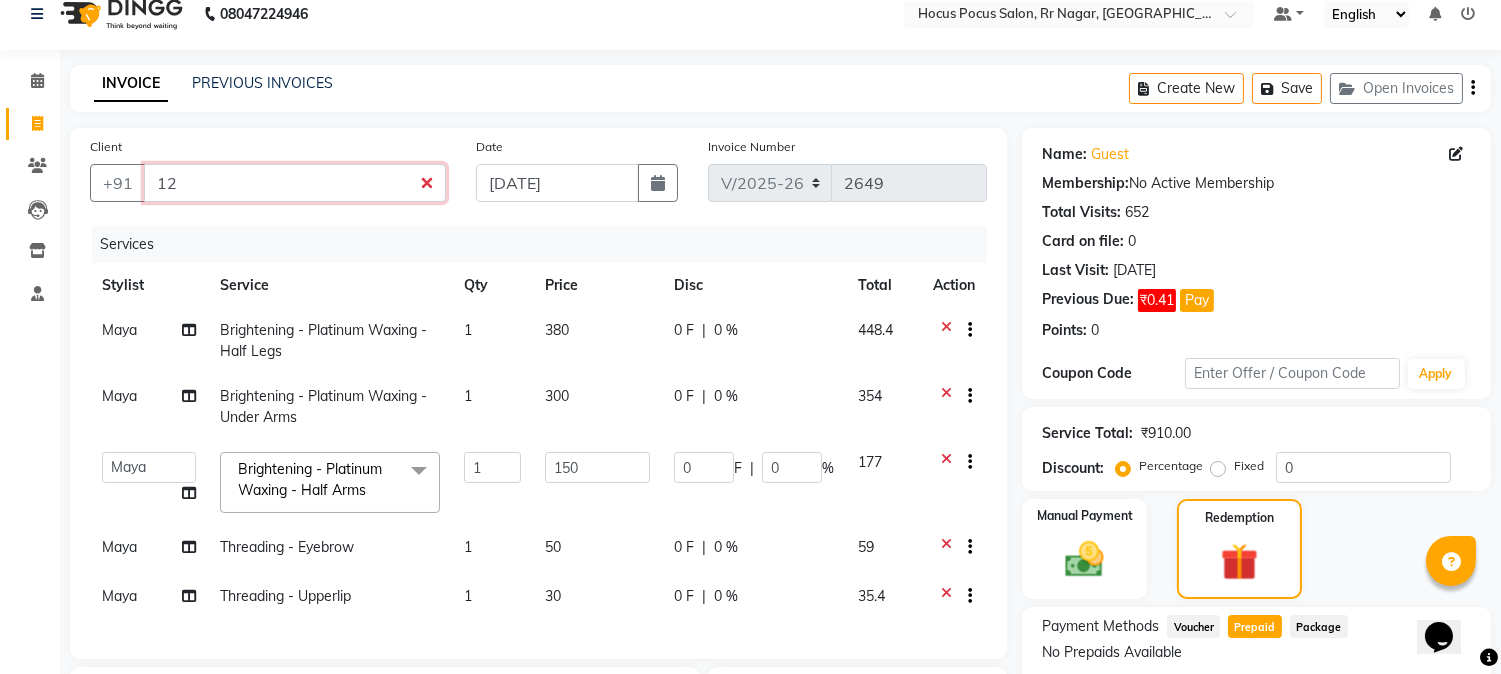 type on "1" 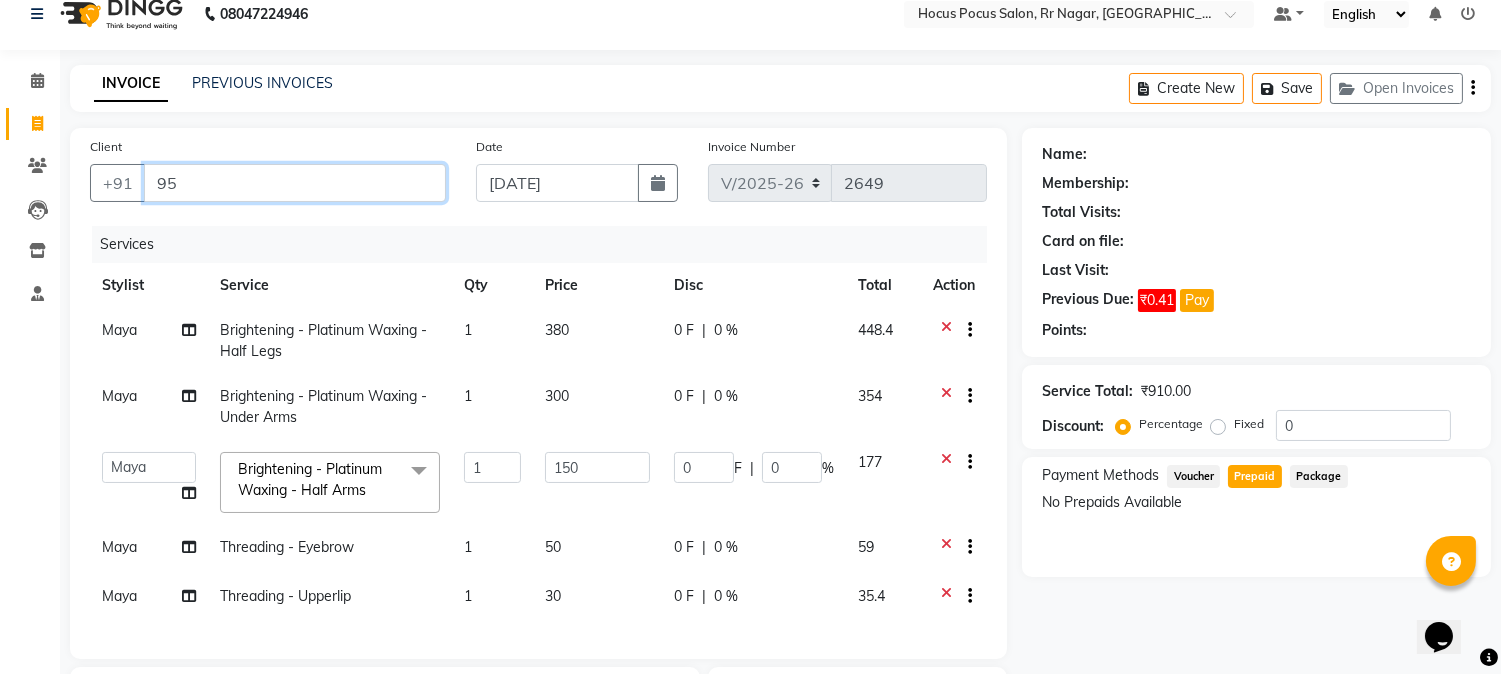 type on "9" 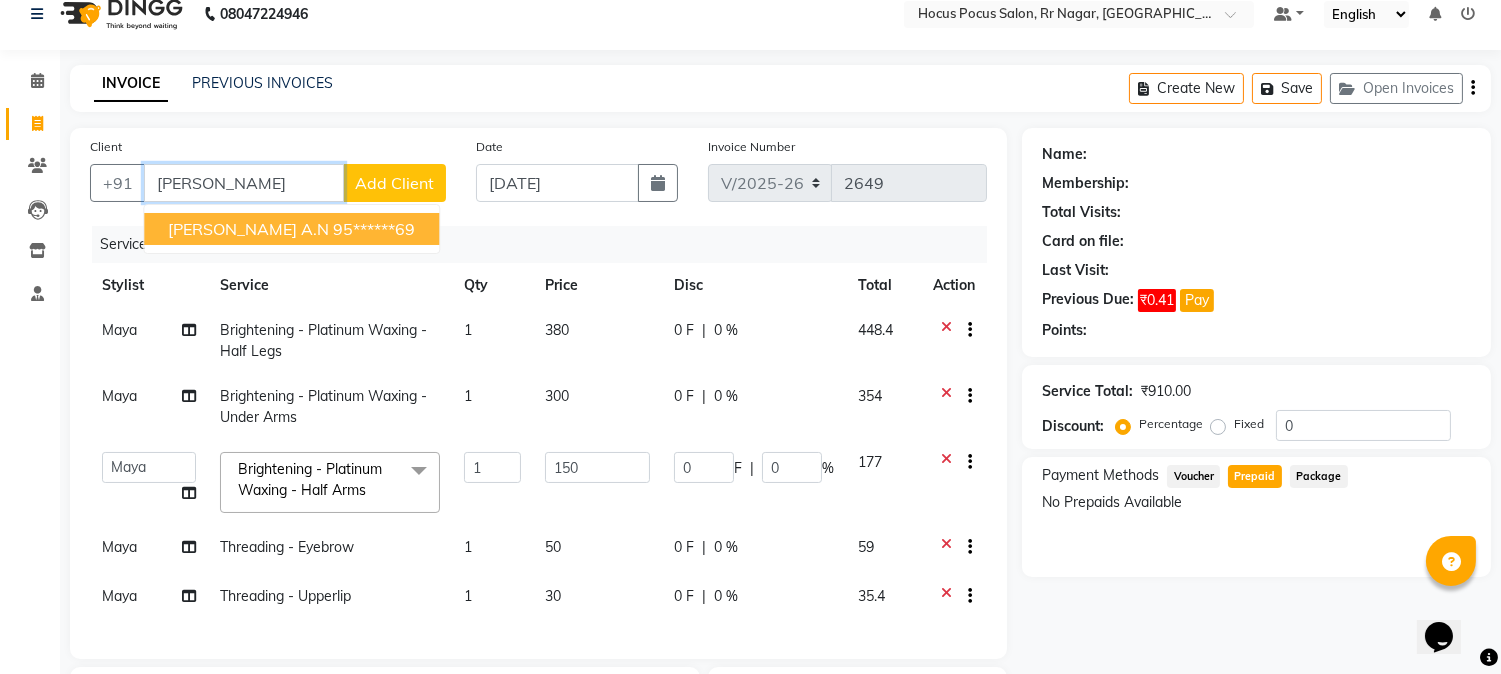click on "95******69" at bounding box center (374, 229) 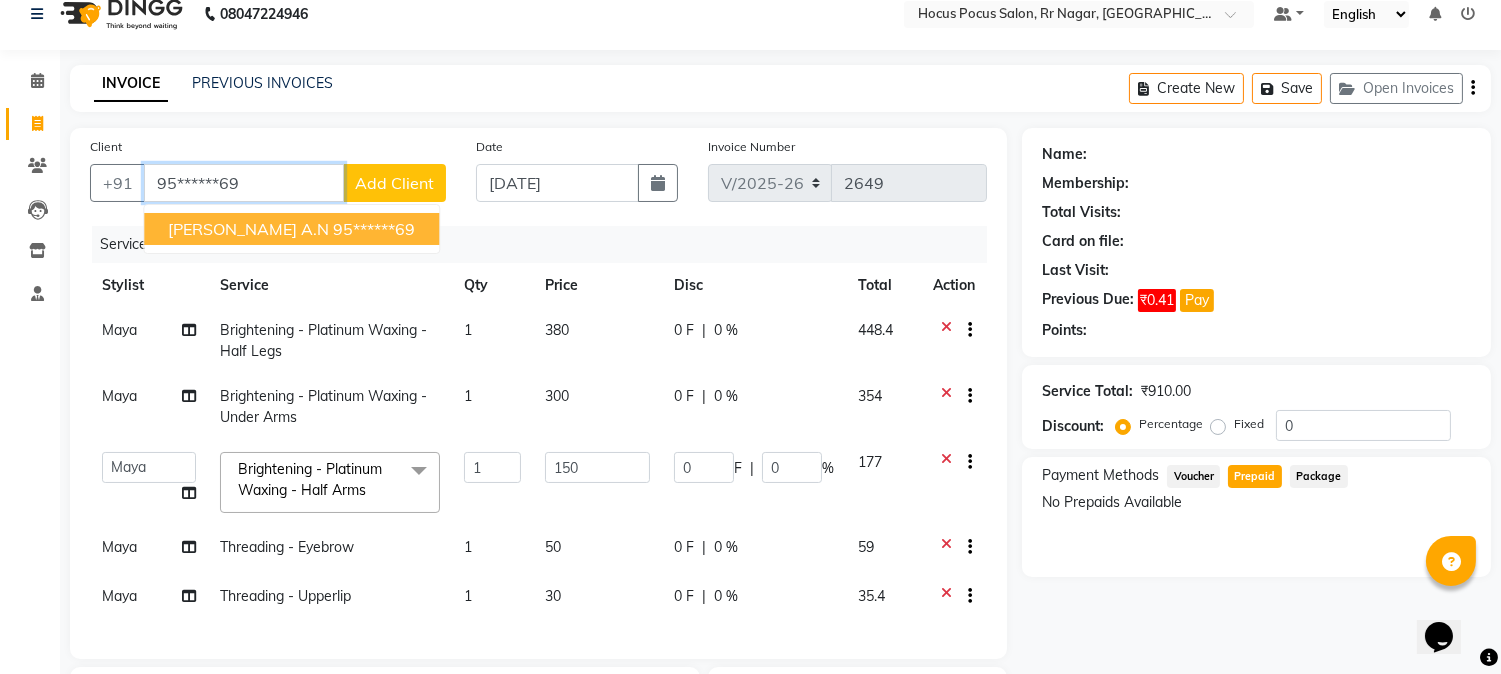 type on "95******69" 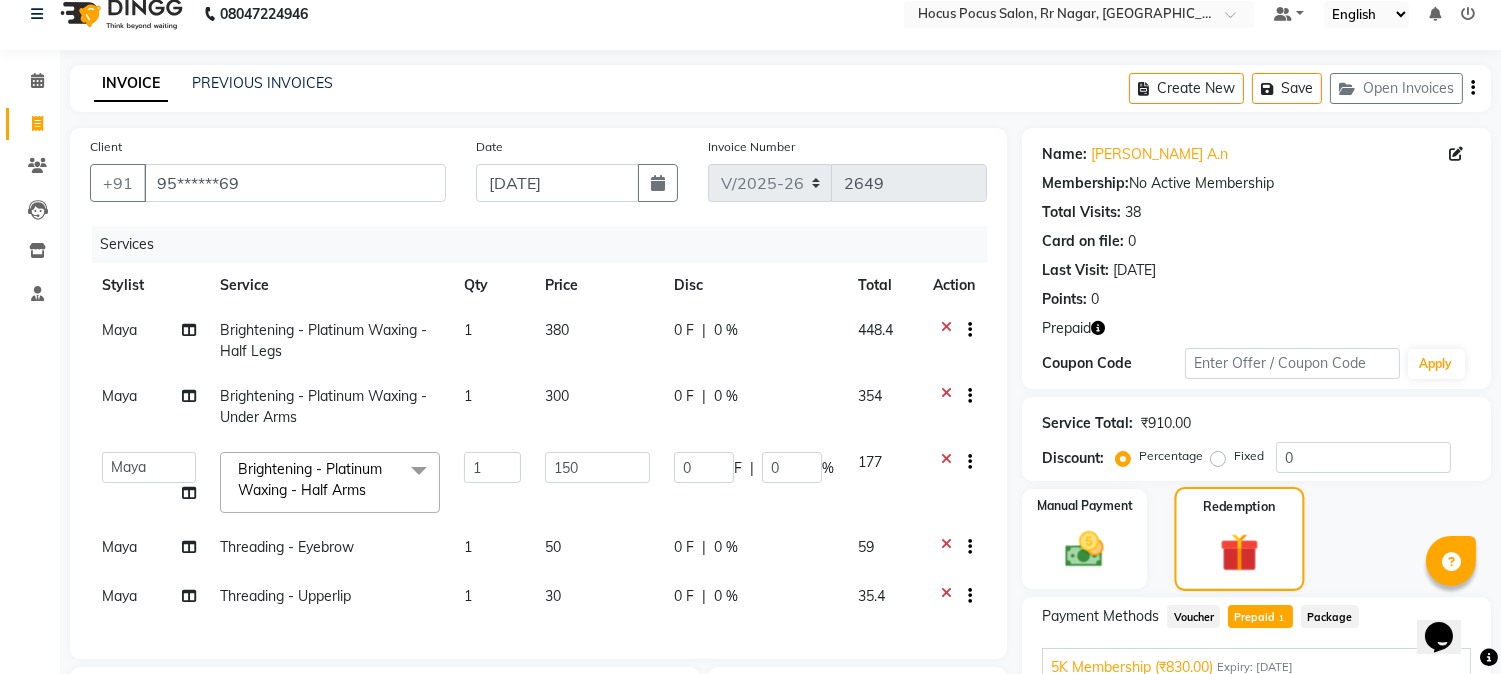 scroll, scrollTop: 133, scrollLeft: 0, axis: vertical 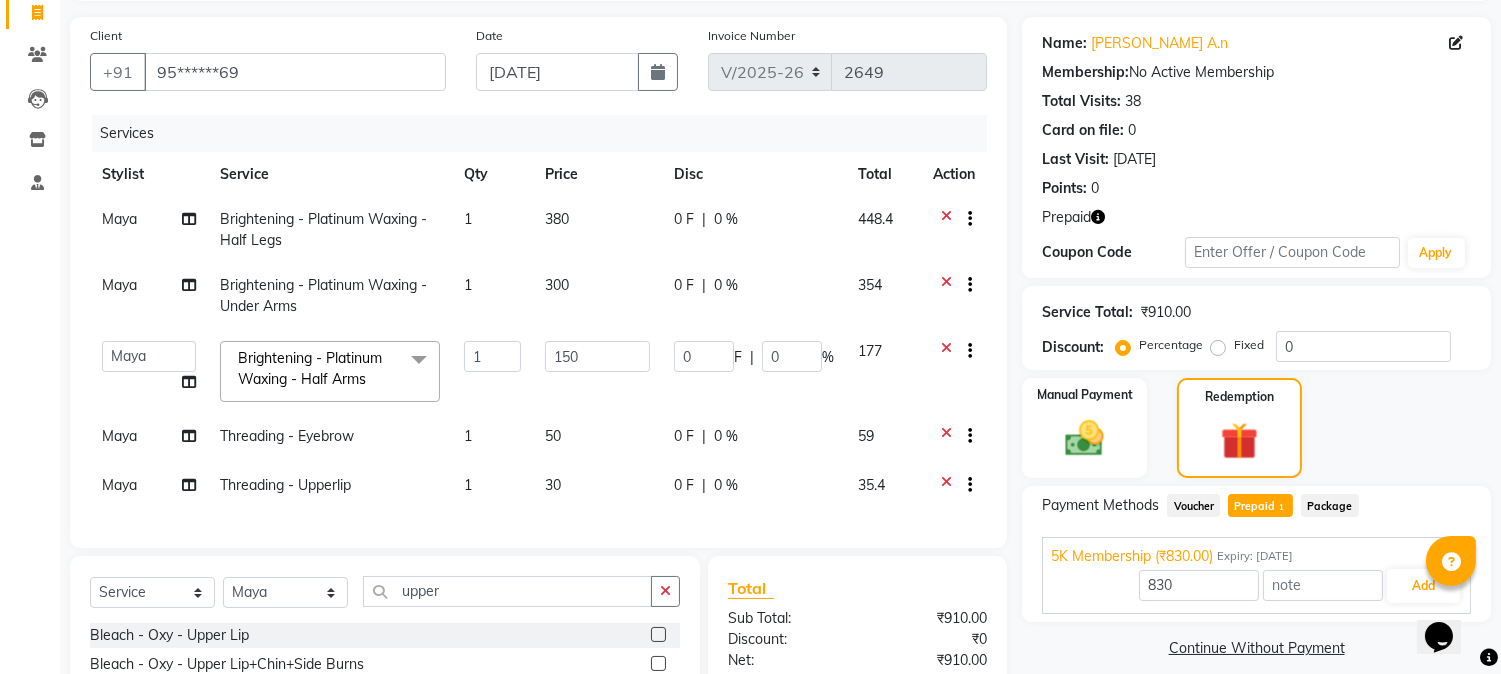 click on "Prepaid  1" 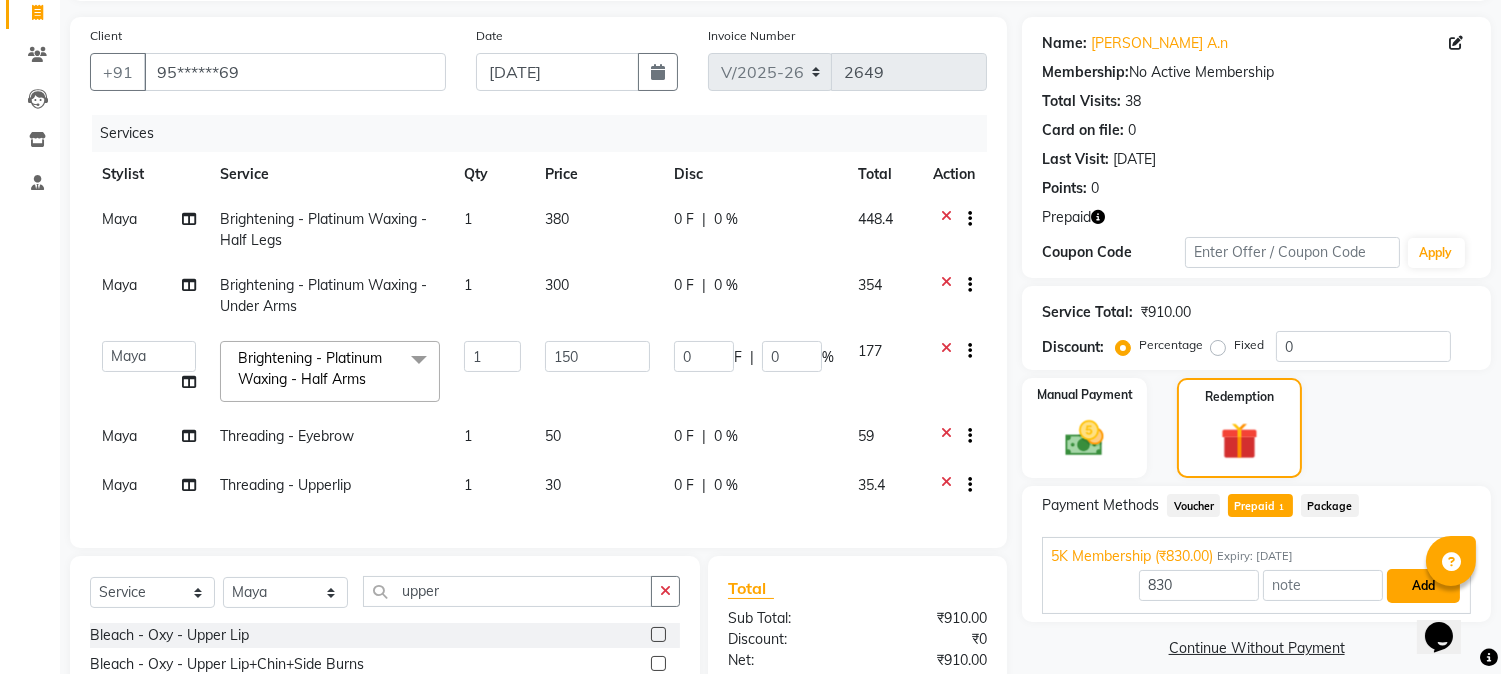 click on "Add" at bounding box center (1423, 586) 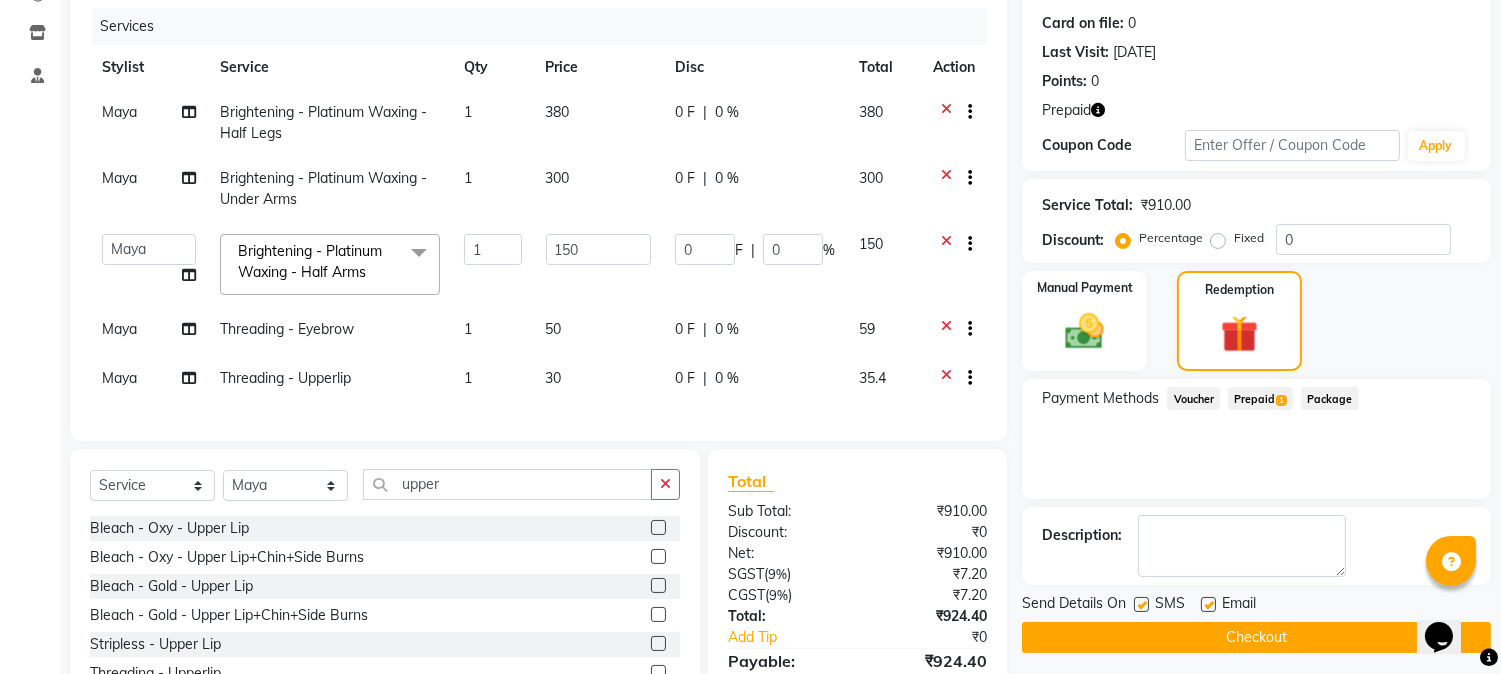 scroll, scrollTop: 244, scrollLeft: 0, axis: vertical 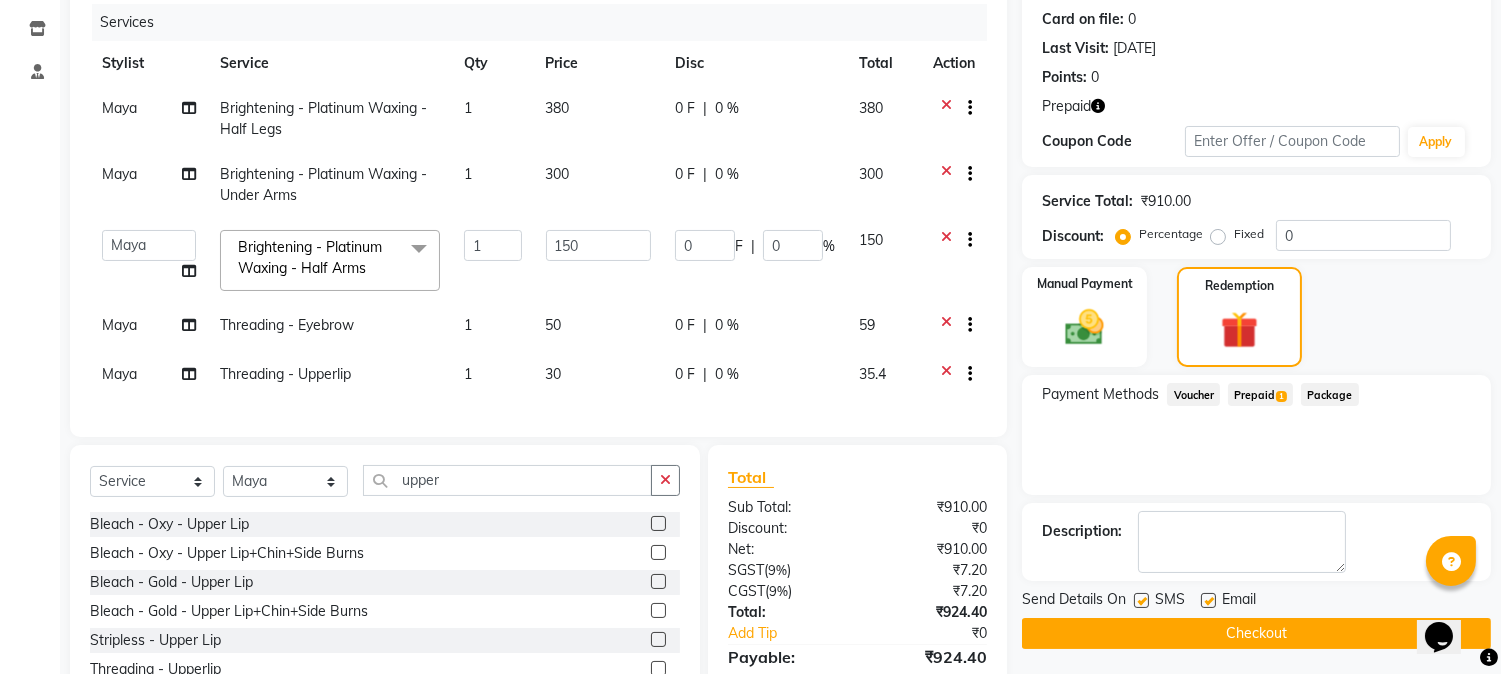 click 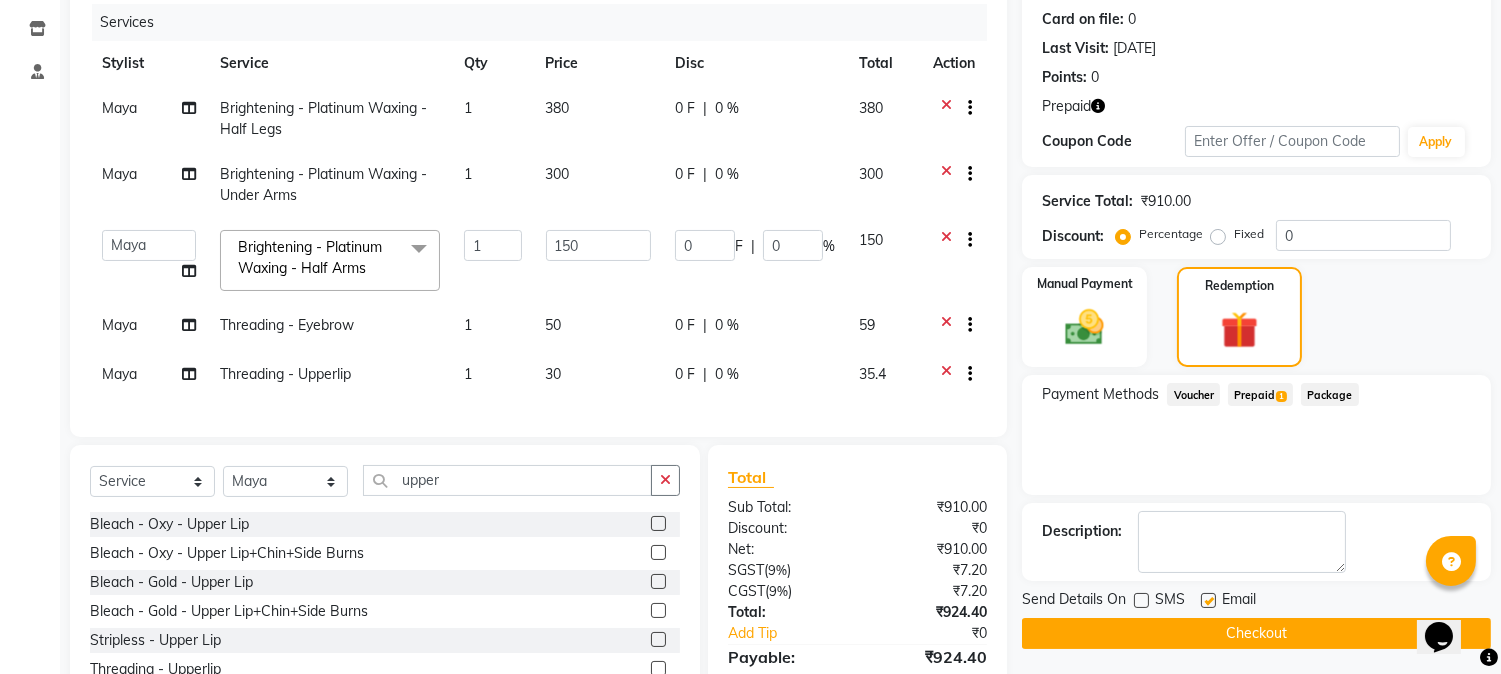 click on "Checkout" 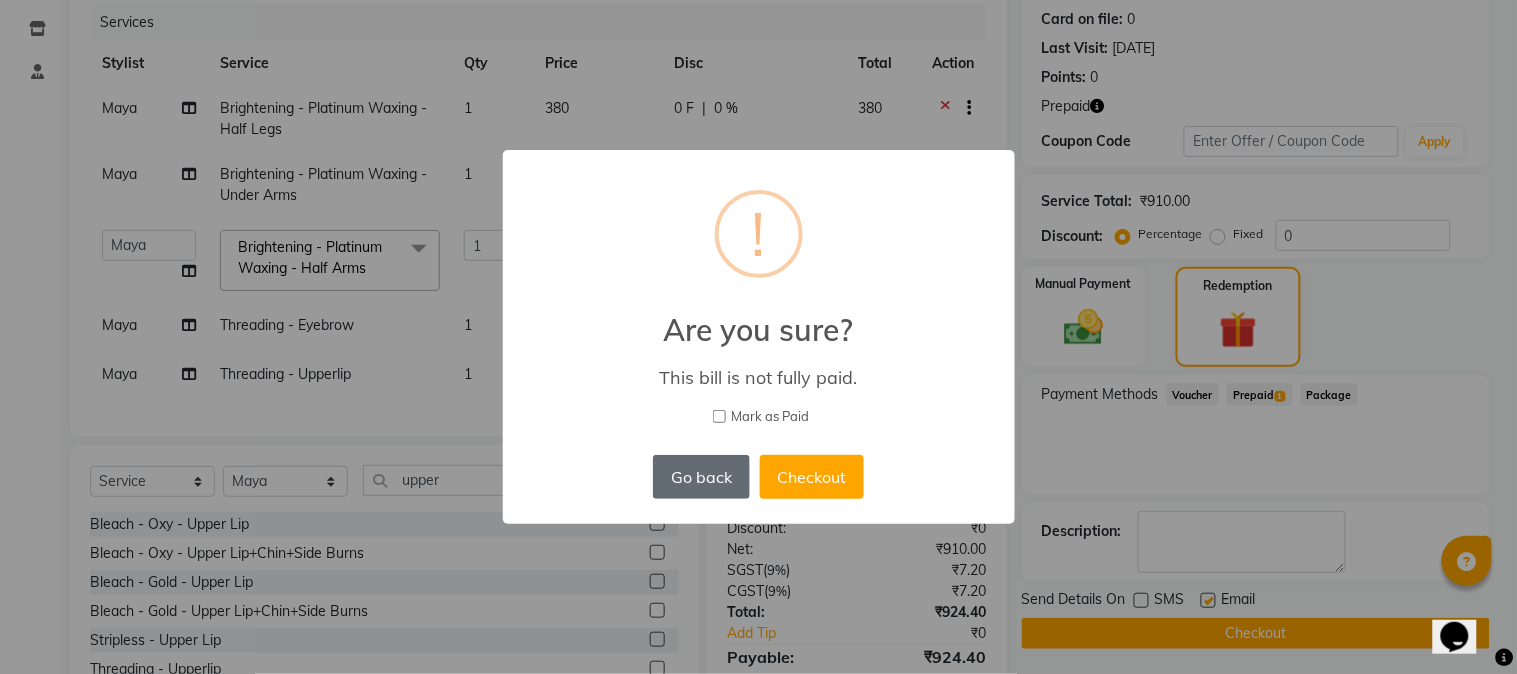 click on "Go back" at bounding box center (701, 477) 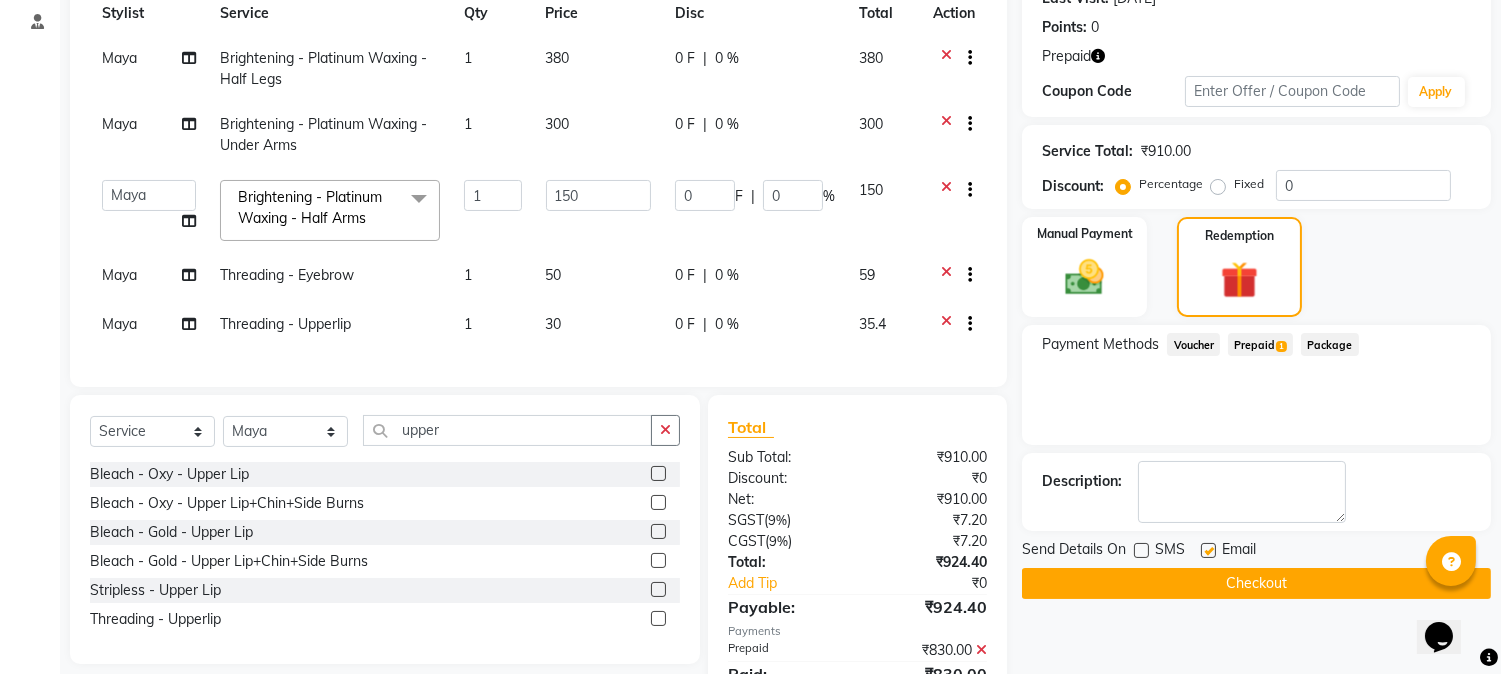 scroll, scrollTop: 333, scrollLeft: 0, axis: vertical 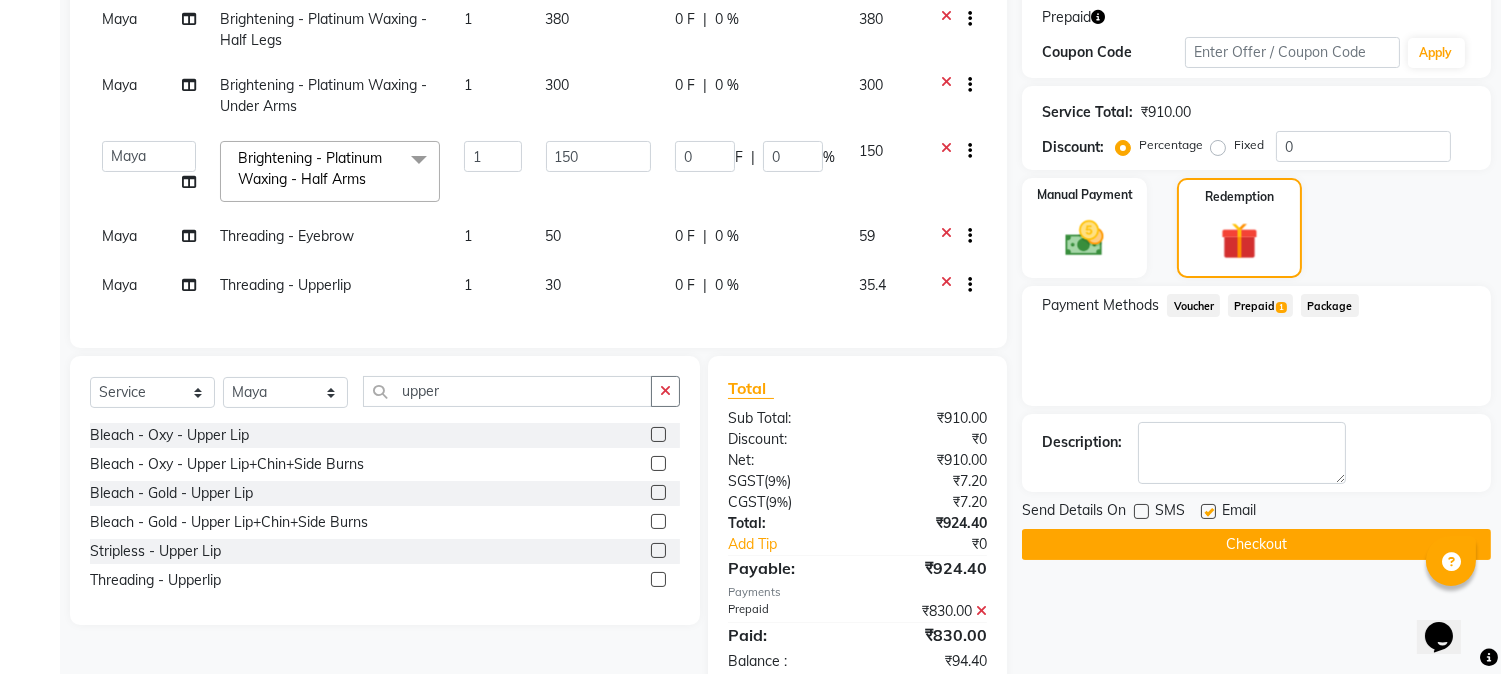 click on "Checkout" 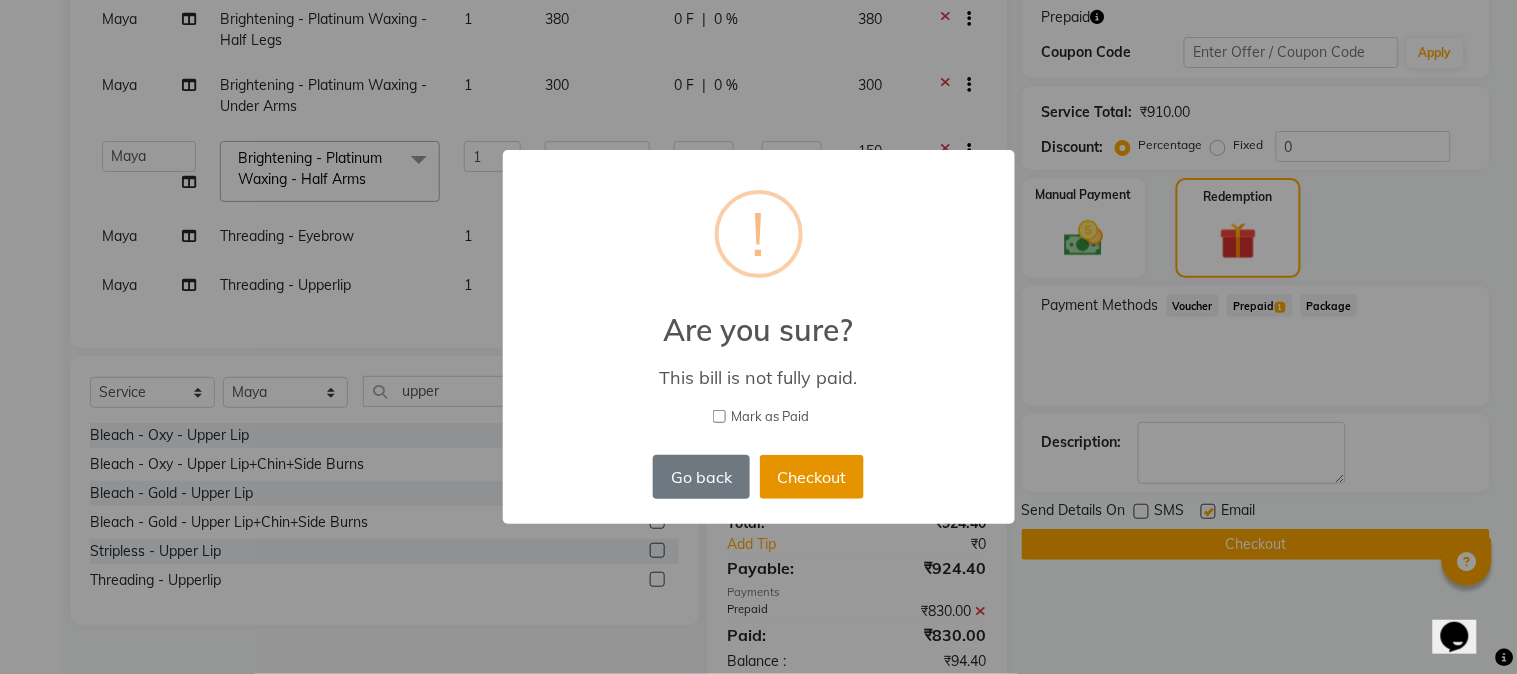 click on "Checkout" at bounding box center (812, 477) 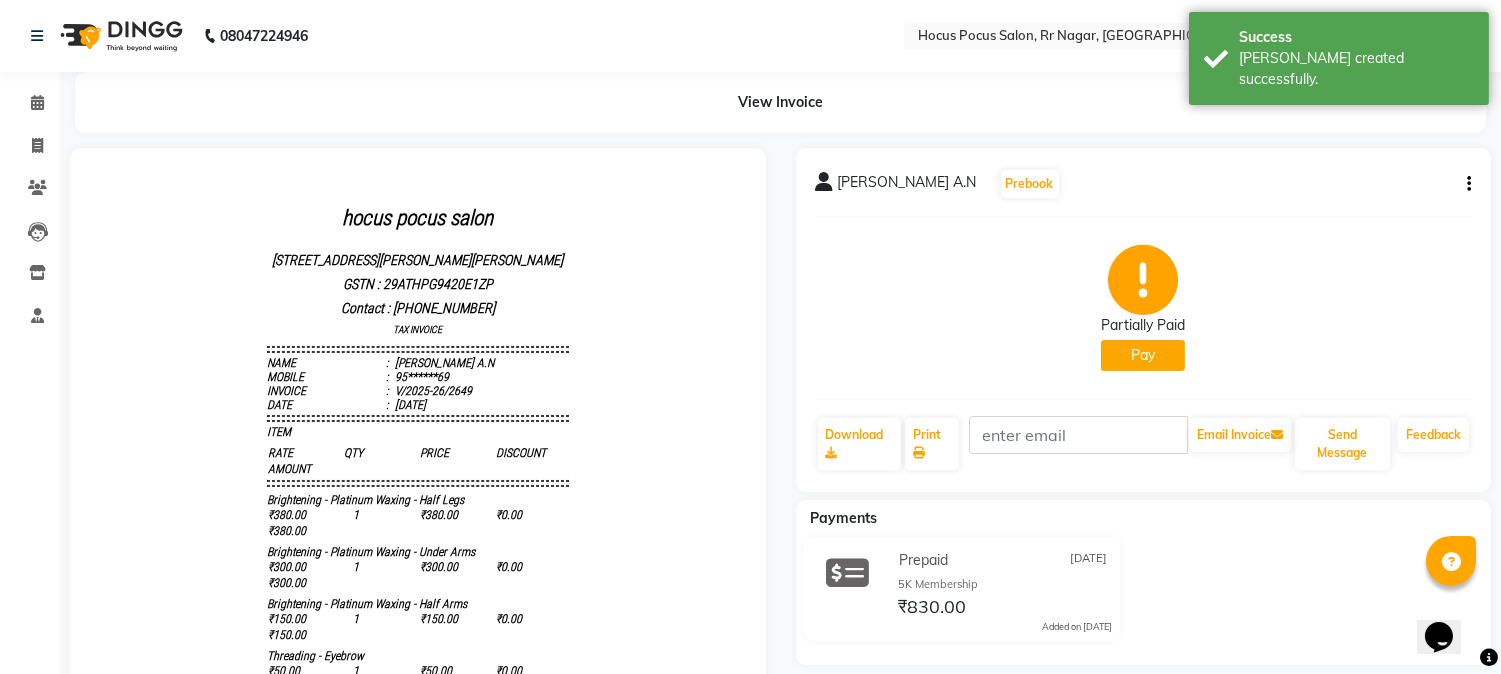 scroll, scrollTop: 0, scrollLeft: 0, axis: both 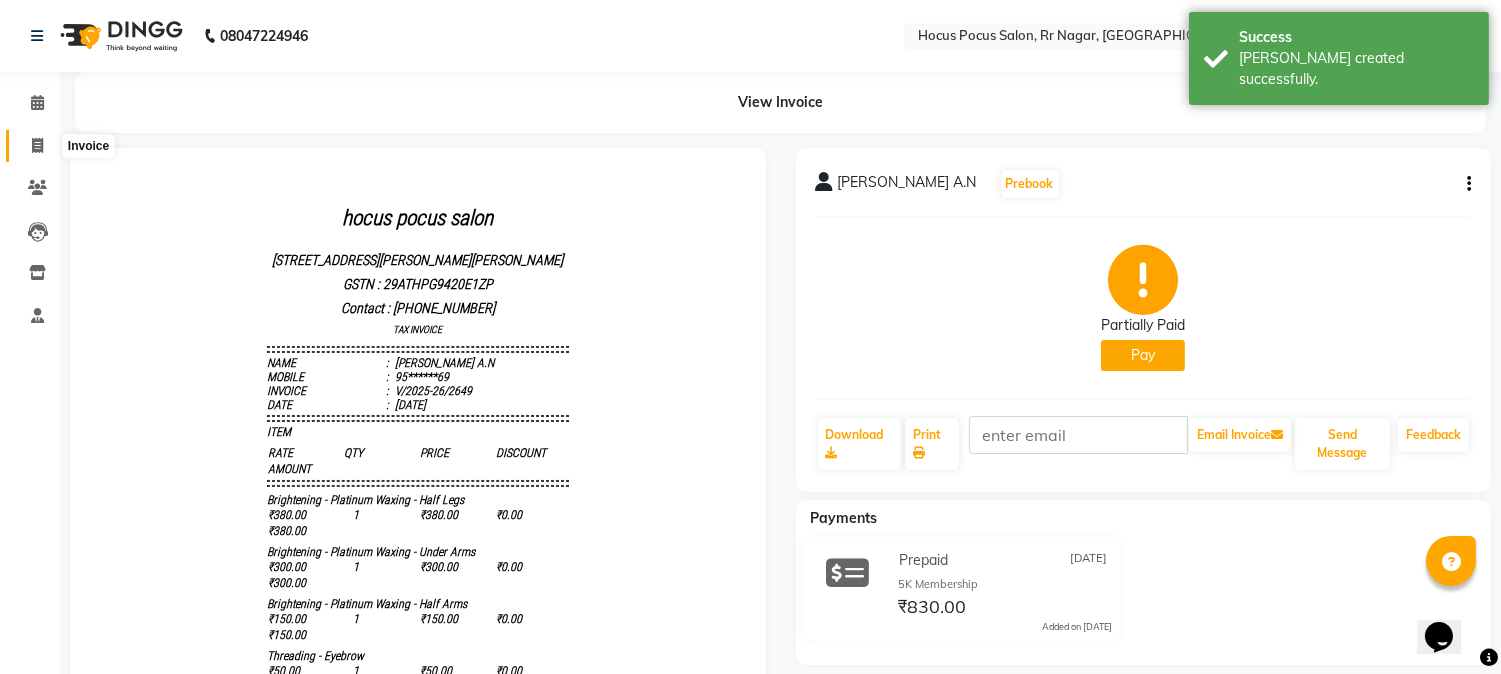 click 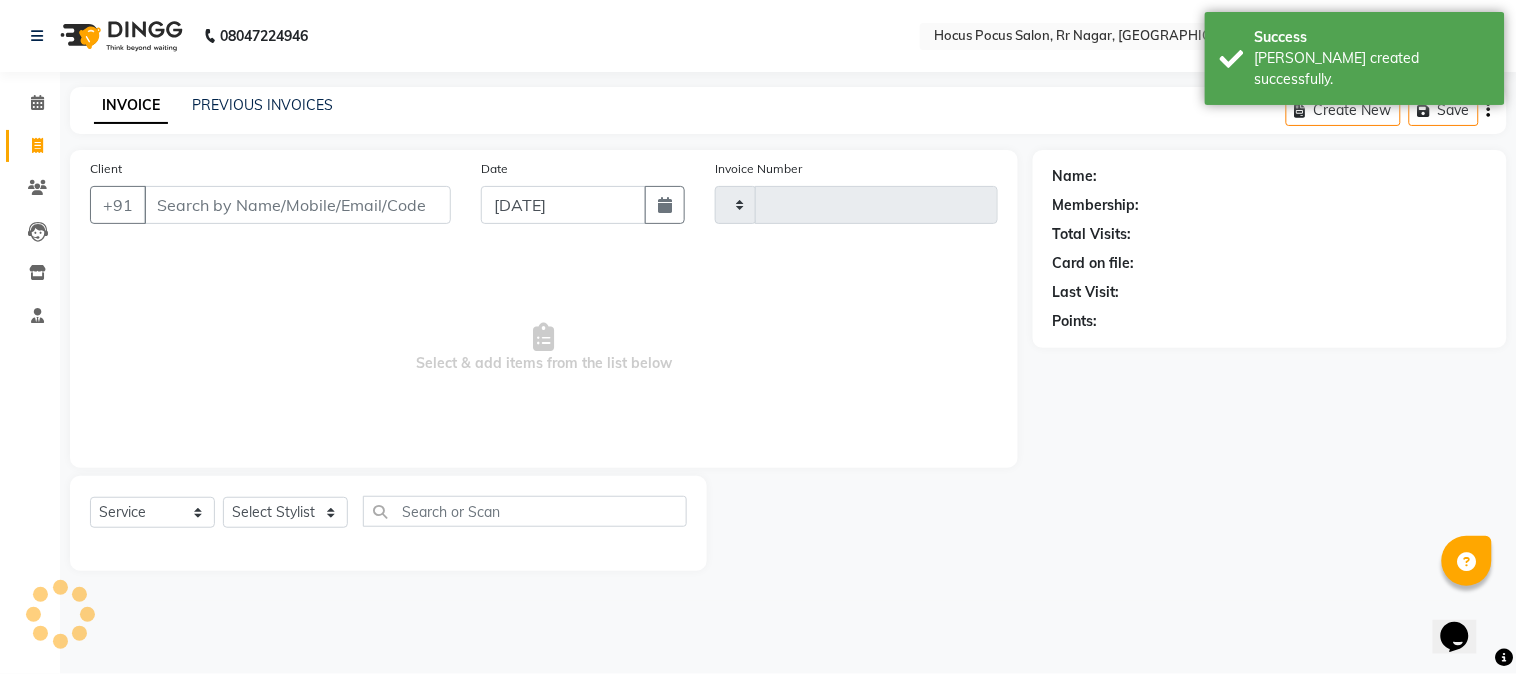 type on "2650" 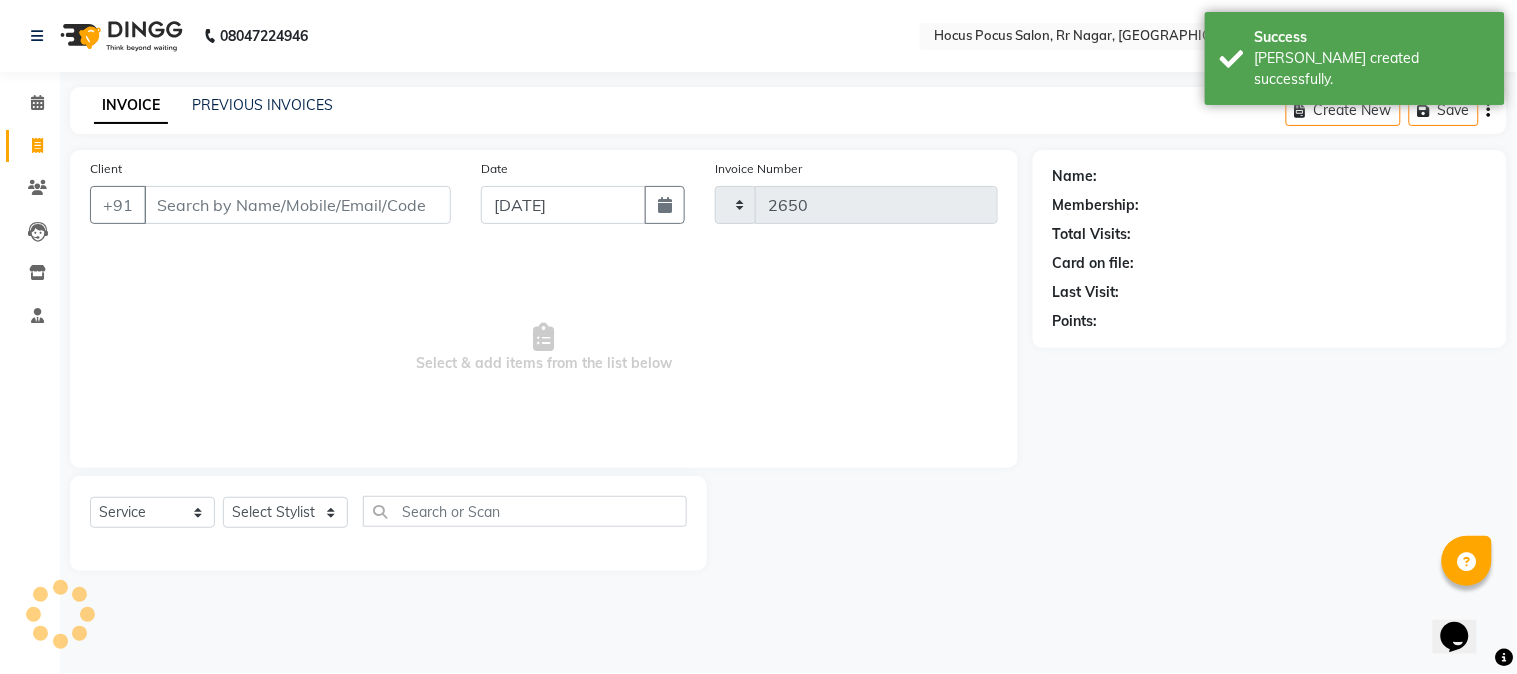 select on "5019" 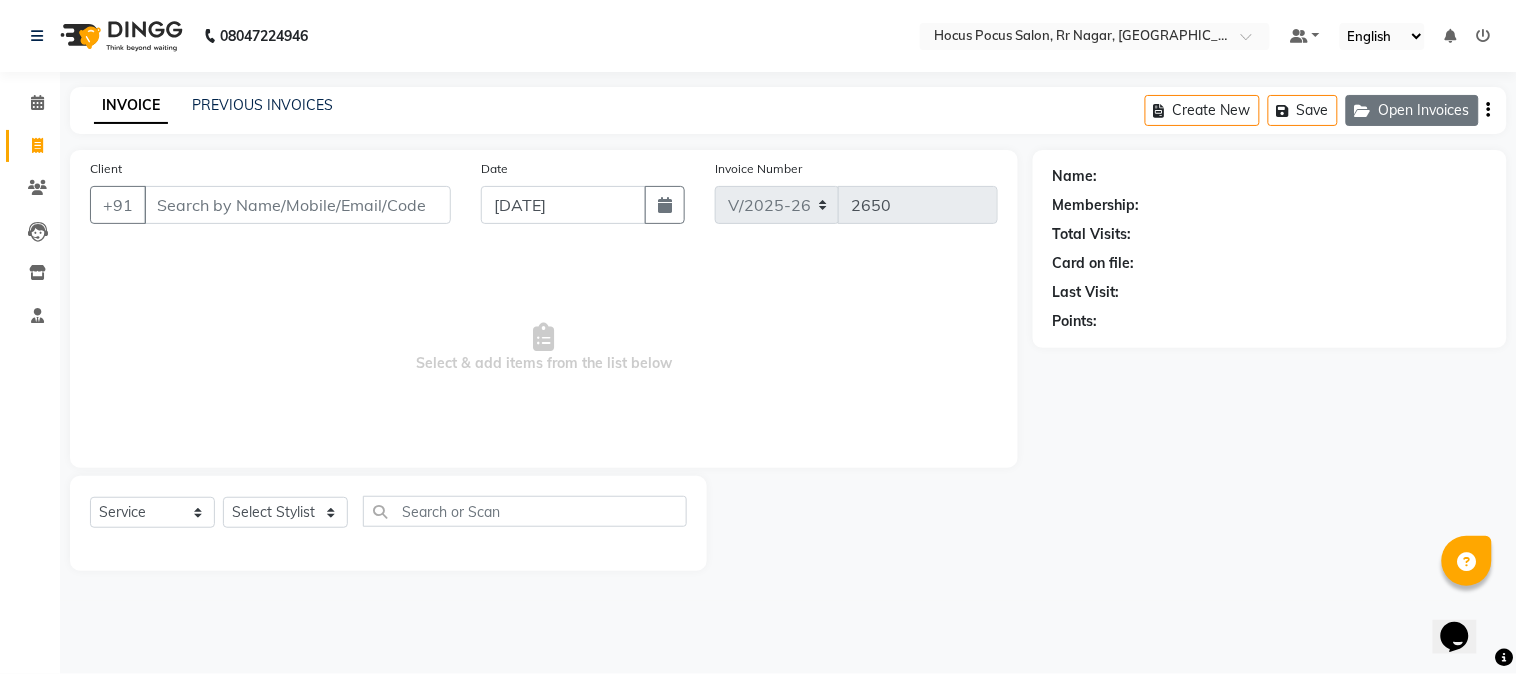 click on "Open Invoices" 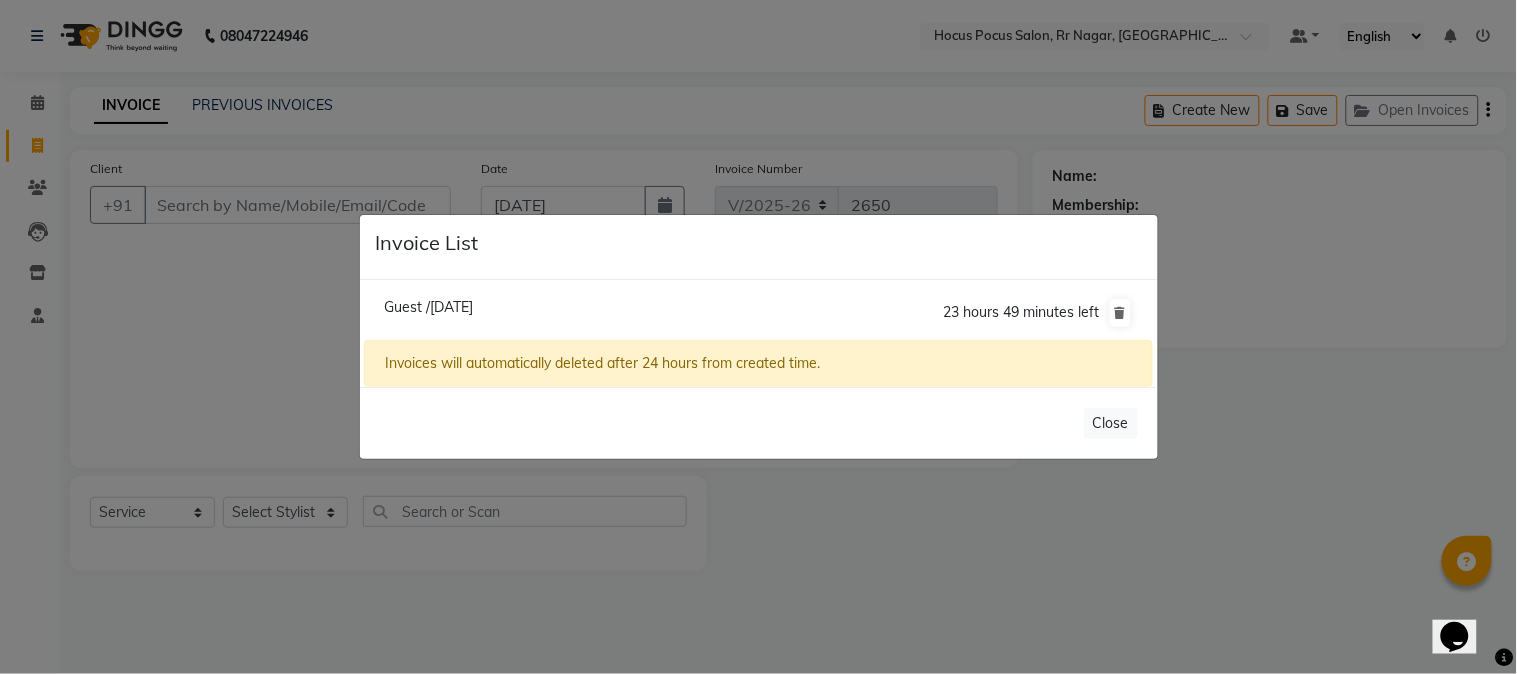 click on "Guest /[DATE]" 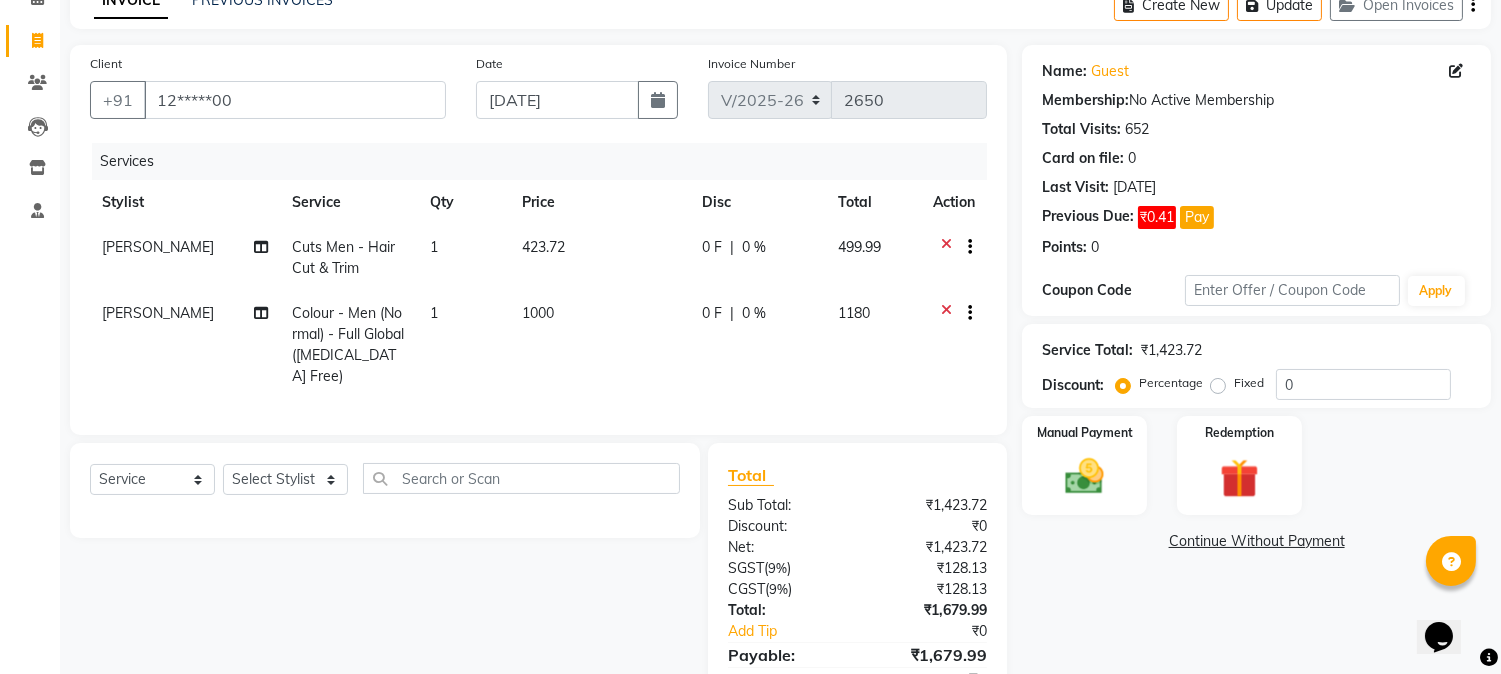 scroll, scrollTop: 111, scrollLeft: 0, axis: vertical 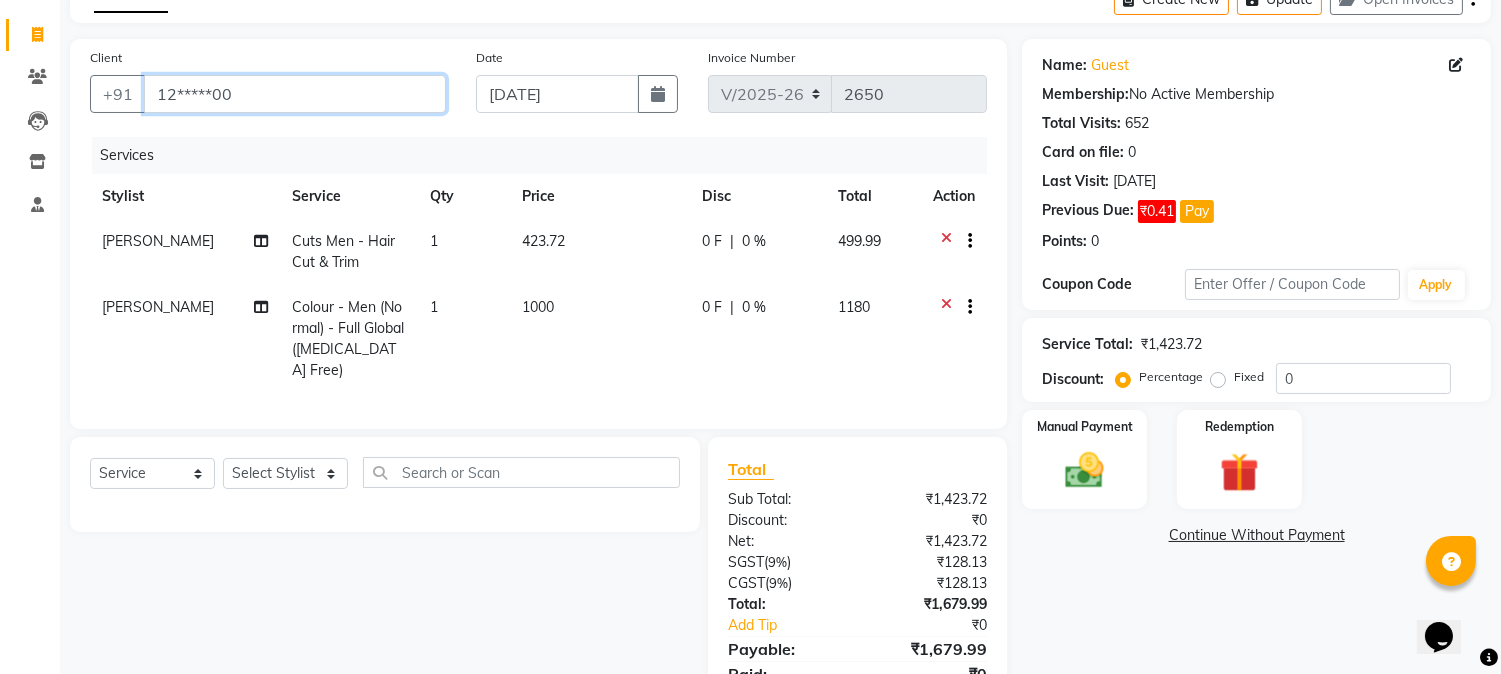 click on "12*****00" at bounding box center [295, 94] 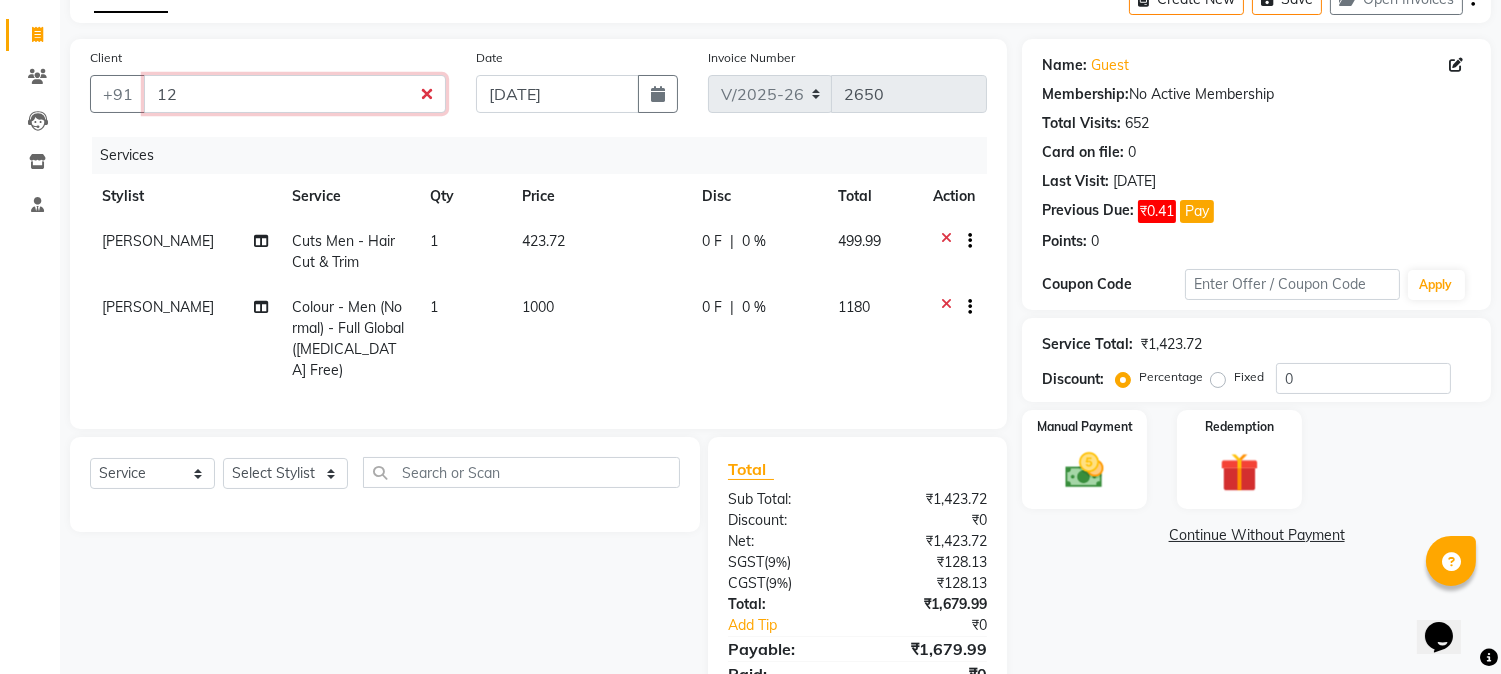 type on "1" 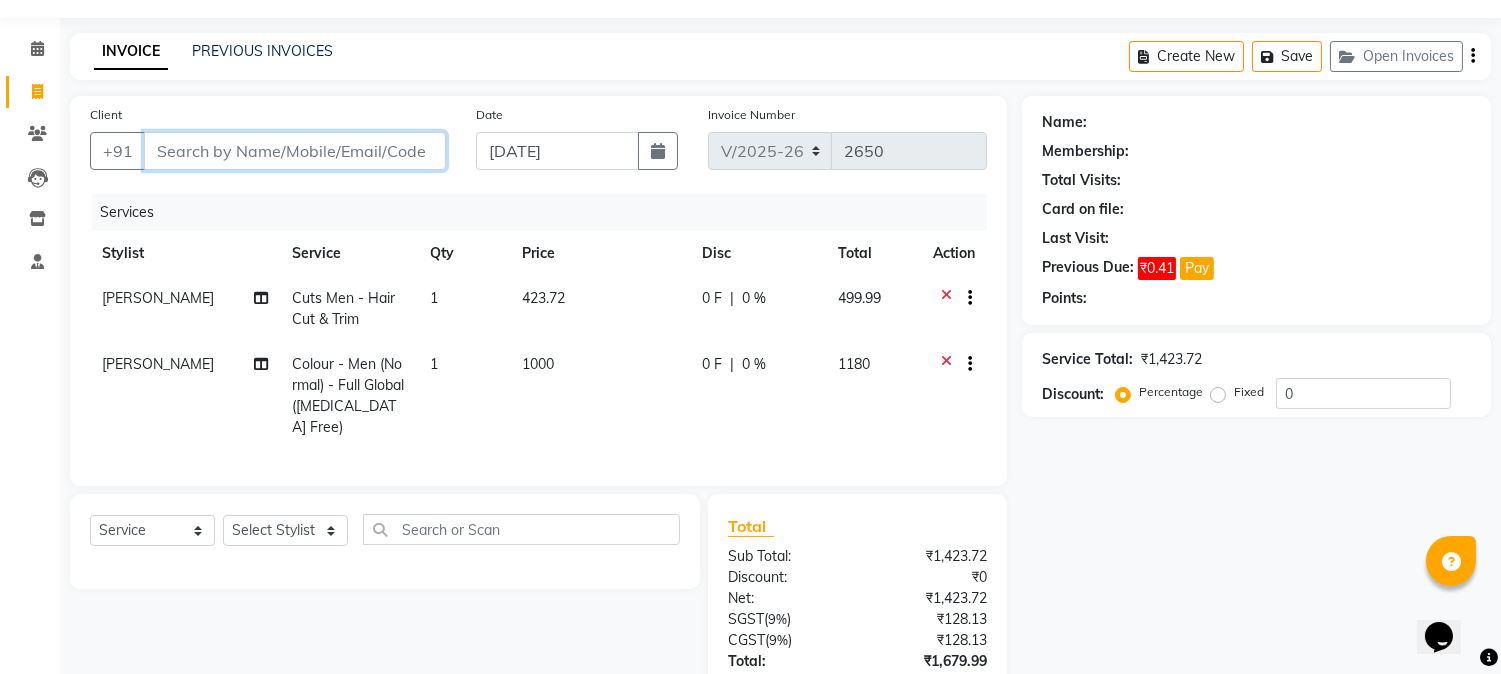 scroll, scrollTop: 0, scrollLeft: 0, axis: both 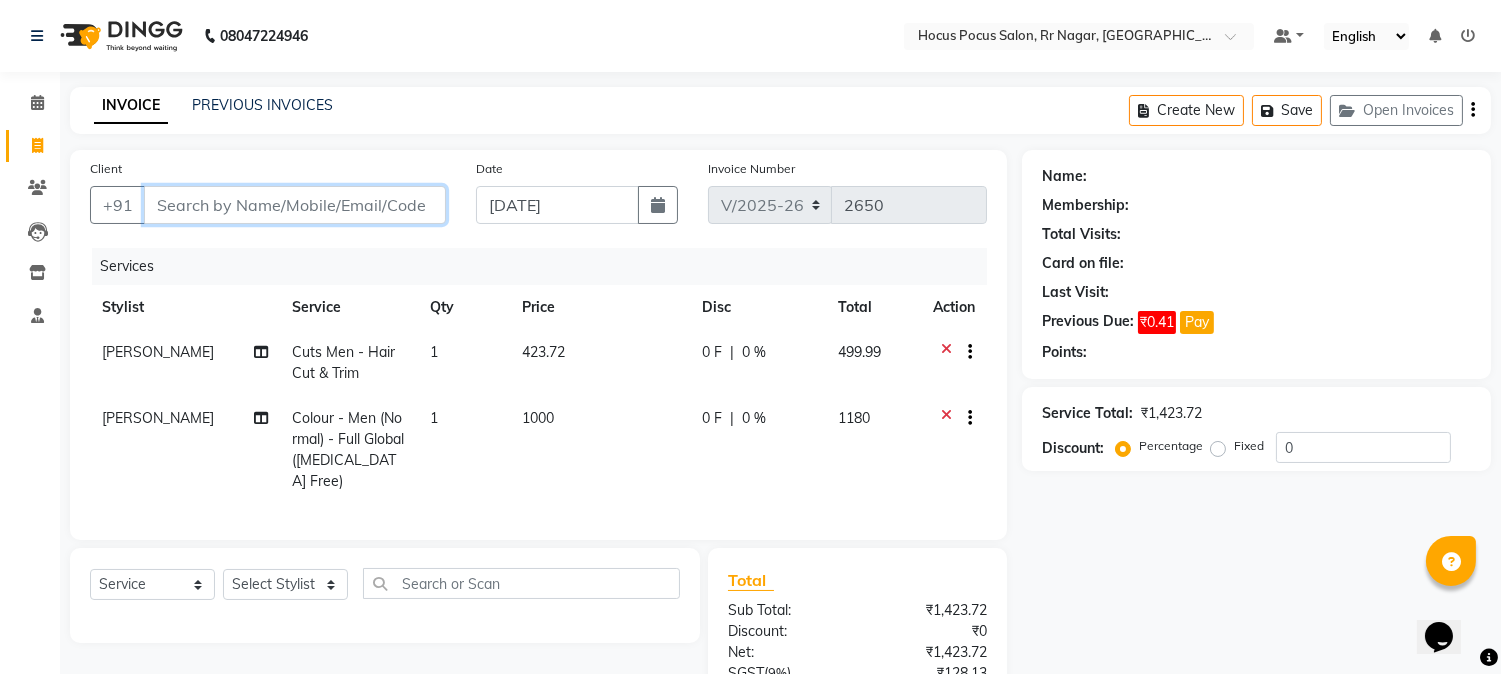 type 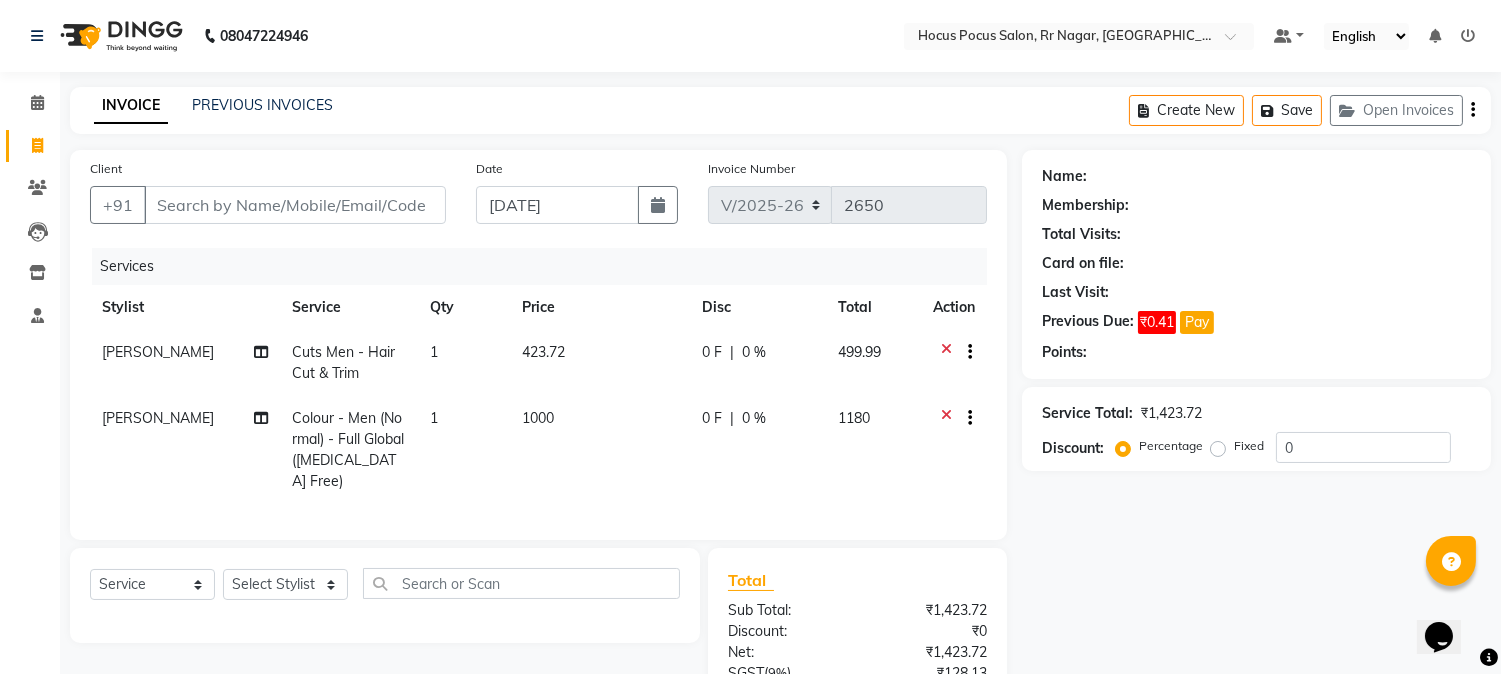 click on "423.72" 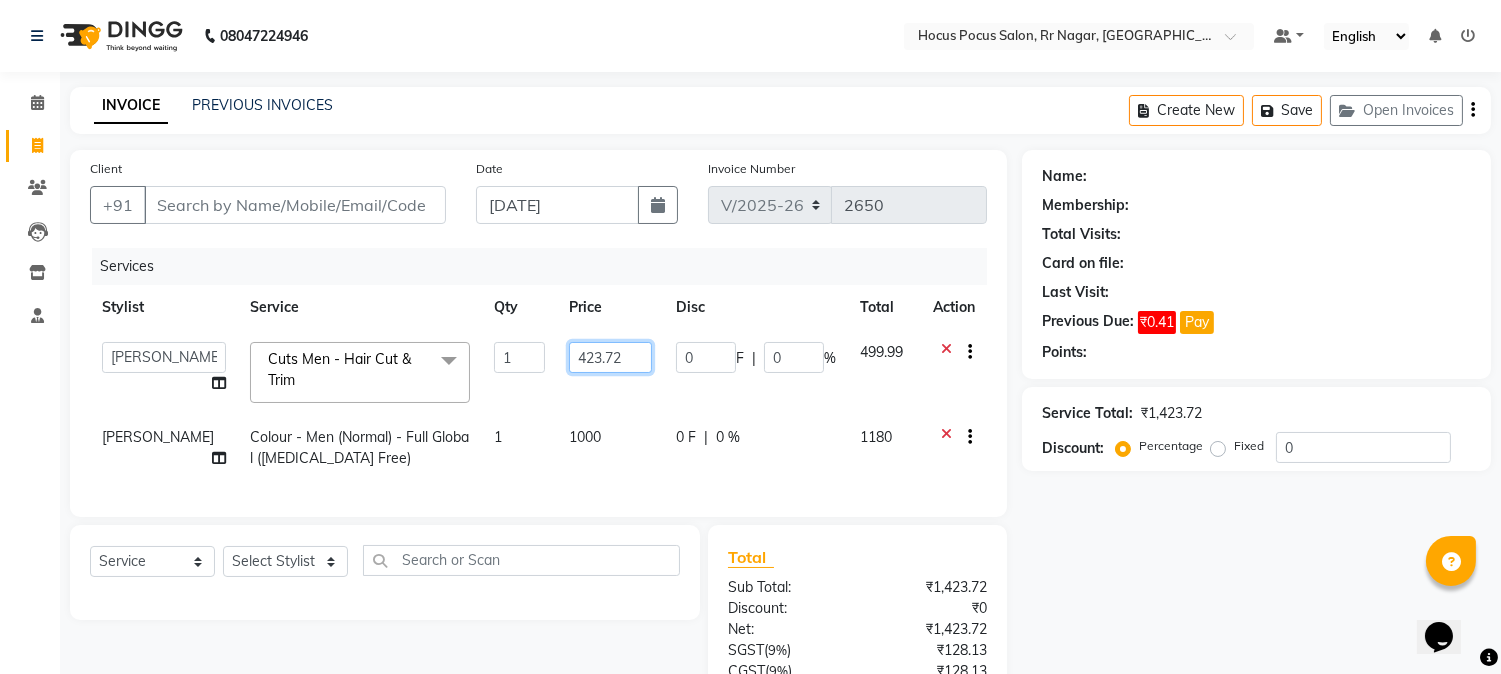 click on "423.72" 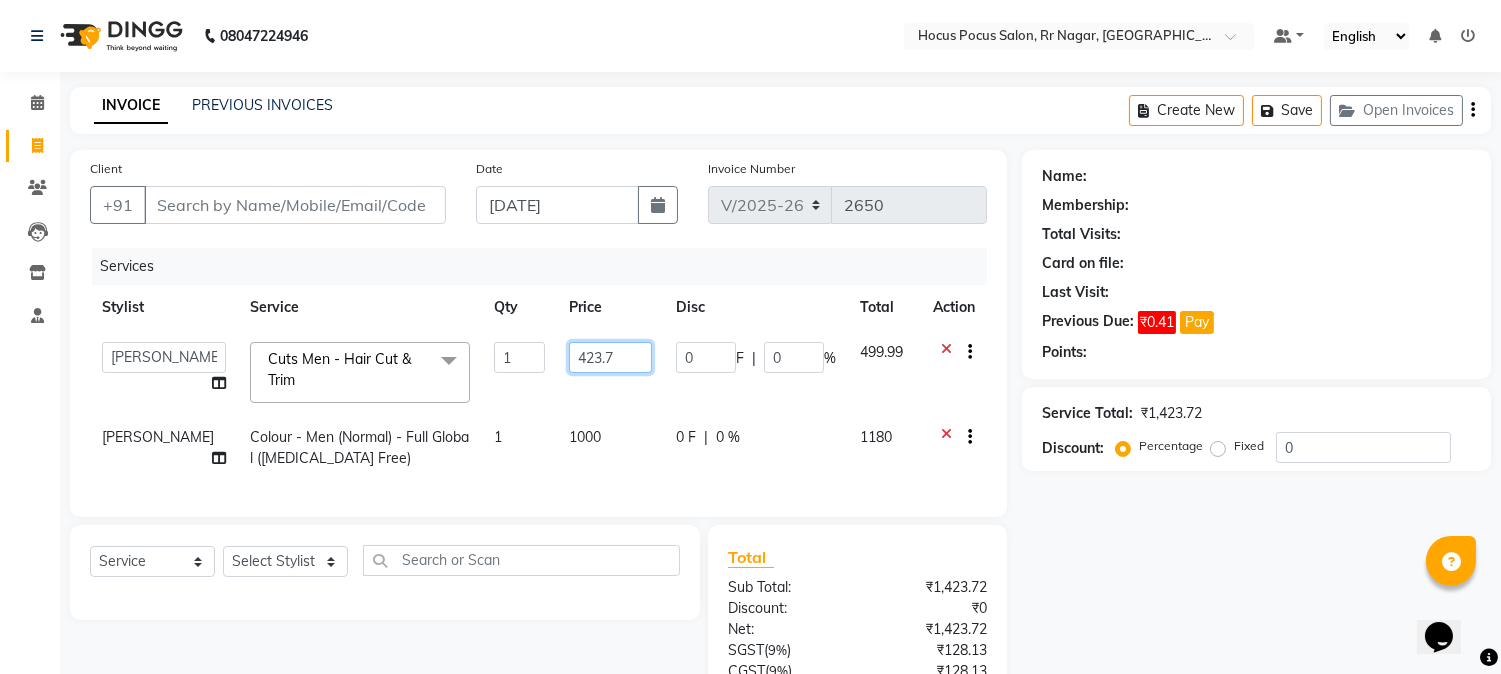 type on "423.73" 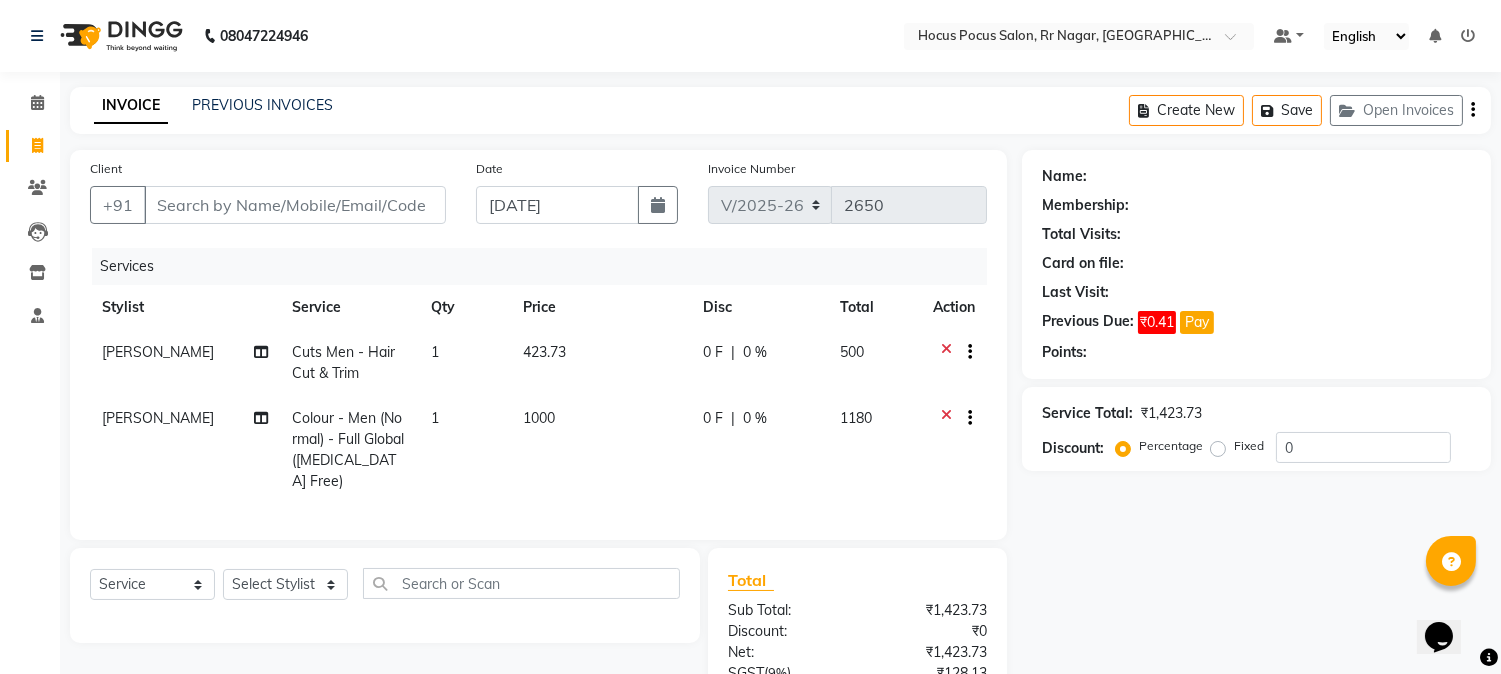 click on "Ravi Cuts Men - Hair Cut & Trim 1 423.73 0 F | 0 % 500 Ravi Colour - Men (Normal) - Full Global ([MEDICAL_DATA] Free) 1 1000 0 F | 0 % 1180" 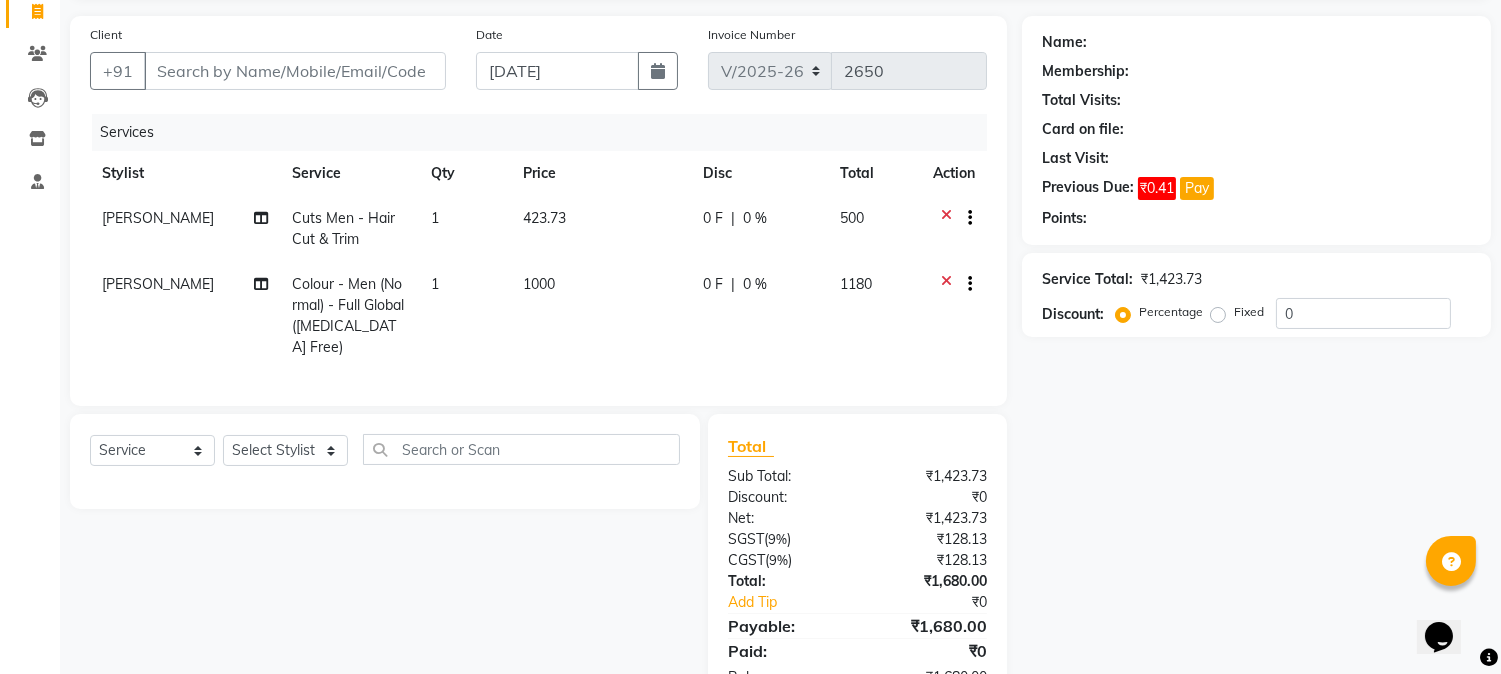 scroll, scrollTop: 82, scrollLeft: 0, axis: vertical 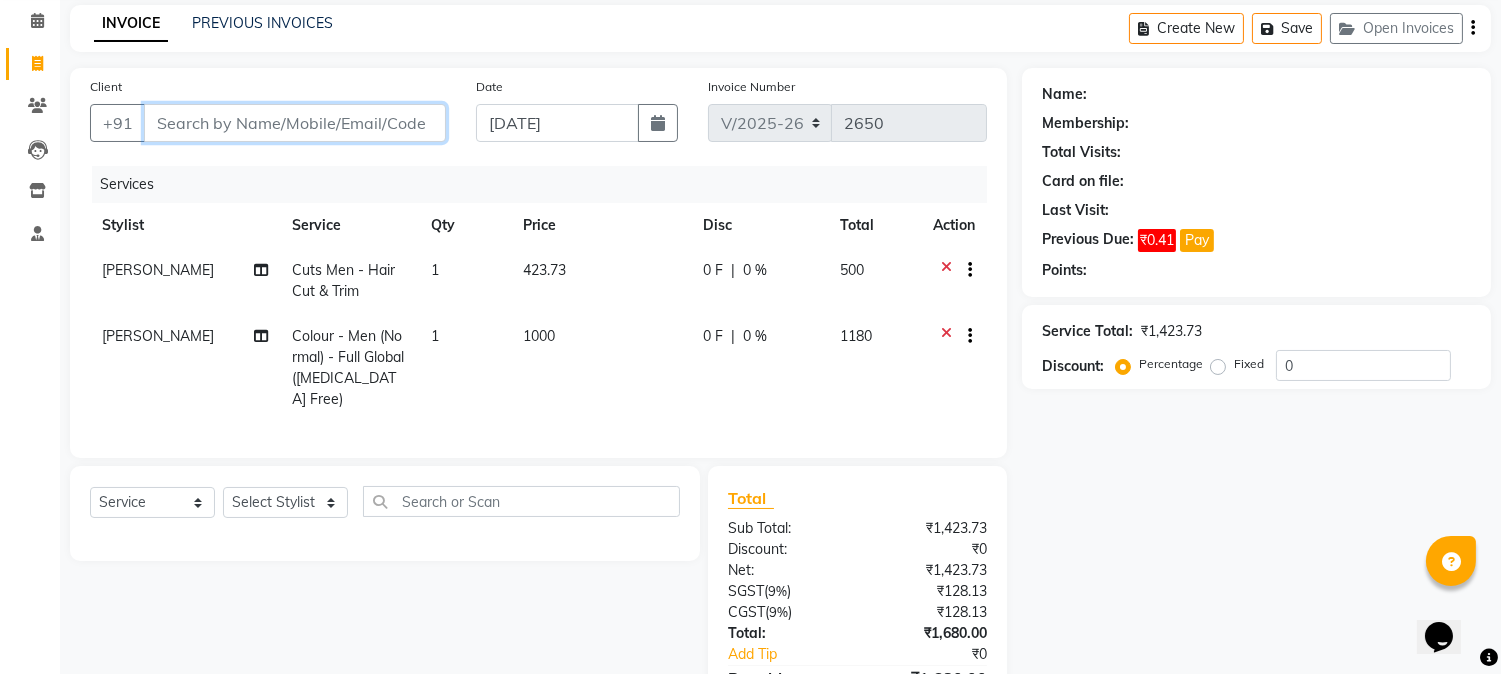 click on "Client" at bounding box center (295, 123) 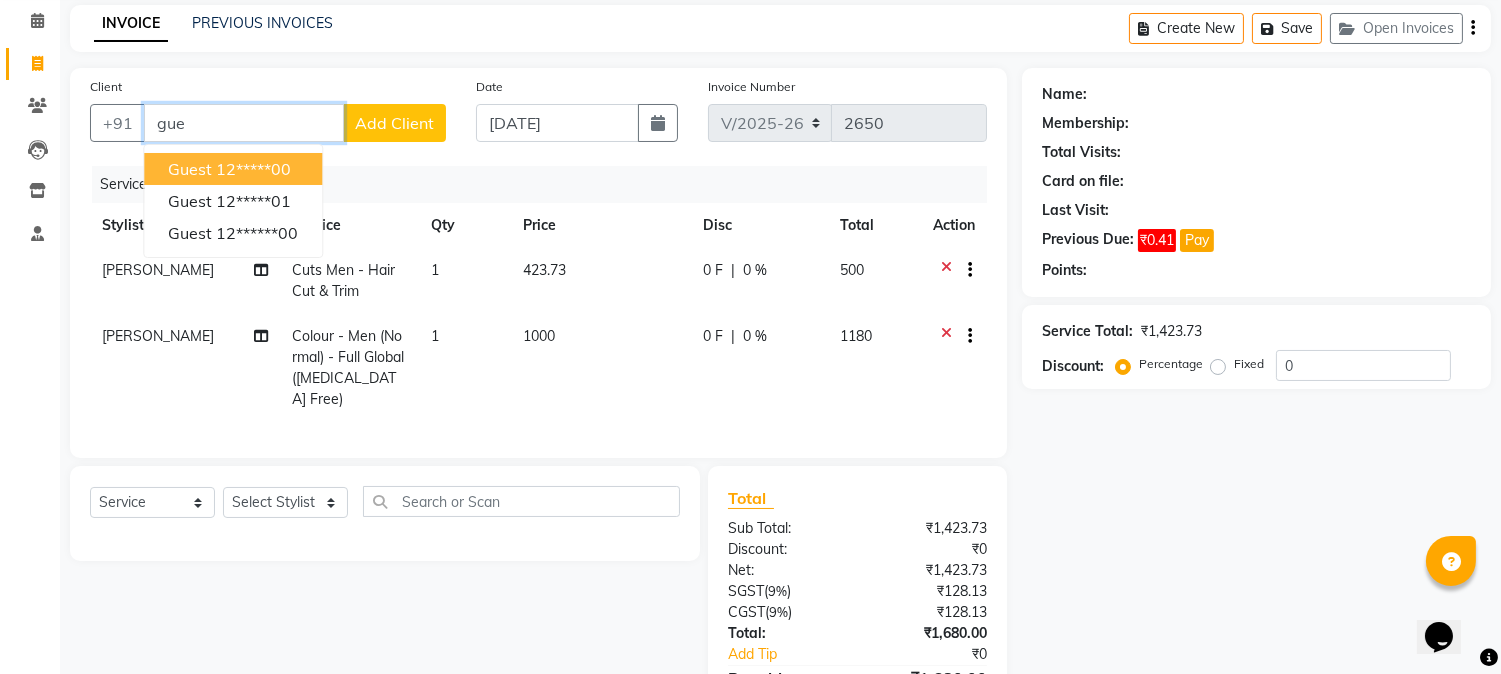 click on "12*****00" at bounding box center (253, 169) 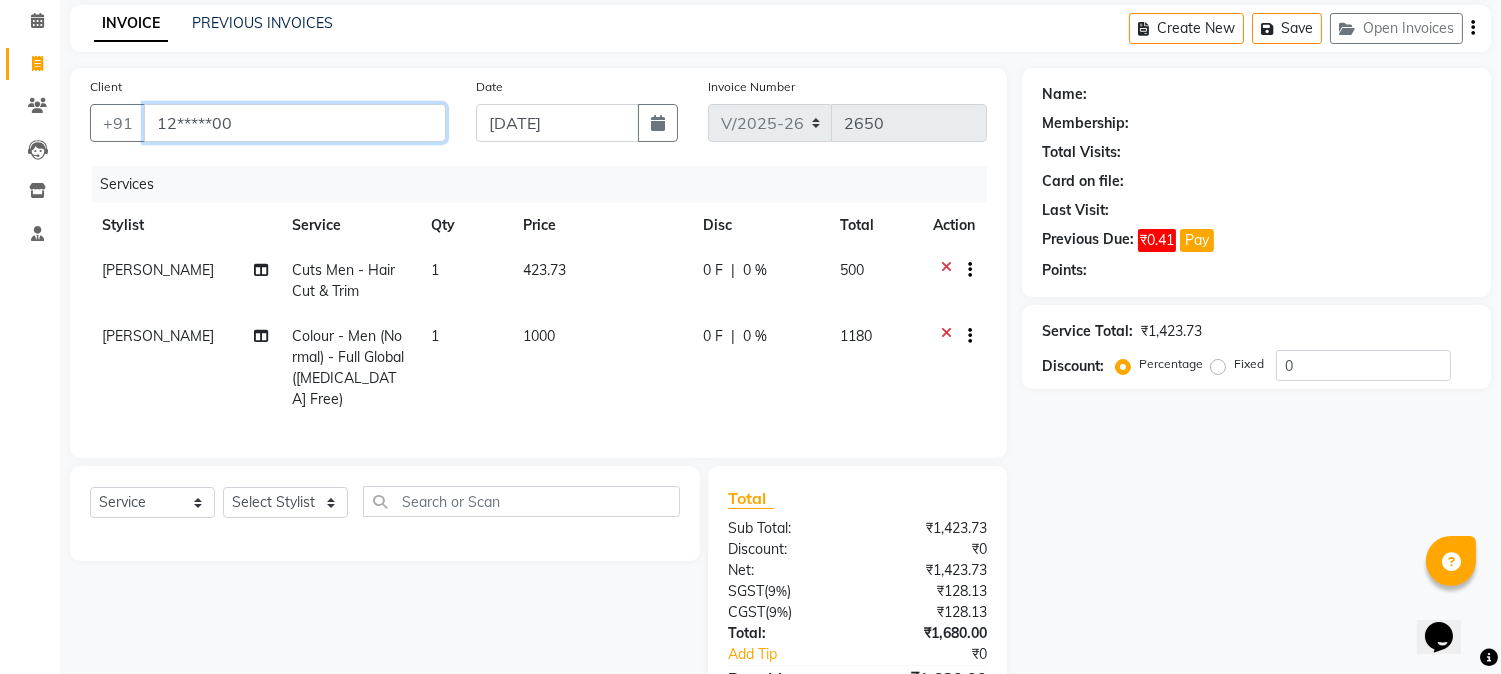 type on "12*****00" 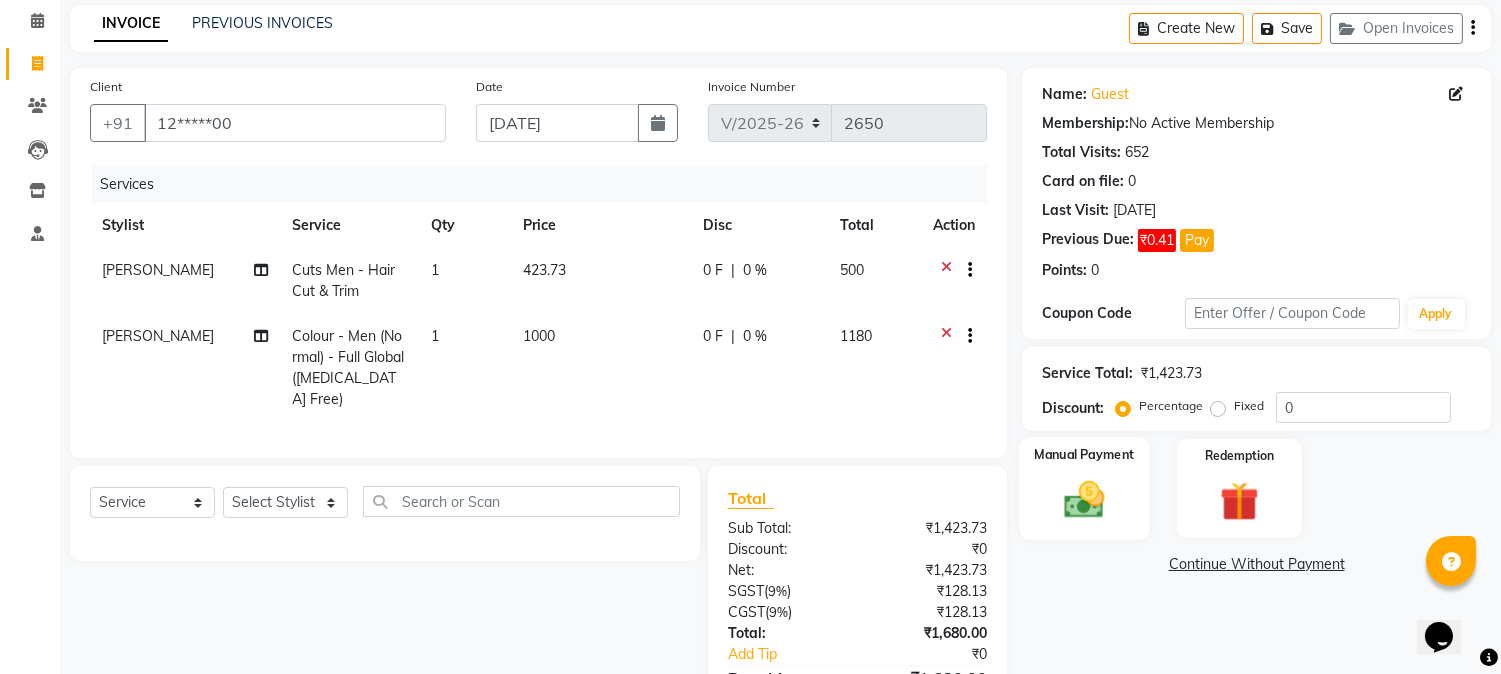 click on "Manual Payment" 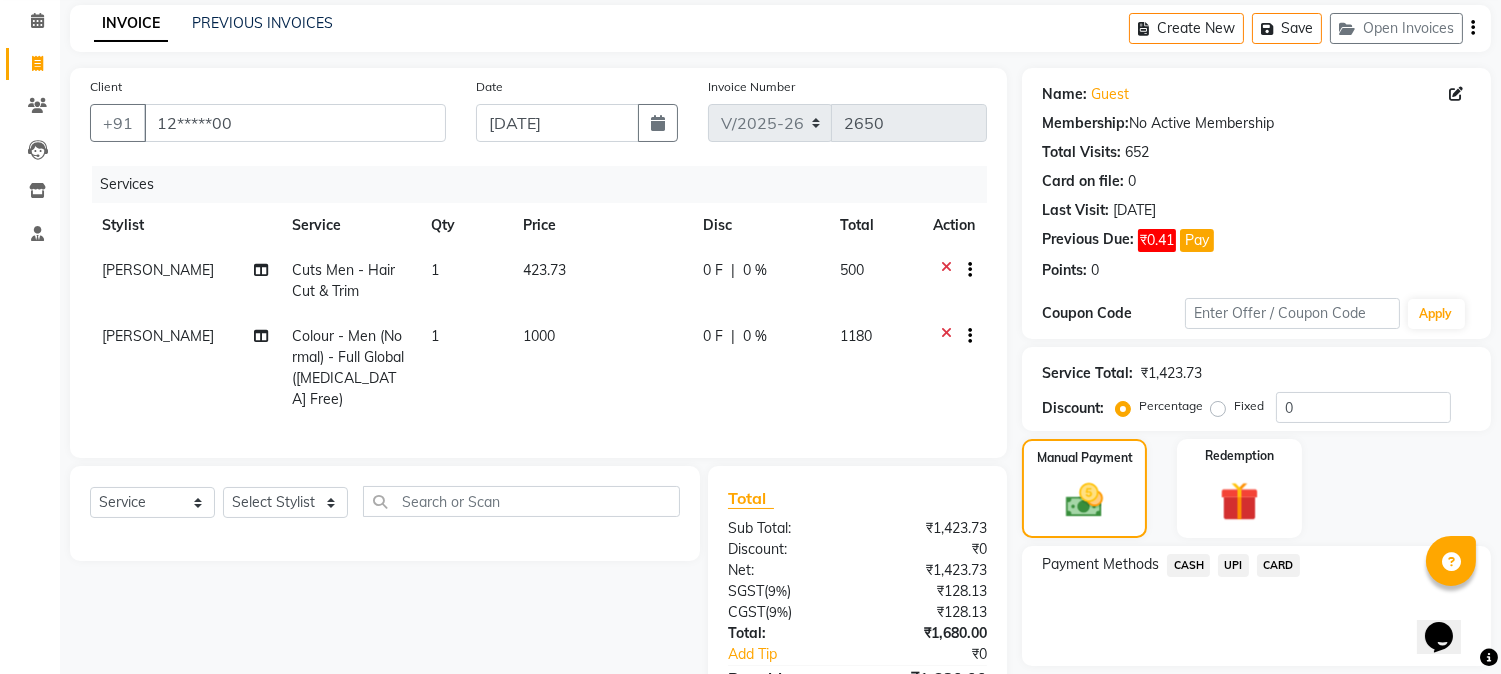click on "CASH" 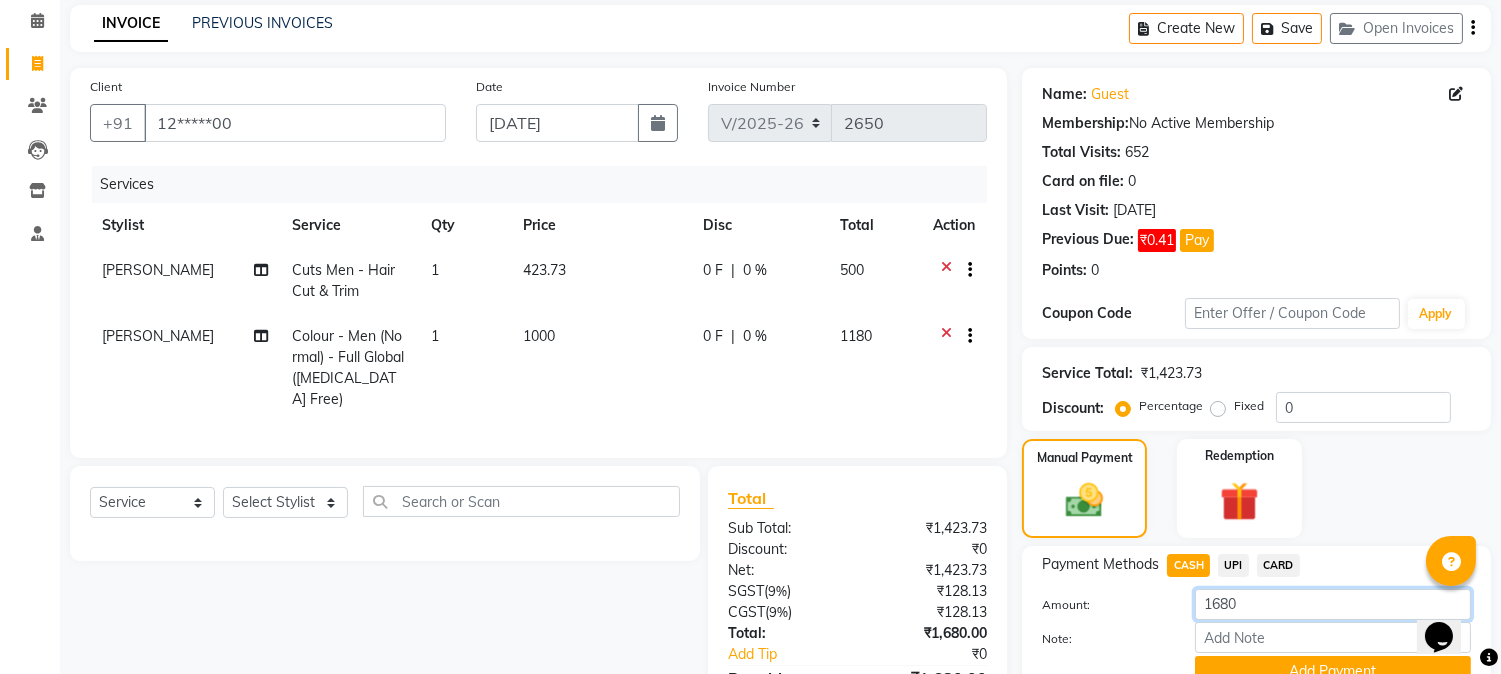 click on "1680" 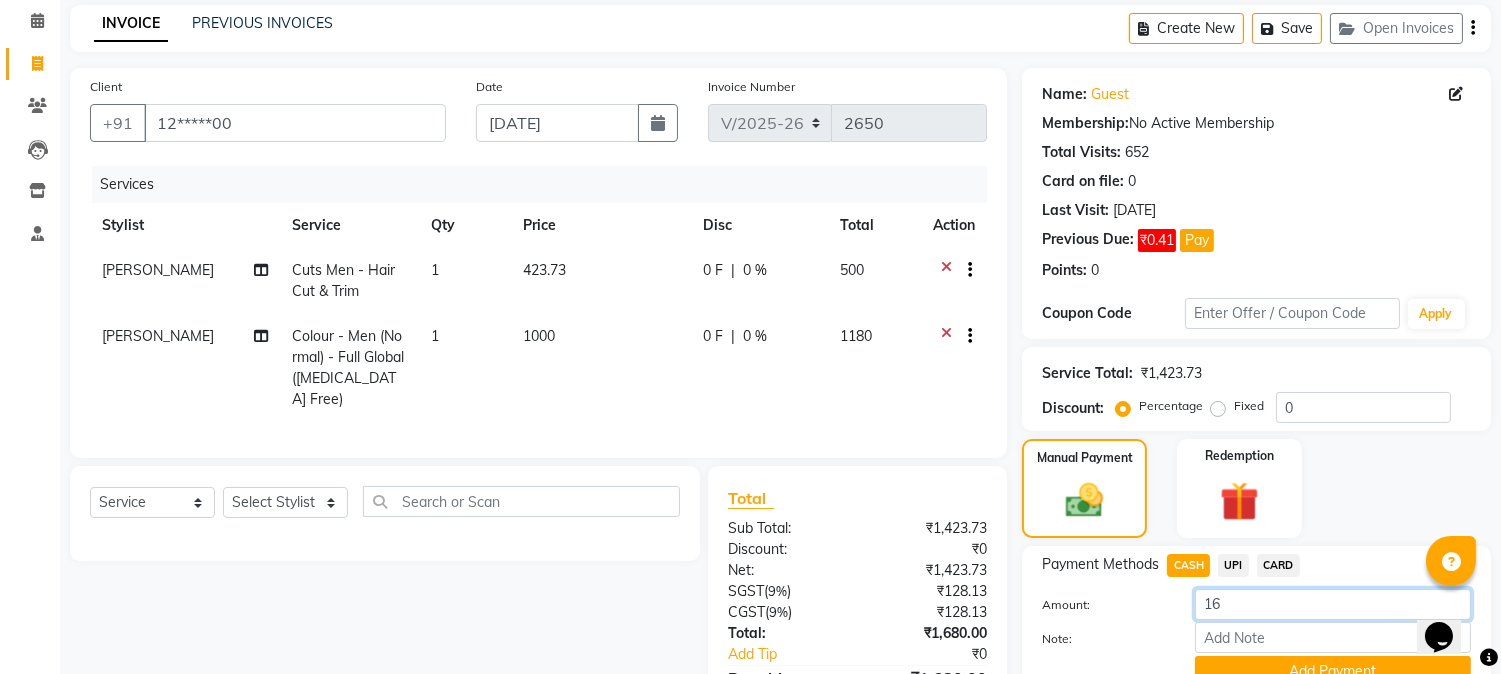 type on "1" 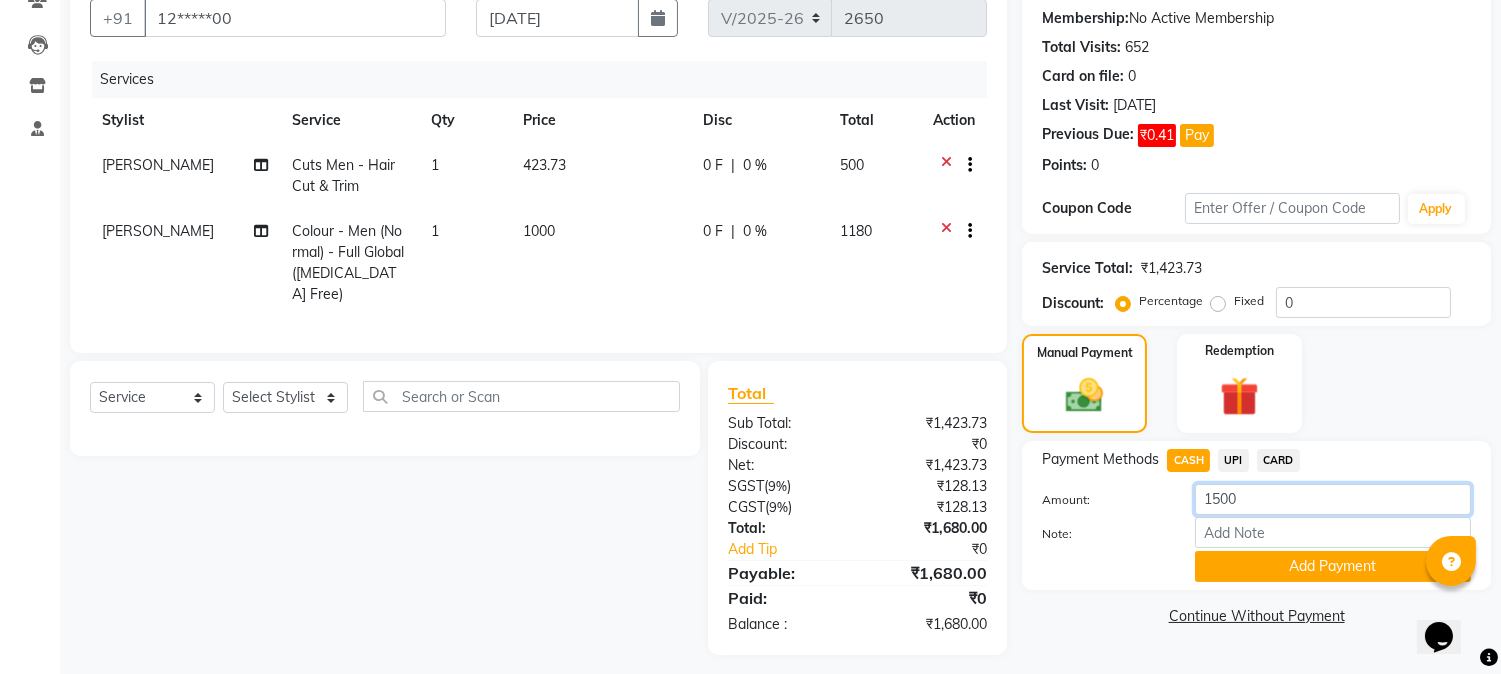 scroll, scrollTop: 193, scrollLeft: 0, axis: vertical 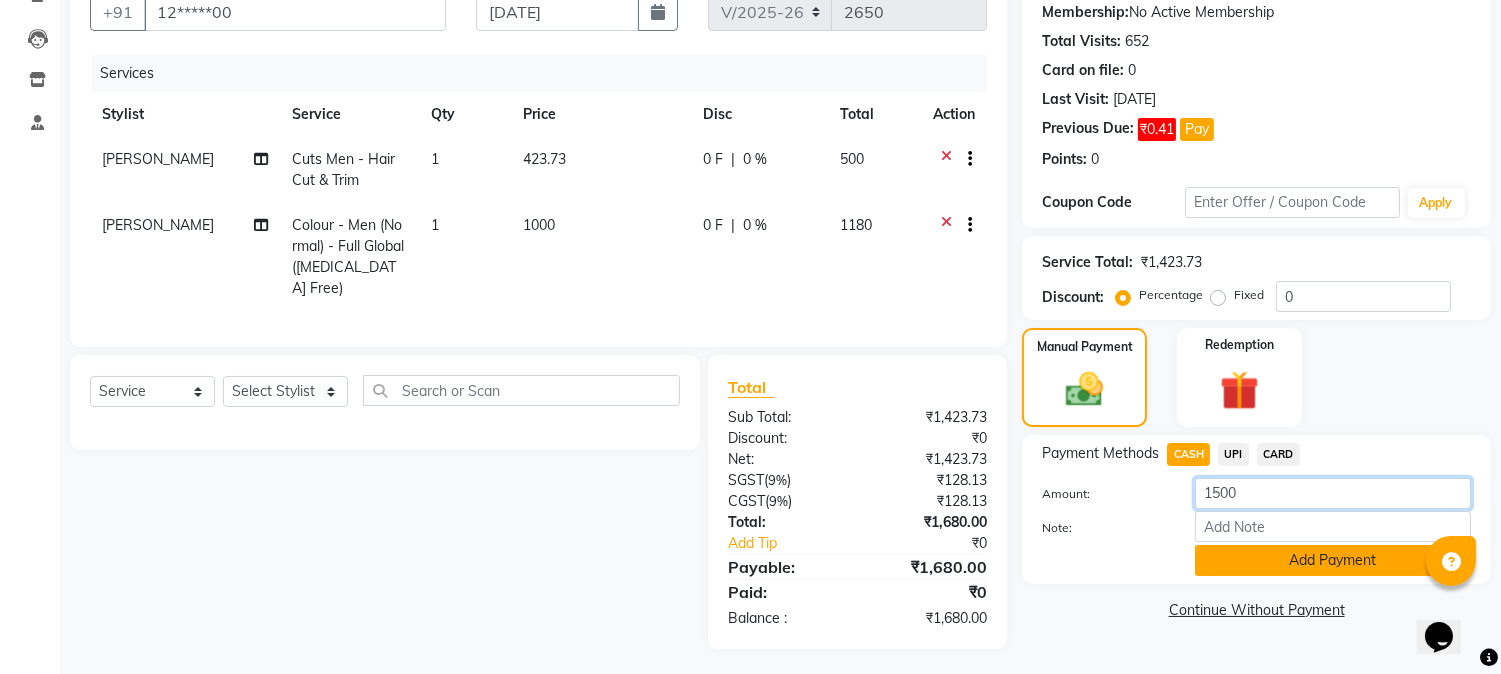 type on "1500" 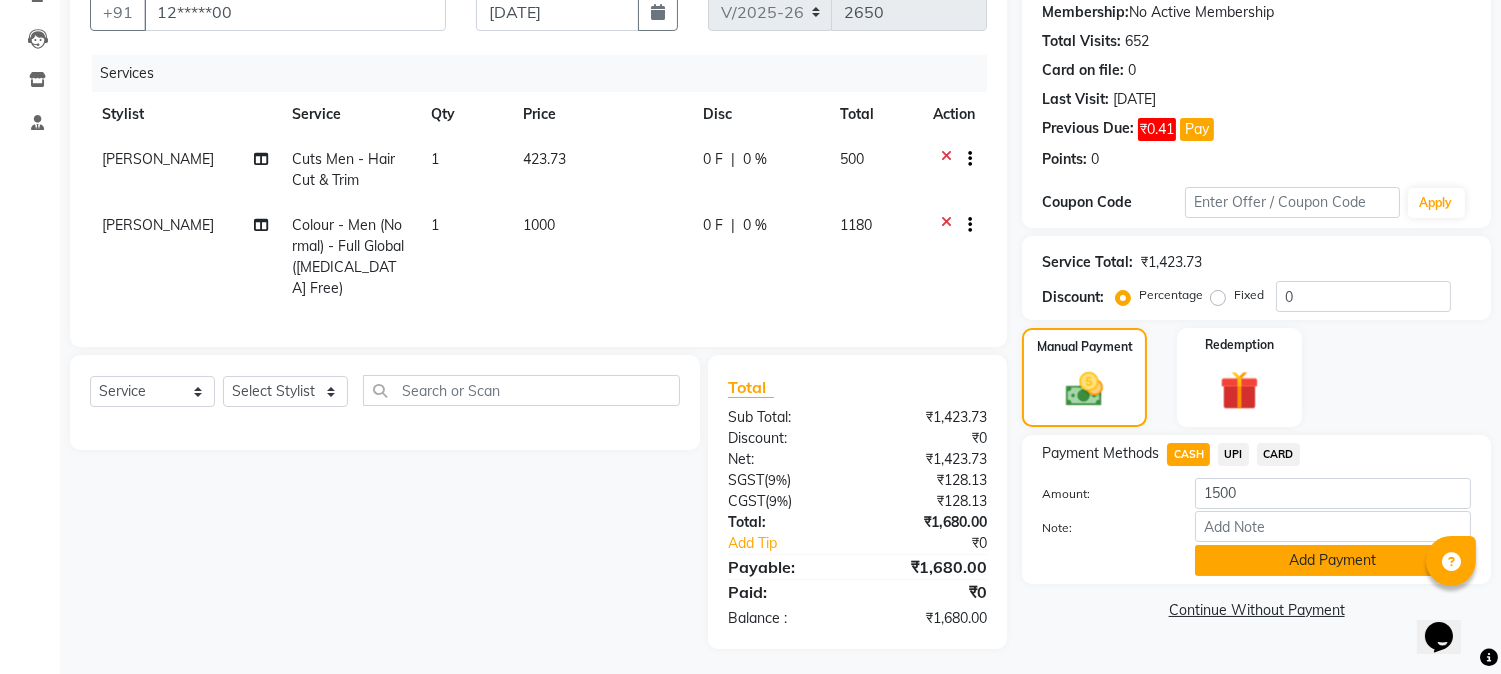 click on "Add Payment" 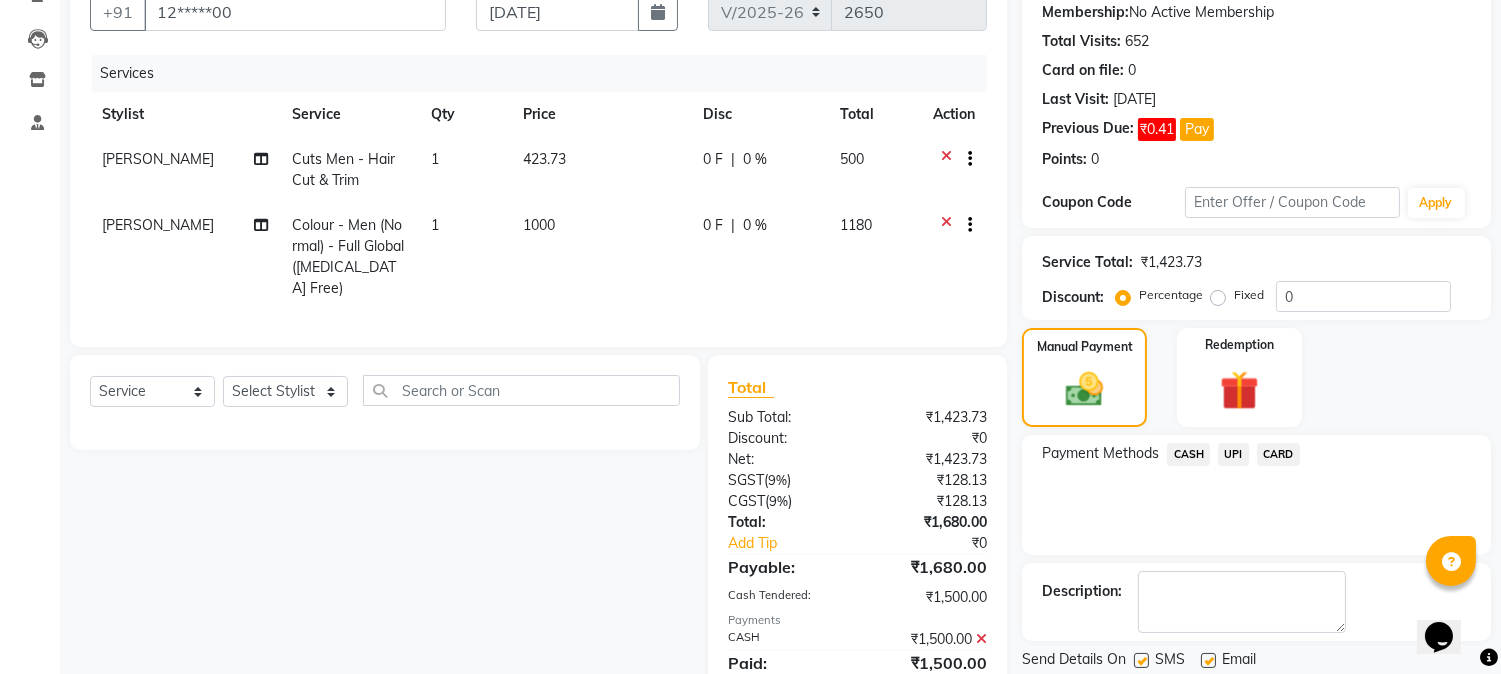 click on "UPI" 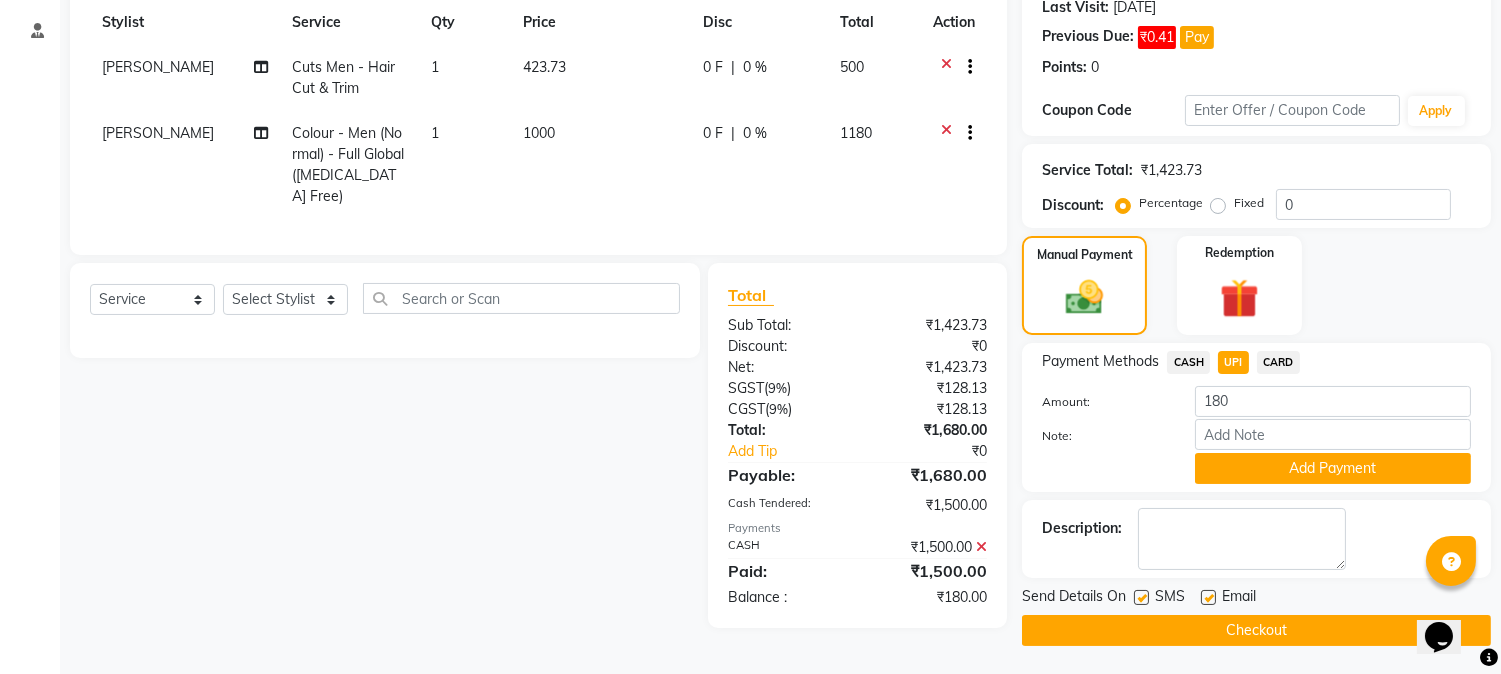 scroll, scrollTop: 286, scrollLeft: 0, axis: vertical 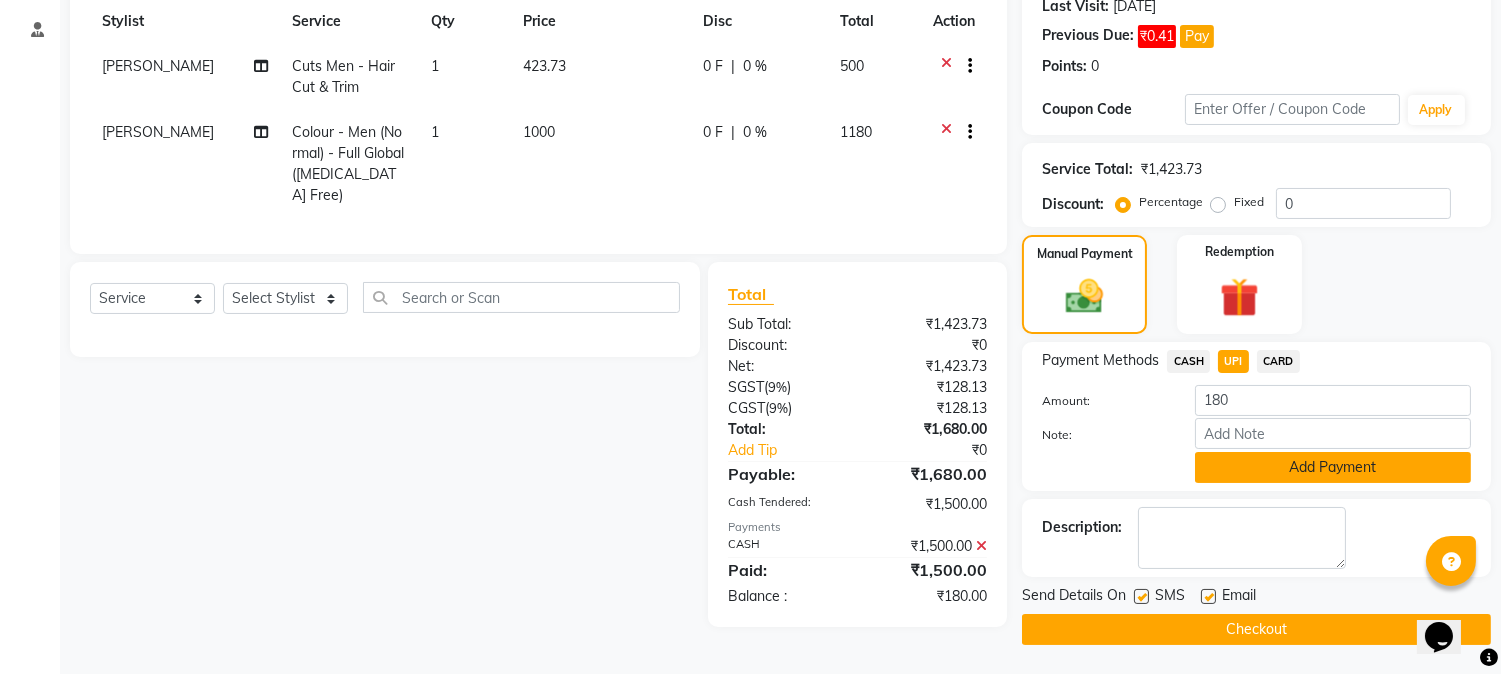 click on "Add Payment" 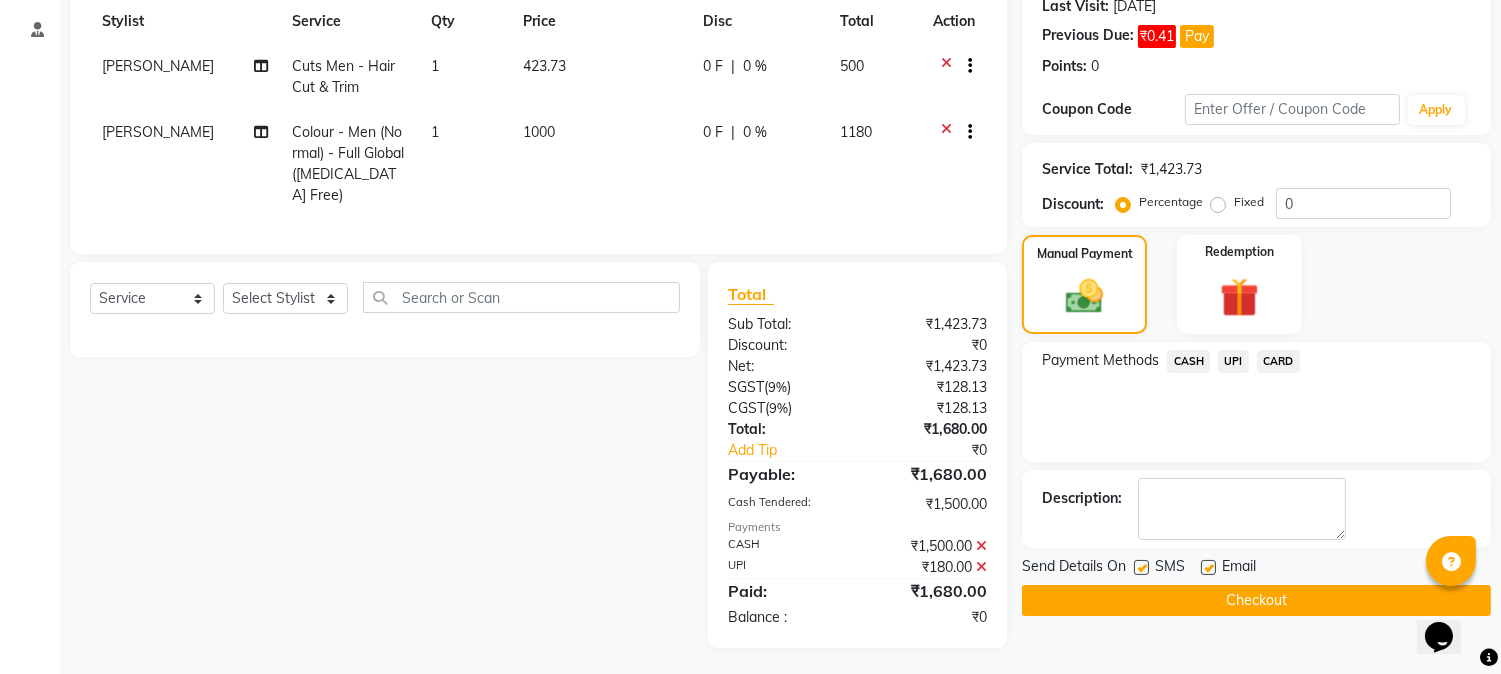 scroll, scrollTop: 285, scrollLeft: 0, axis: vertical 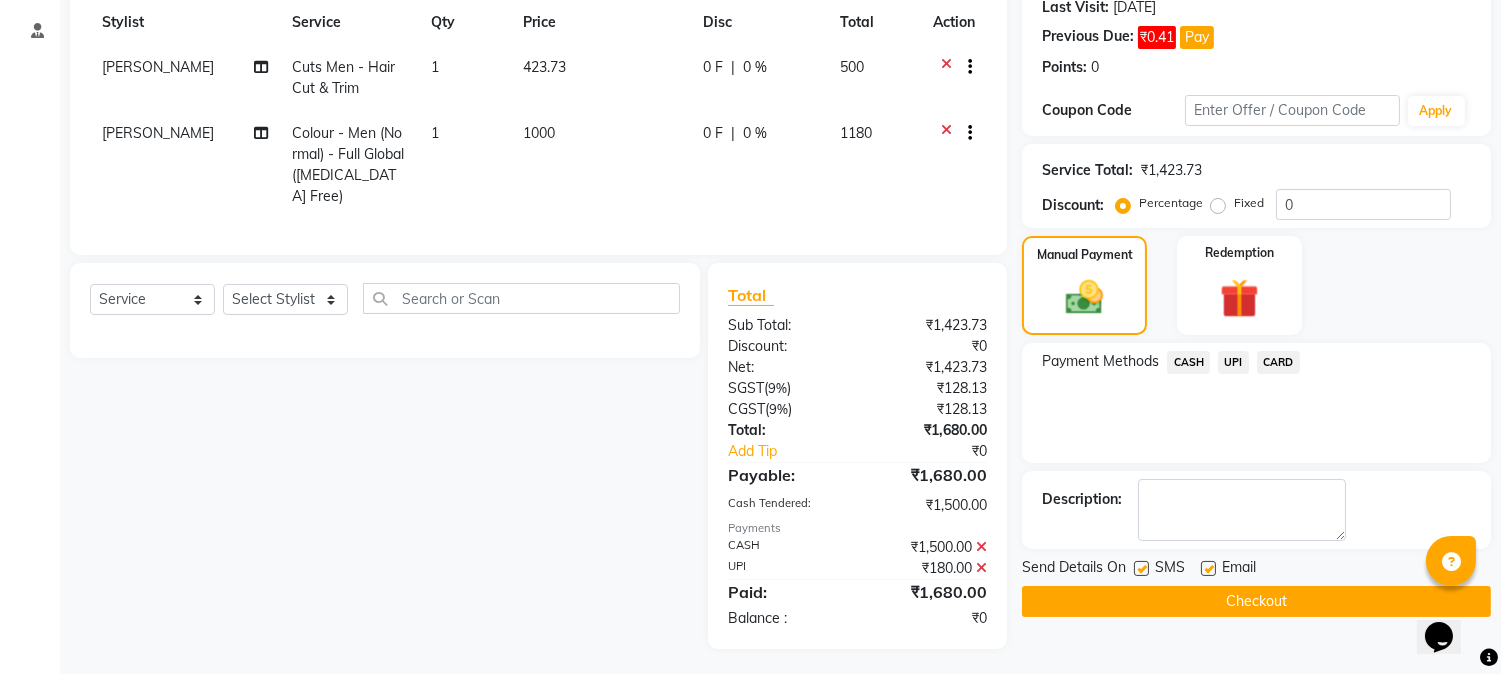 click 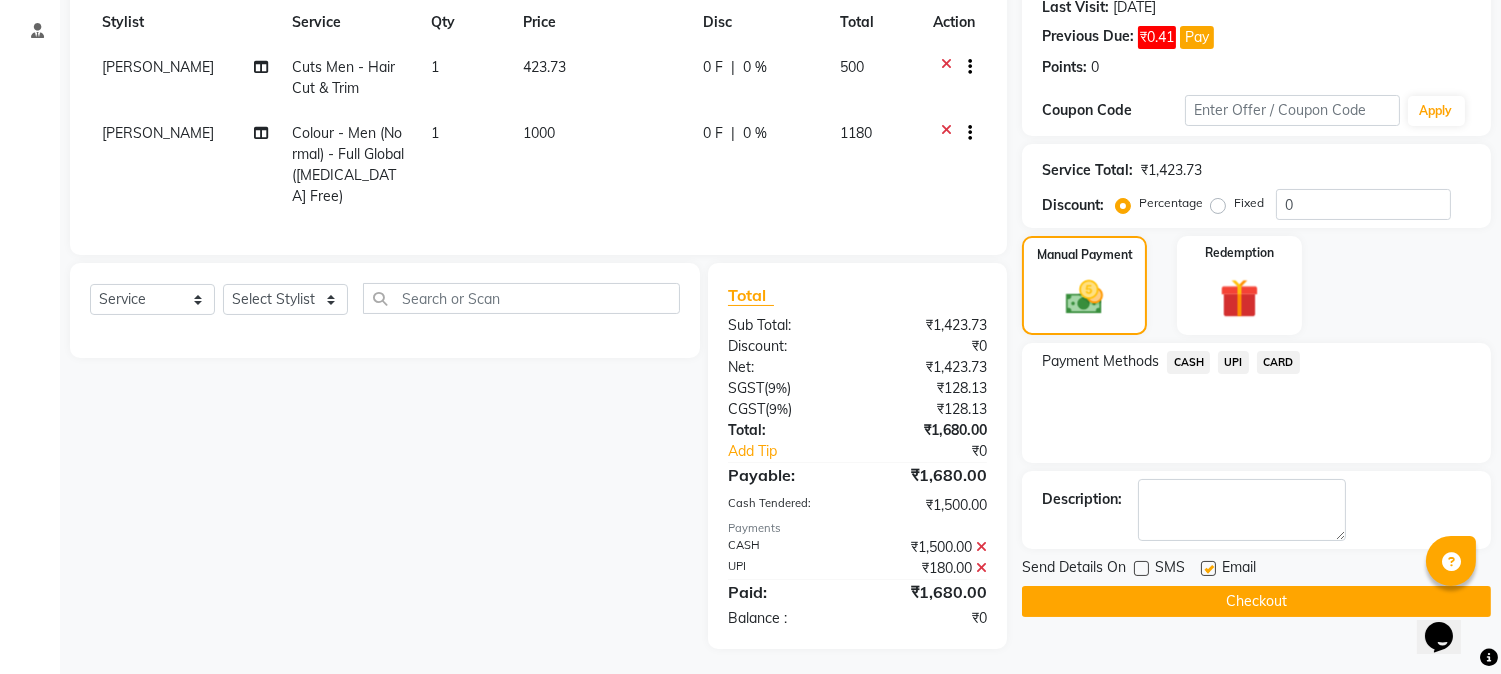 click on "Checkout" 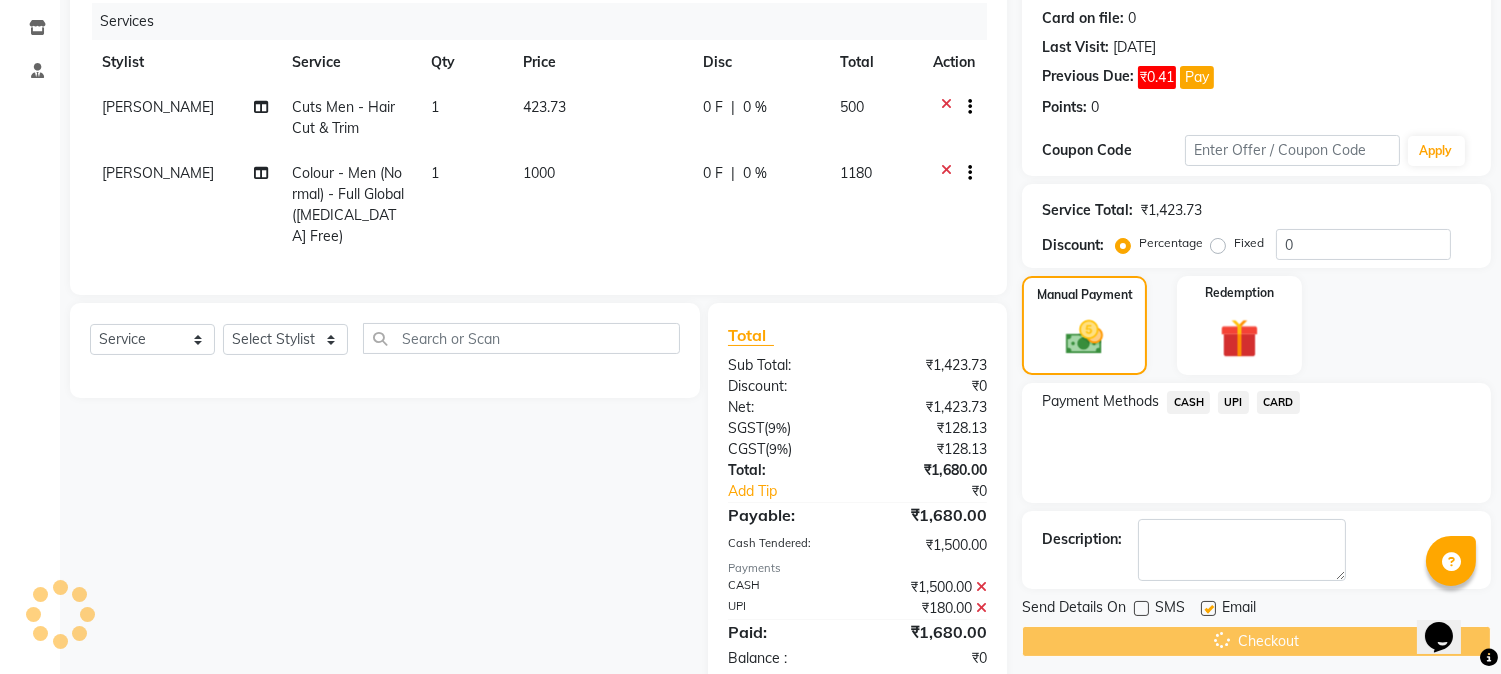 scroll, scrollTop: 174, scrollLeft: 0, axis: vertical 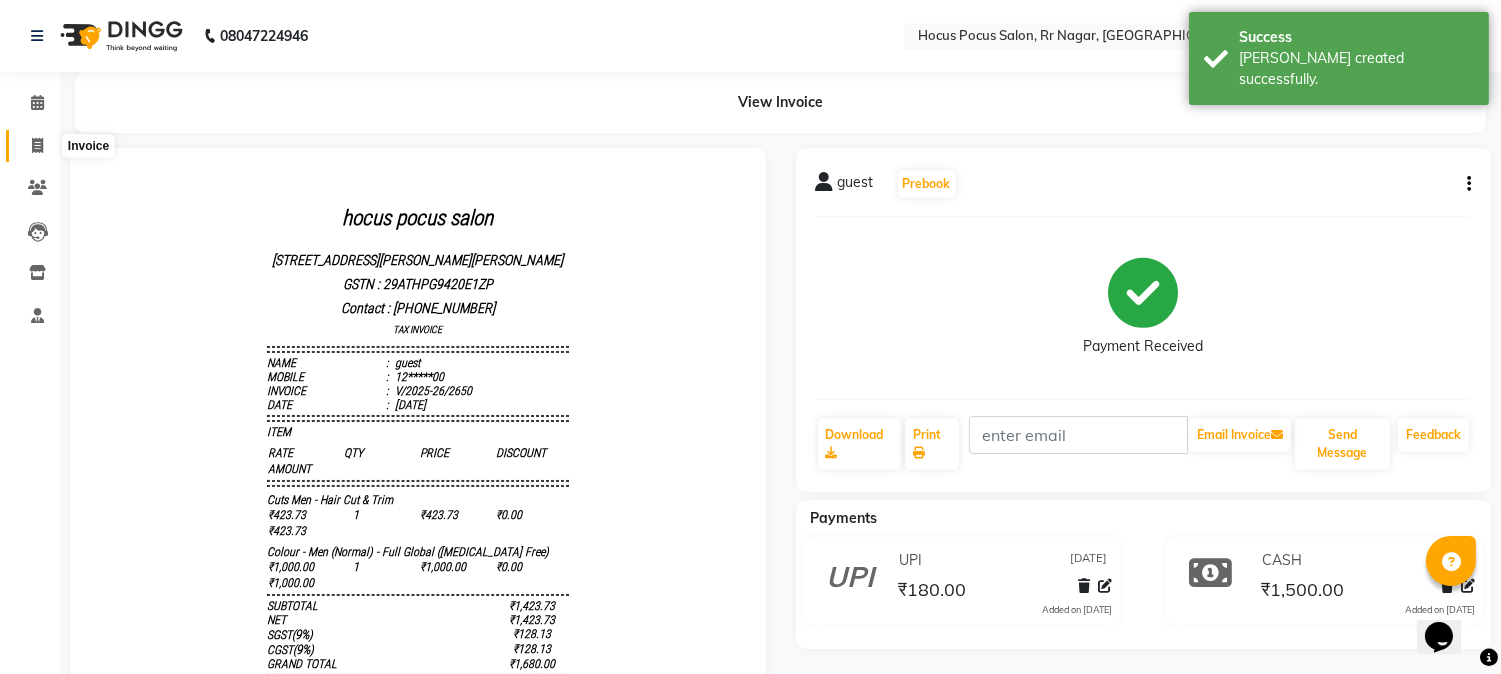 click 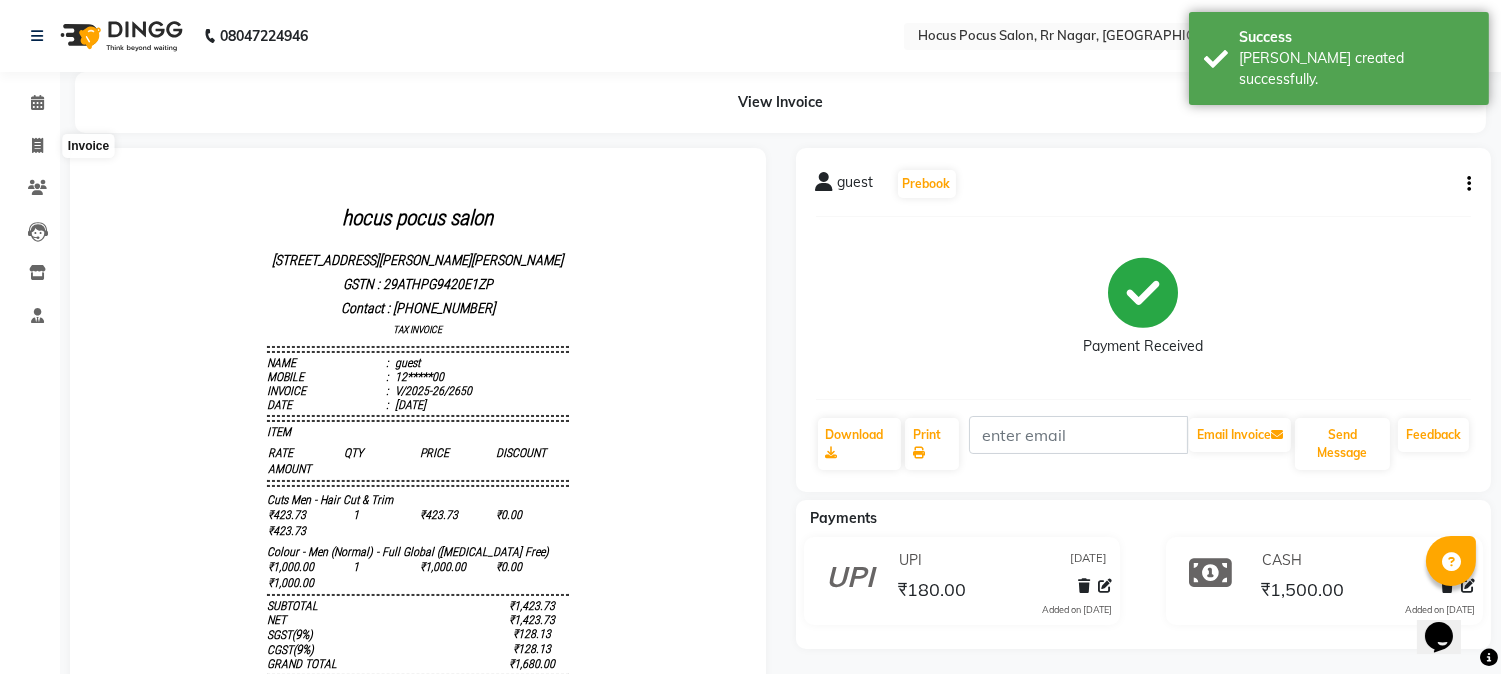 select on "service" 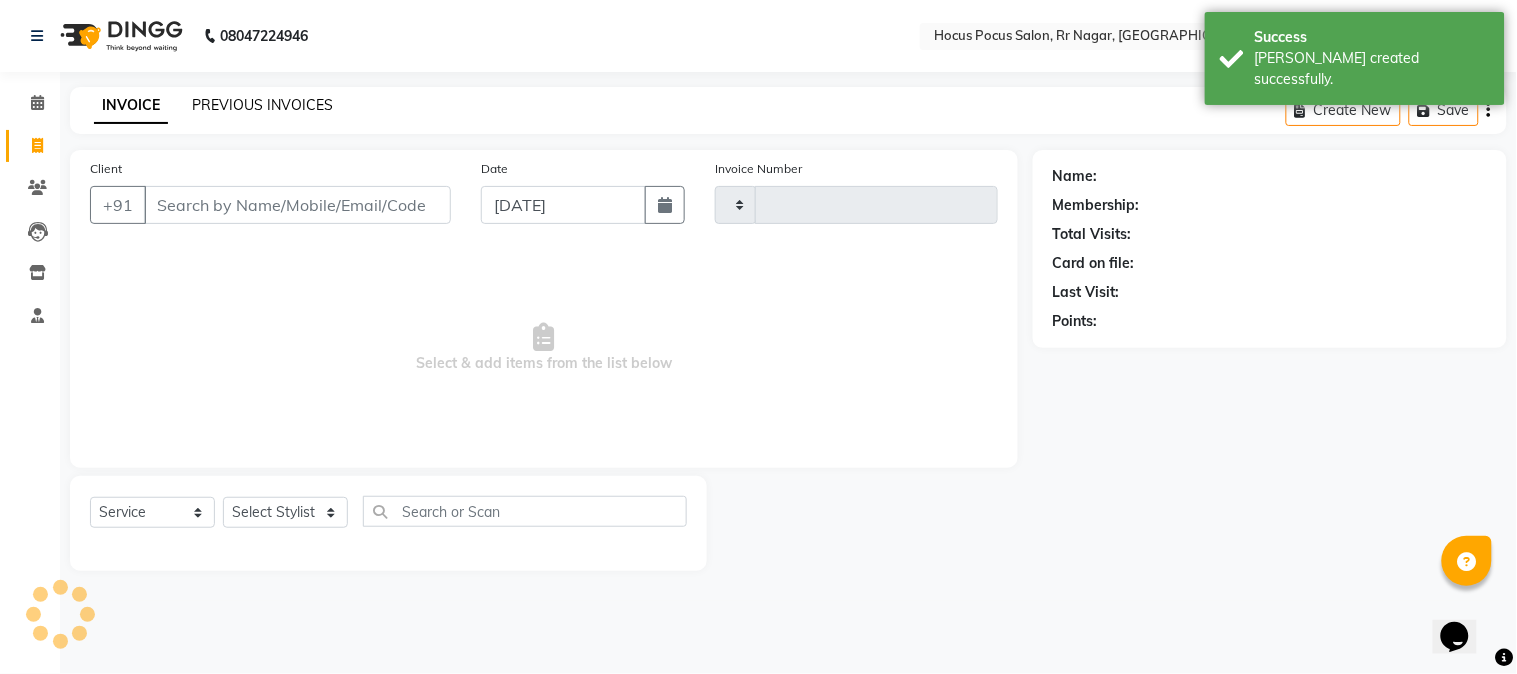 type on "2651" 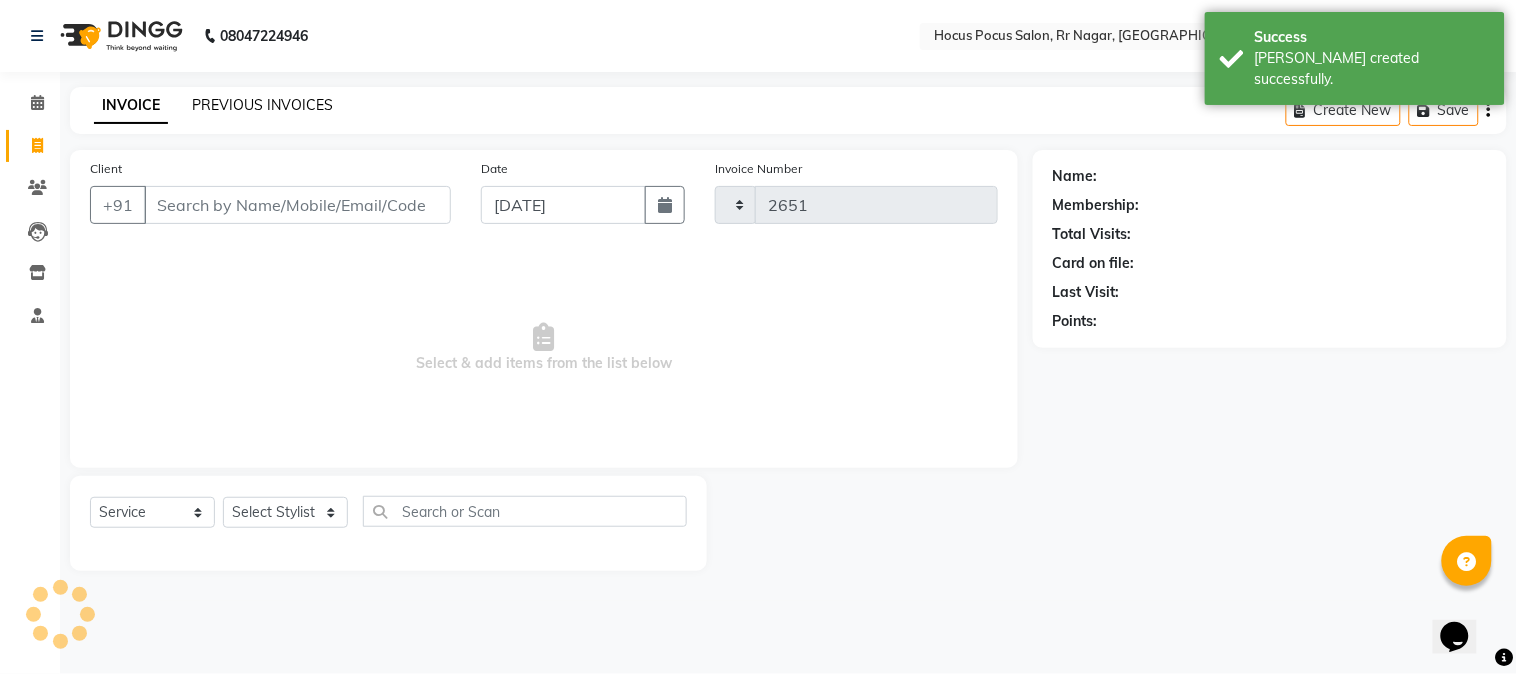 select on "5019" 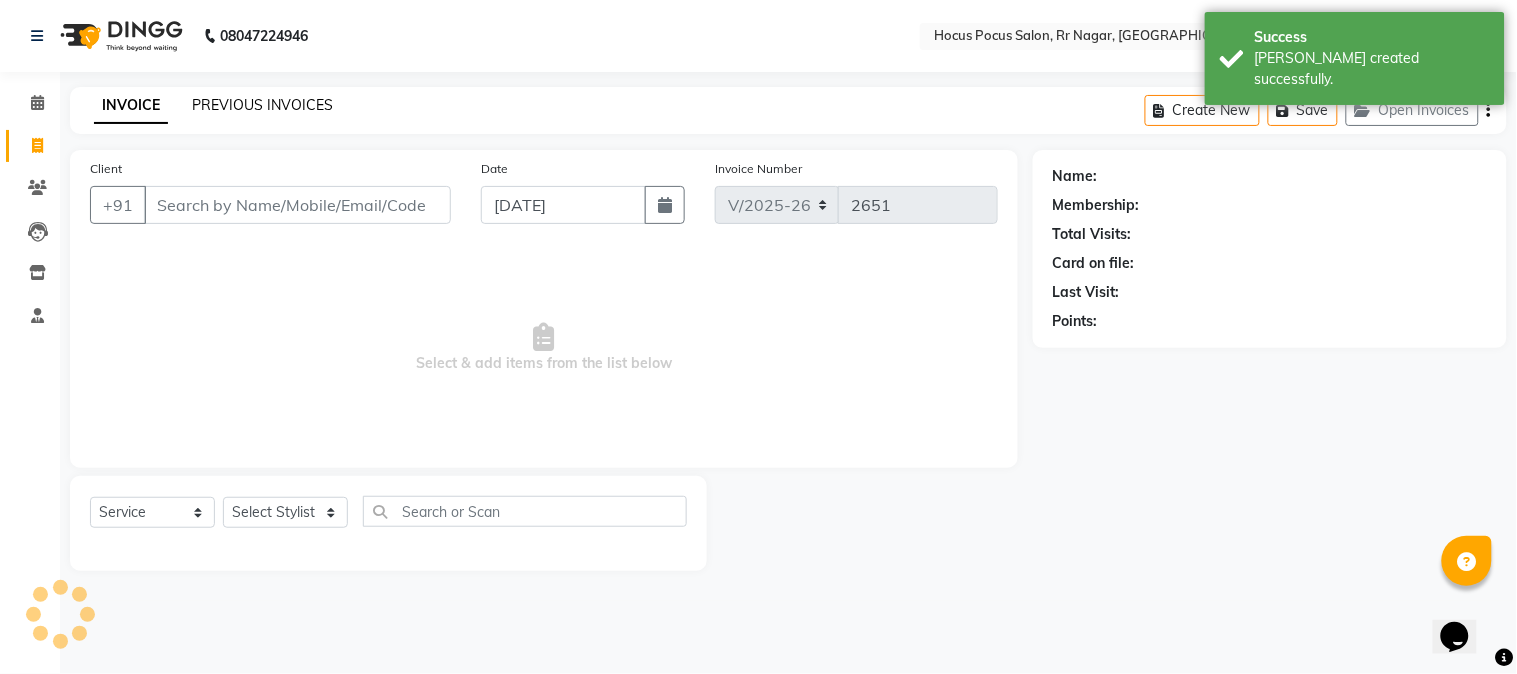 click on "PREVIOUS INVOICES" 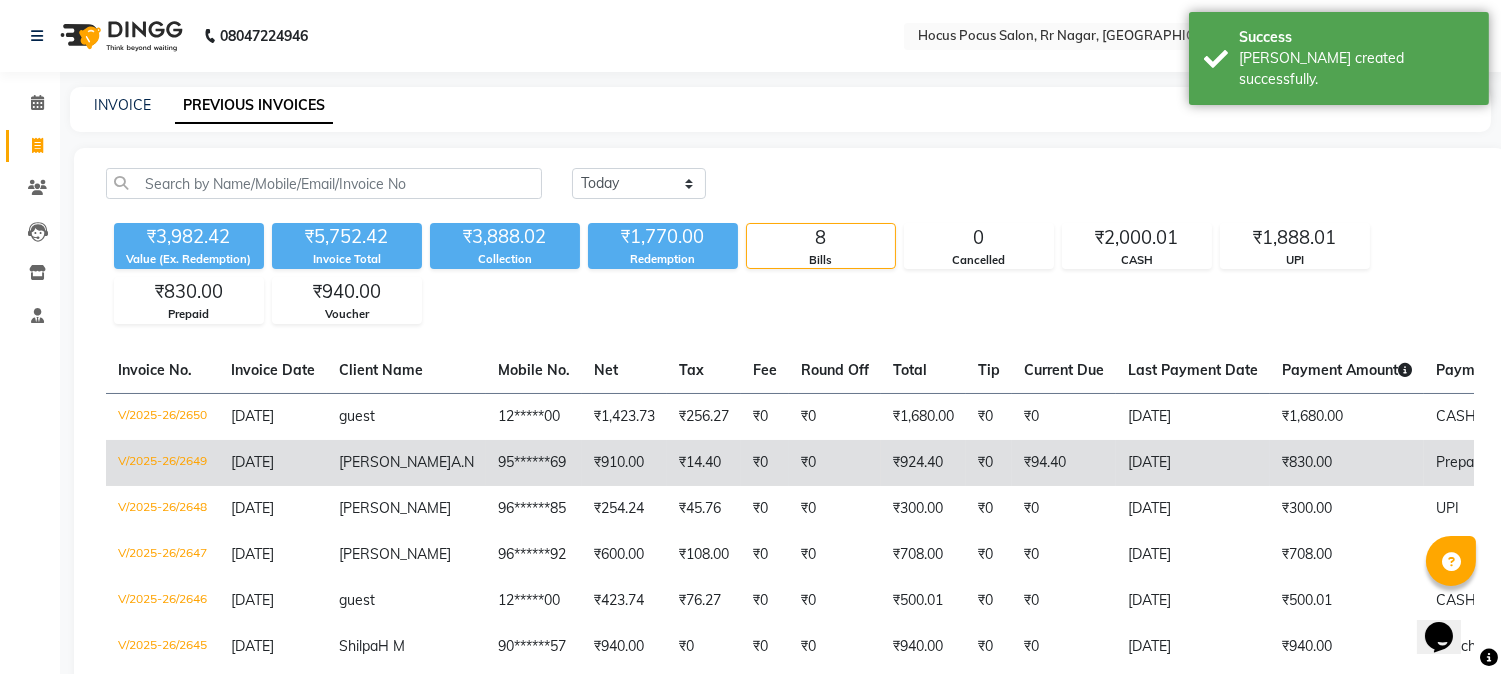 click on "₹924.40" 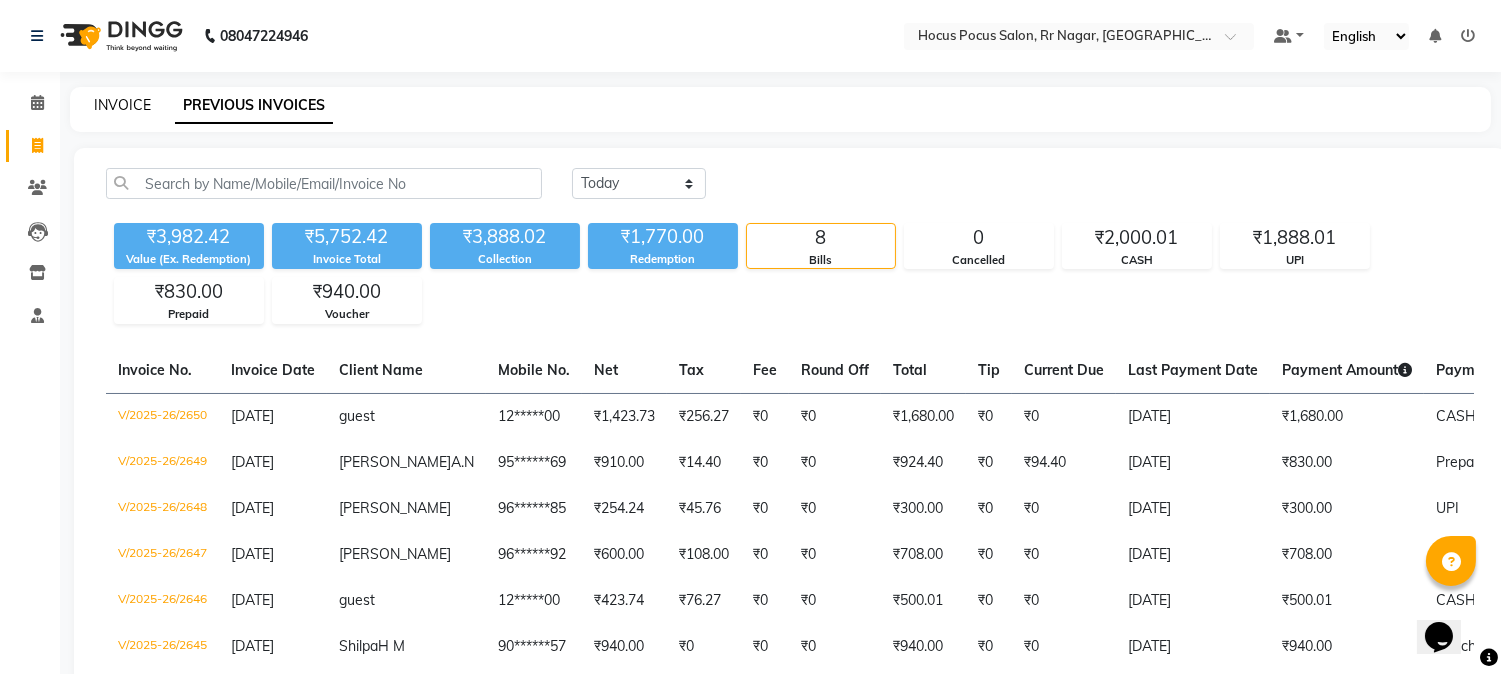 click on "INVOICE" 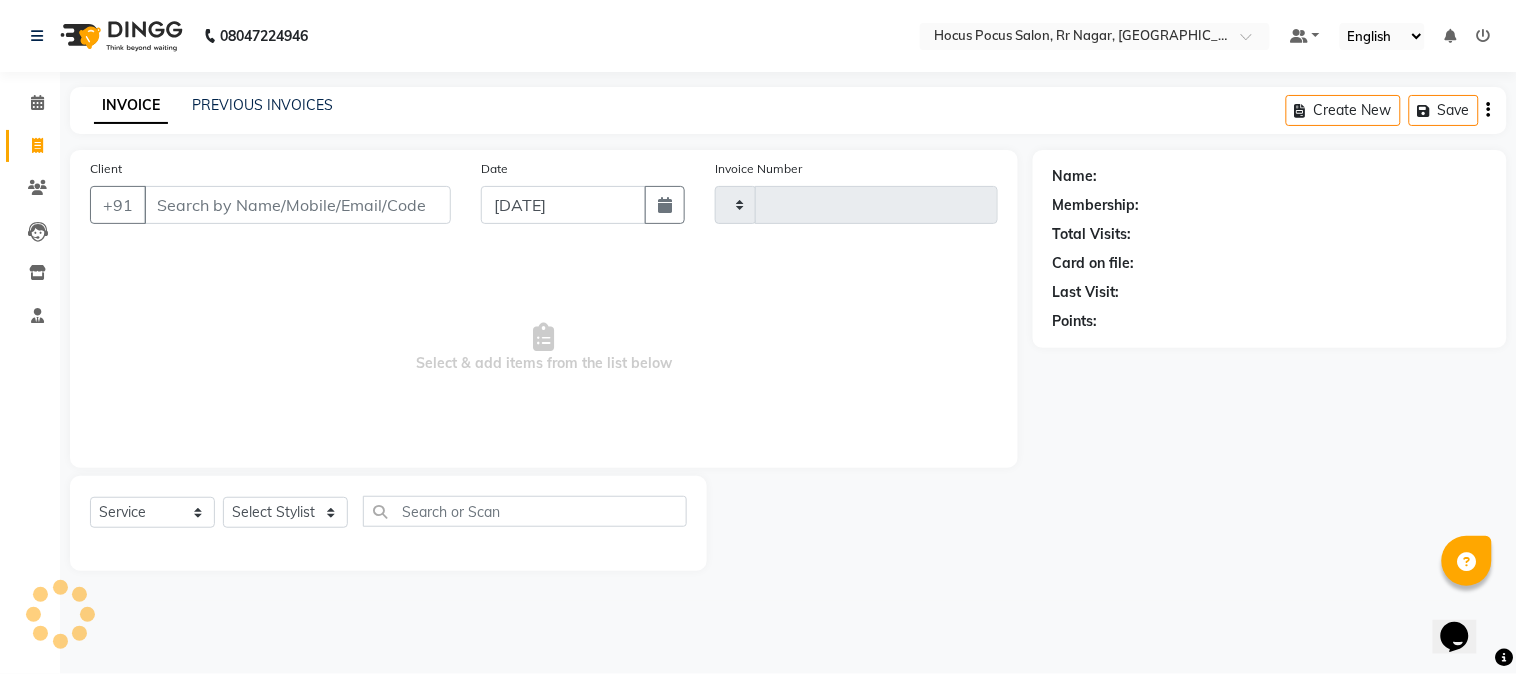 type on "2651" 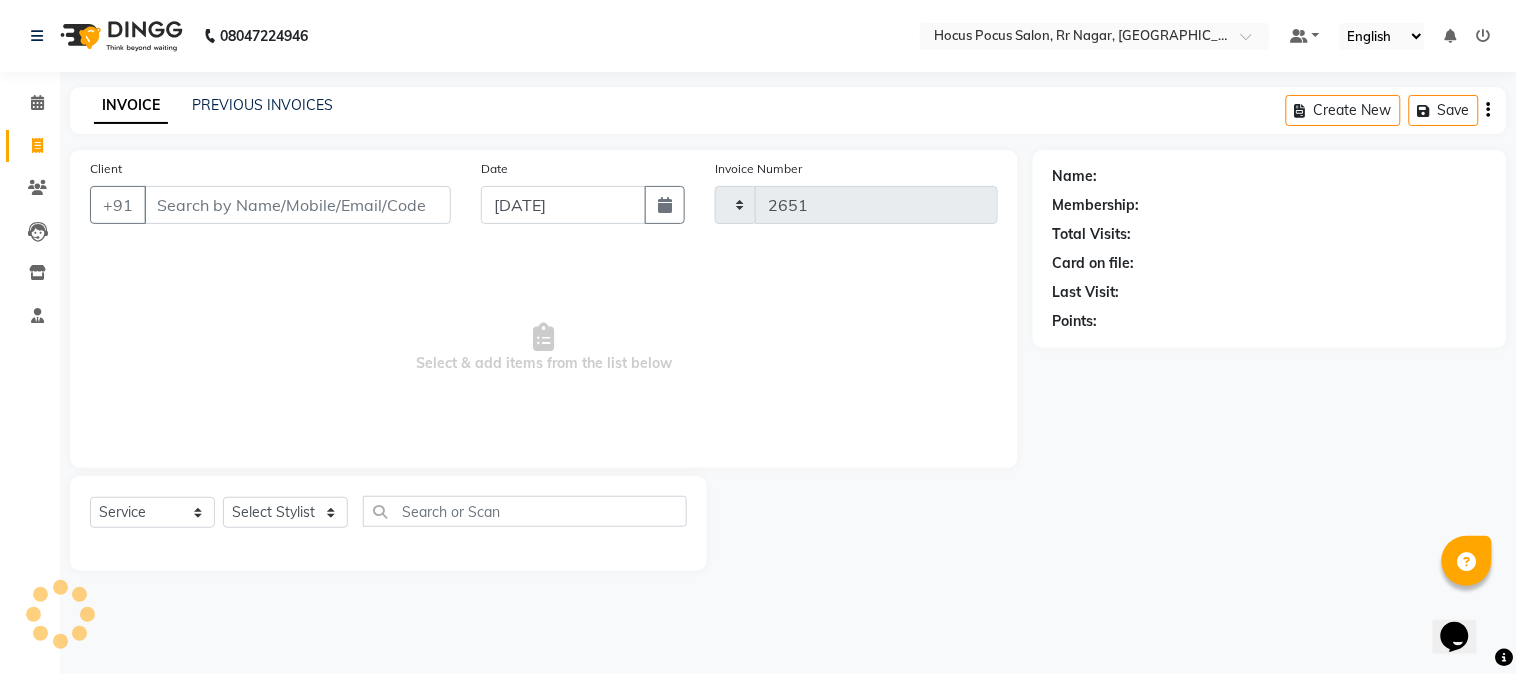 select on "5019" 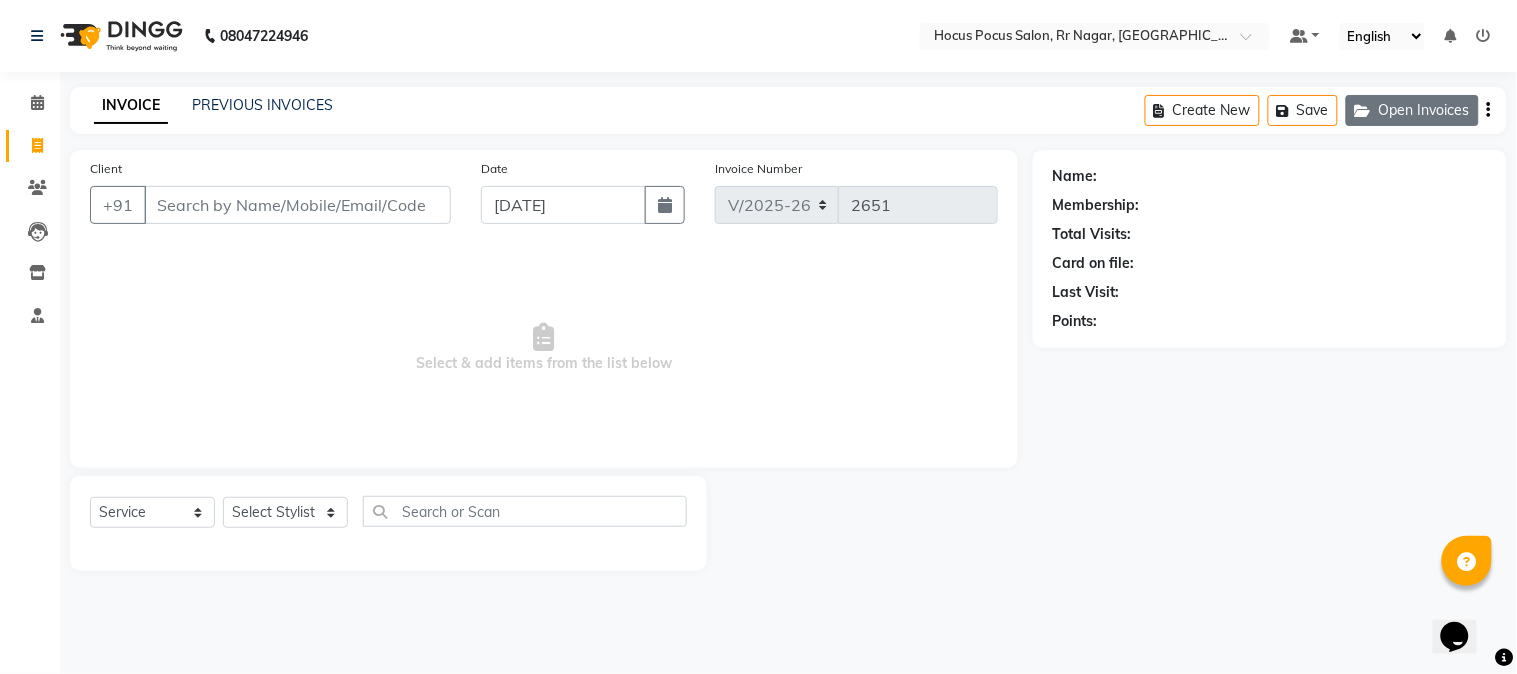 click on "Open Invoices" 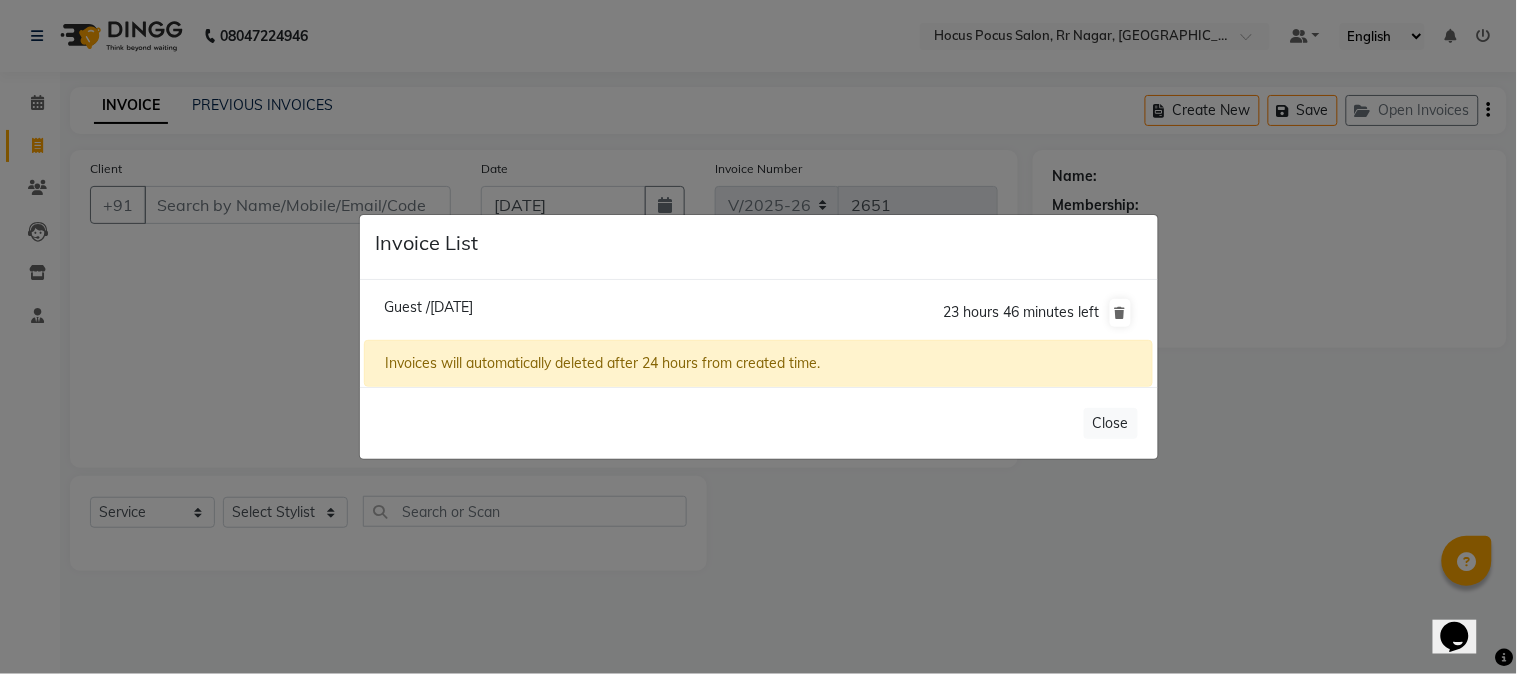 click on "Guest /[DATE]" 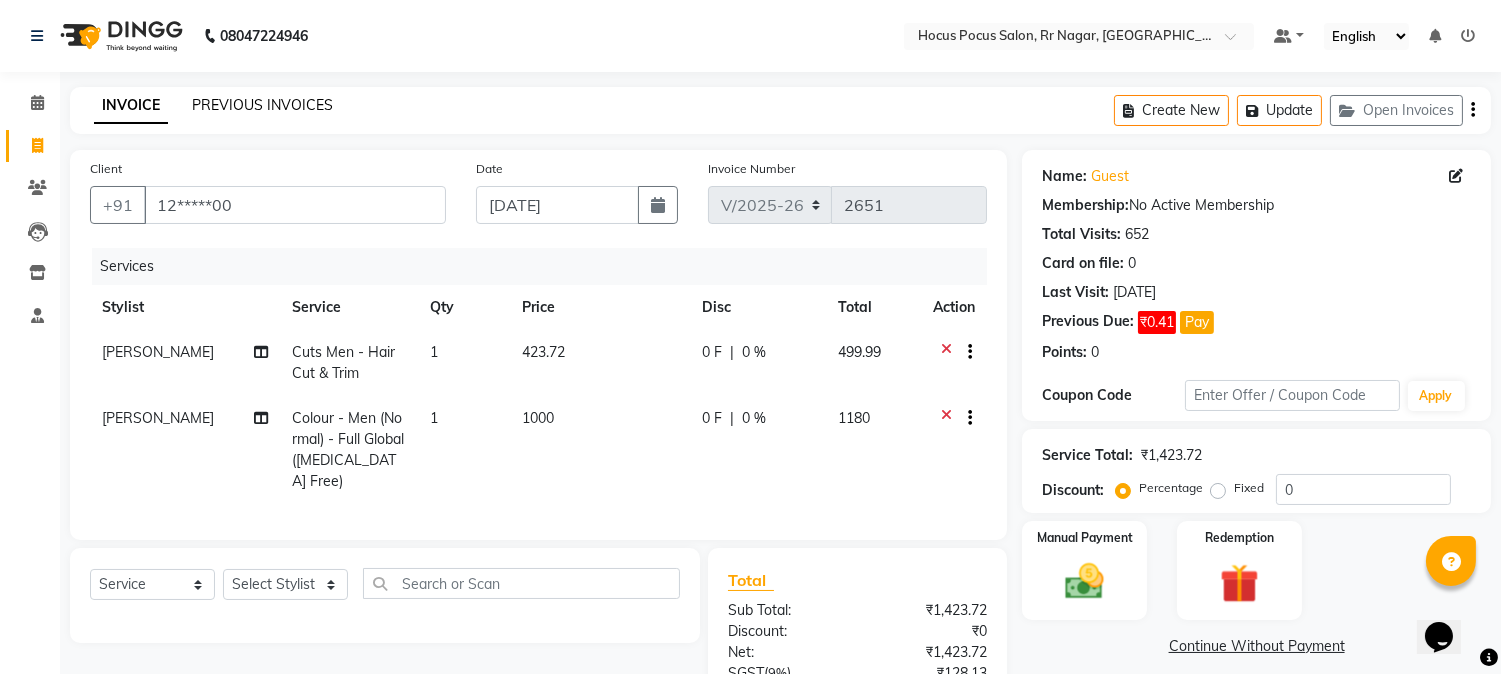 click on "PREVIOUS INVOICES" 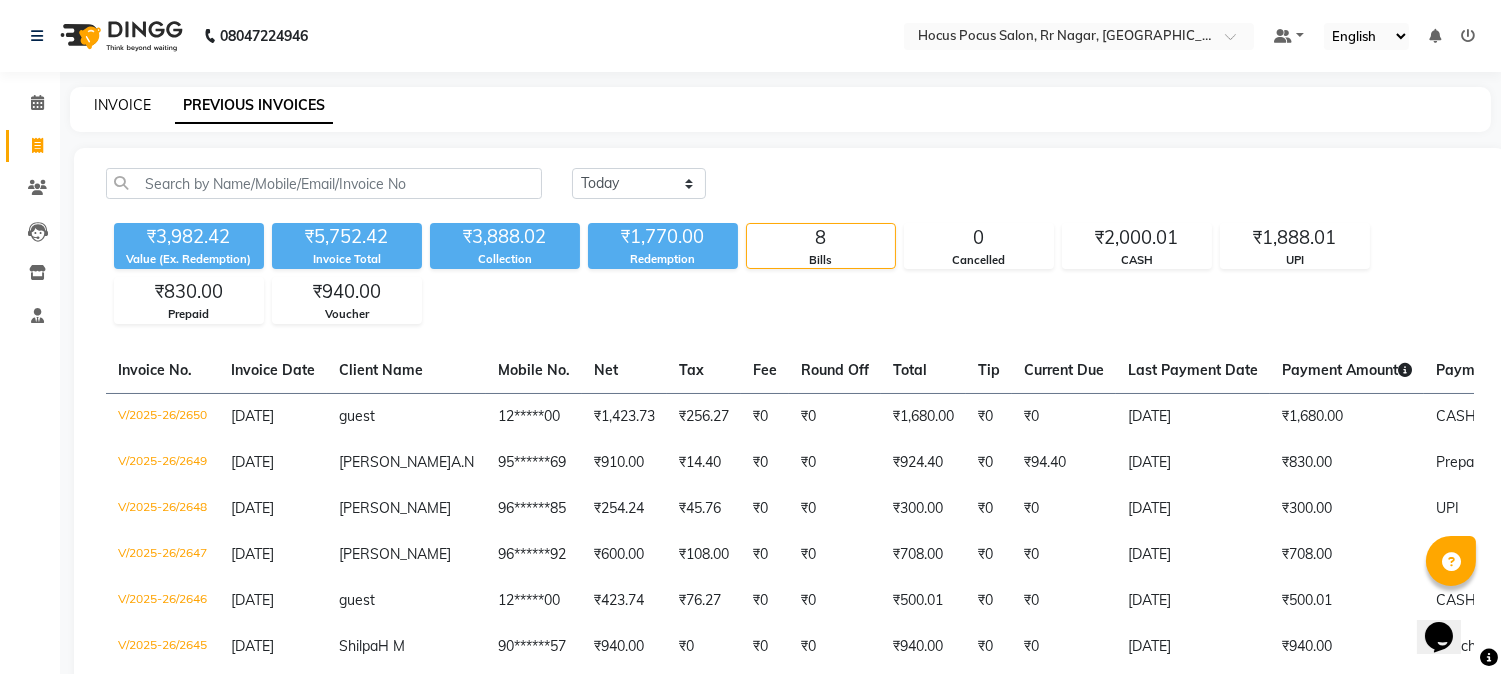 click on "INVOICE" 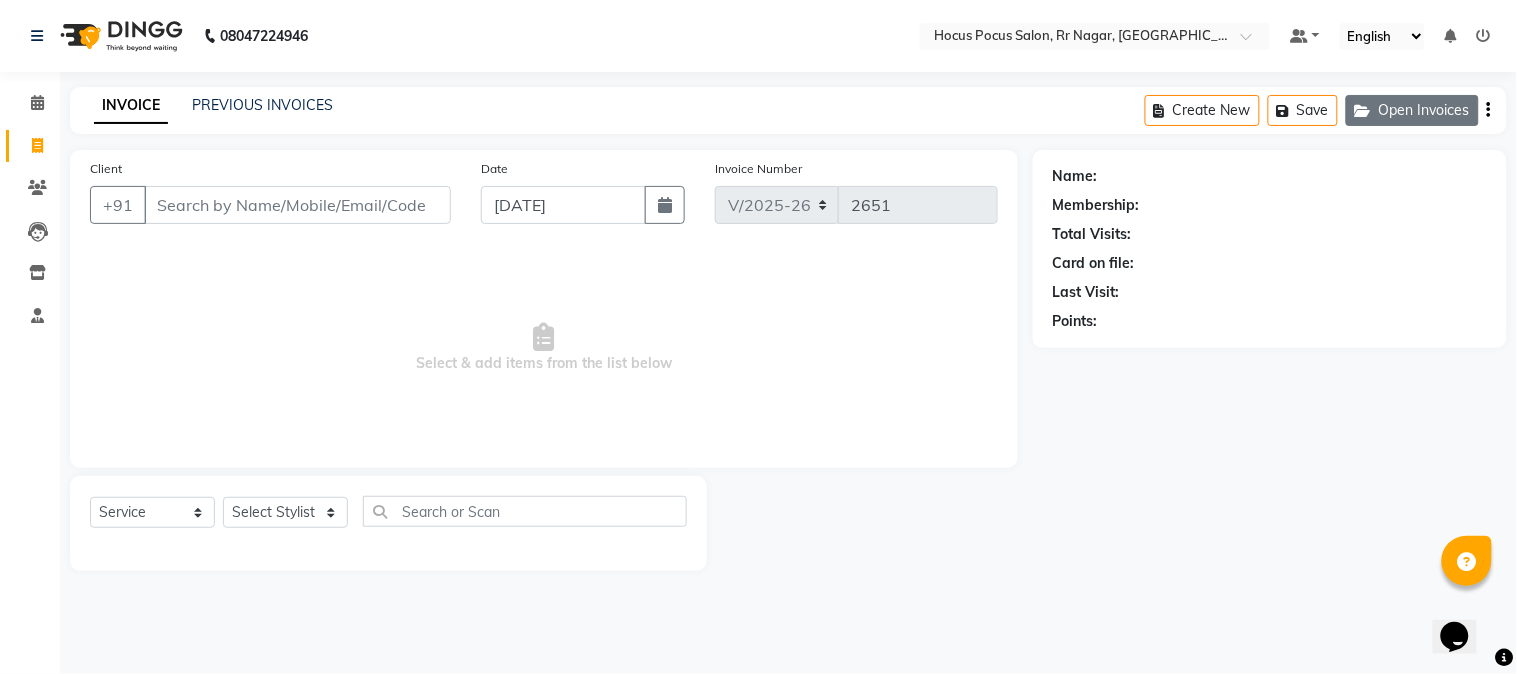 click on "Open Invoices" 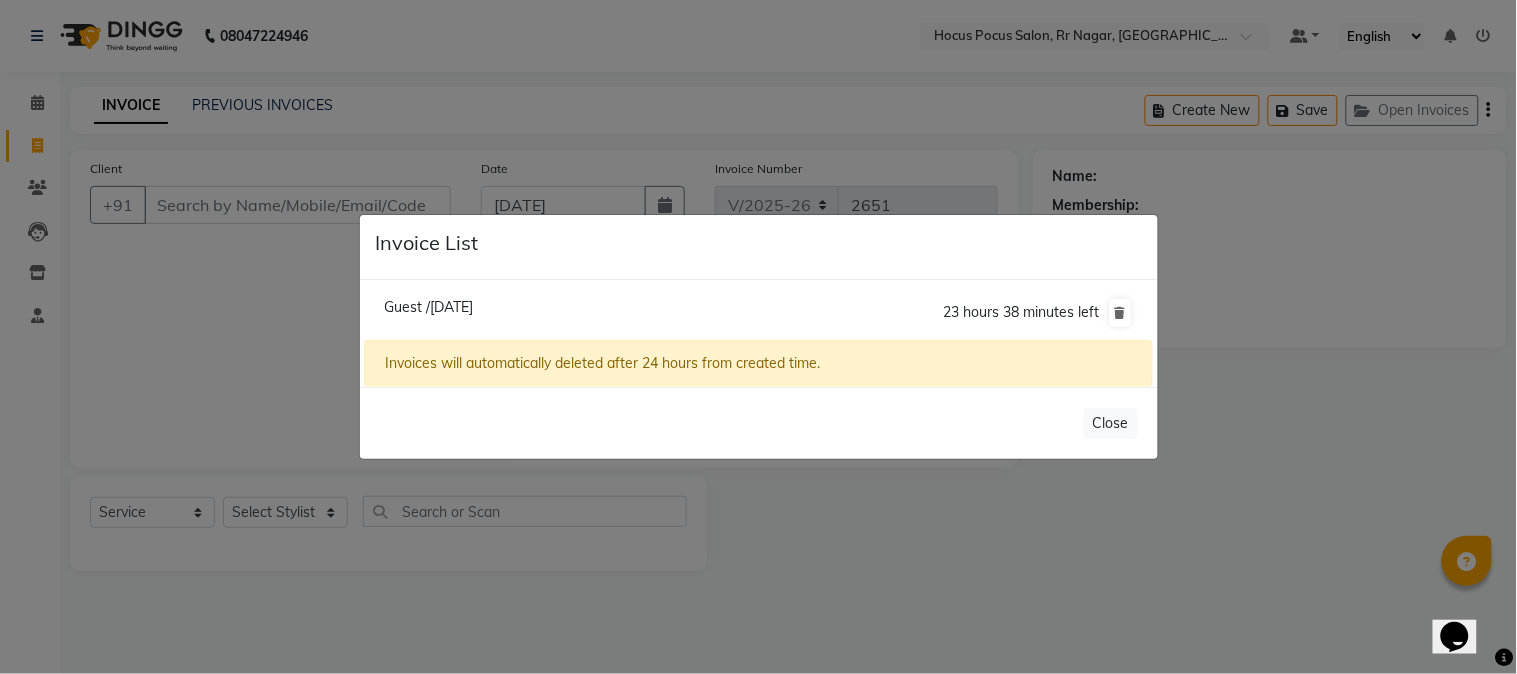 click on "Guest /[DATE]" 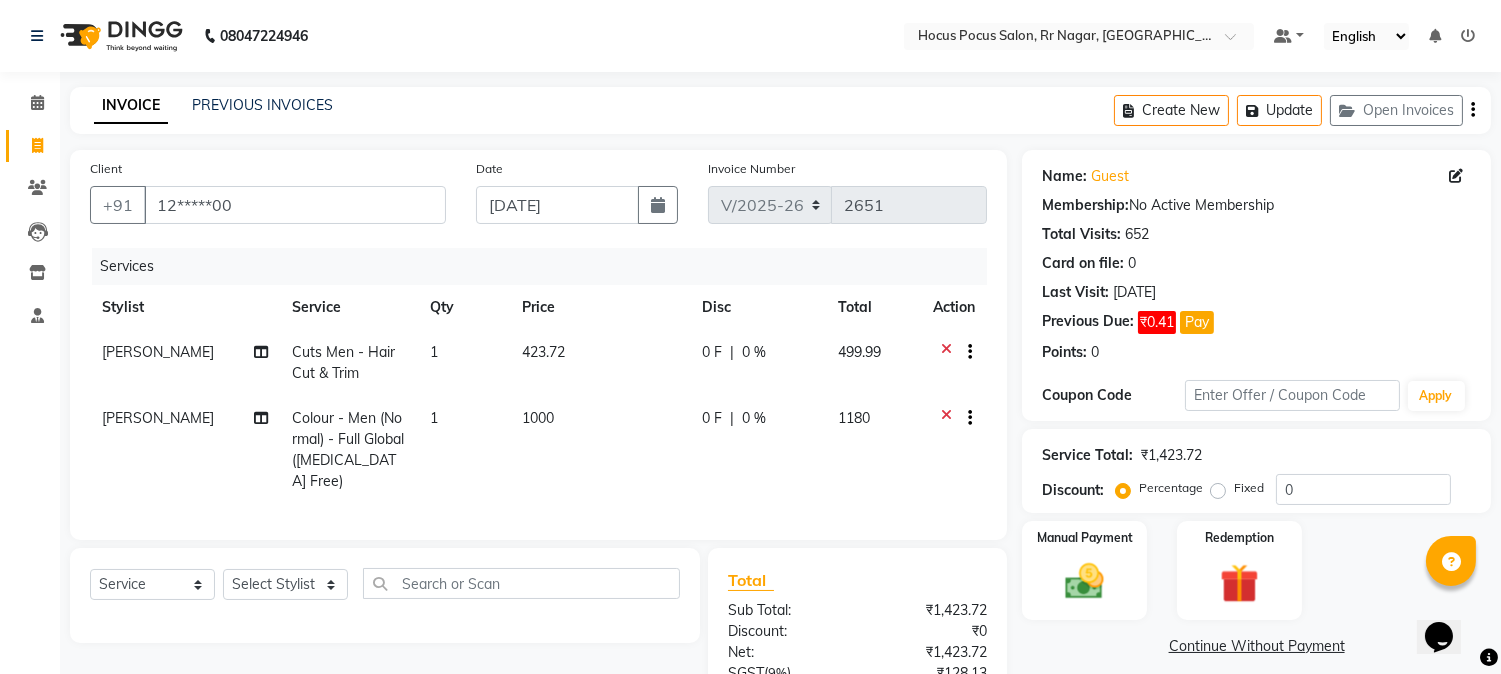 click 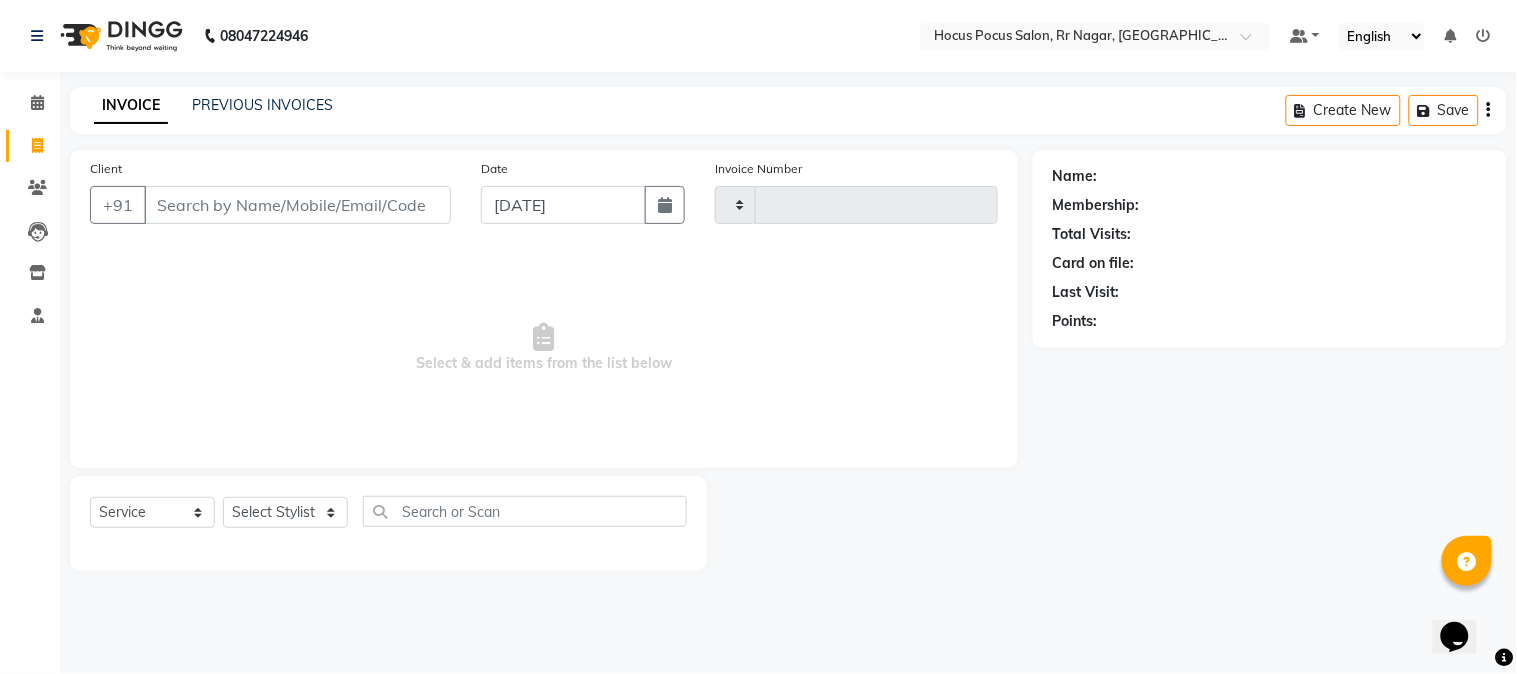 type on "2651" 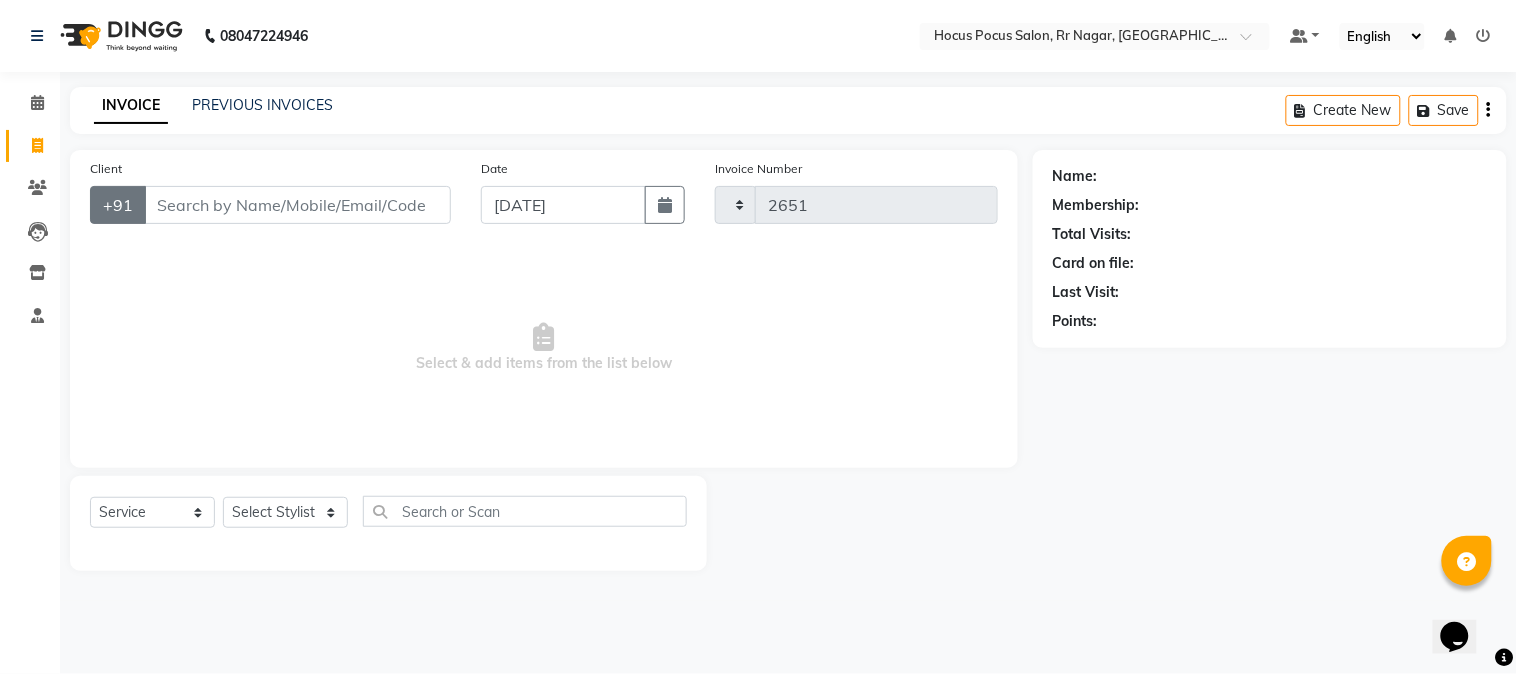 select on "5019" 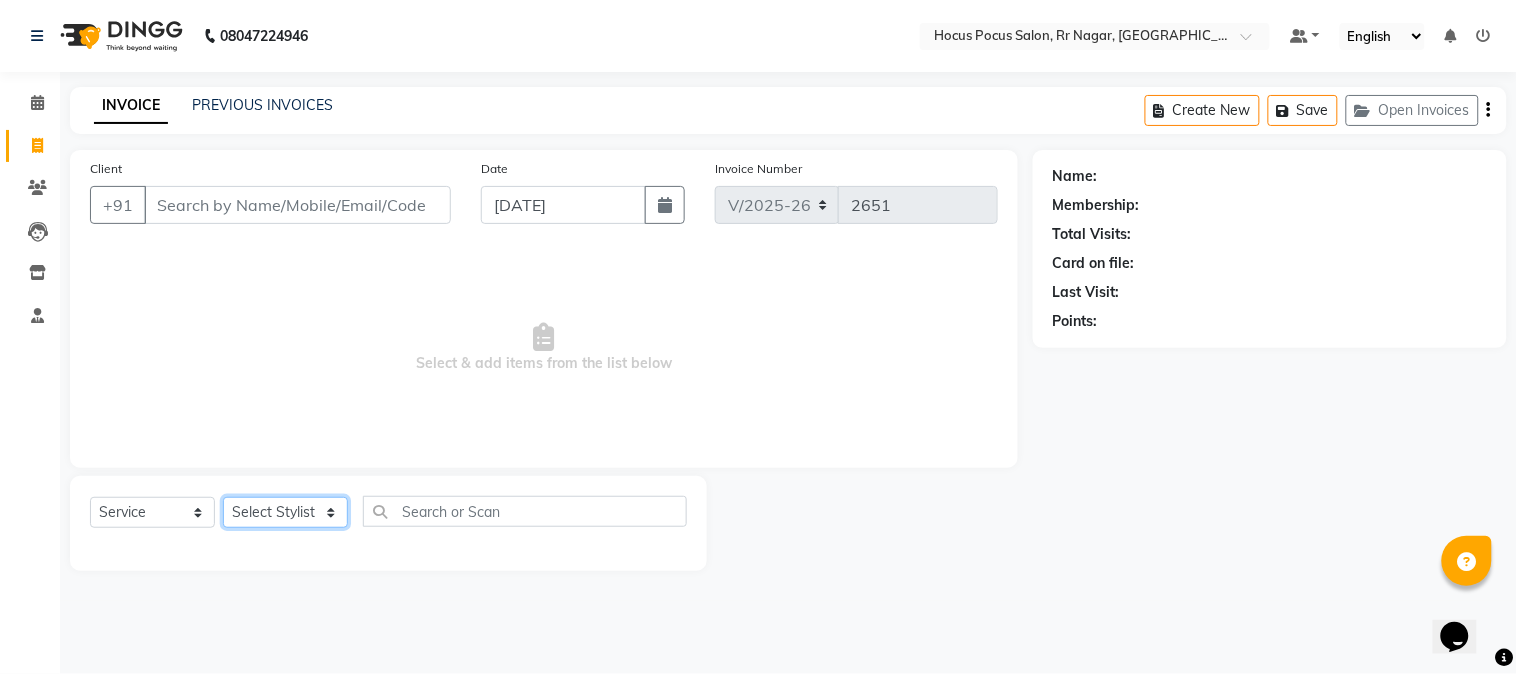 click on "Select Stylist [PERSON_NAME] hocus pocus [PERSON_NAME] [PERSON_NAME] [PERSON_NAME] [PERSON_NAME]" 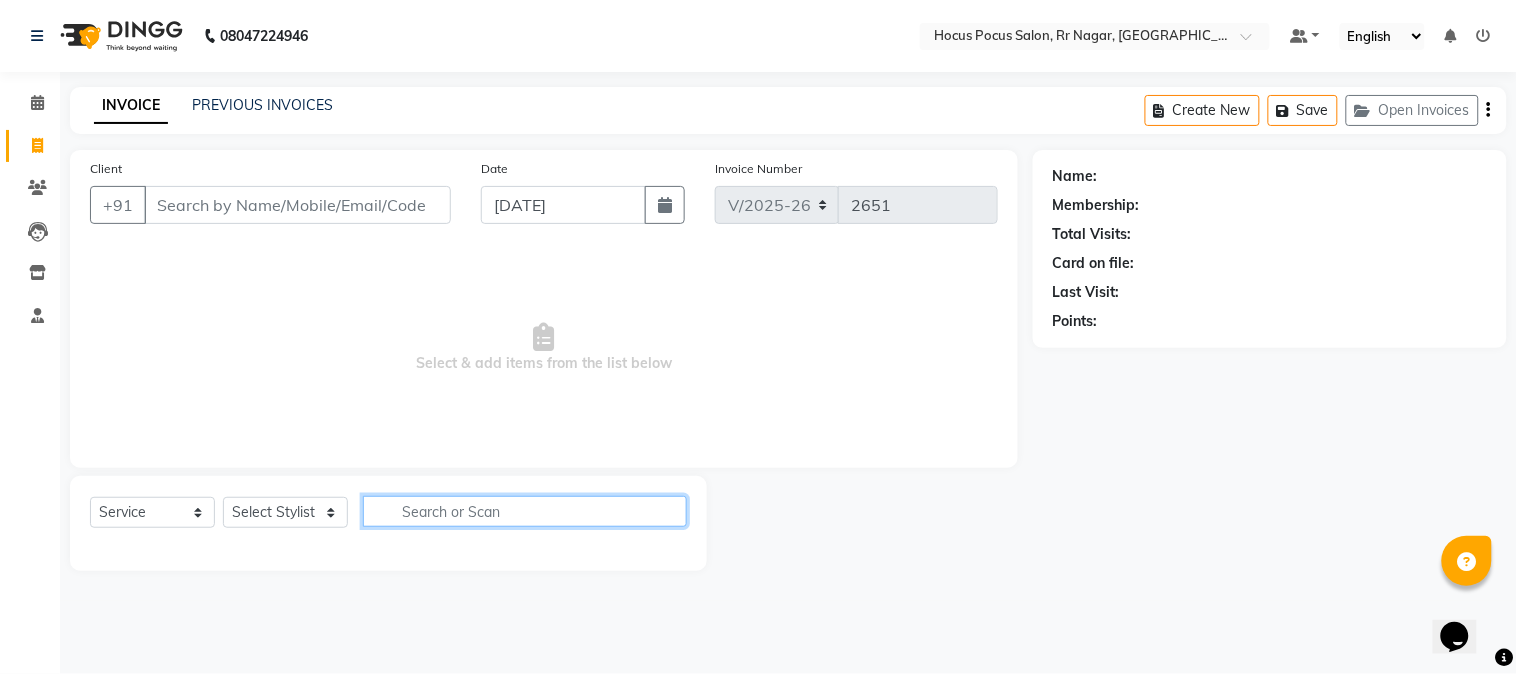 click 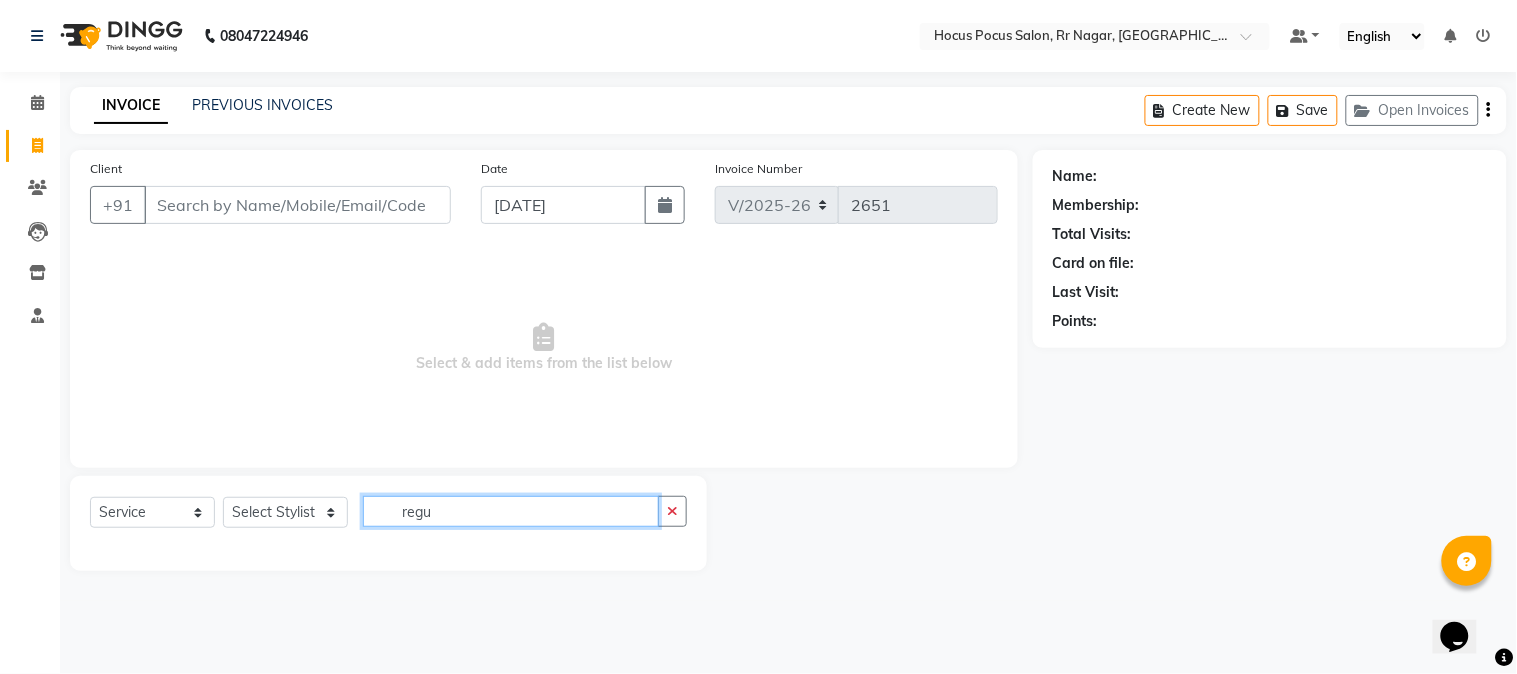 type on "regu" 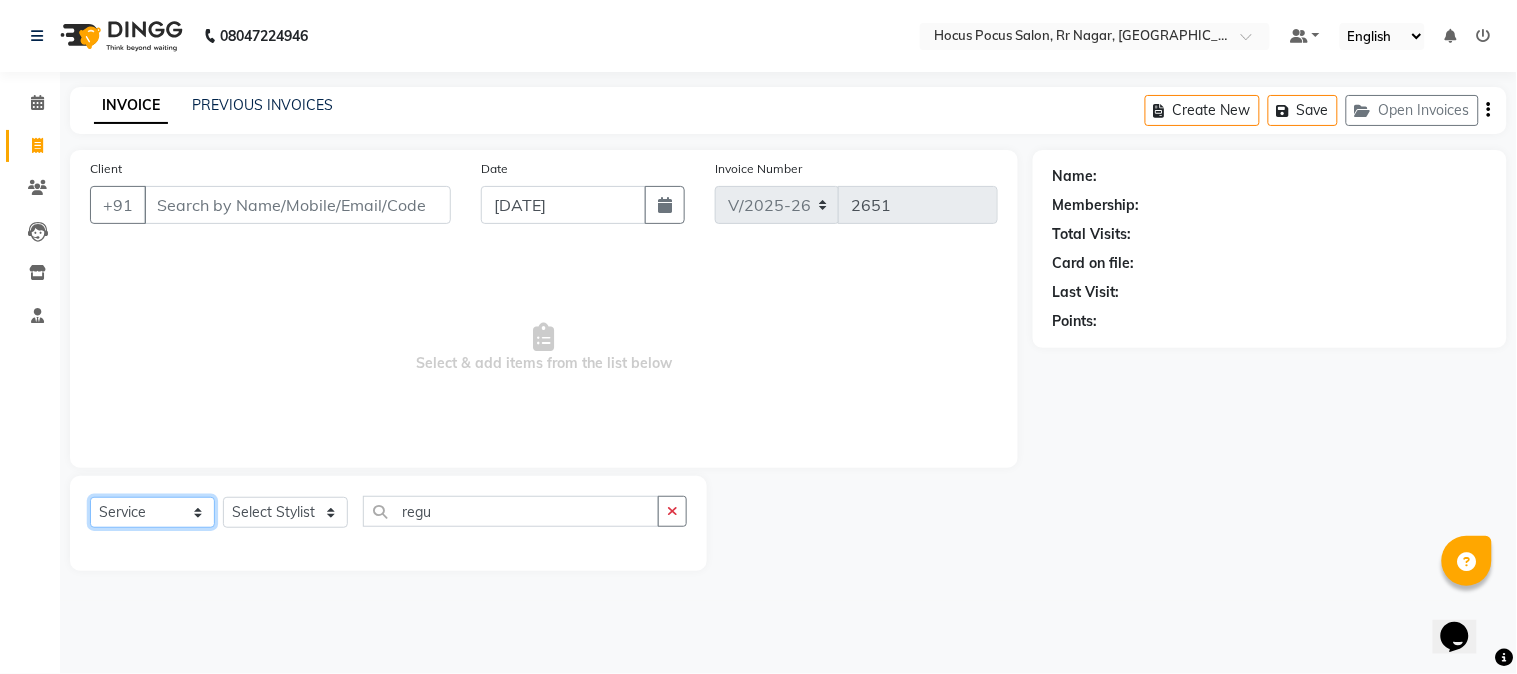 click on "Select  Service  Product  Membership  Package Voucher Prepaid Gift Card" 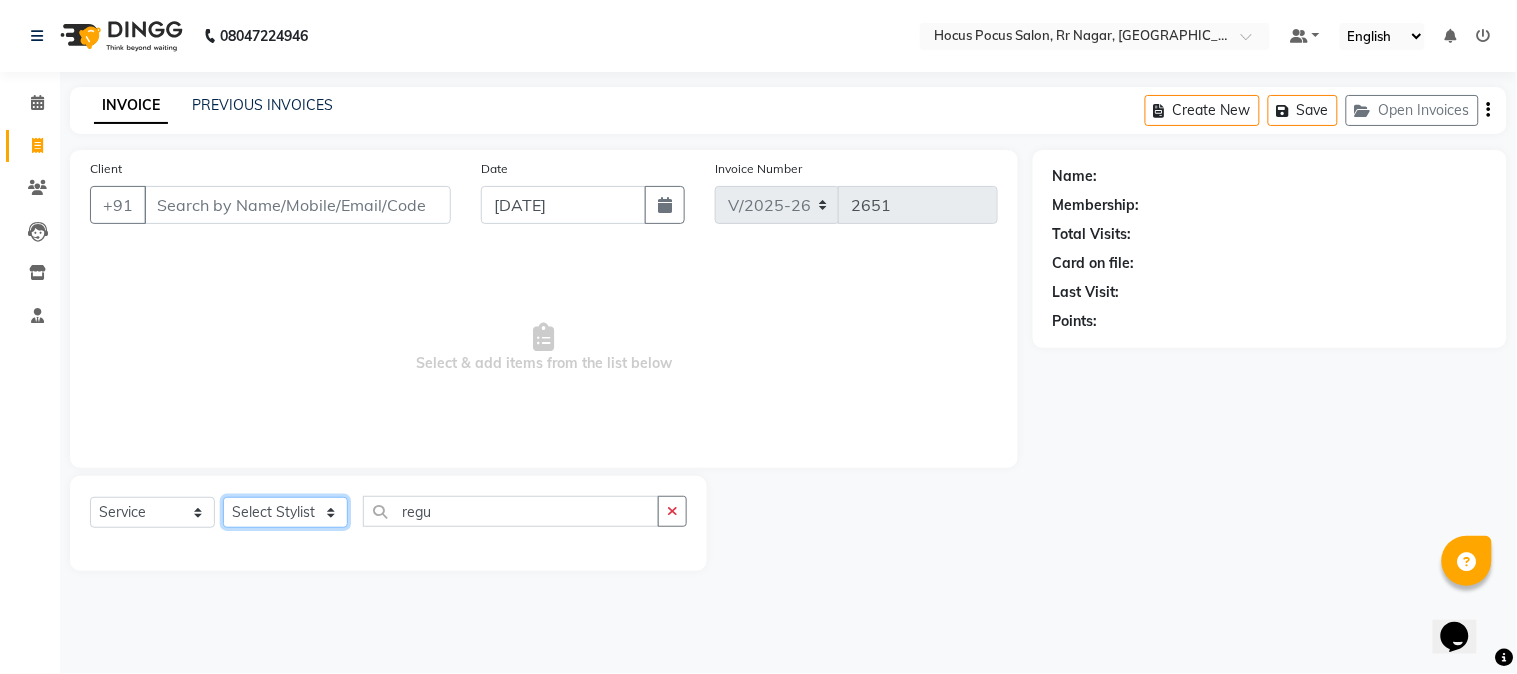 click on "Select Stylist [PERSON_NAME] hocus pocus [PERSON_NAME] [PERSON_NAME] [PERSON_NAME] [PERSON_NAME]" 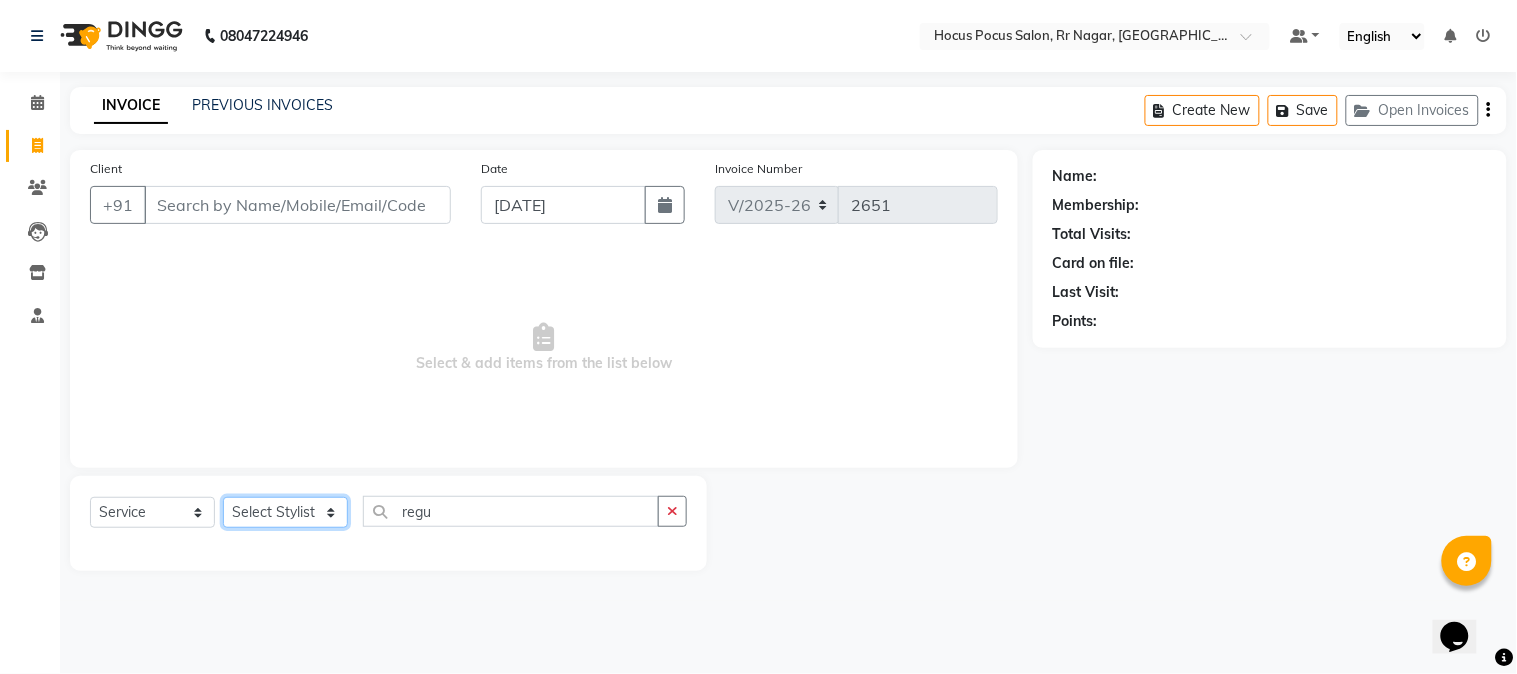 select on "32987" 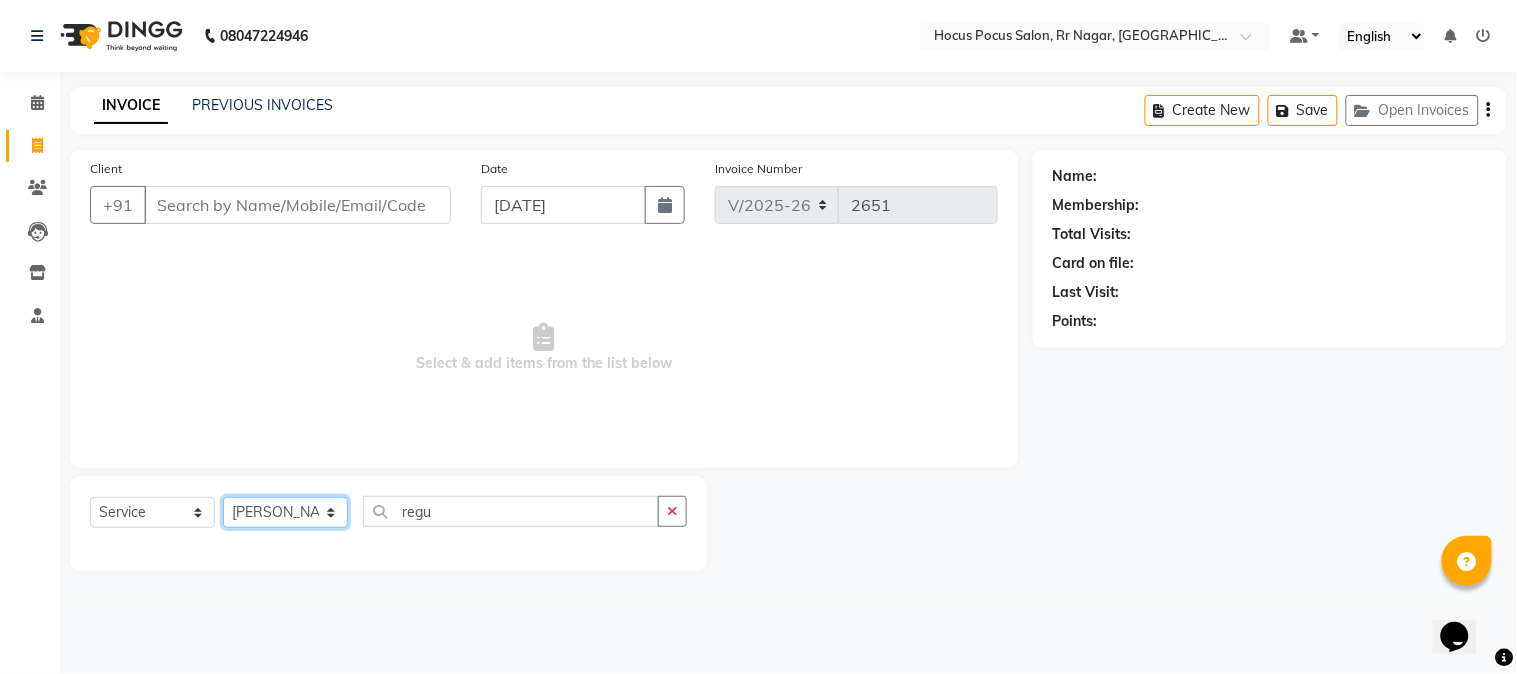 click on "Select Stylist [PERSON_NAME] hocus pocus [PERSON_NAME] [PERSON_NAME] [PERSON_NAME] [PERSON_NAME]" 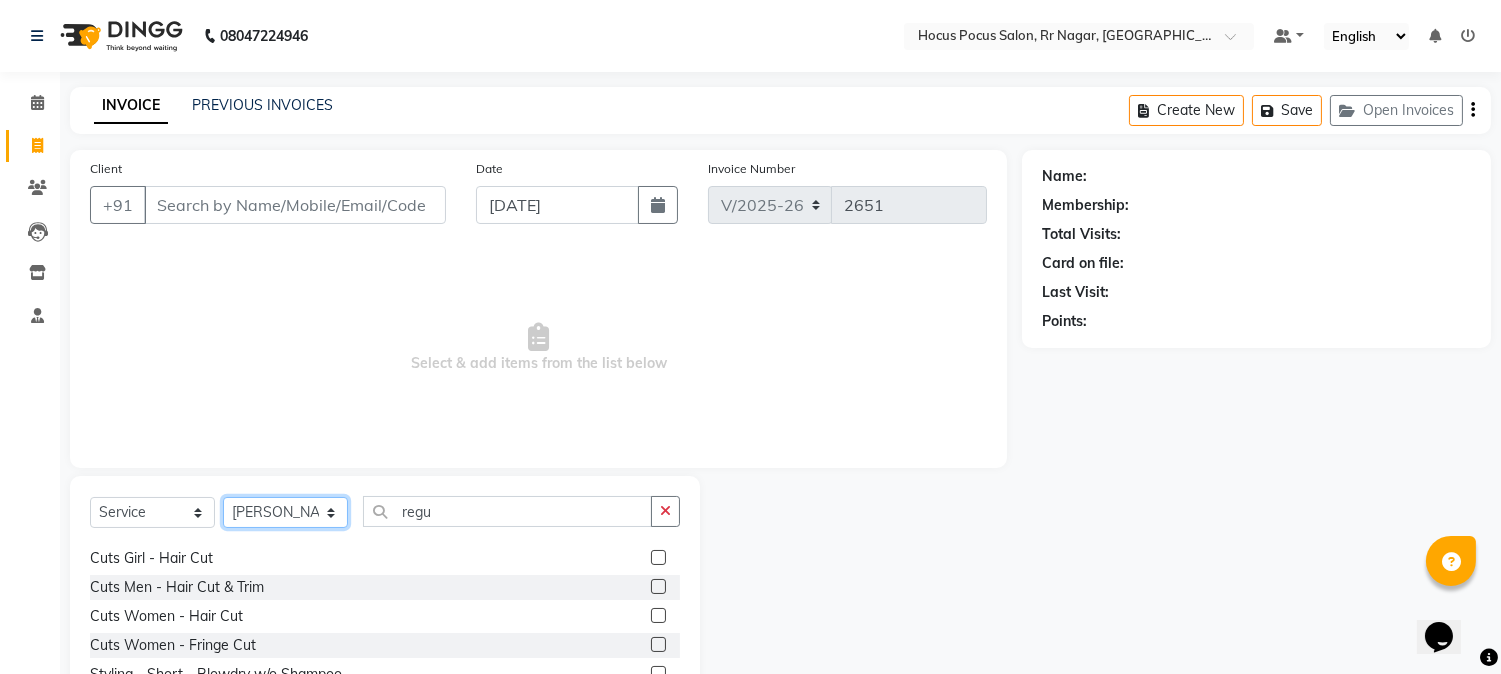 scroll, scrollTop: 666, scrollLeft: 0, axis: vertical 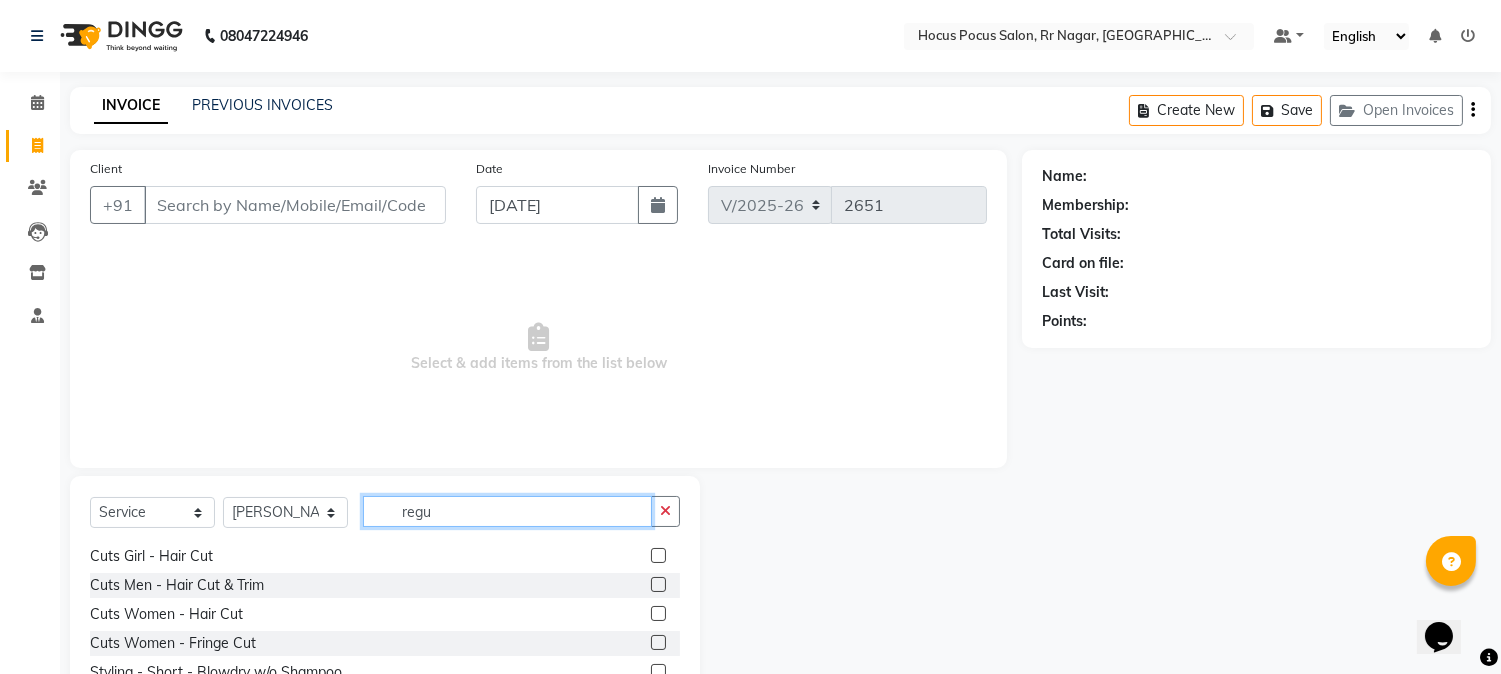 click on "regu" 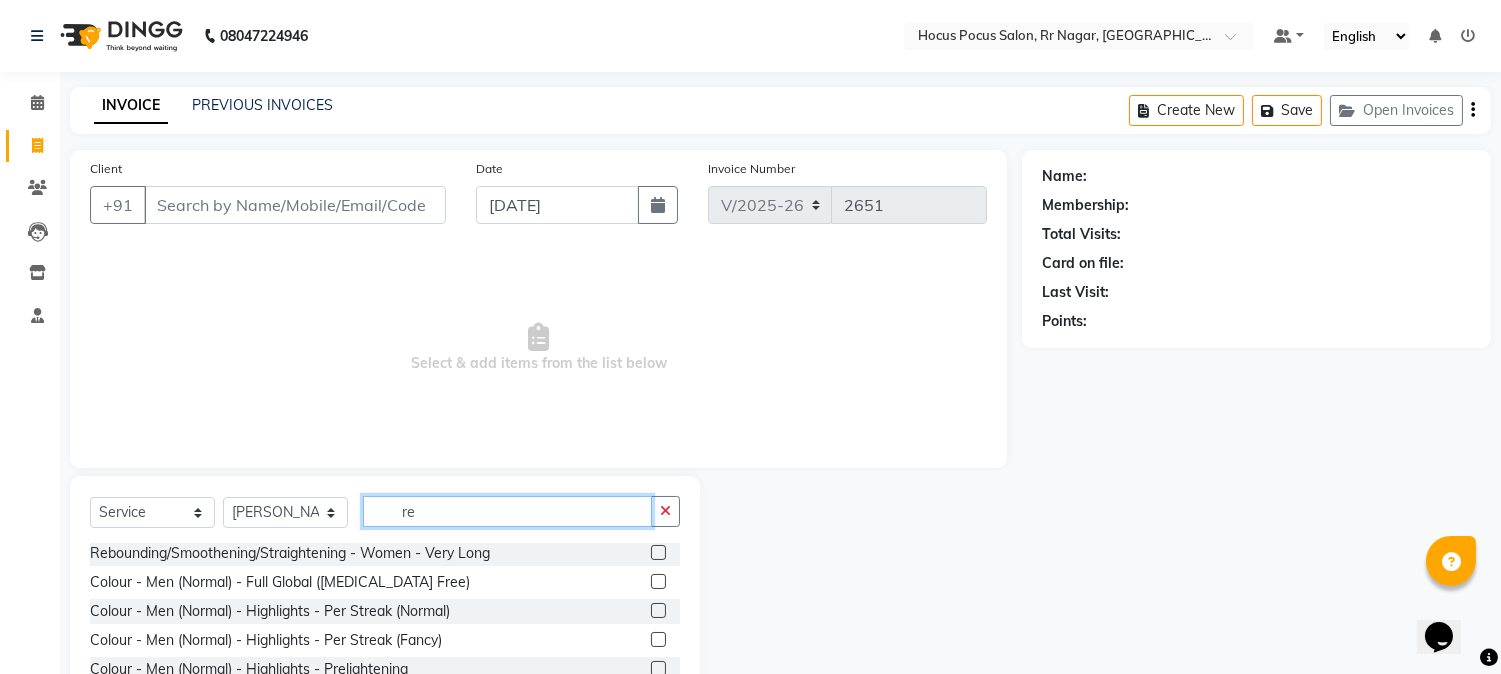 type on "r" 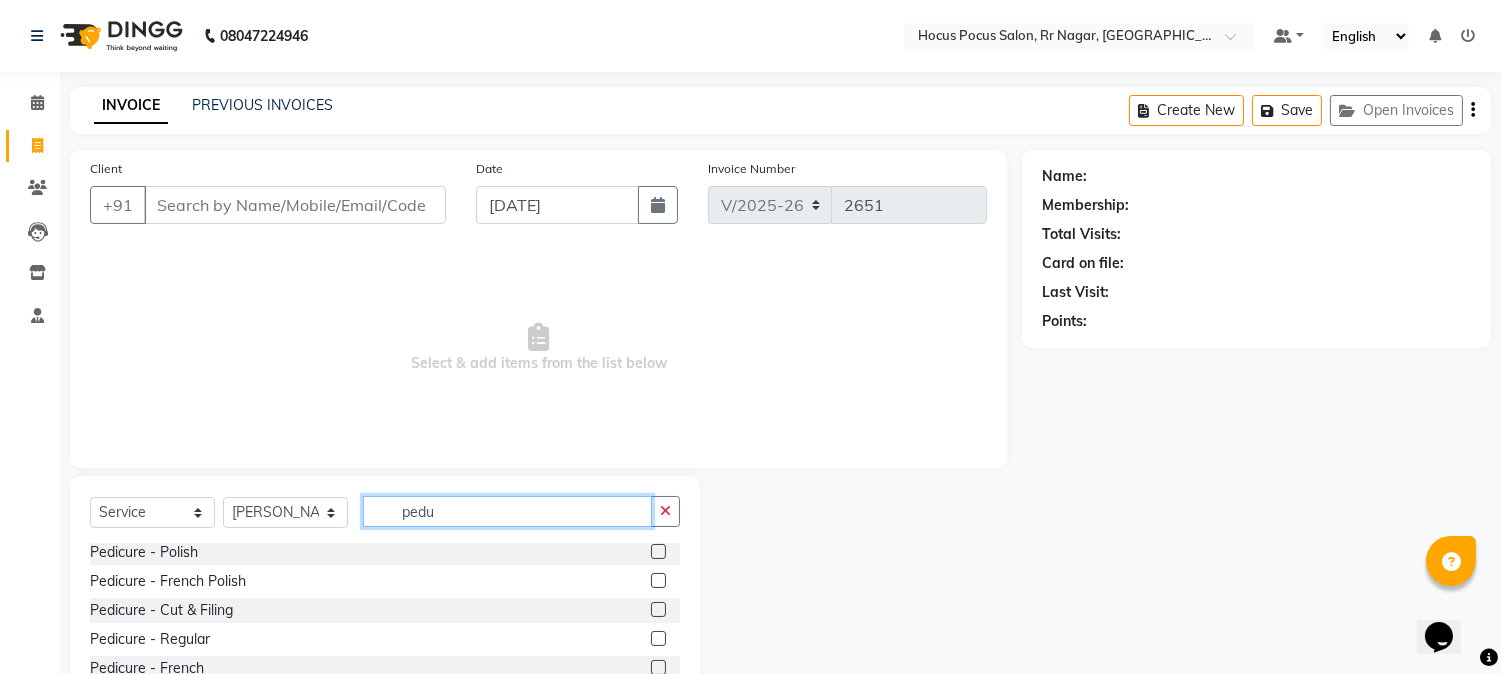 scroll, scrollTop: 0, scrollLeft: 0, axis: both 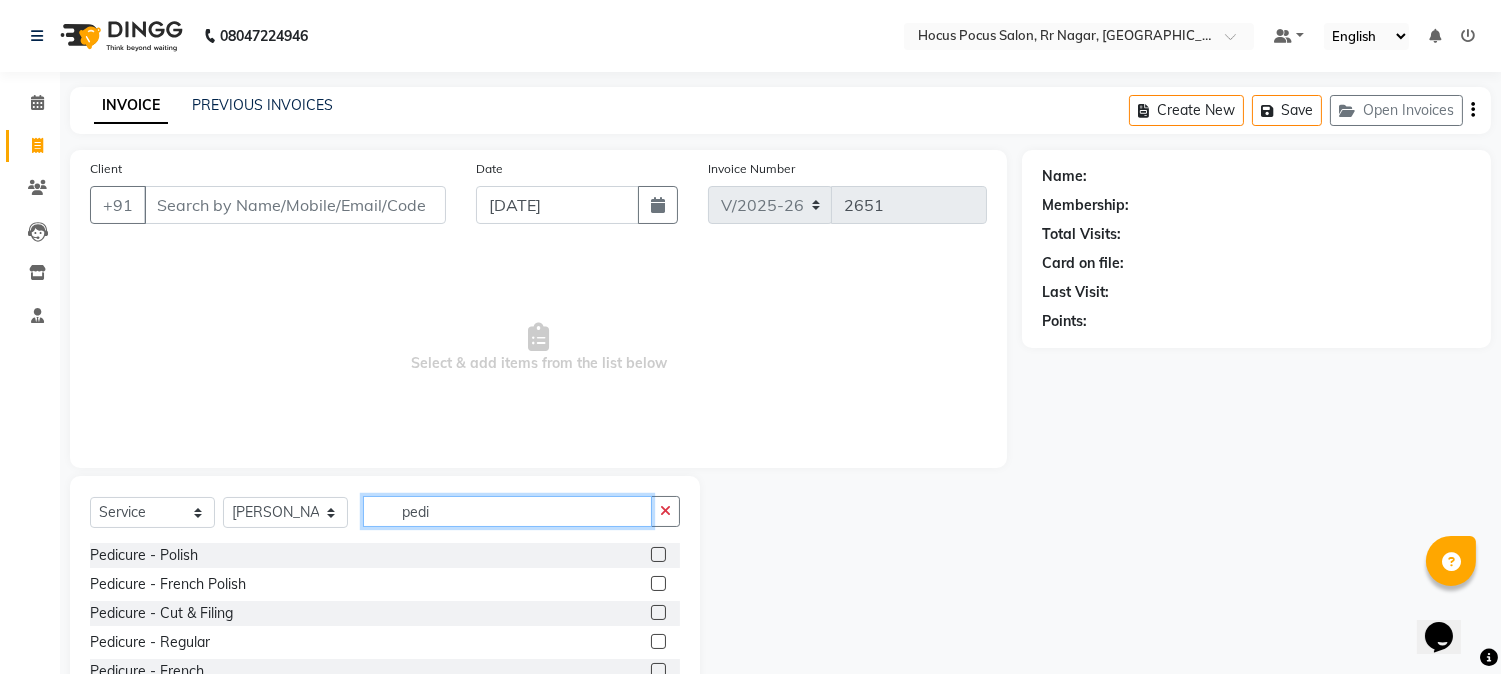 type on "pedi" 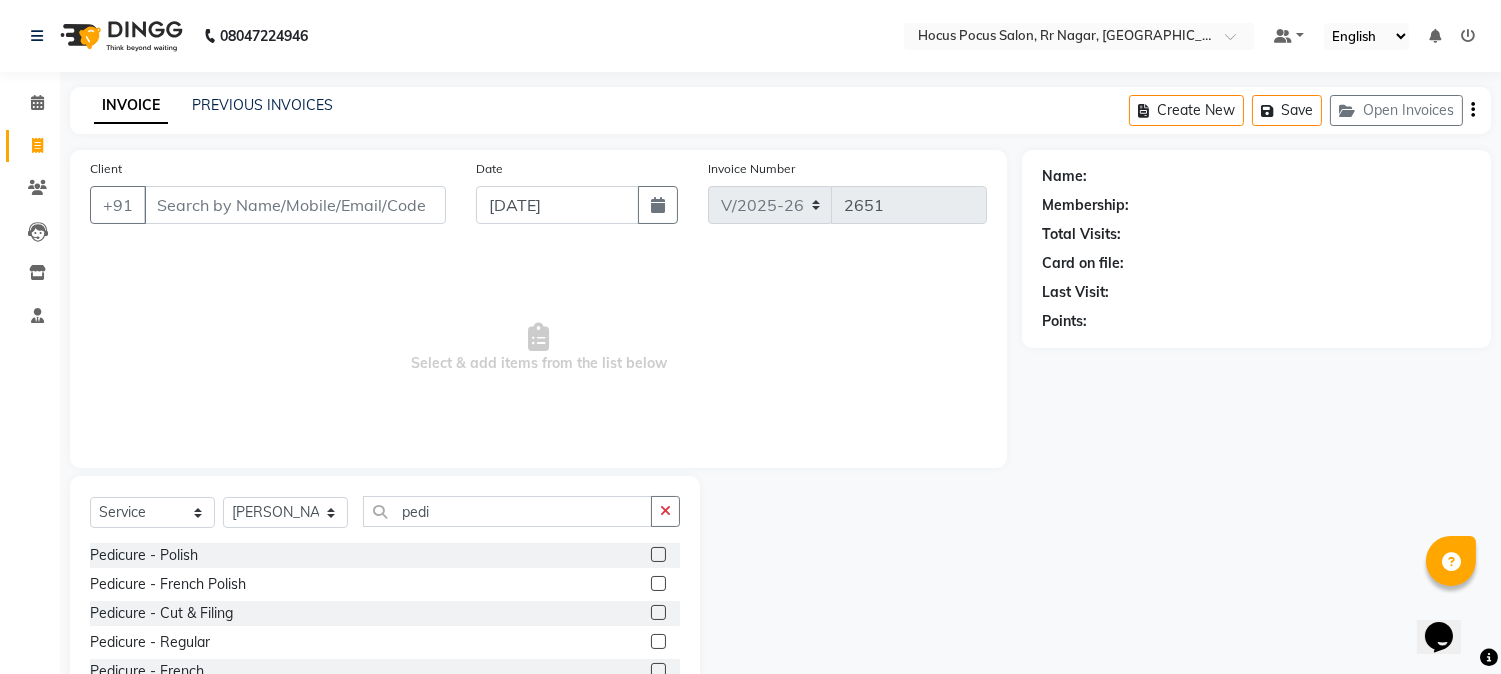 click 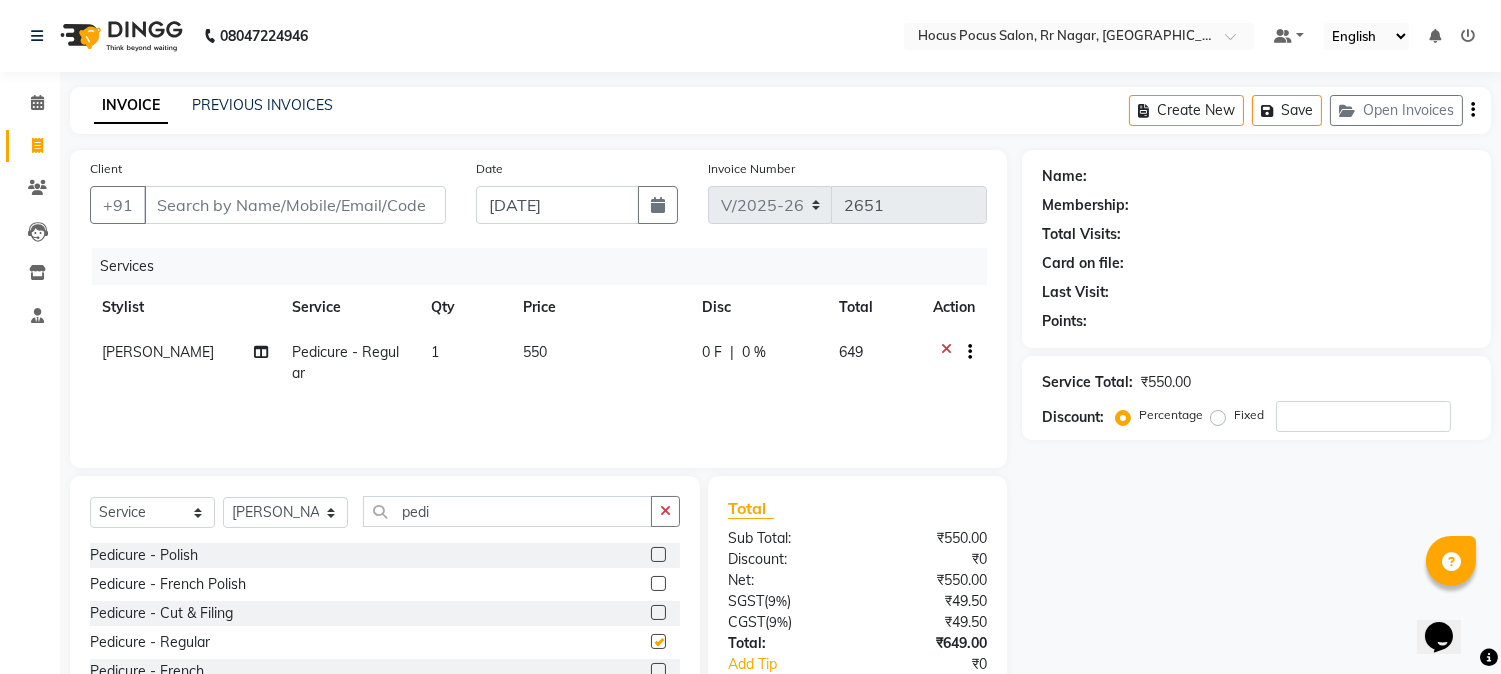 checkbox on "false" 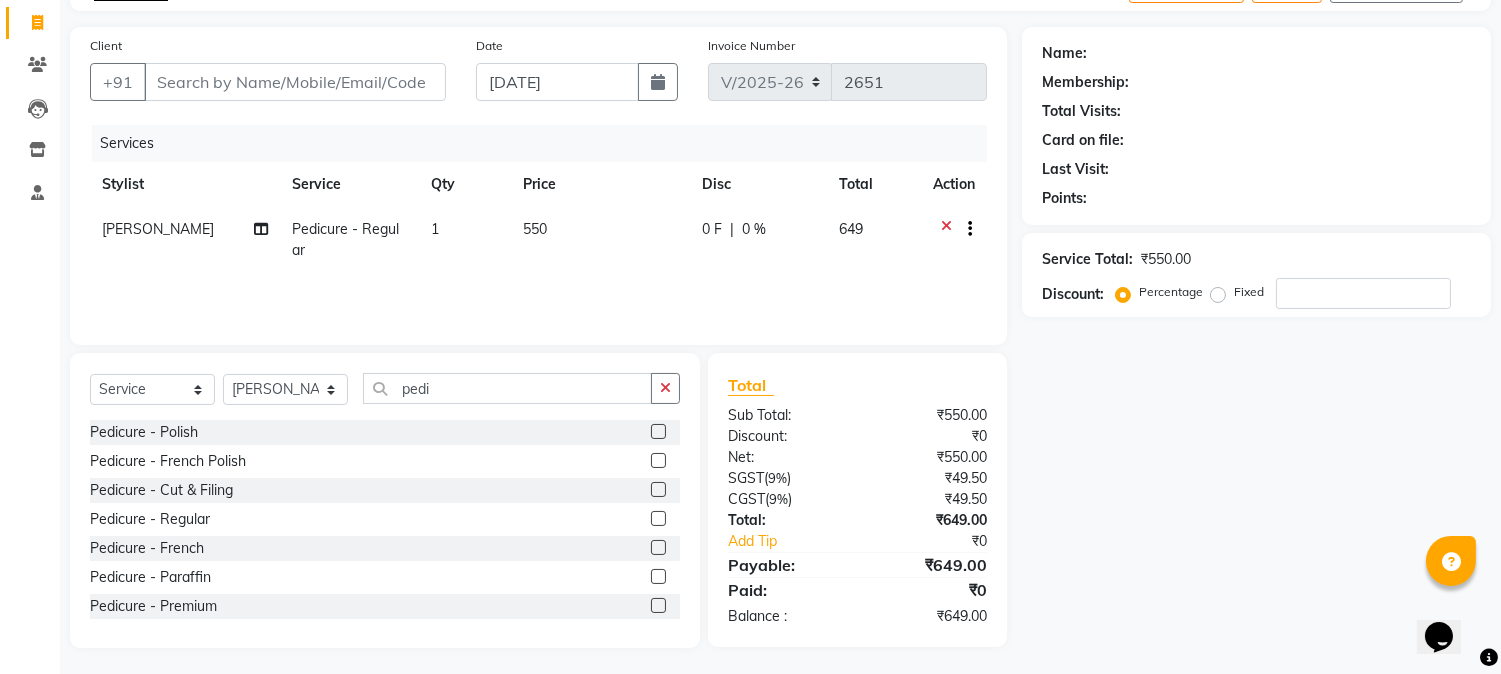 scroll, scrollTop: 126, scrollLeft: 0, axis: vertical 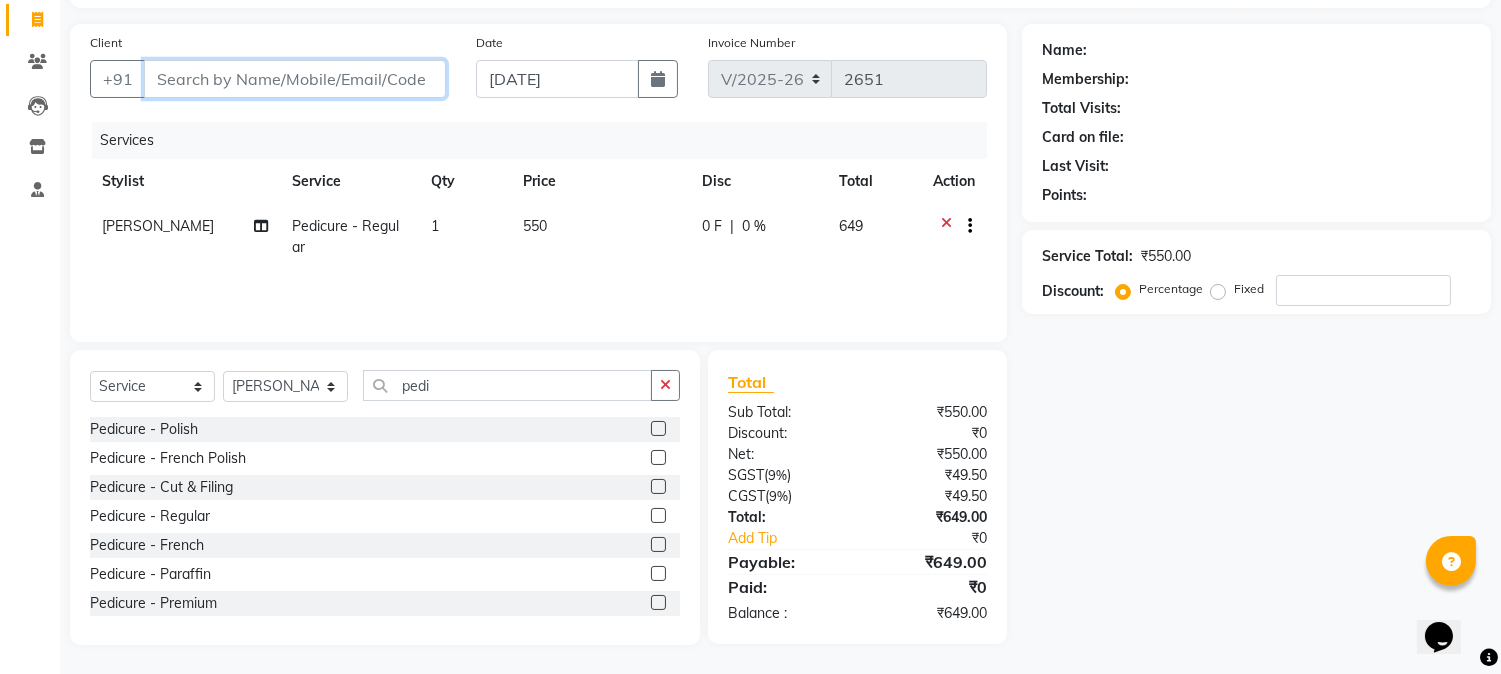 click on "Client" at bounding box center (295, 79) 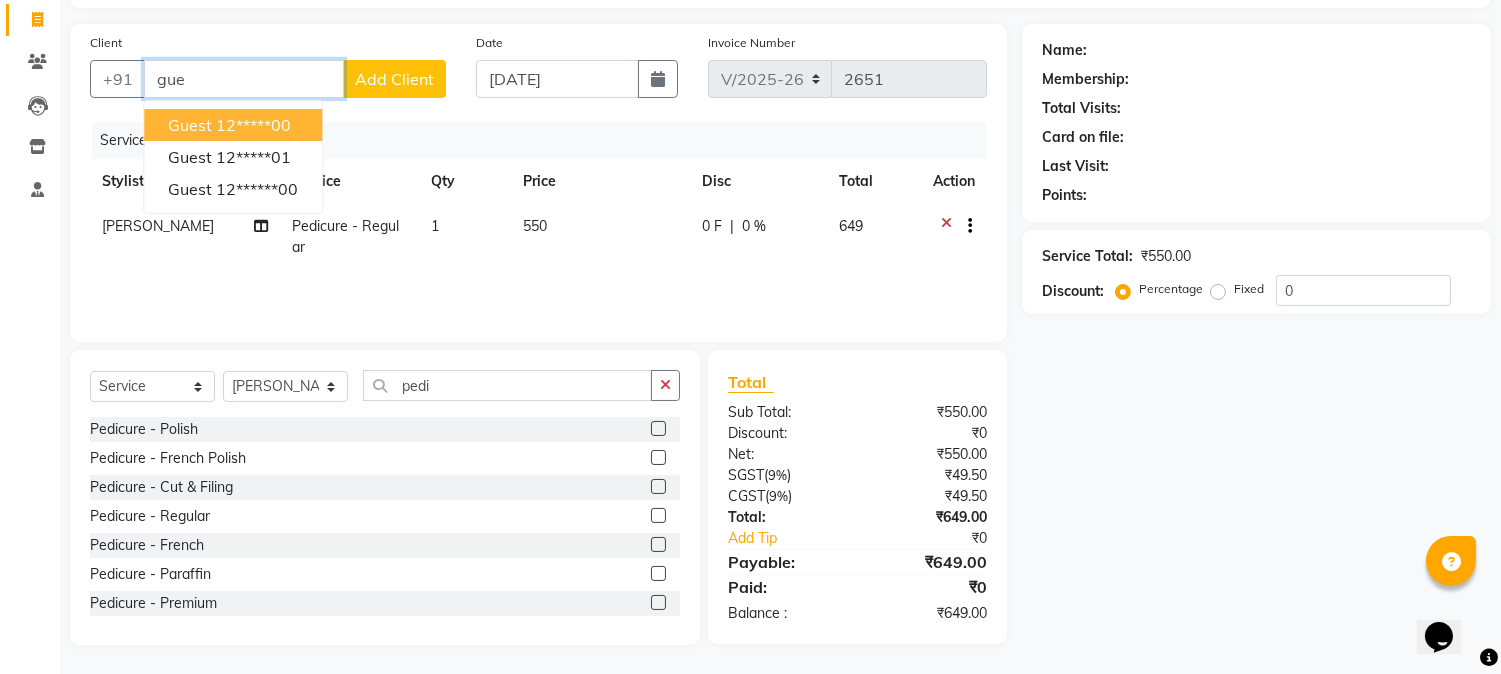 click on "guest" at bounding box center (190, 125) 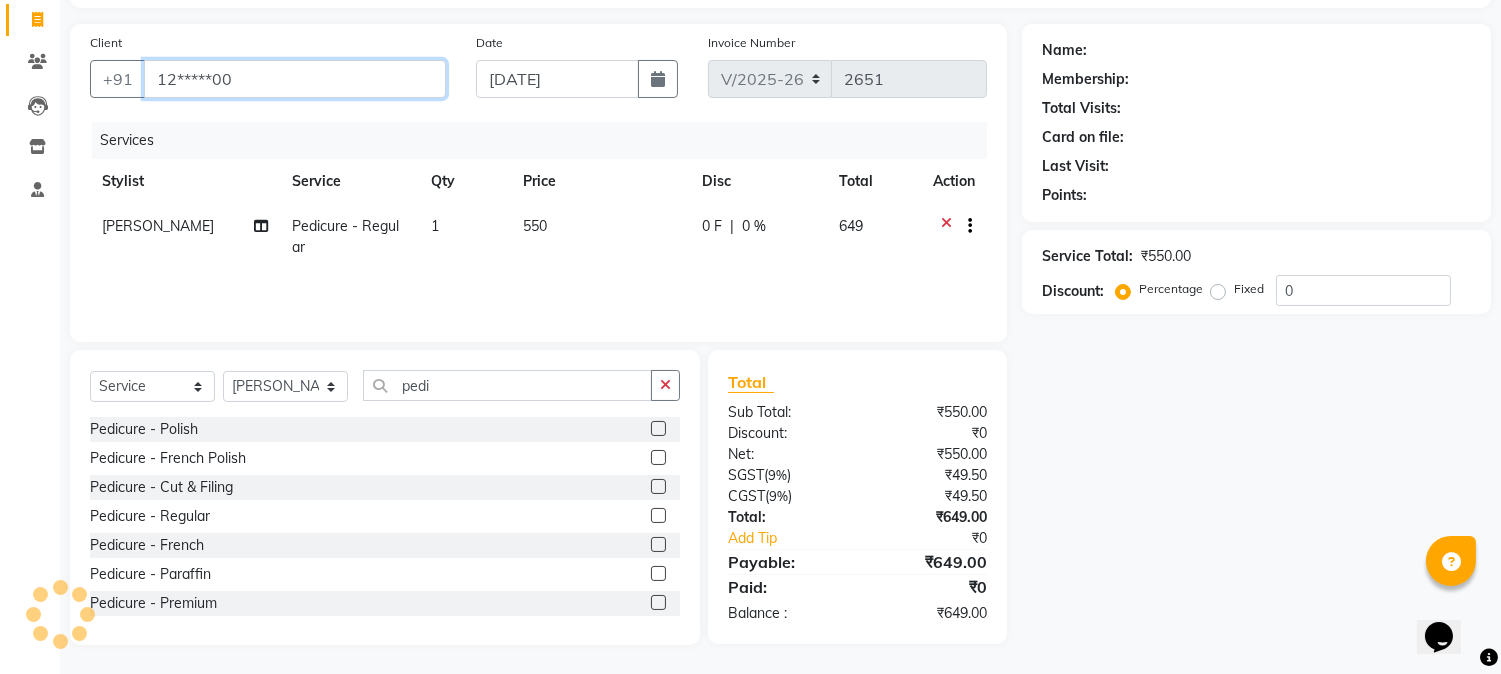 type on "12*****00" 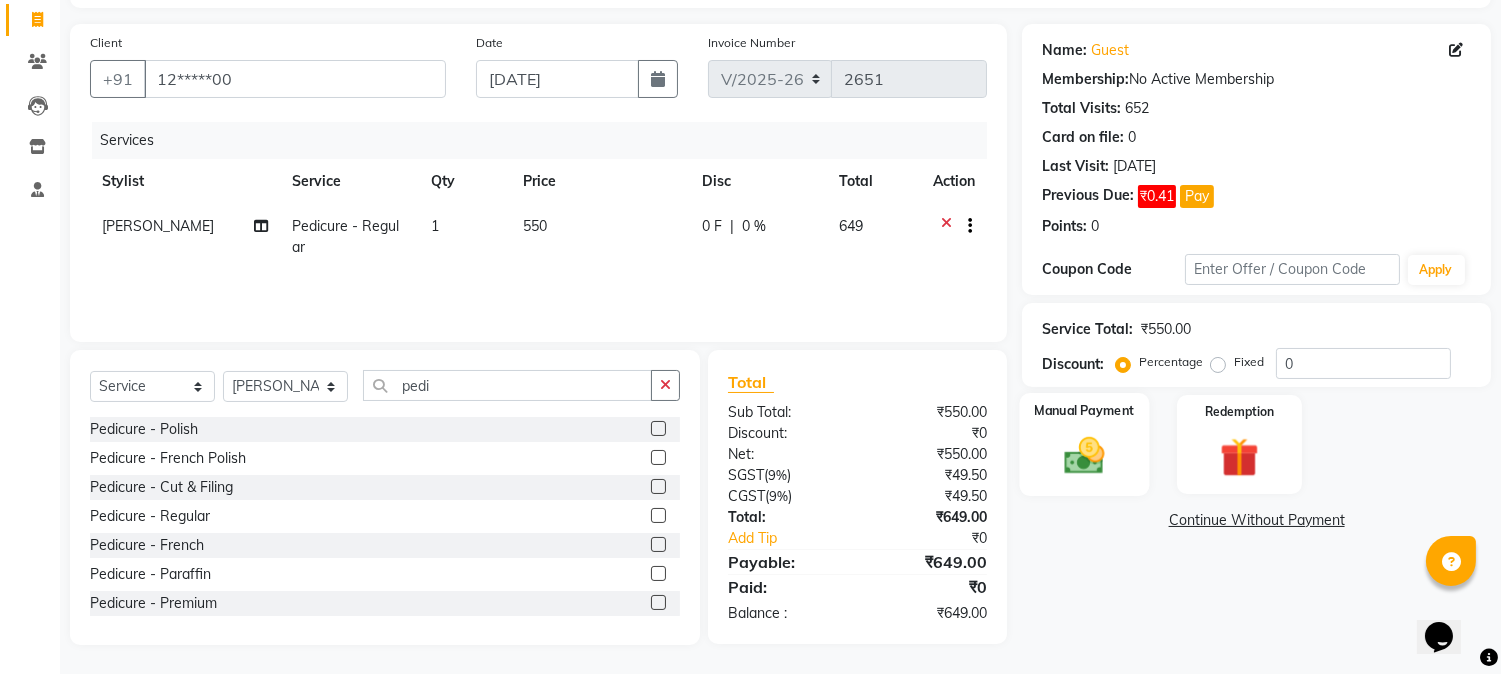 click on "Manual Payment" 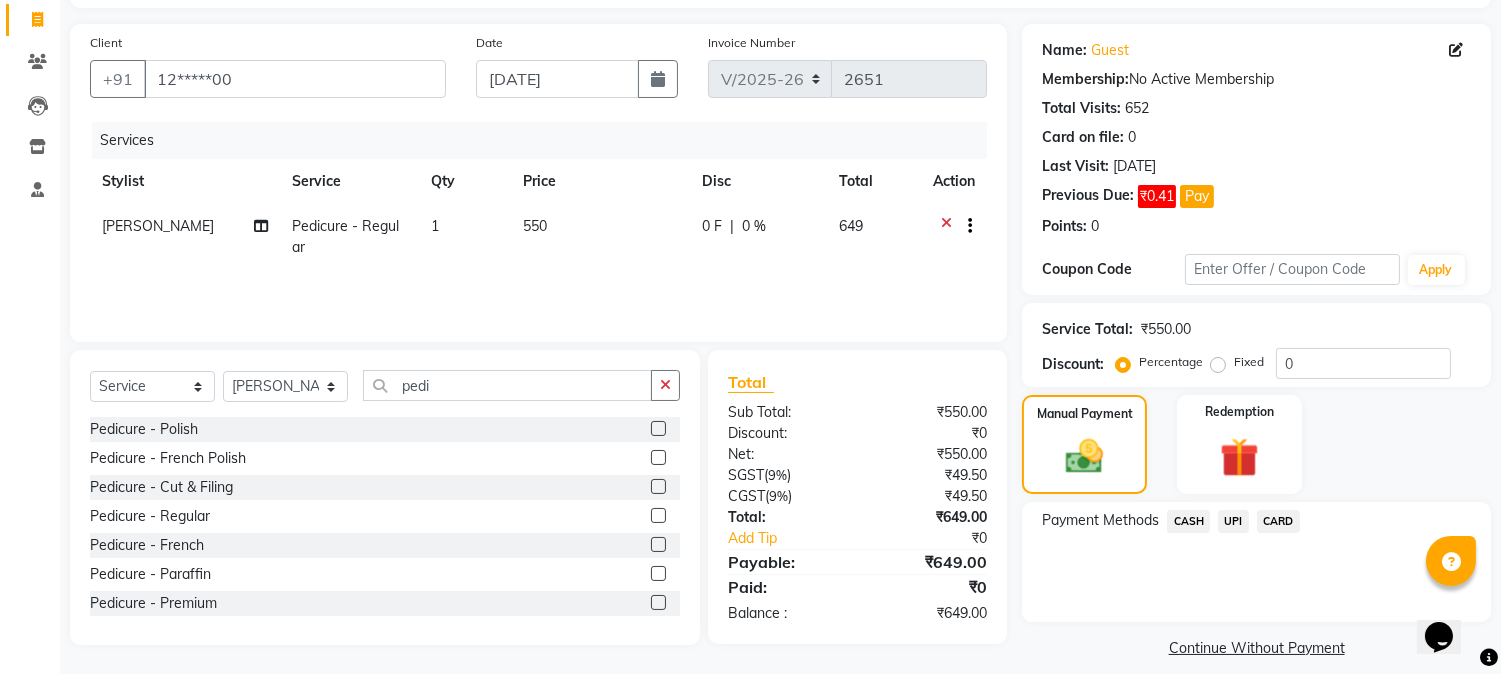 click on "CASH" 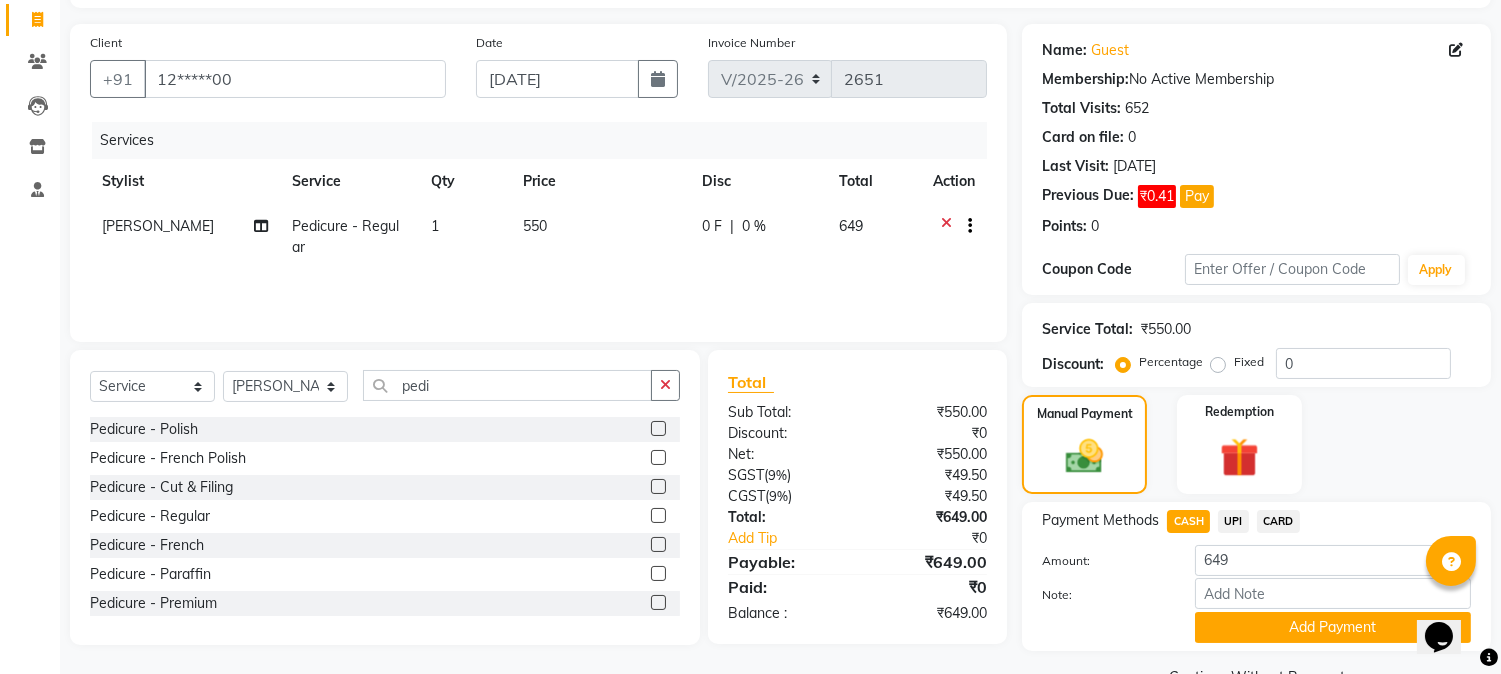 click on "Add Payment" 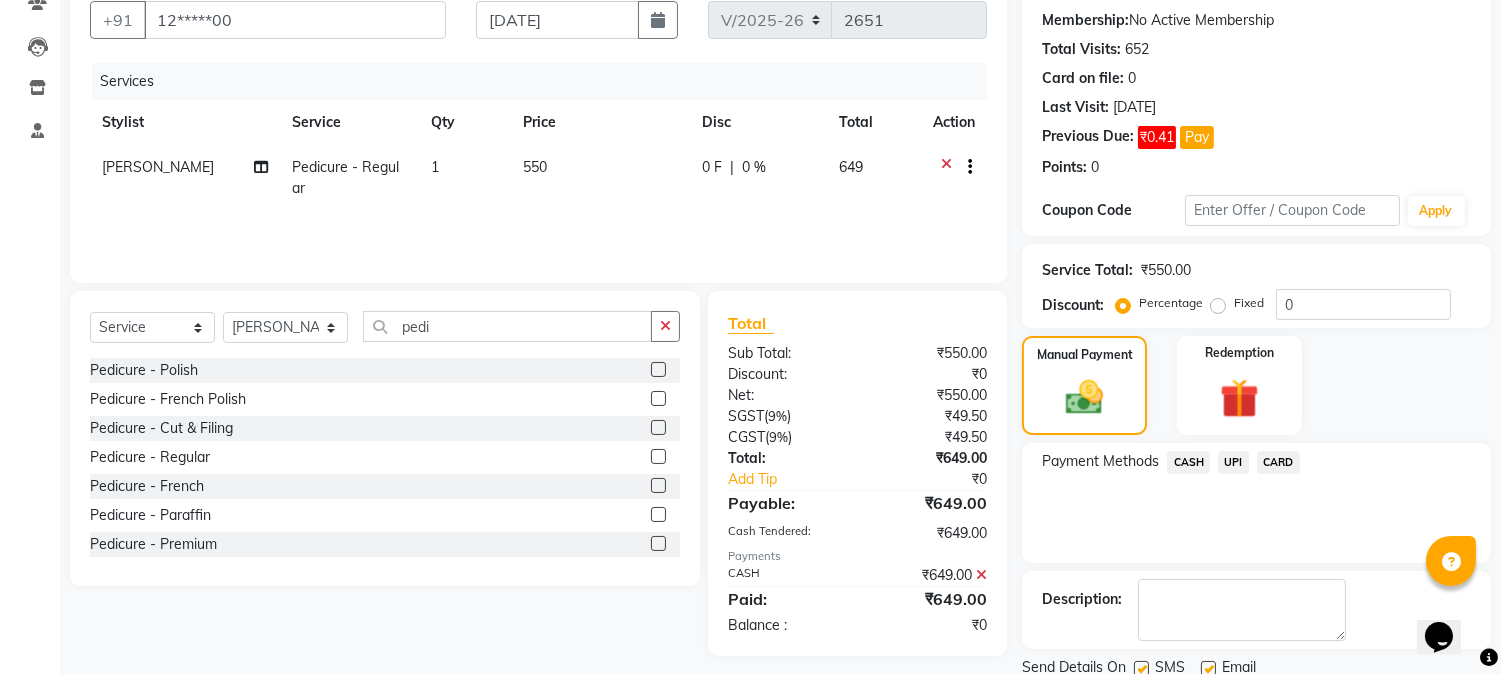 scroll, scrollTop: 237, scrollLeft: 0, axis: vertical 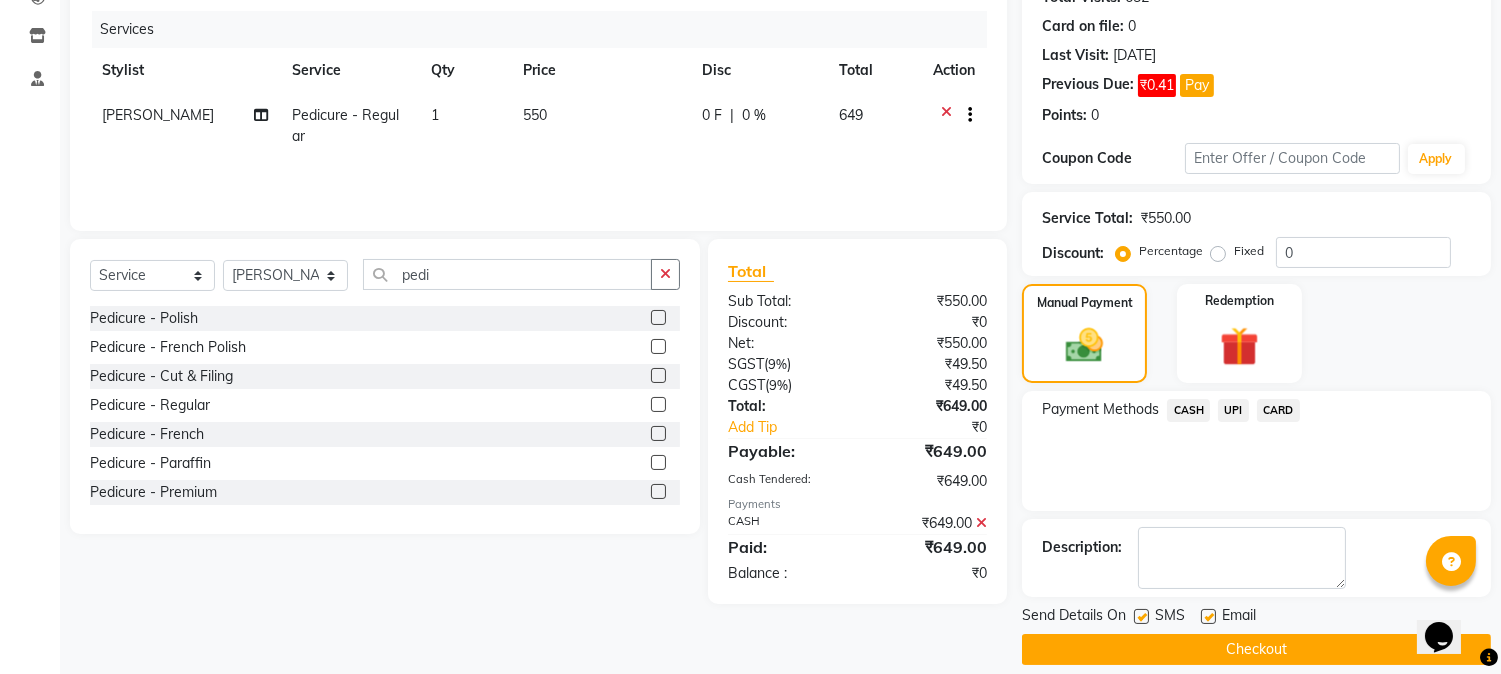 click 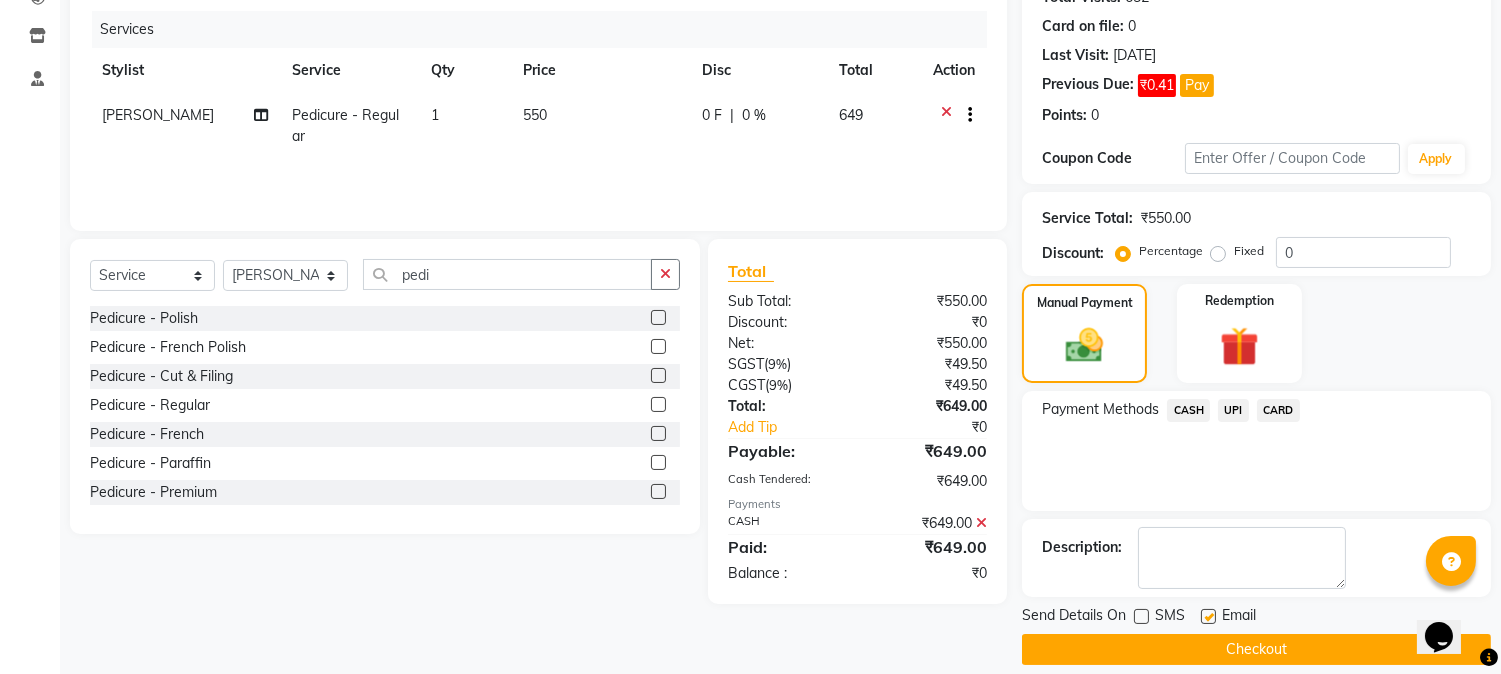 click on "Checkout" 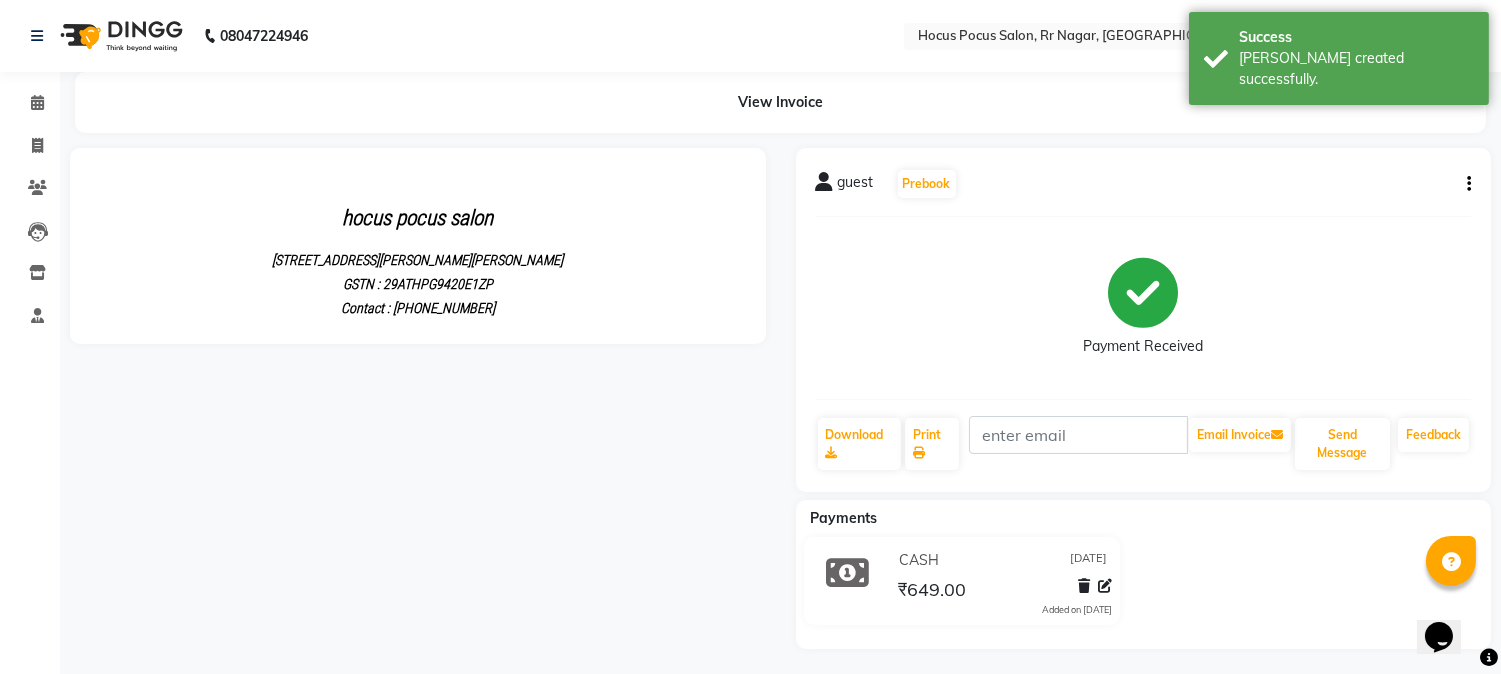 scroll, scrollTop: 0, scrollLeft: 0, axis: both 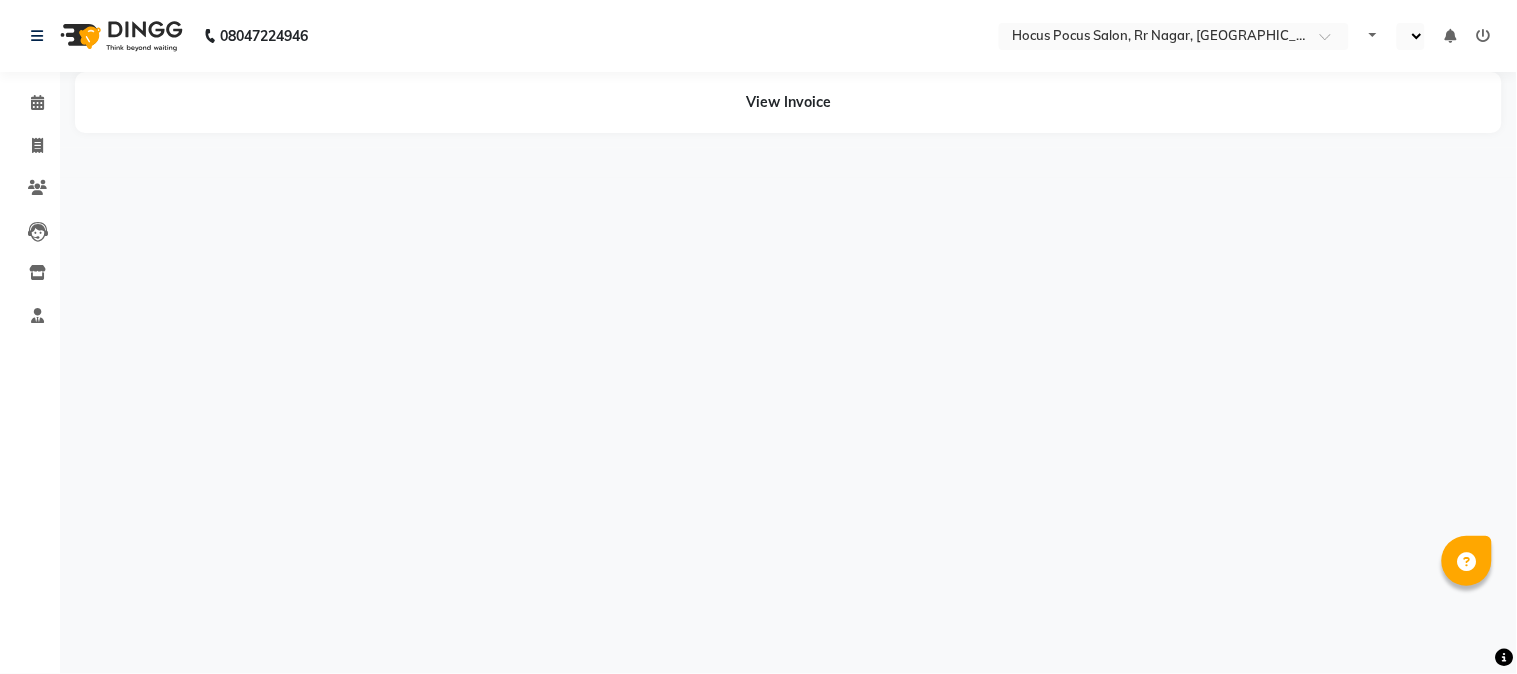 select on "en" 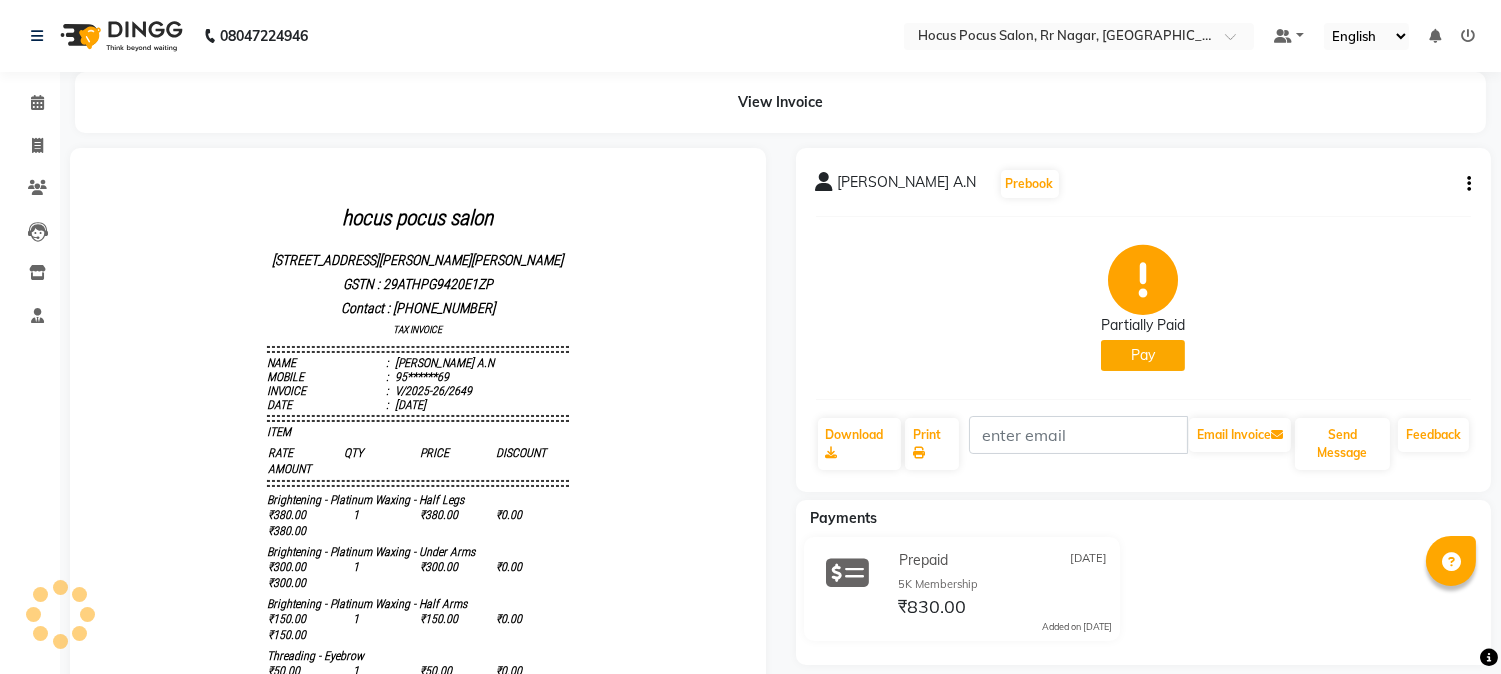 scroll, scrollTop: 0, scrollLeft: 0, axis: both 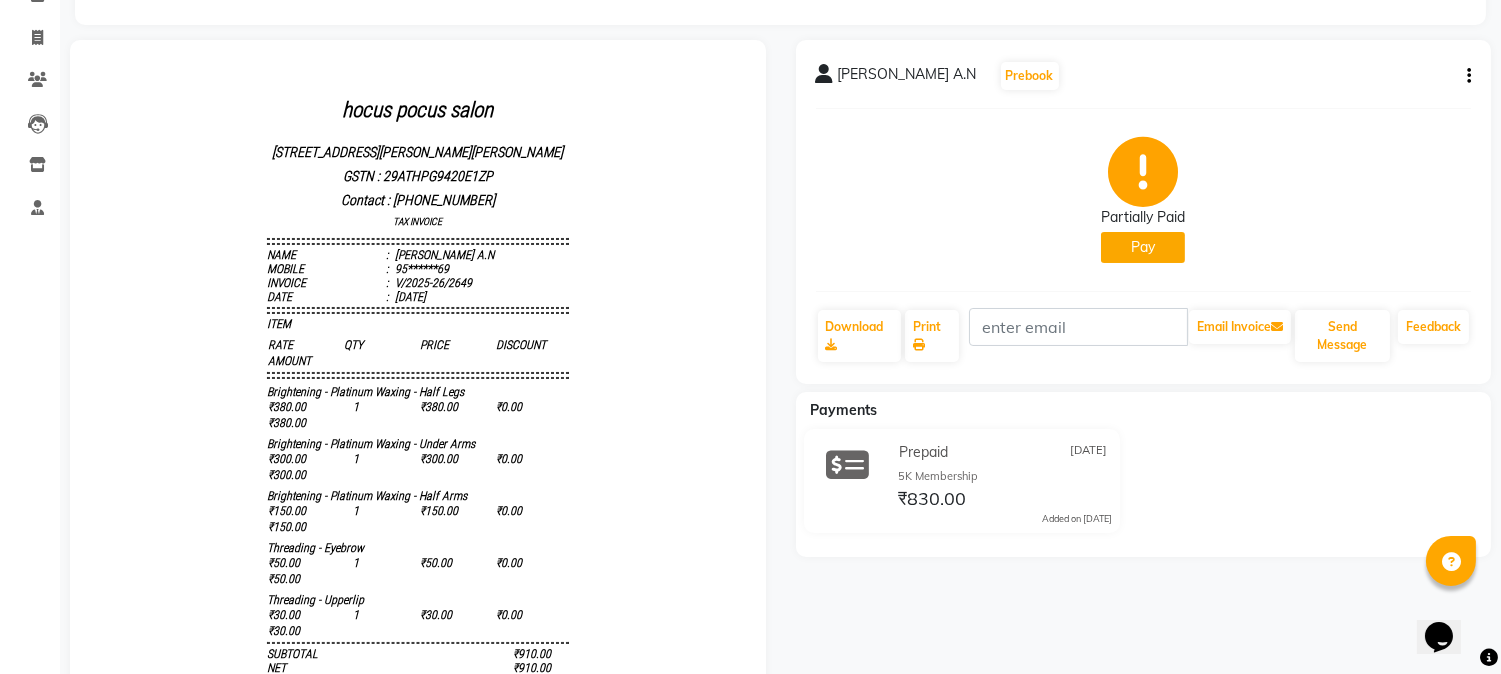 click 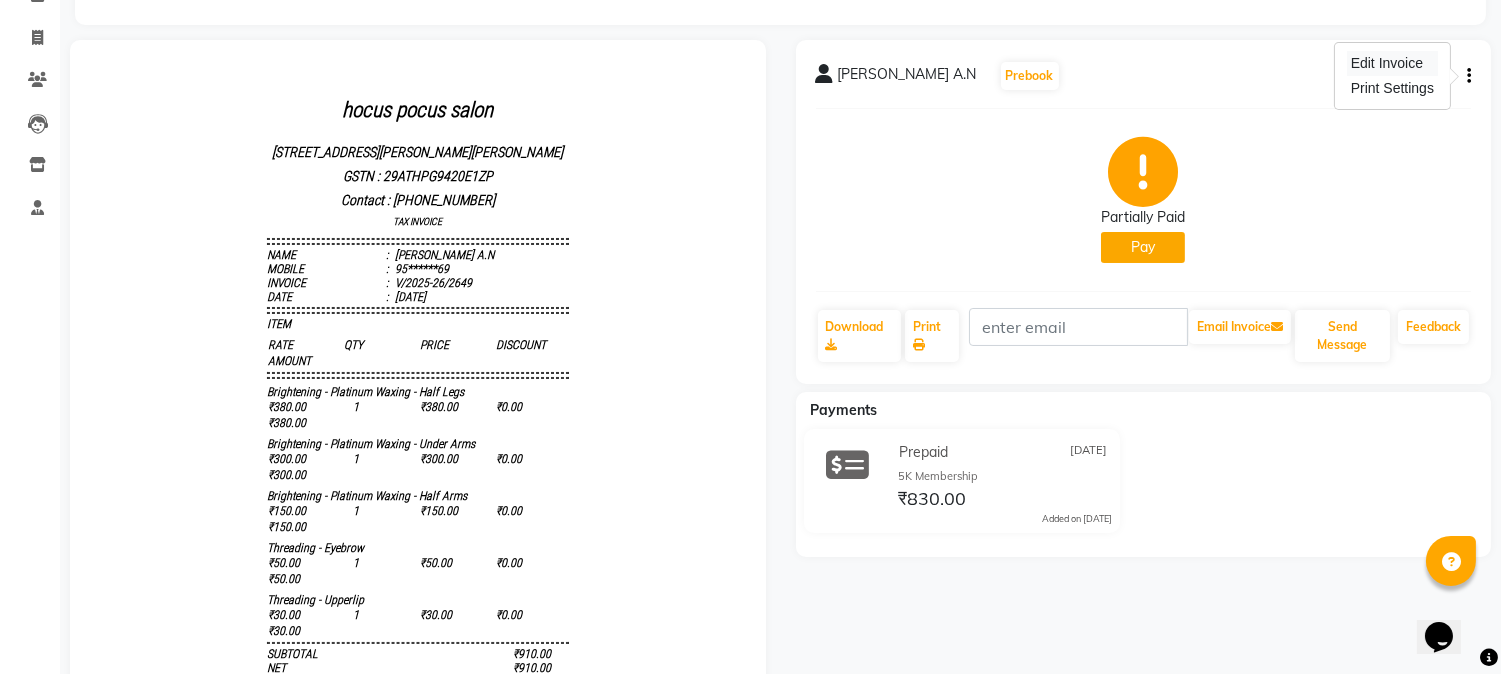 click on "Edit Invoice" at bounding box center (1392, 63) 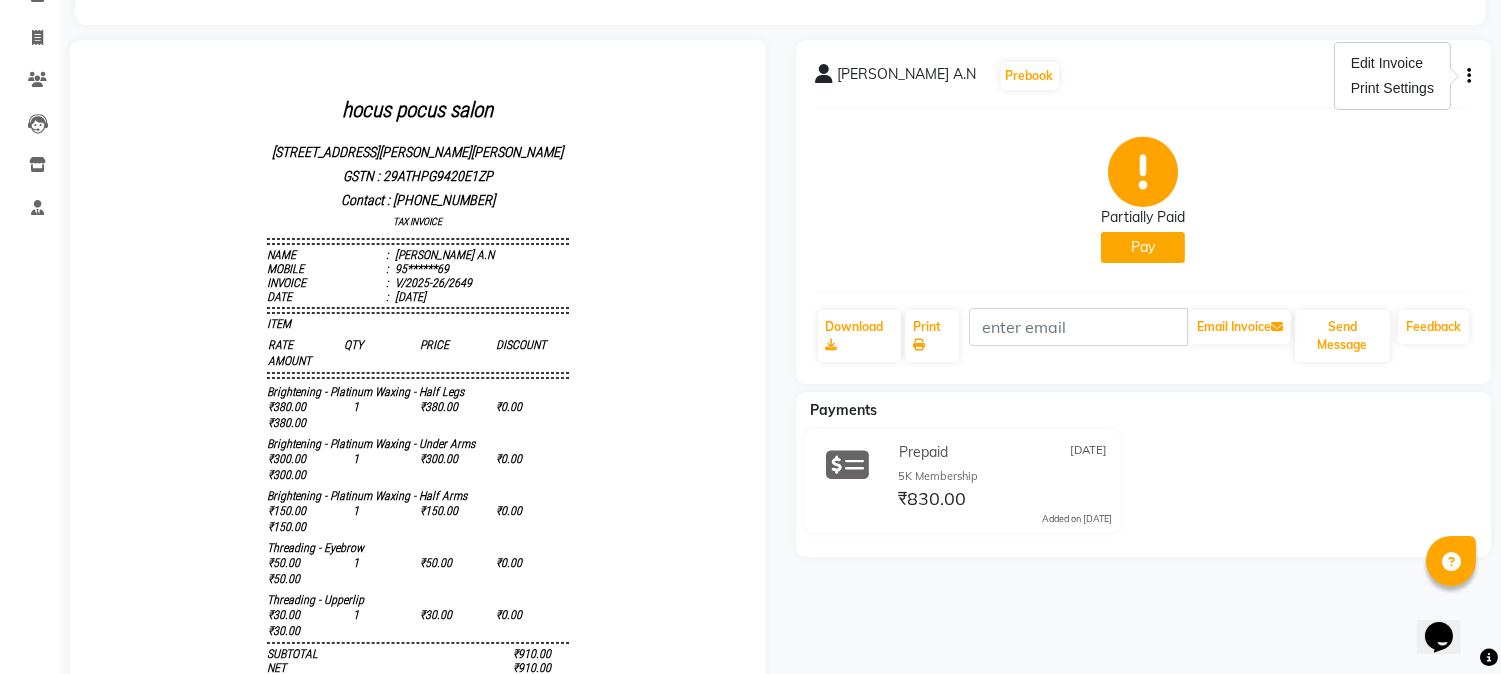 select on "service" 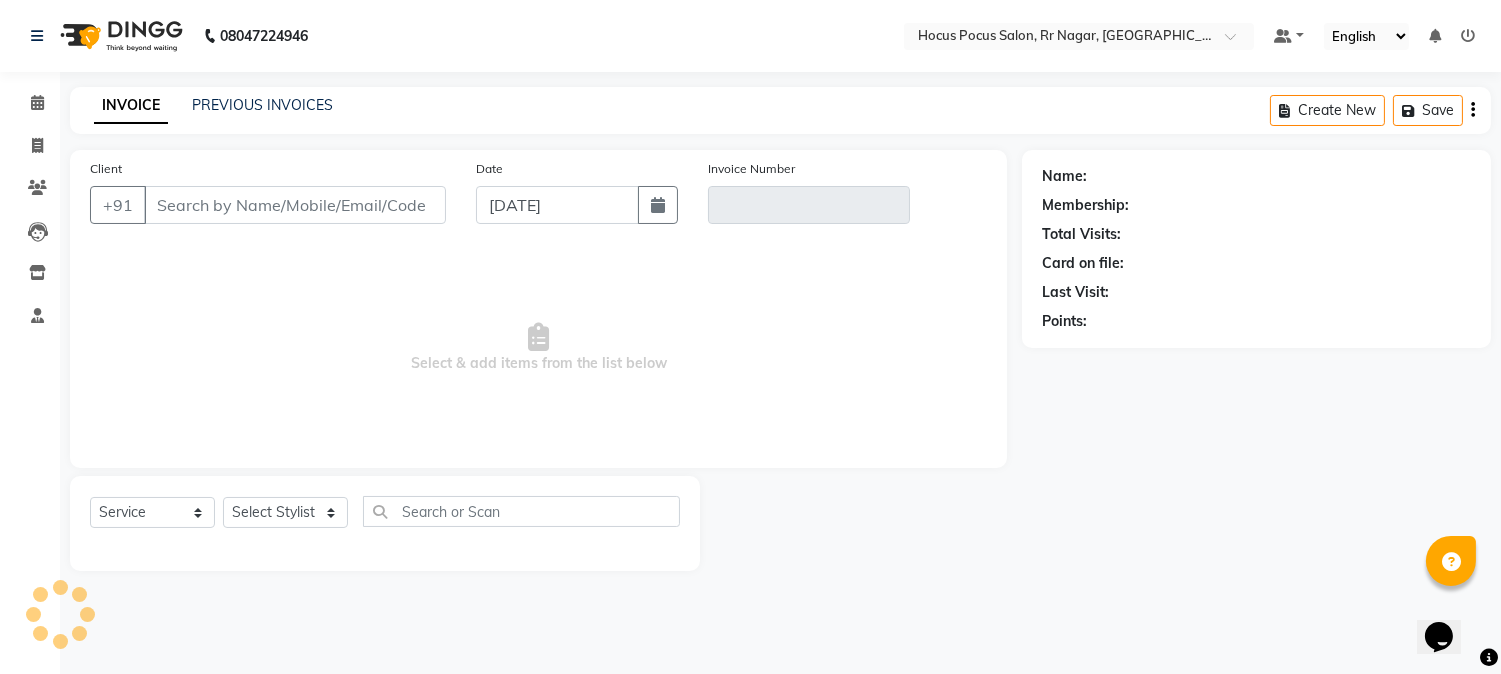 scroll, scrollTop: 0, scrollLeft: 0, axis: both 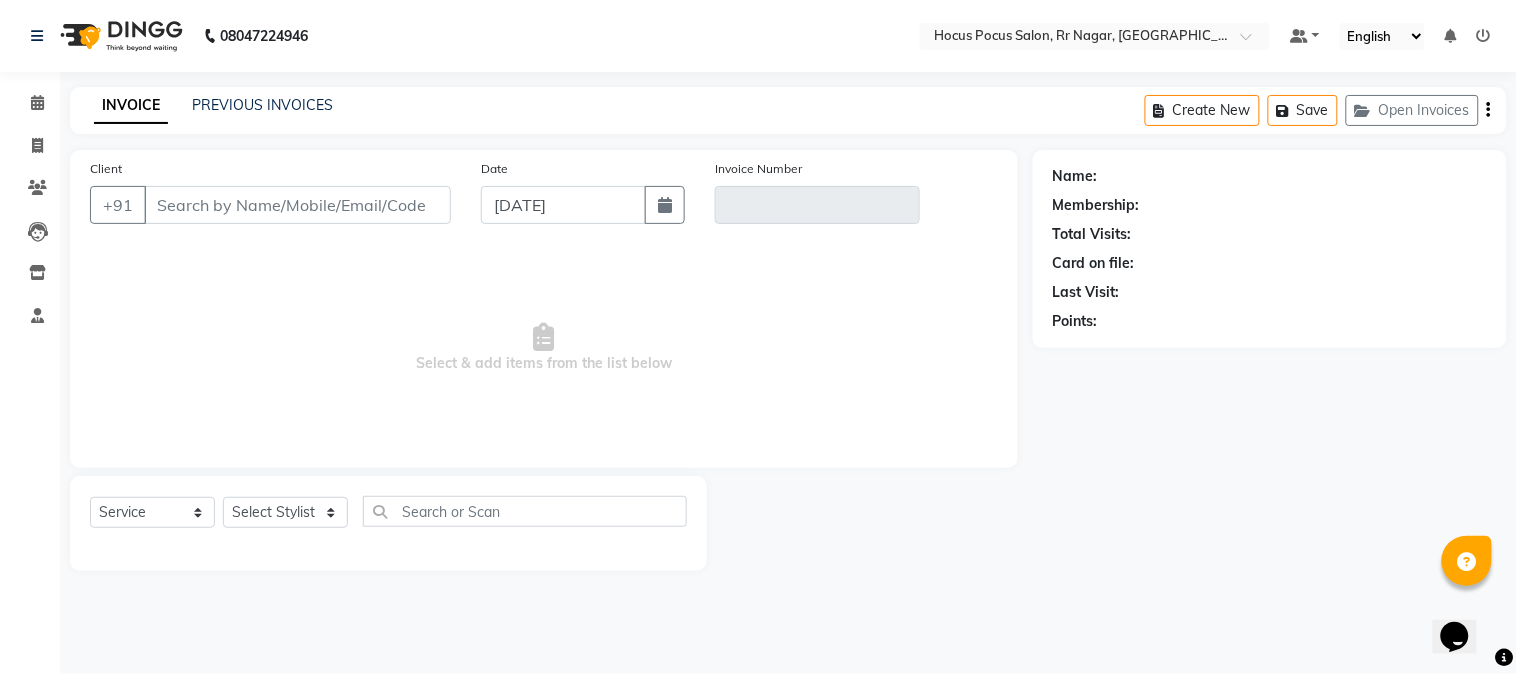type on "95******69" 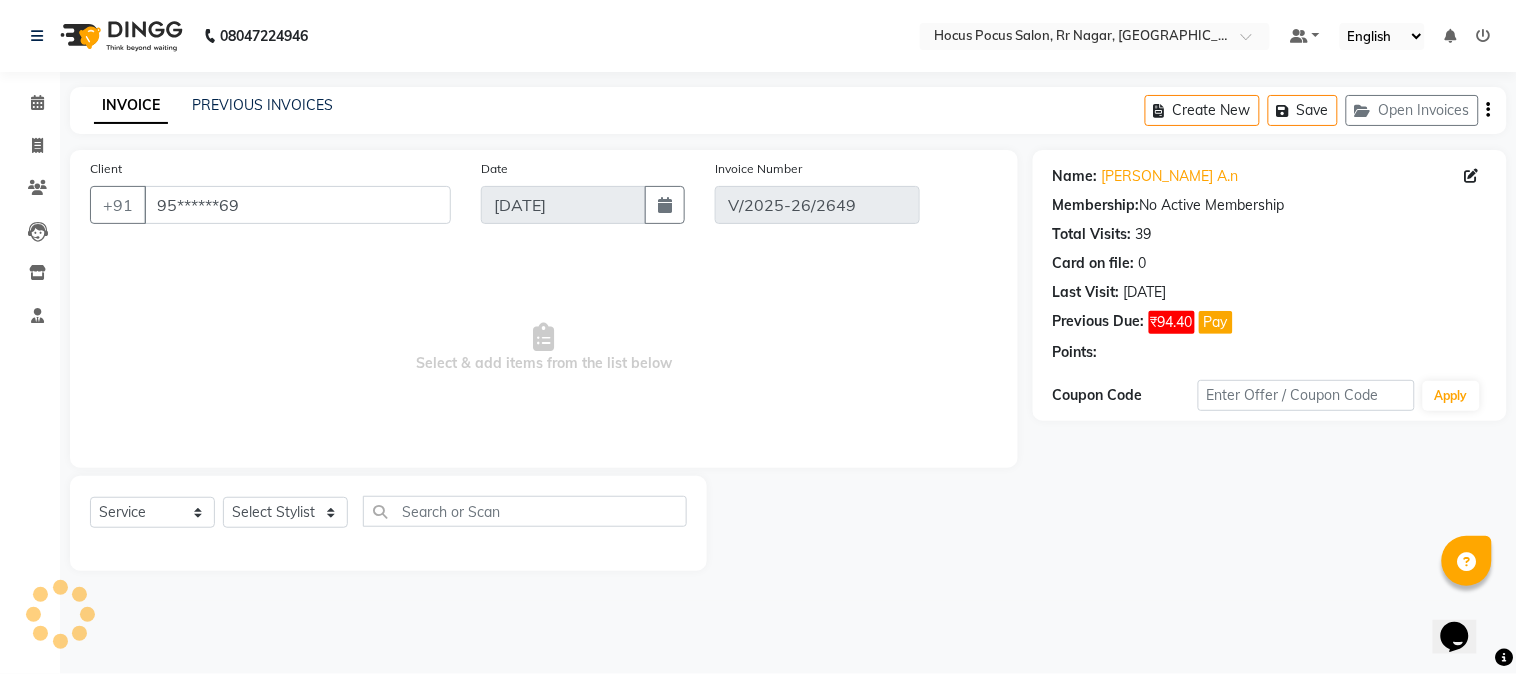 select on "select" 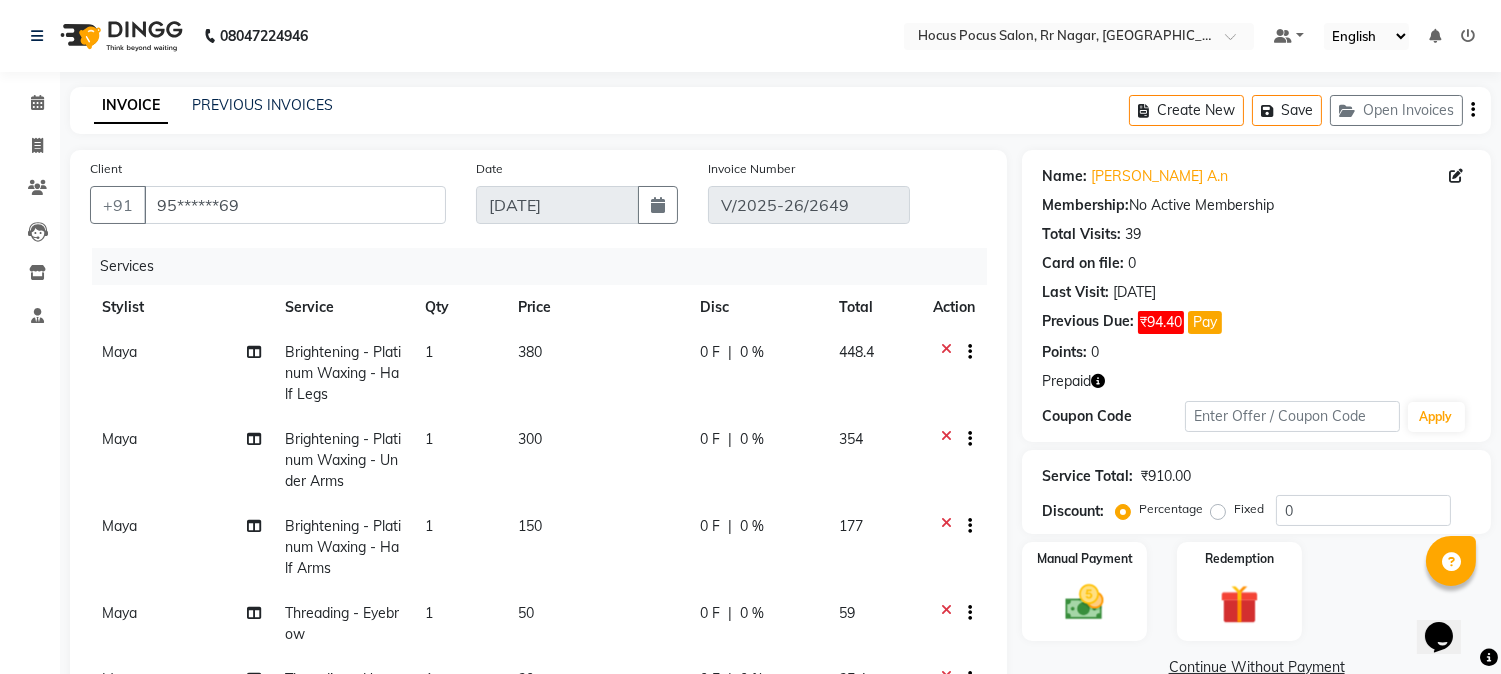 click 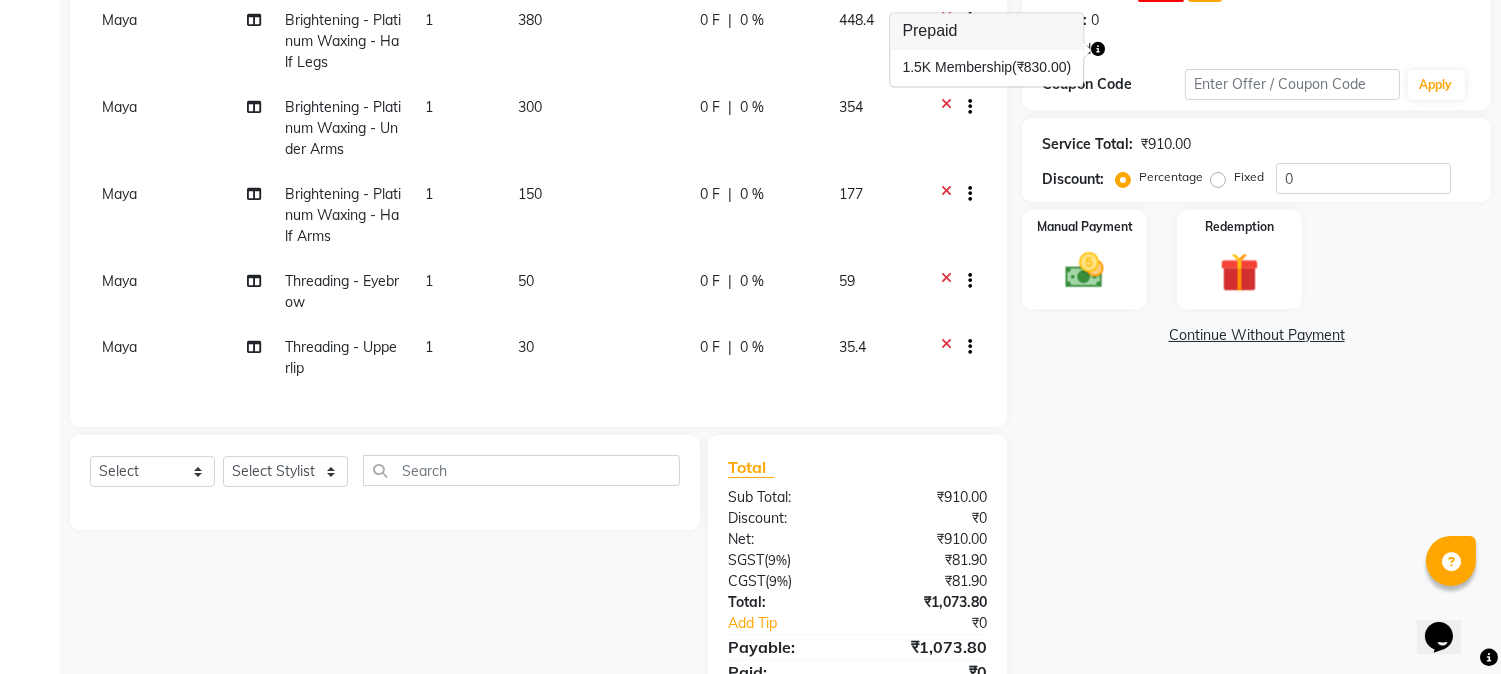 scroll, scrollTop: 333, scrollLeft: 0, axis: vertical 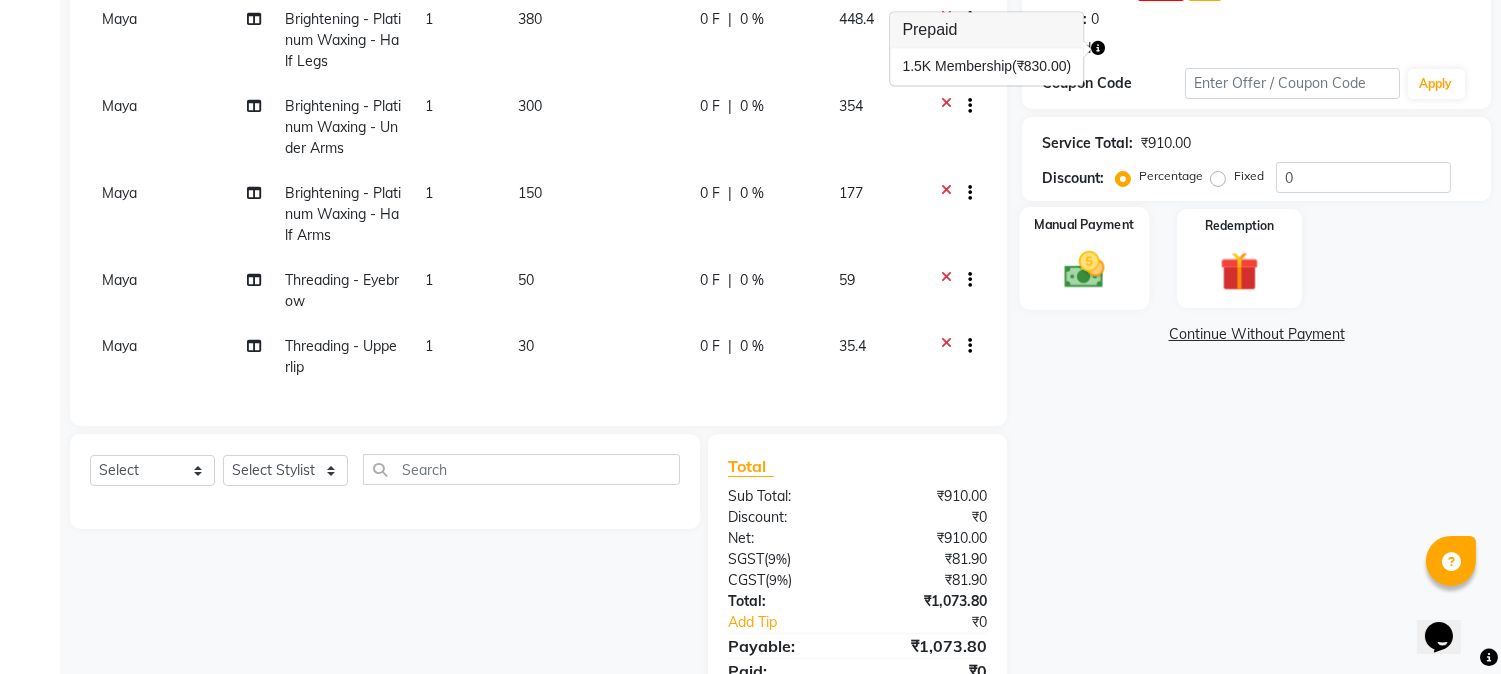 click on "Manual Payment" 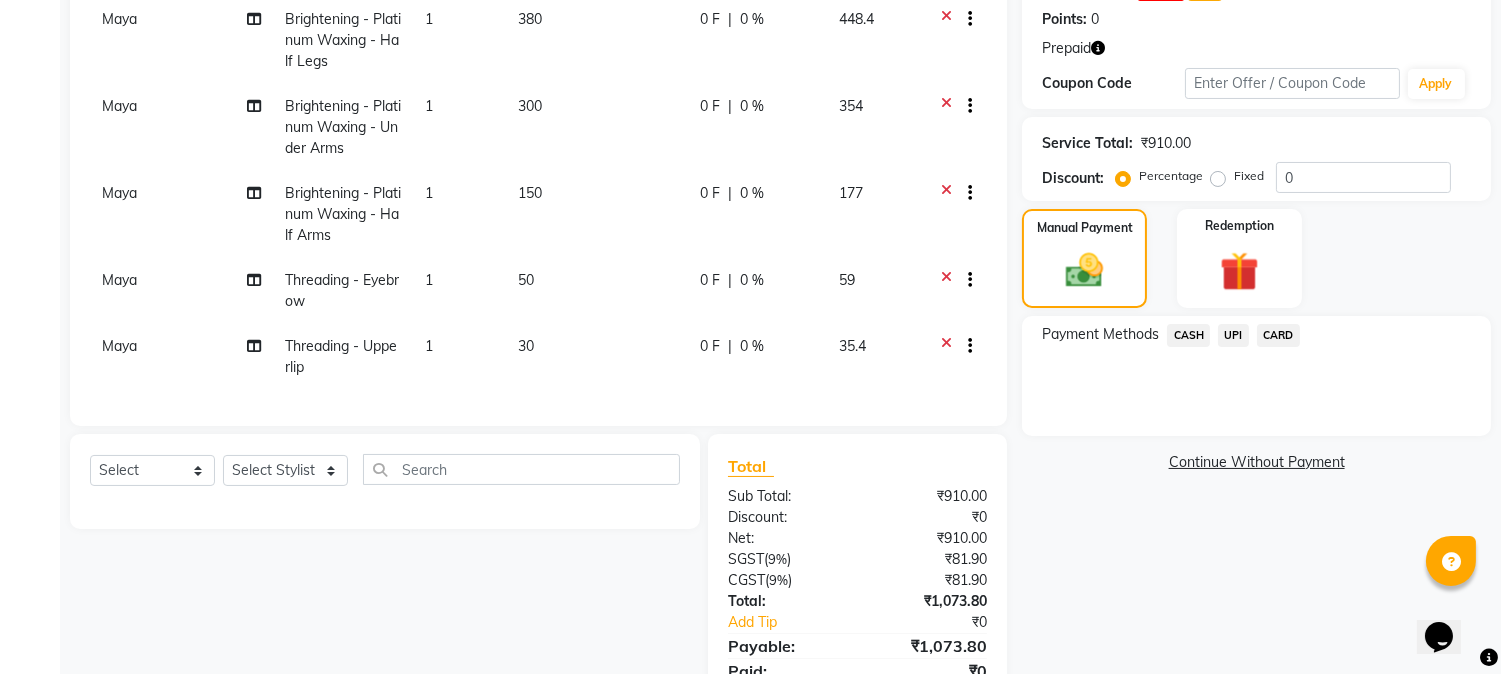 click on "CARD" 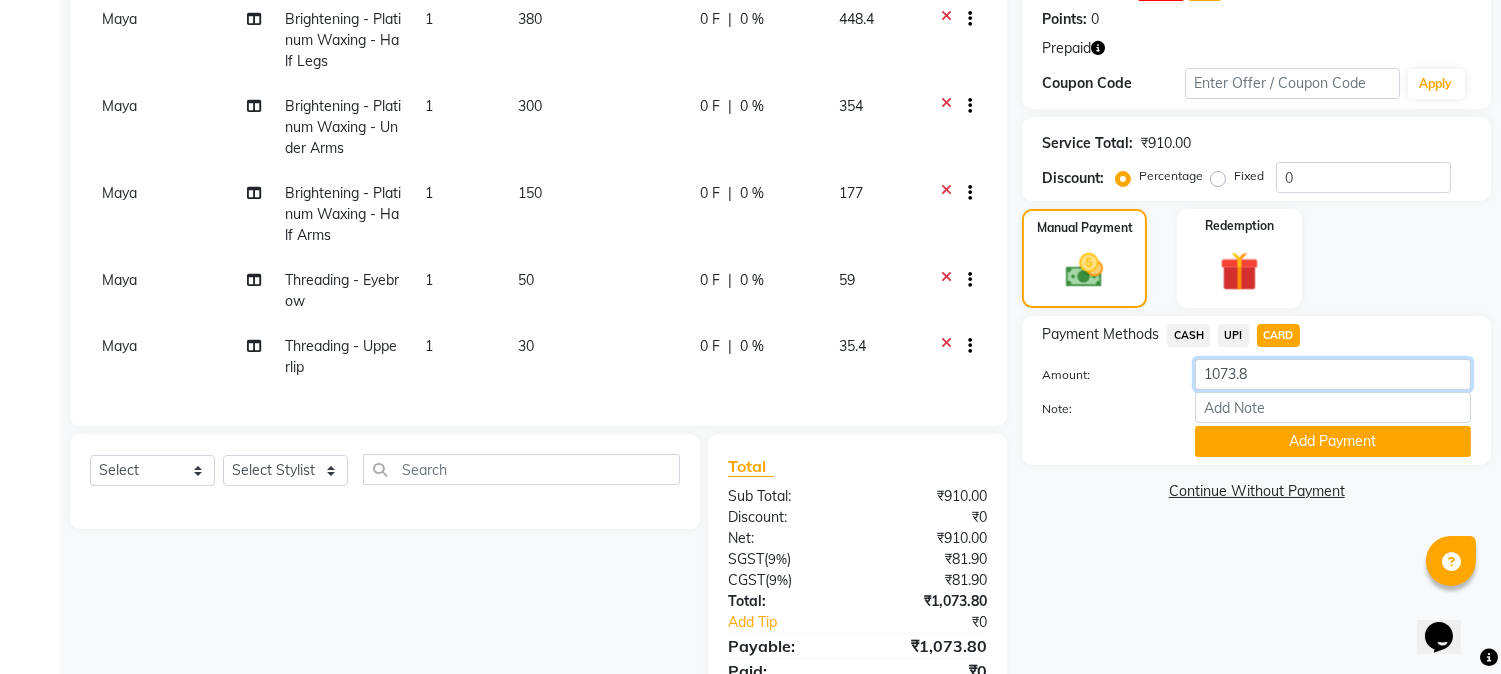 click on "1073.8" 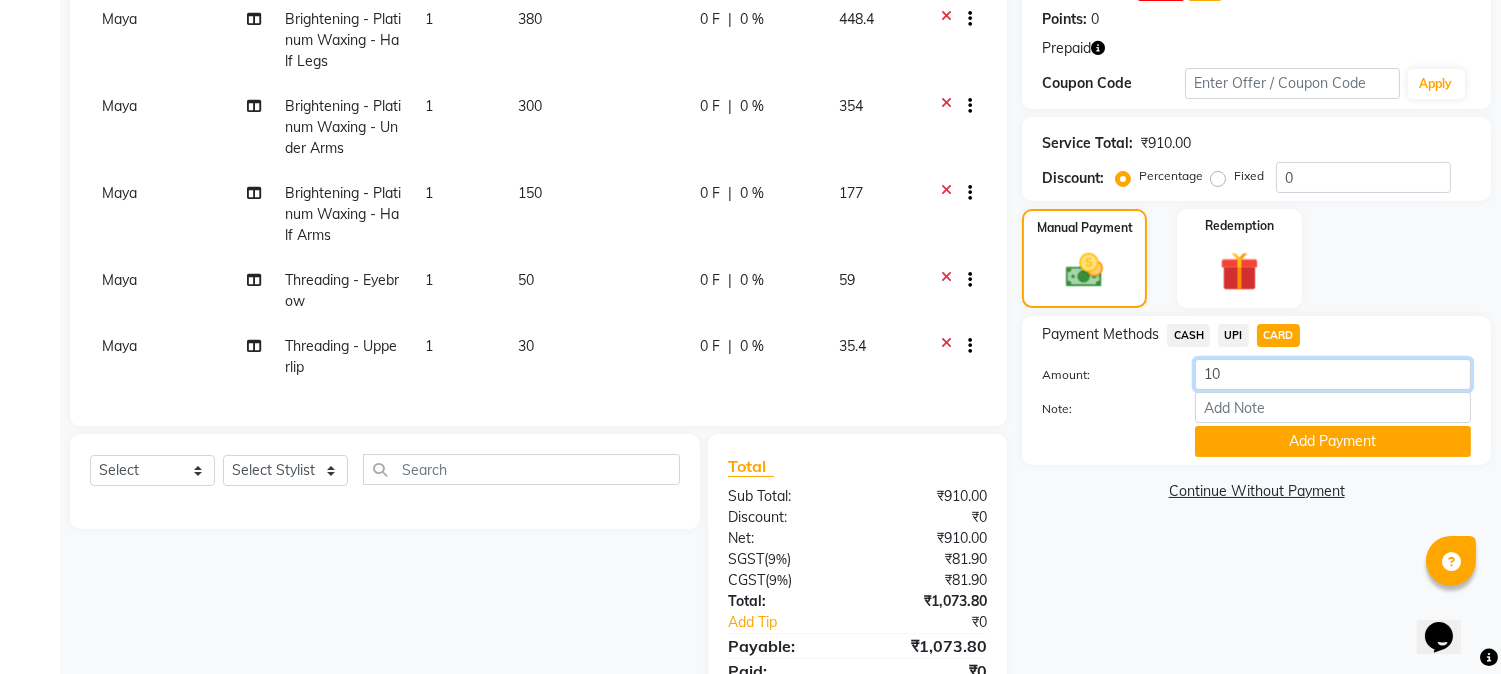type on "1" 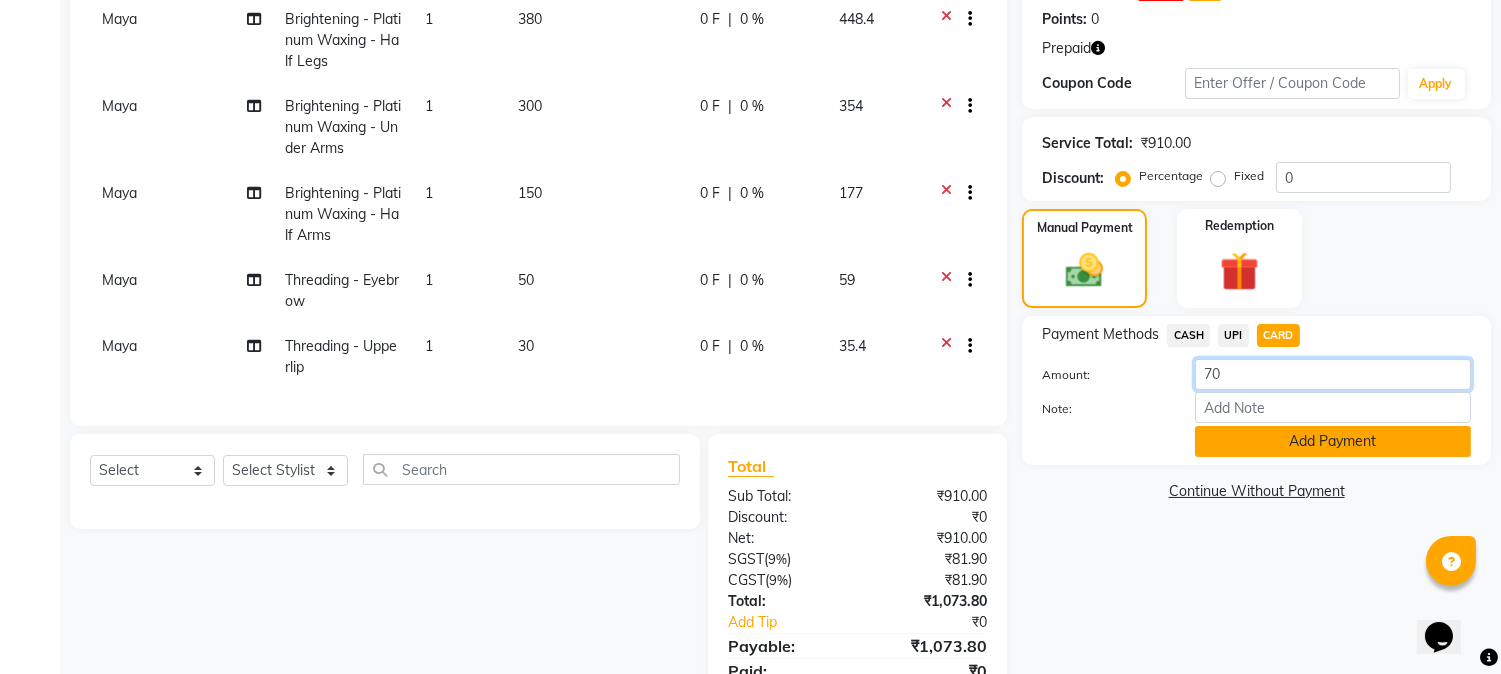 type on "70" 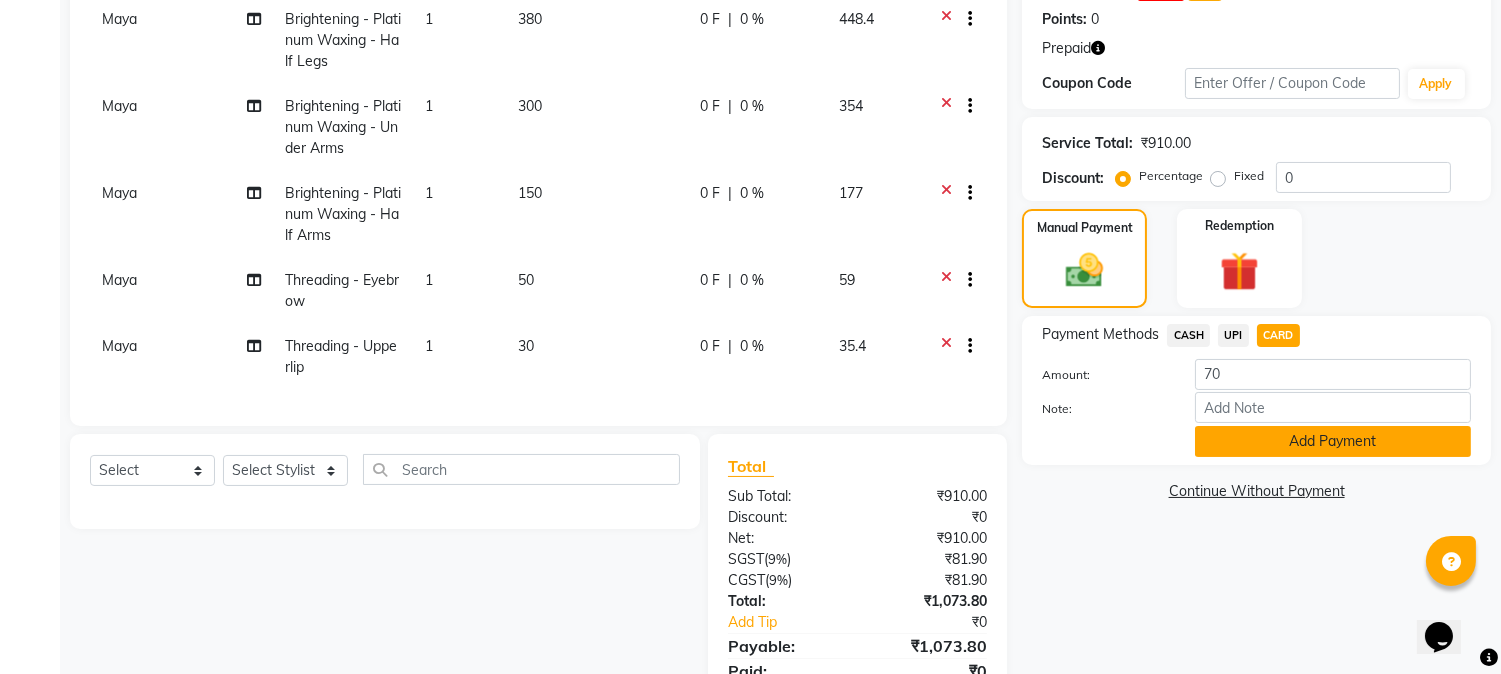 click on "Add Payment" 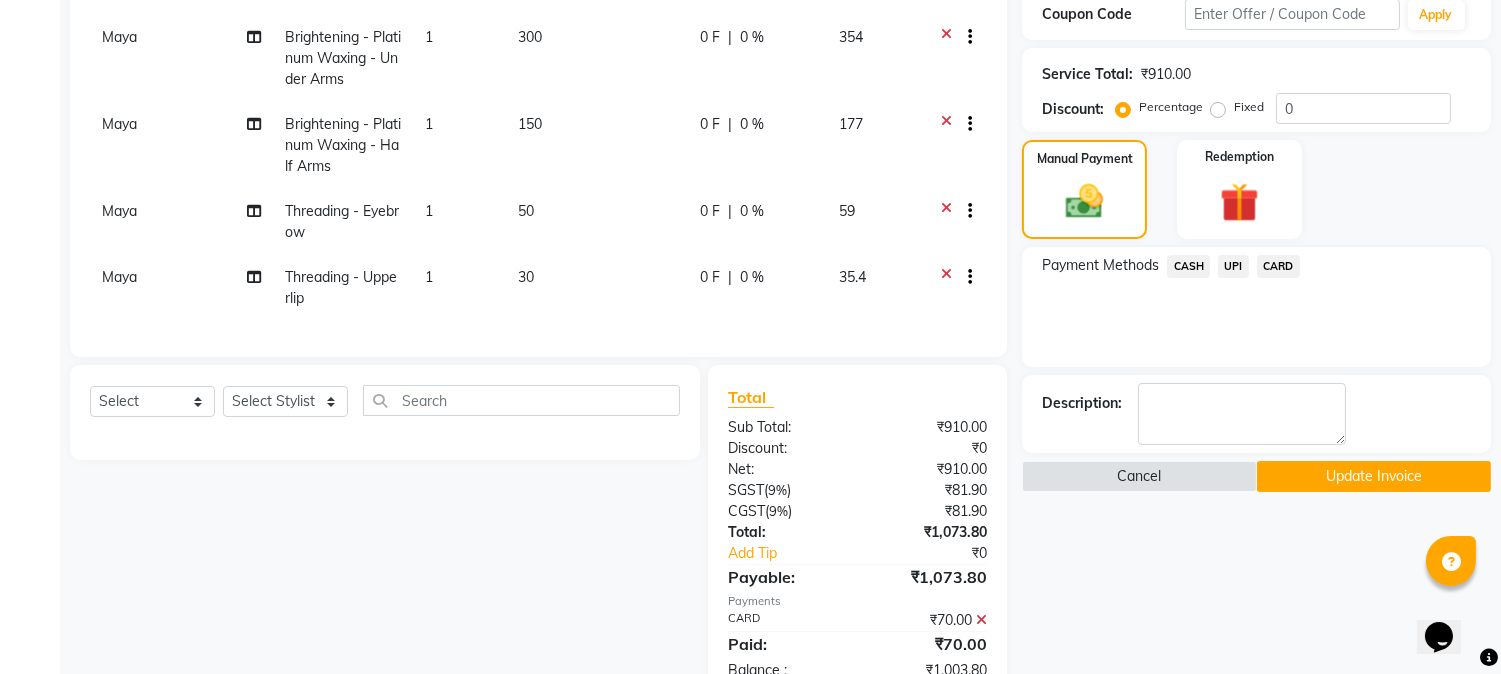 scroll, scrollTop: 467, scrollLeft: 0, axis: vertical 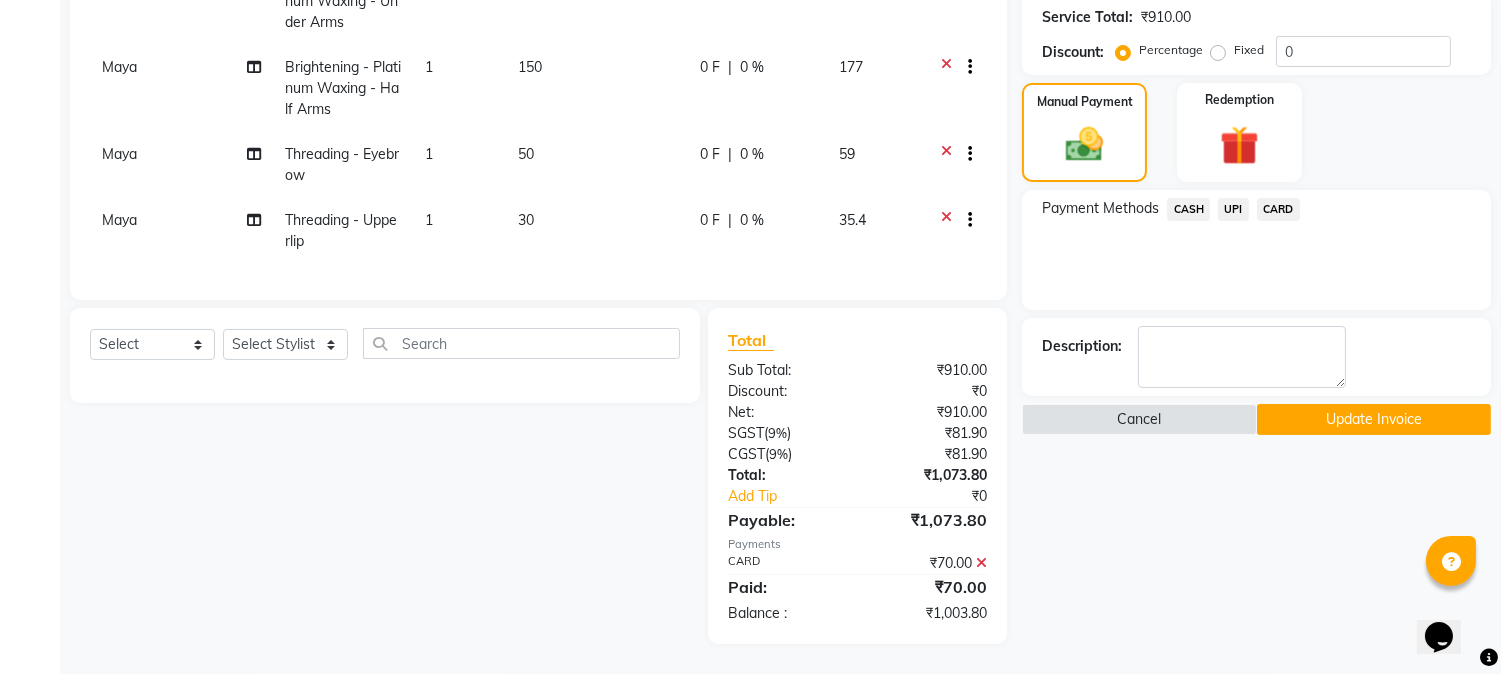 click on "Update Invoice" 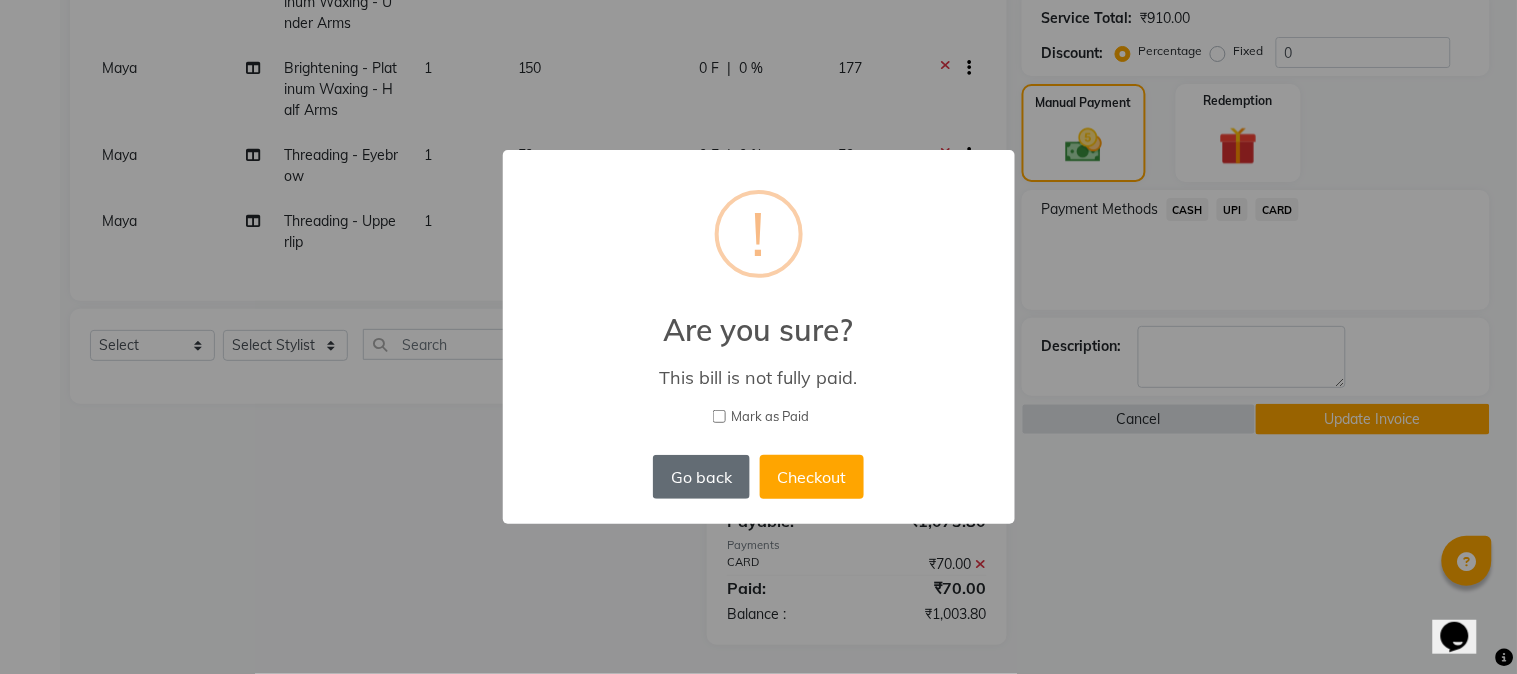 click on "Go back" at bounding box center (701, 477) 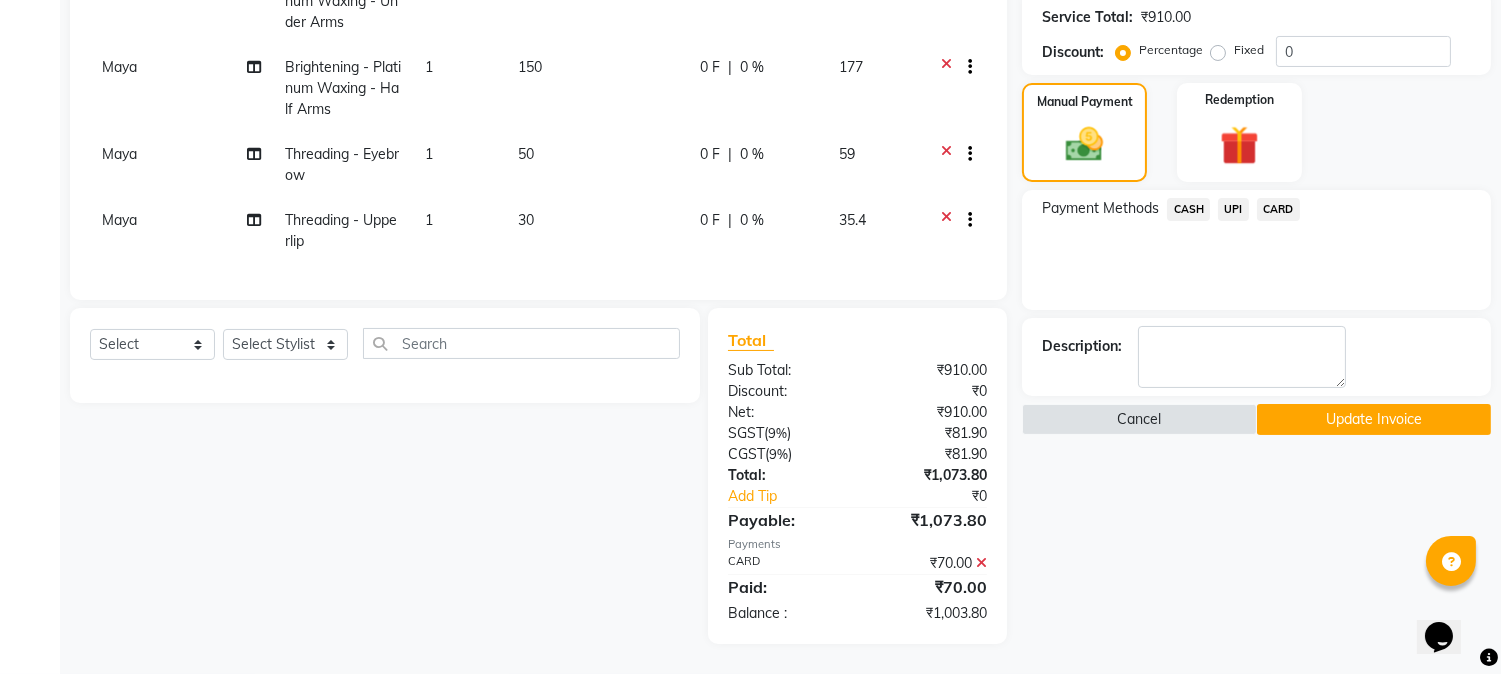 scroll, scrollTop: 467, scrollLeft: 0, axis: vertical 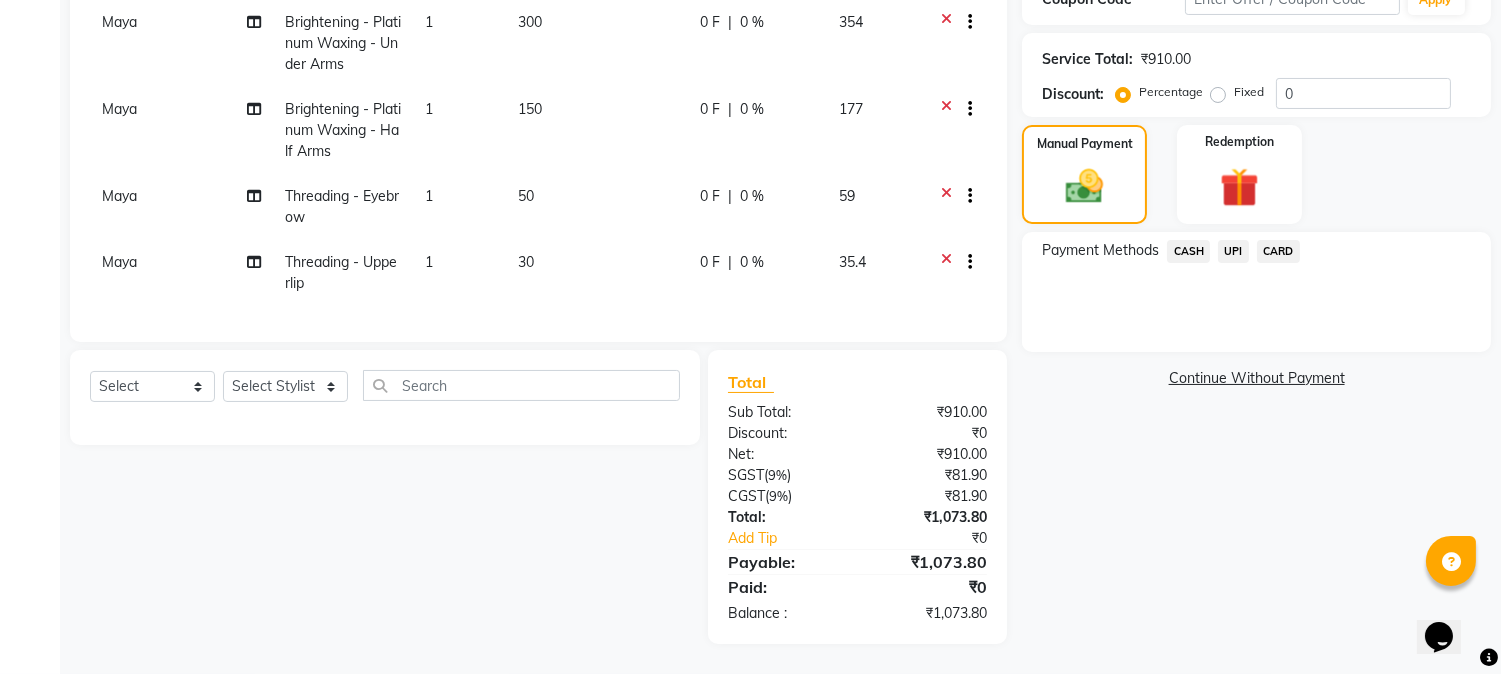 click on "CARD" 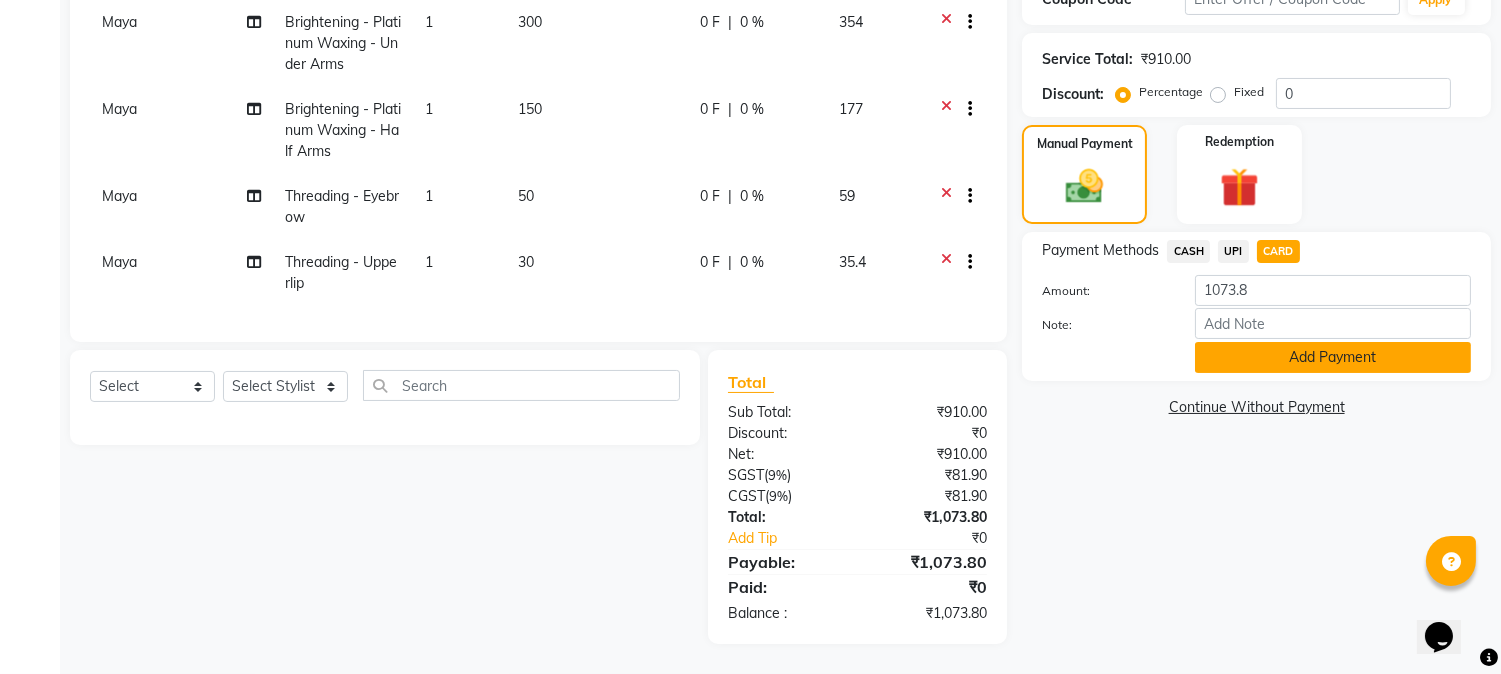 click on "Add Payment" 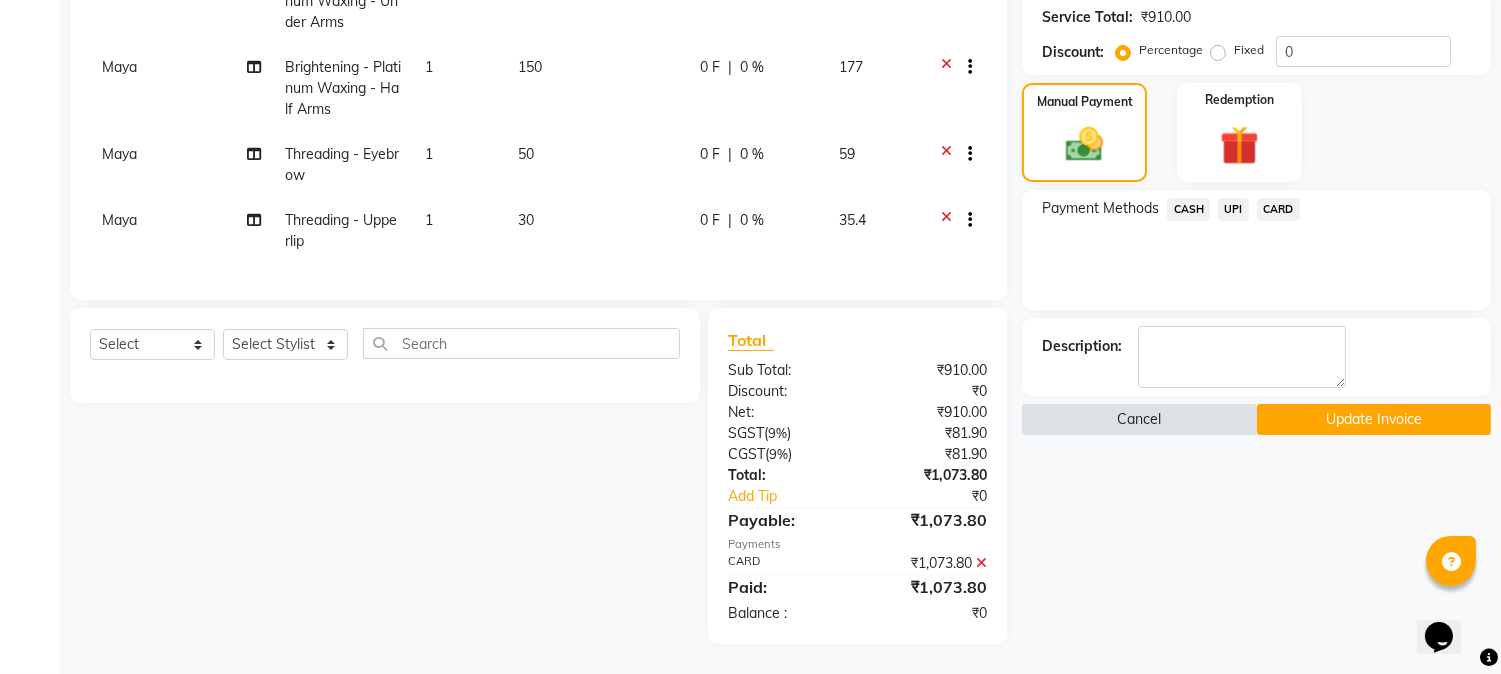 scroll, scrollTop: 467, scrollLeft: 0, axis: vertical 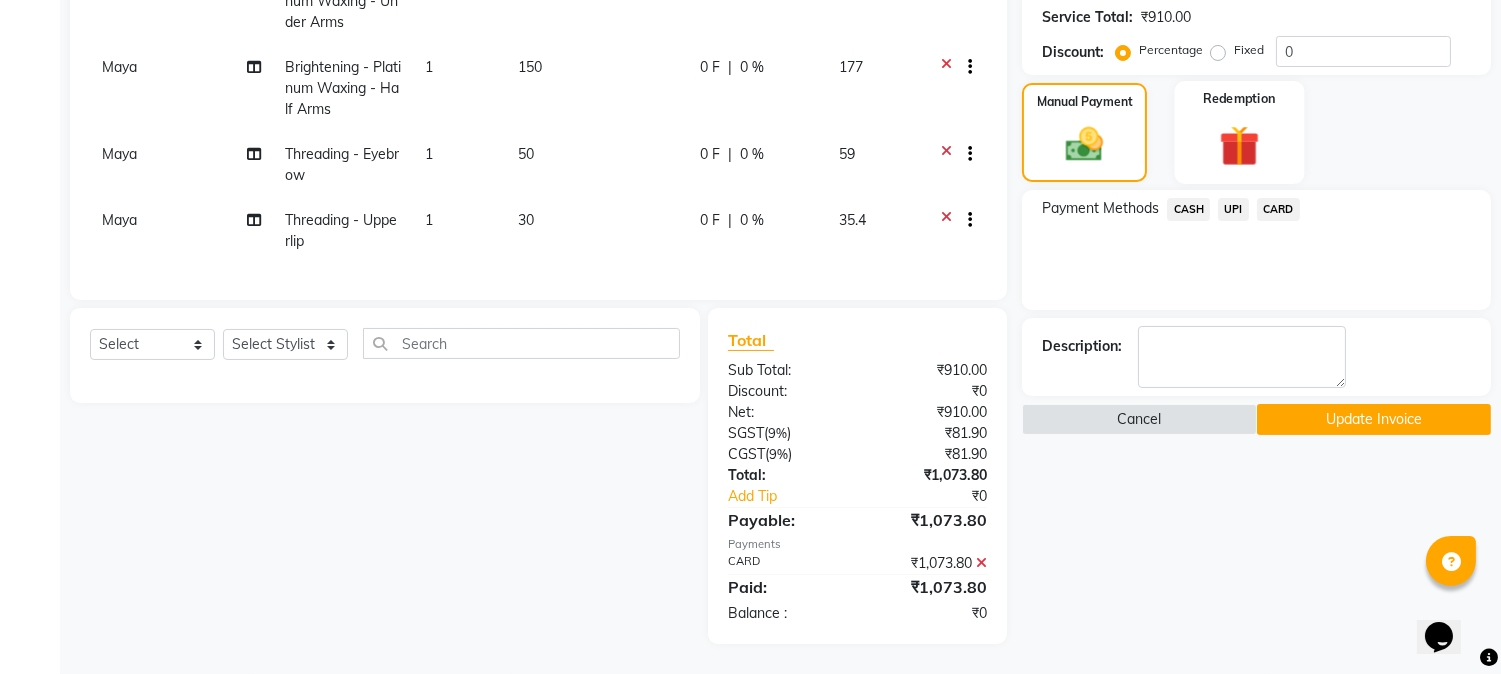 click on "Redemption" 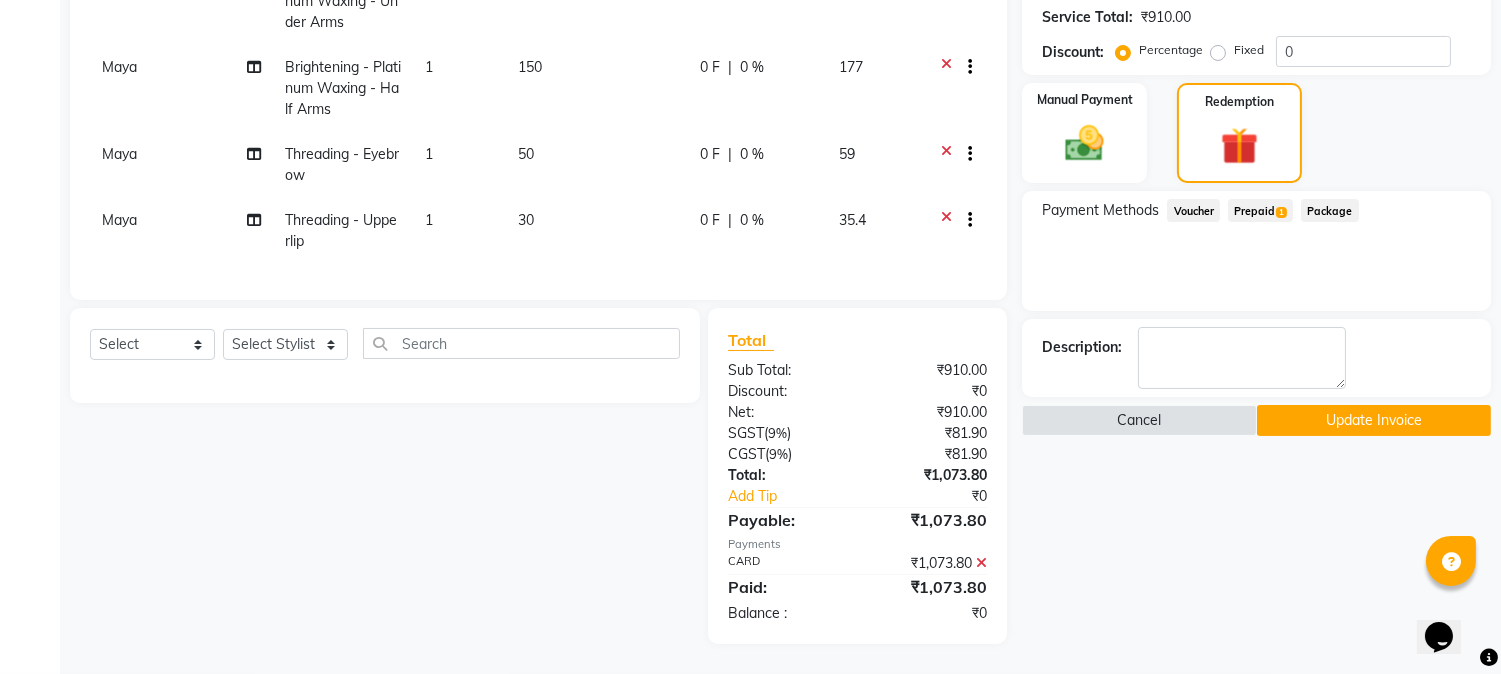 click on "Prepaid  1" 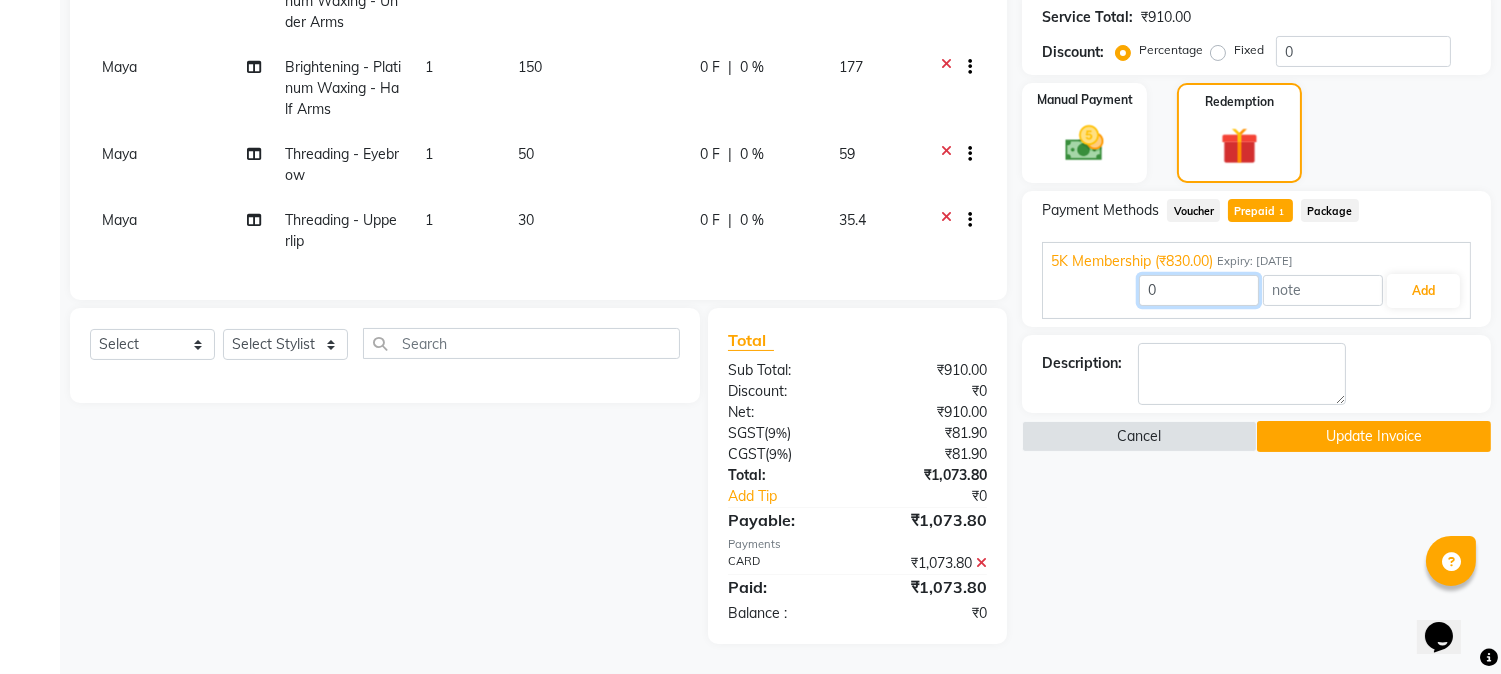 click on "0" at bounding box center [1199, 290] 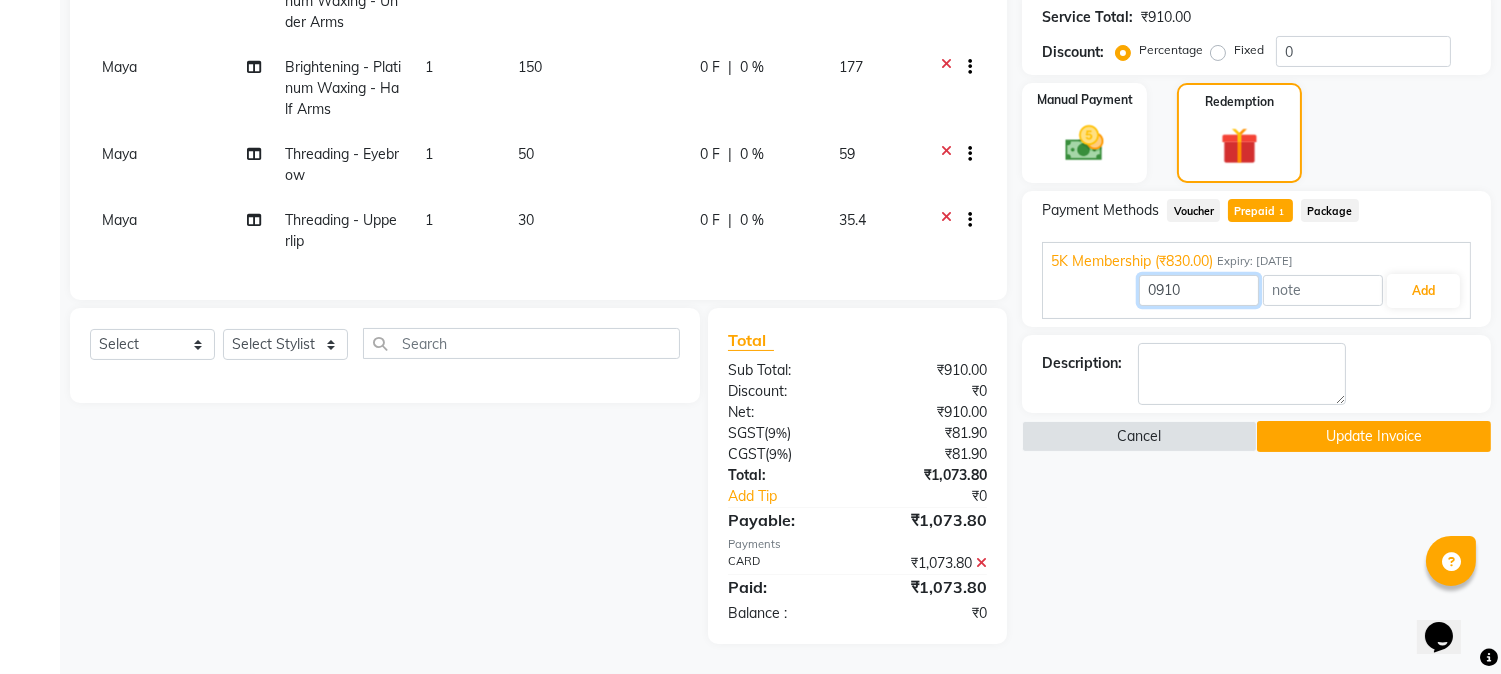 click on "0910" at bounding box center [1199, 290] 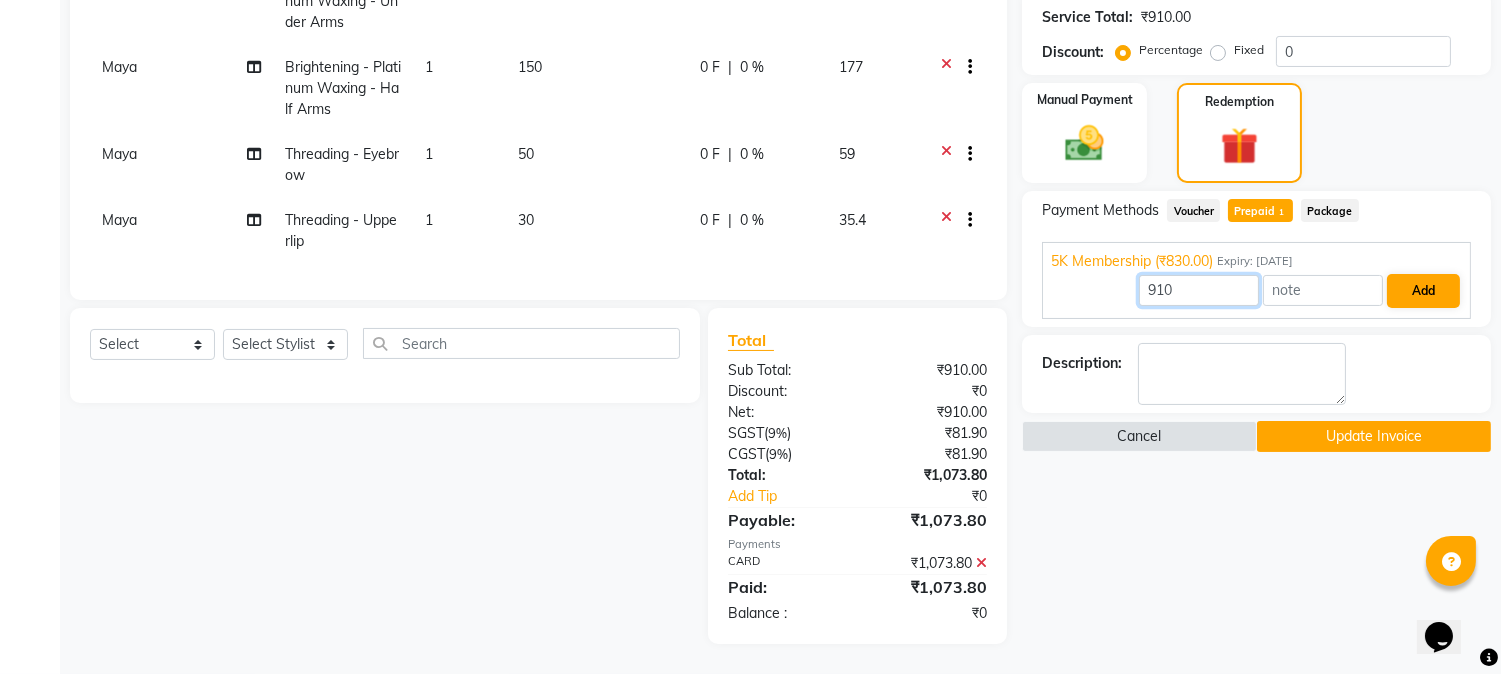 type on "910" 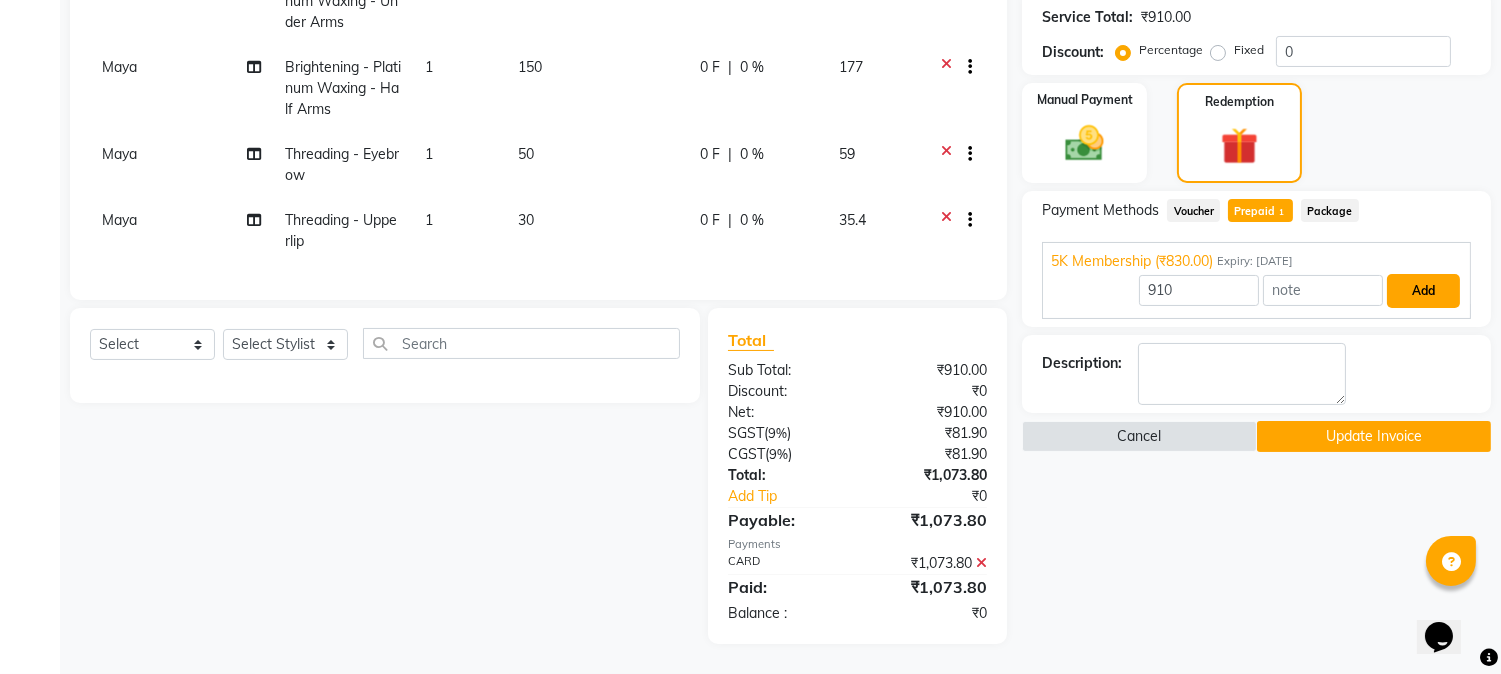 click on "Add" at bounding box center [1423, 291] 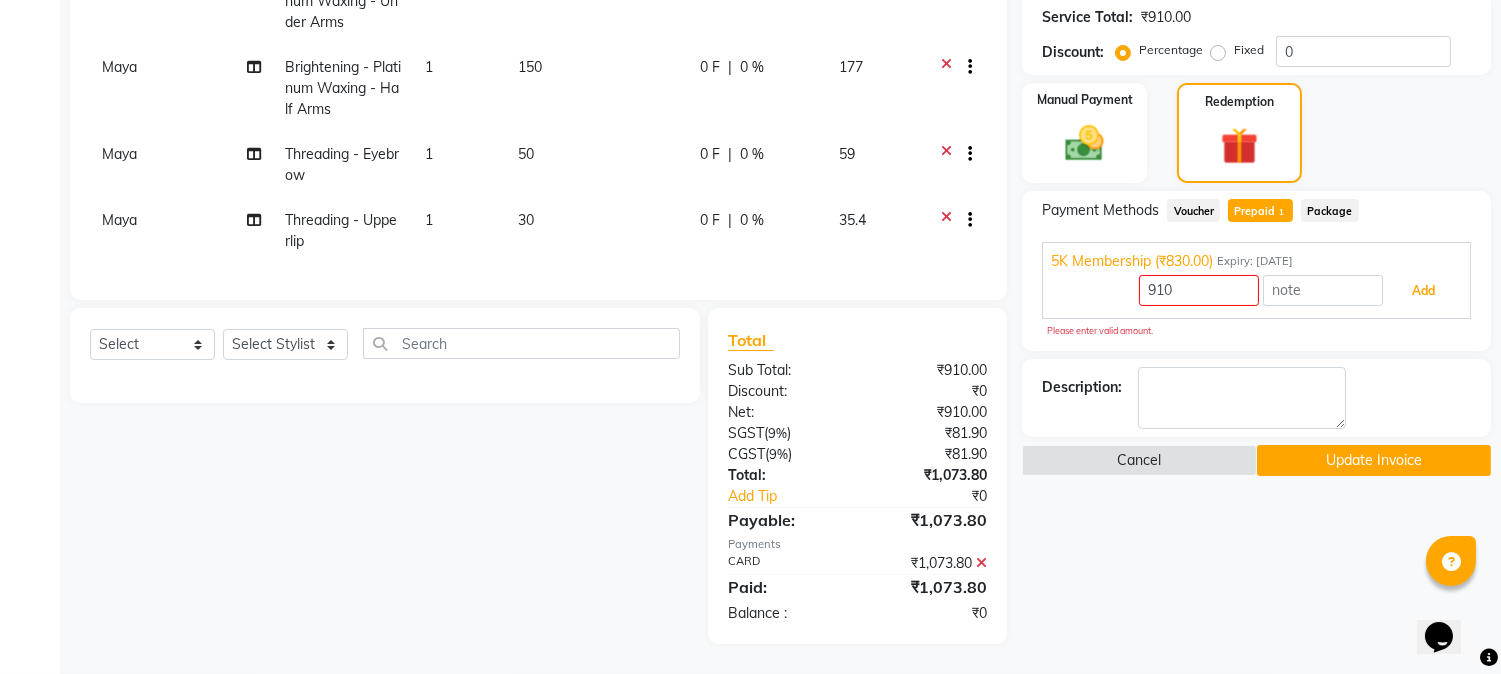 scroll, scrollTop: 467, scrollLeft: 0, axis: vertical 